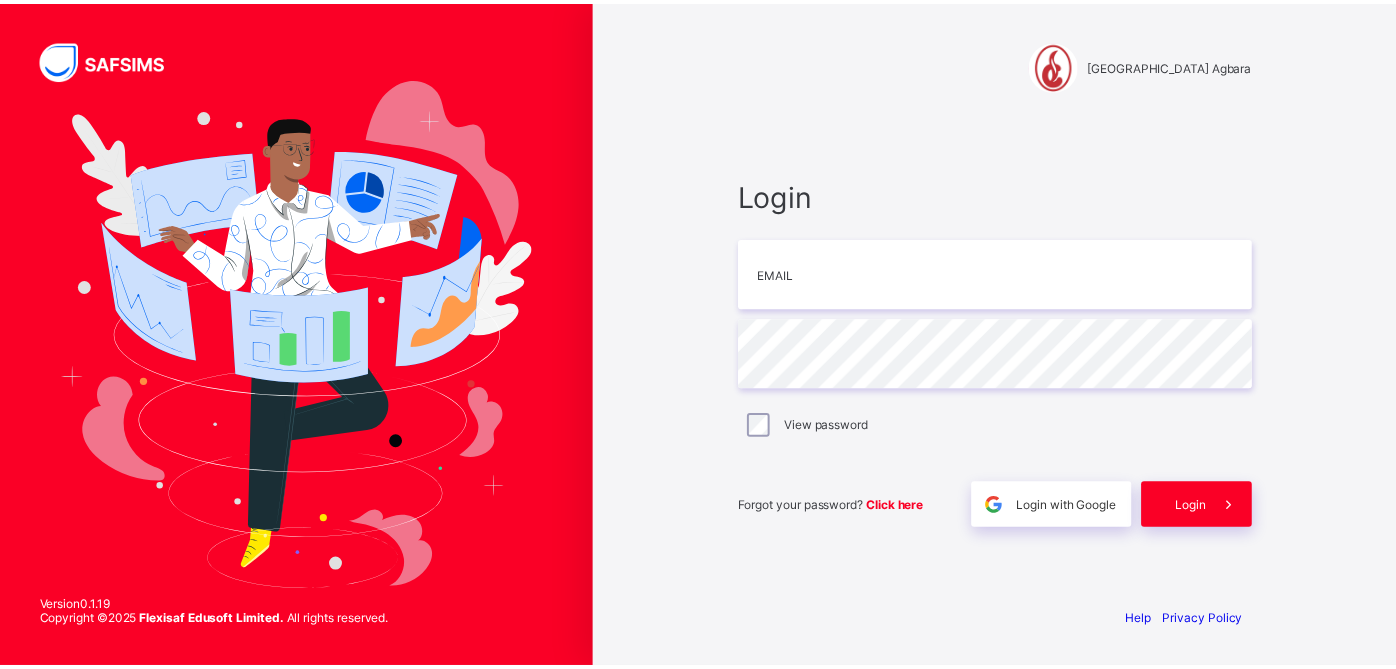 scroll, scrollTop: 0, scrollLeft: 0, axis: both 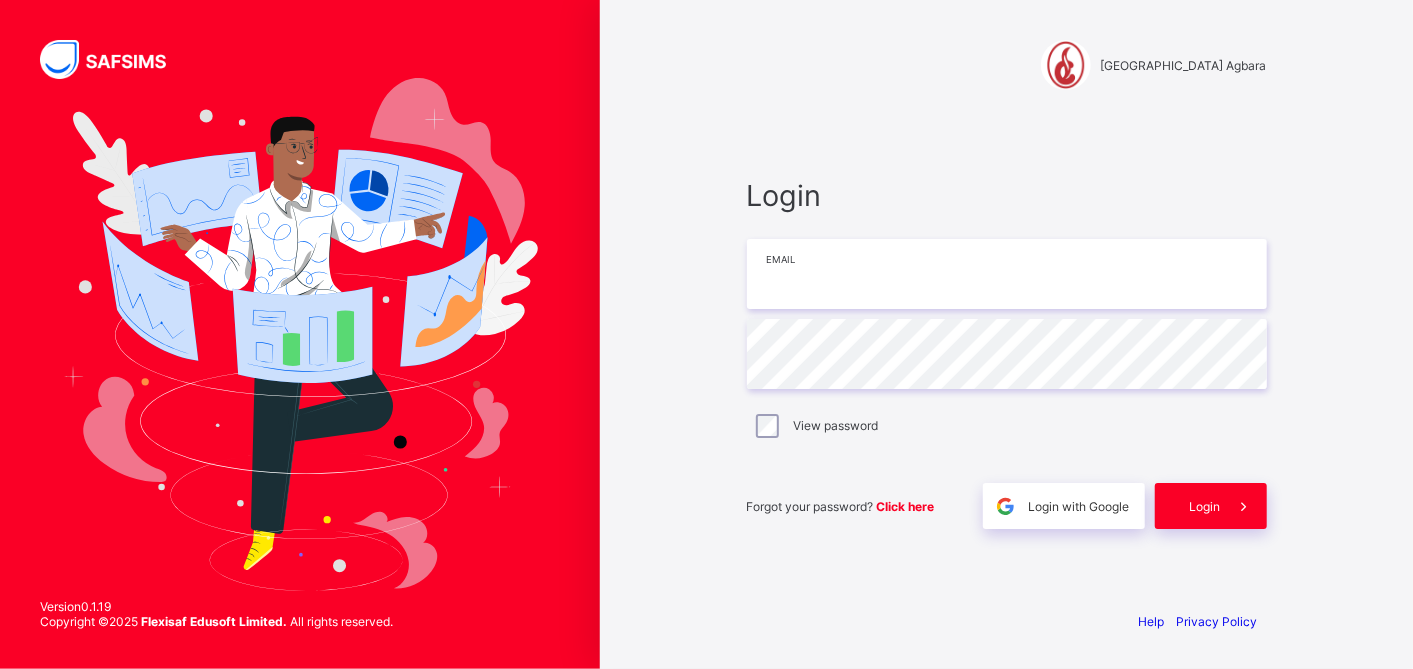 type on "**********" 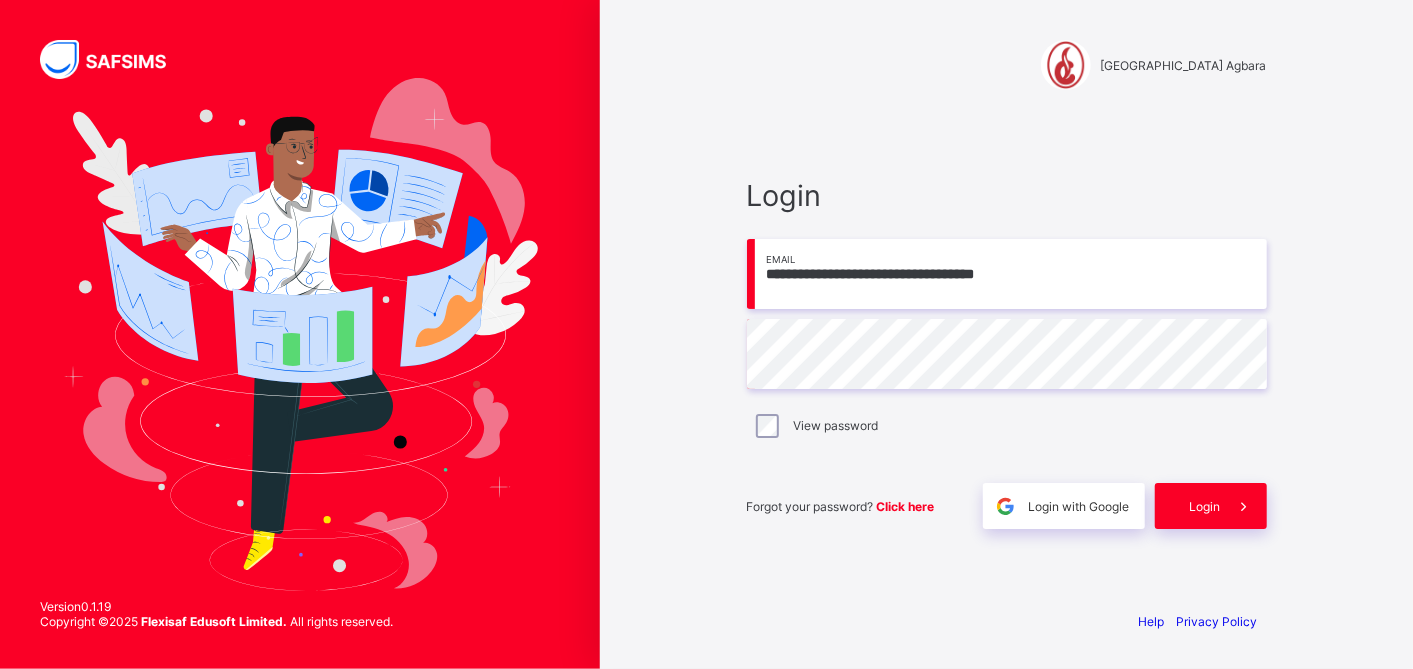 click at bounding box center [300, 334] 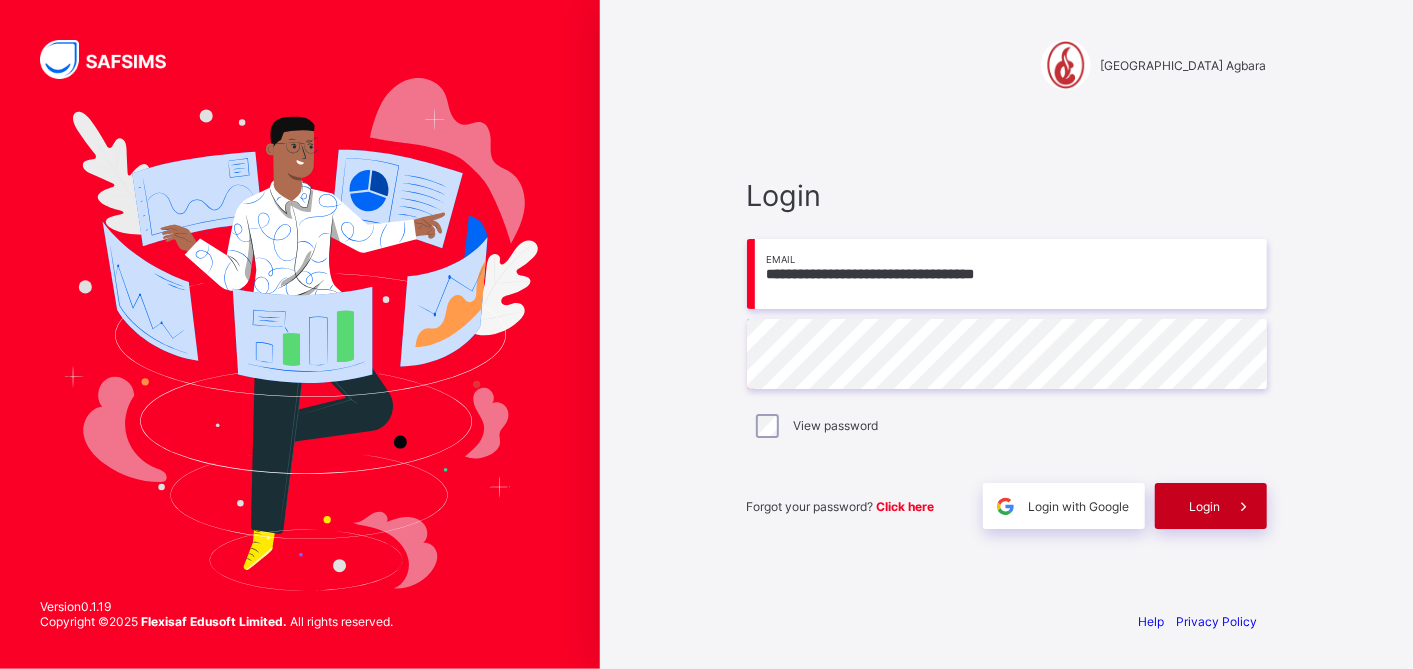 click at bounding box center [1244, 506] 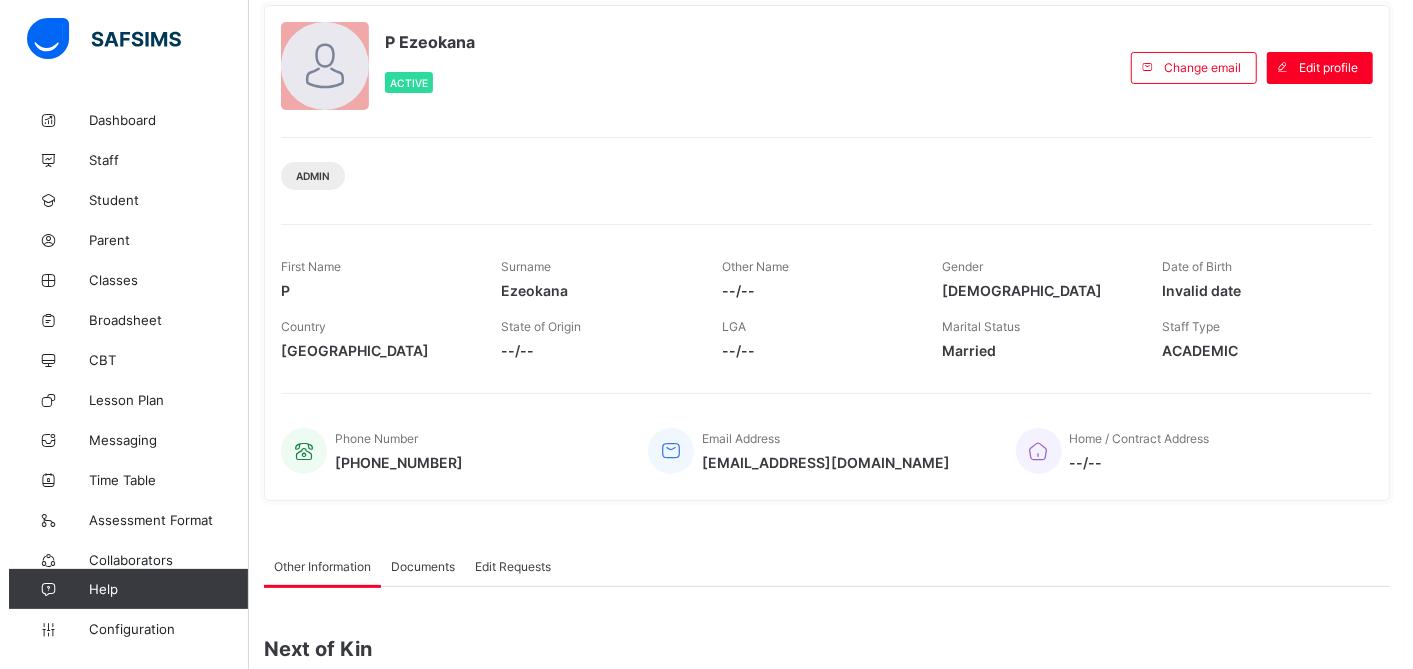scroll, scrollTop: 0, scrollLeft: 0, axis: both 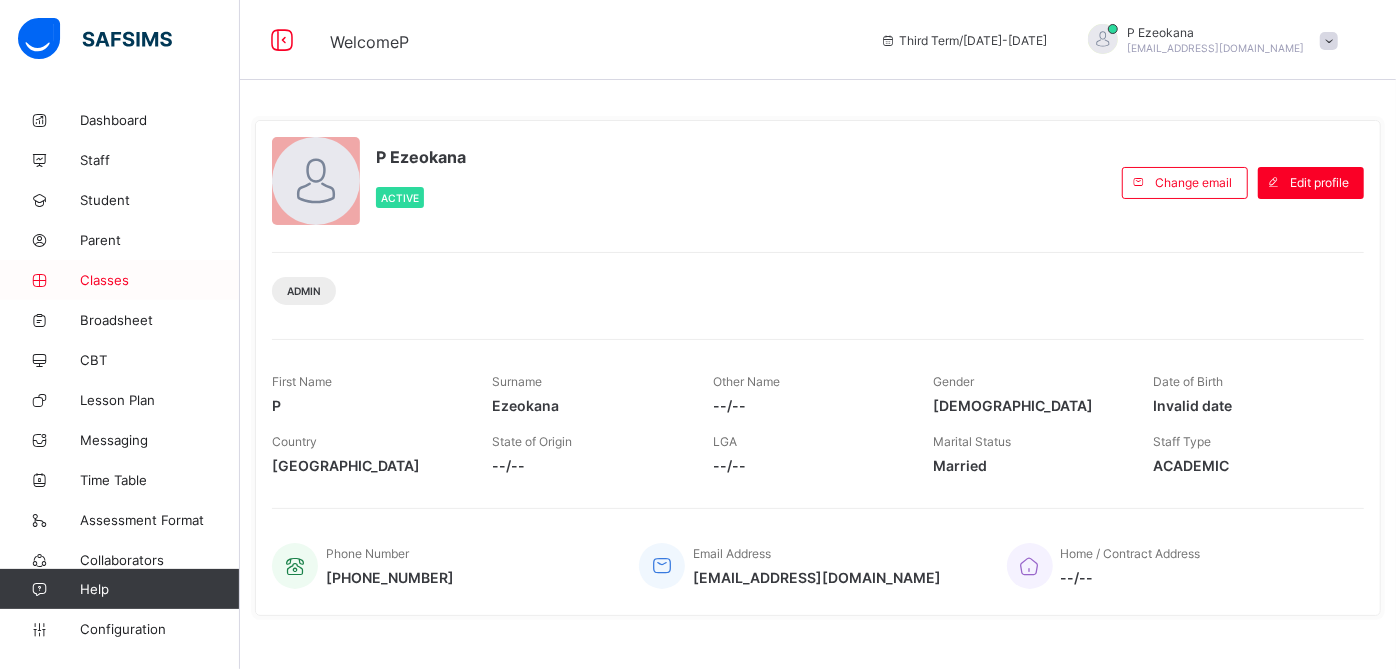 click on "Classes" at bounding box center [160, 280] 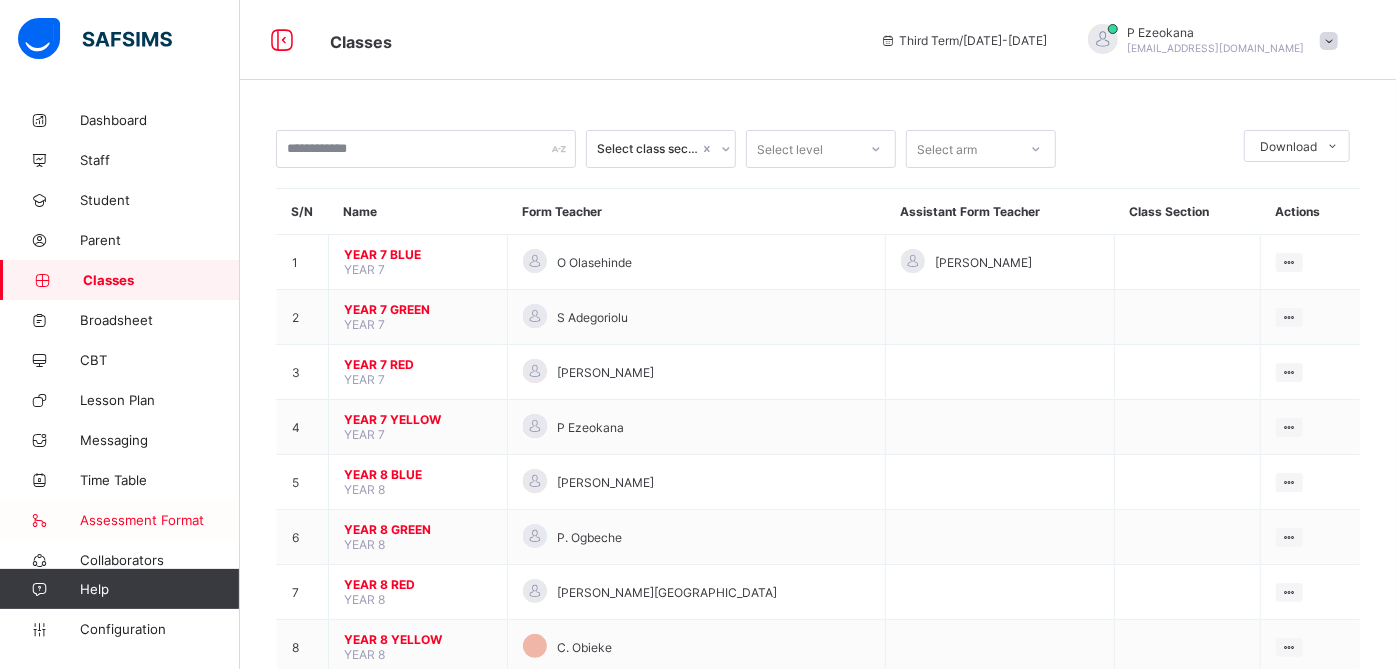 click on "Assessment Format" at bounding box center [160, 520] 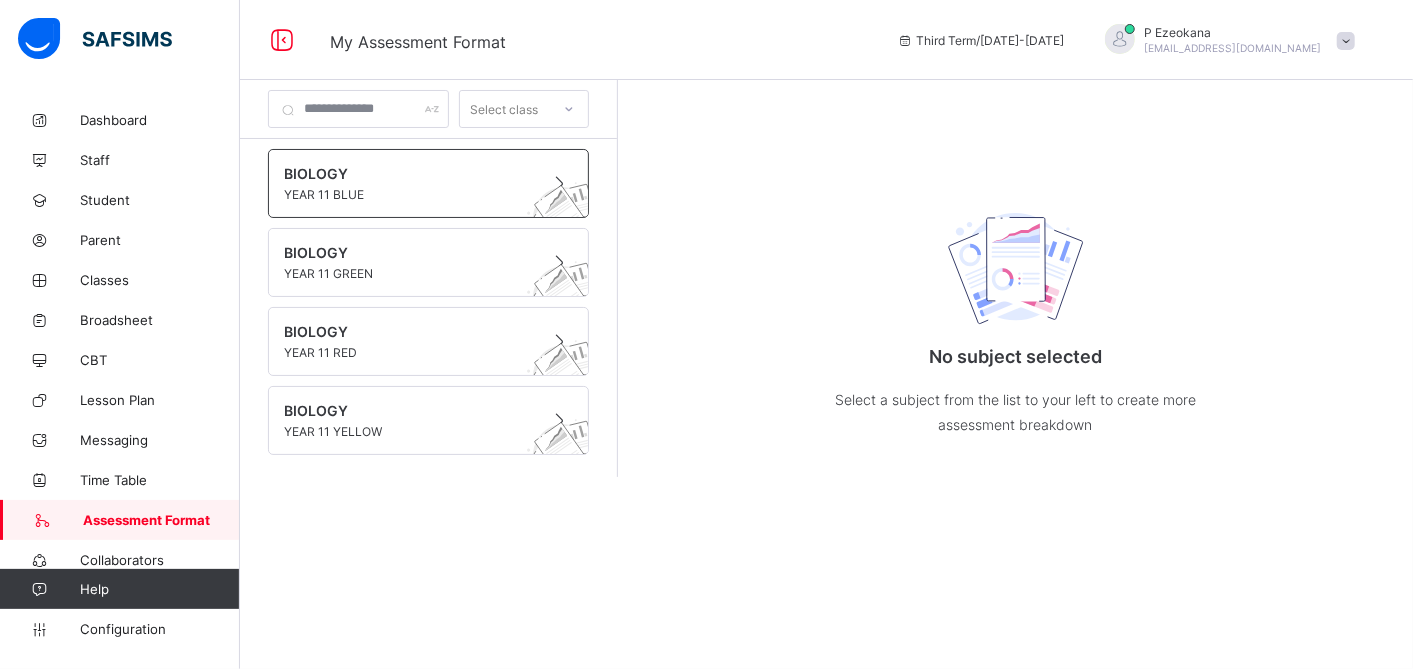 click at bounding box center [409, 184] 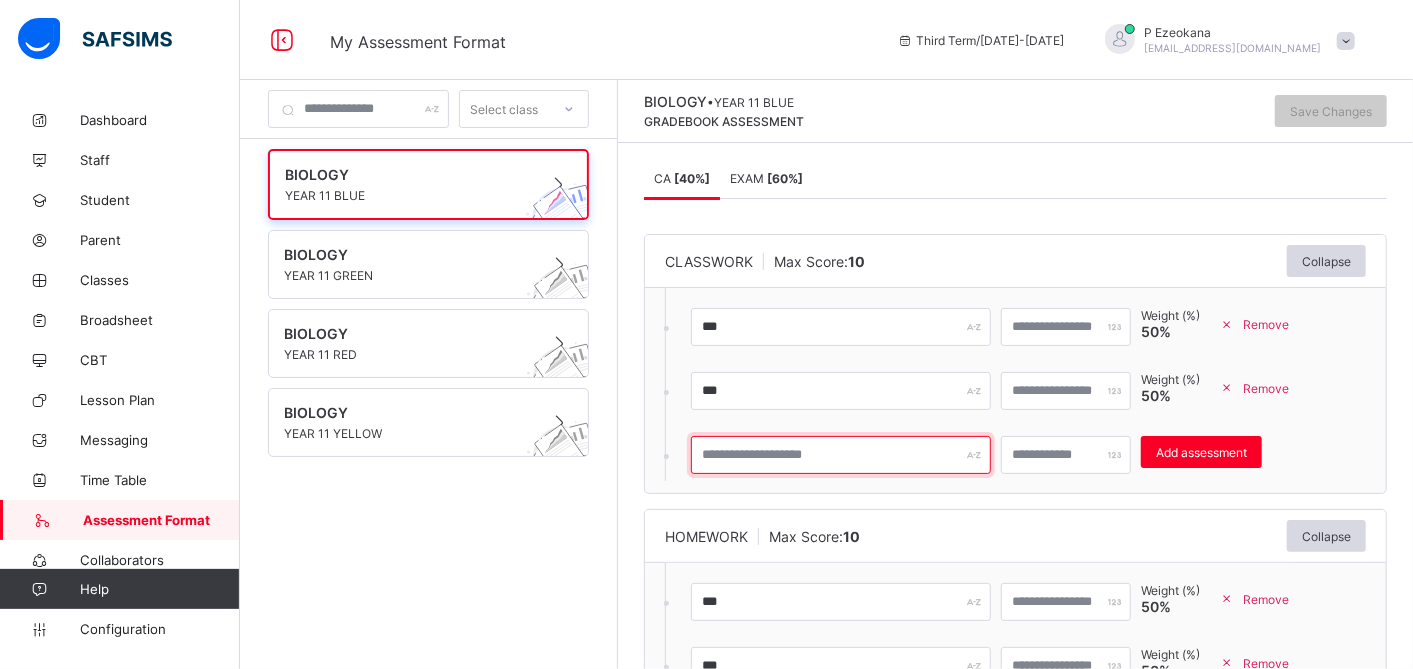 click at bounding box center (841, 455) 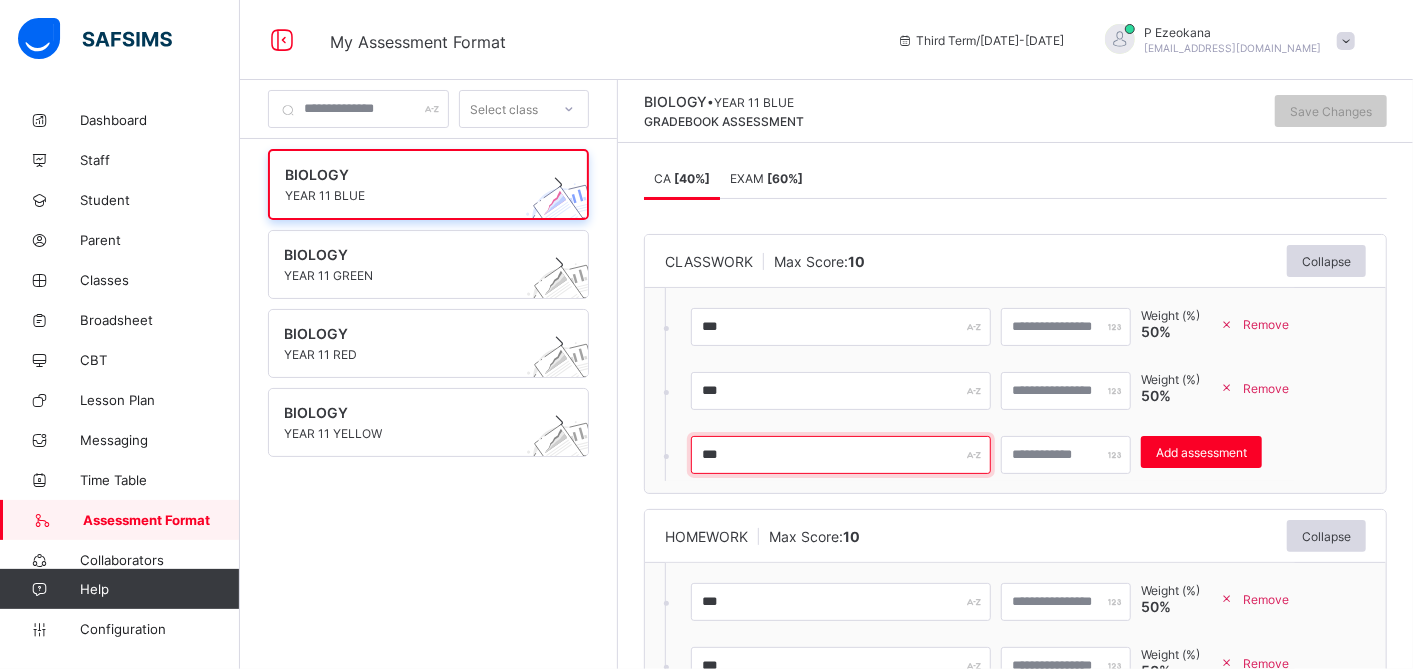 type on "***" 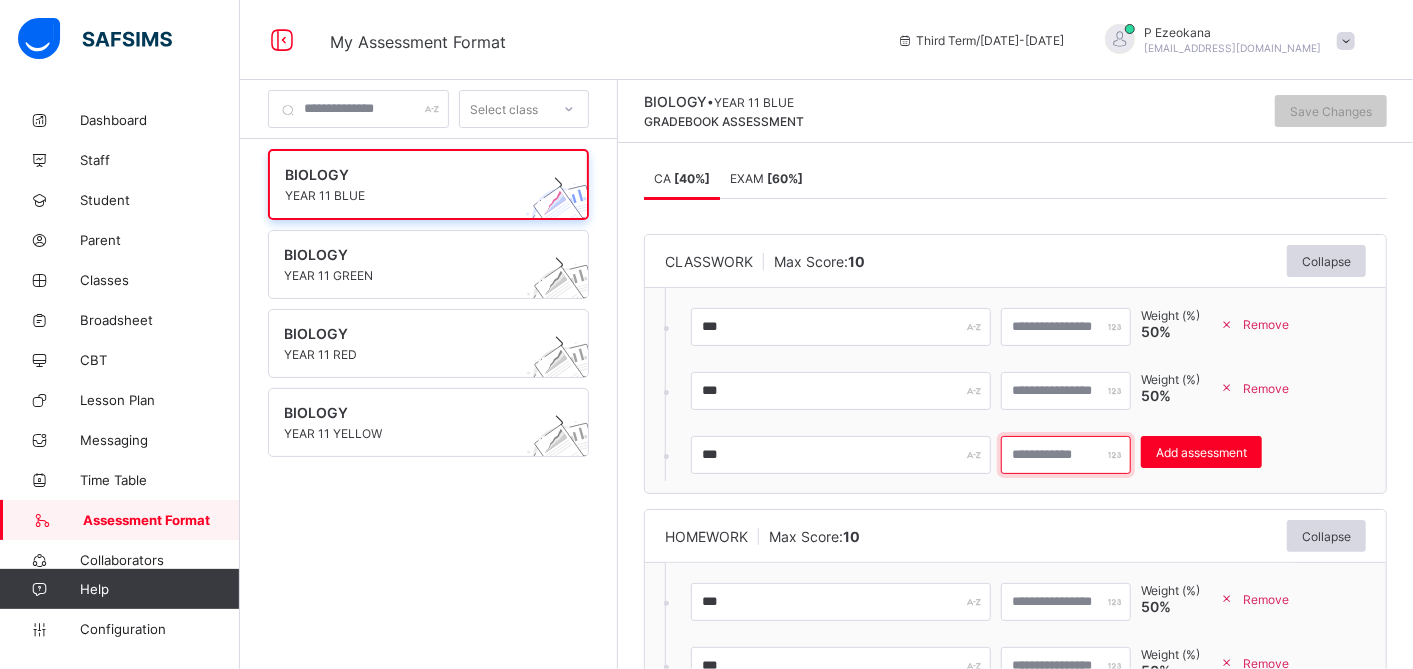 click at bounding box center (1066, 455) 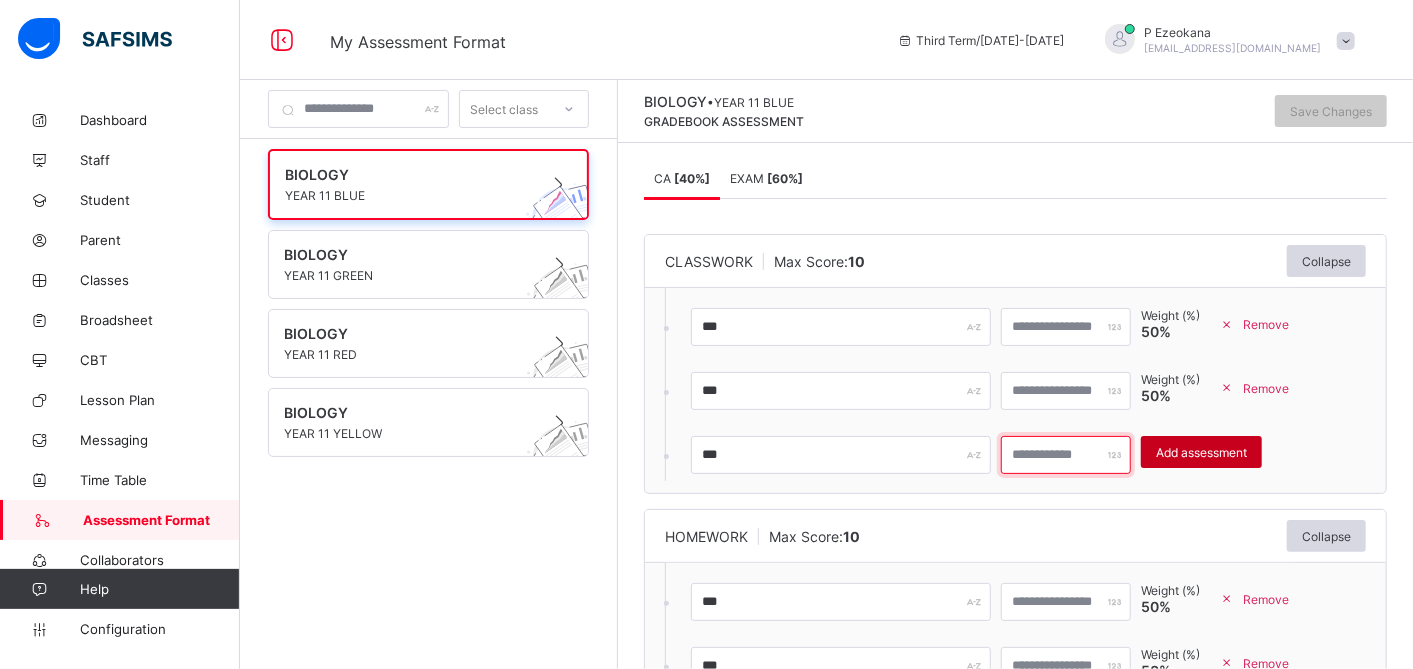 type on "**" 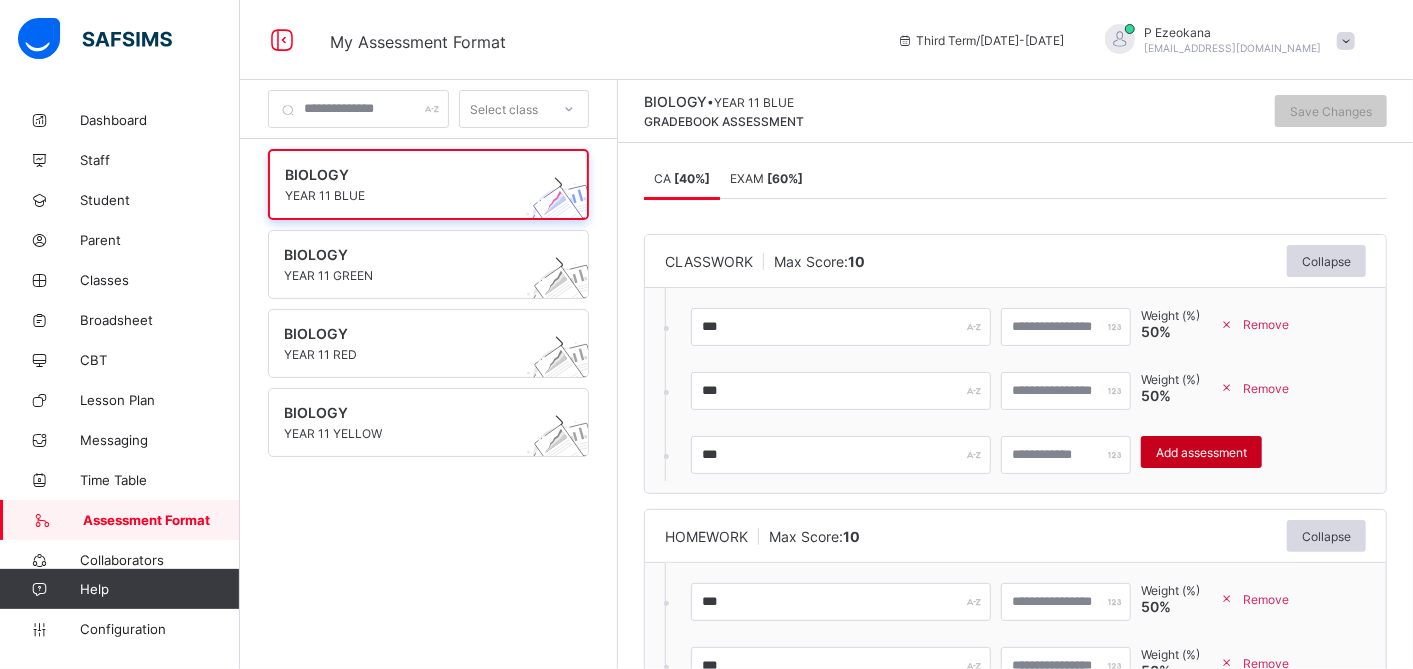 click on "Add assessment" at bounding box center [1201, 452] 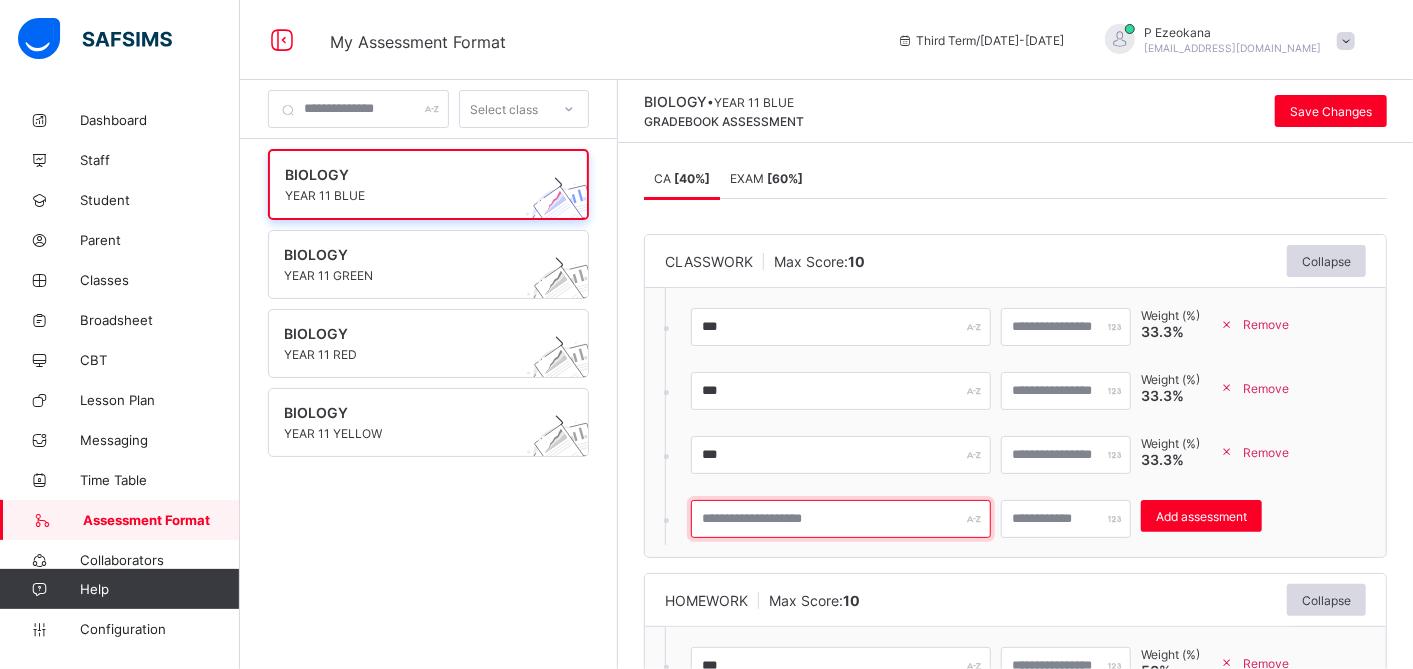 click at bounding box center (841, 519) 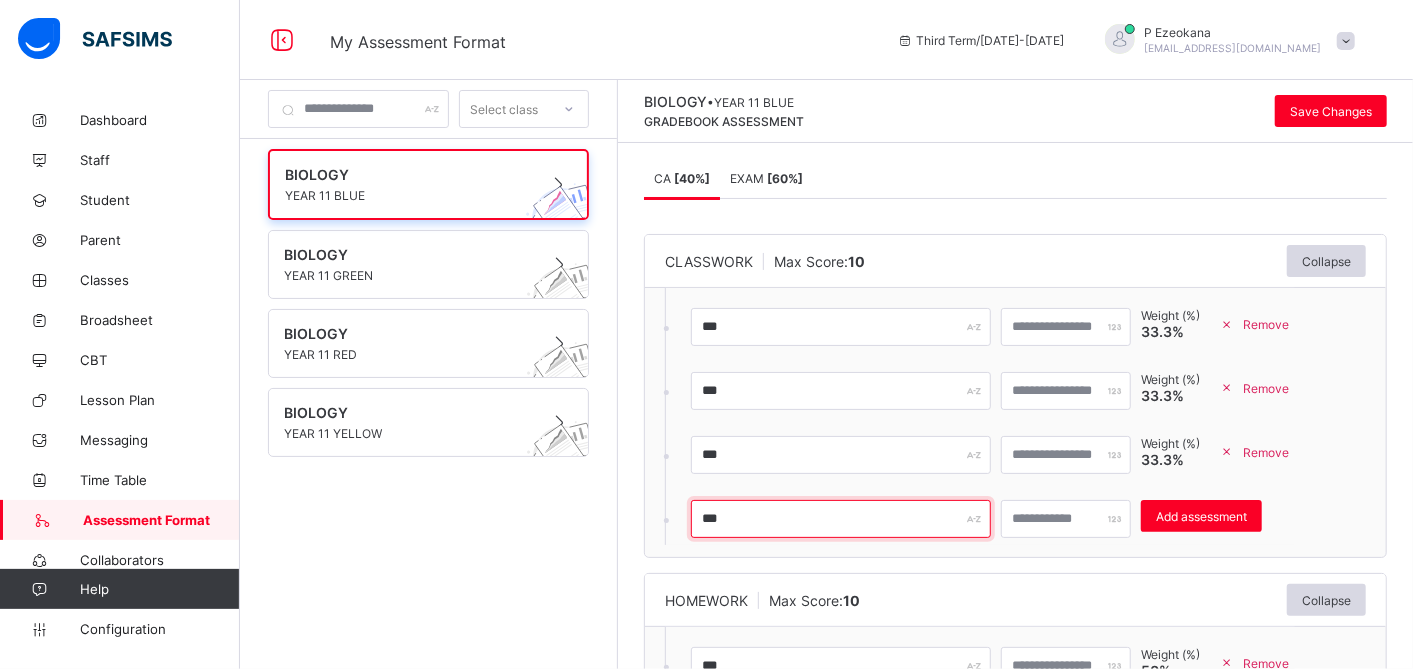 type on "***" 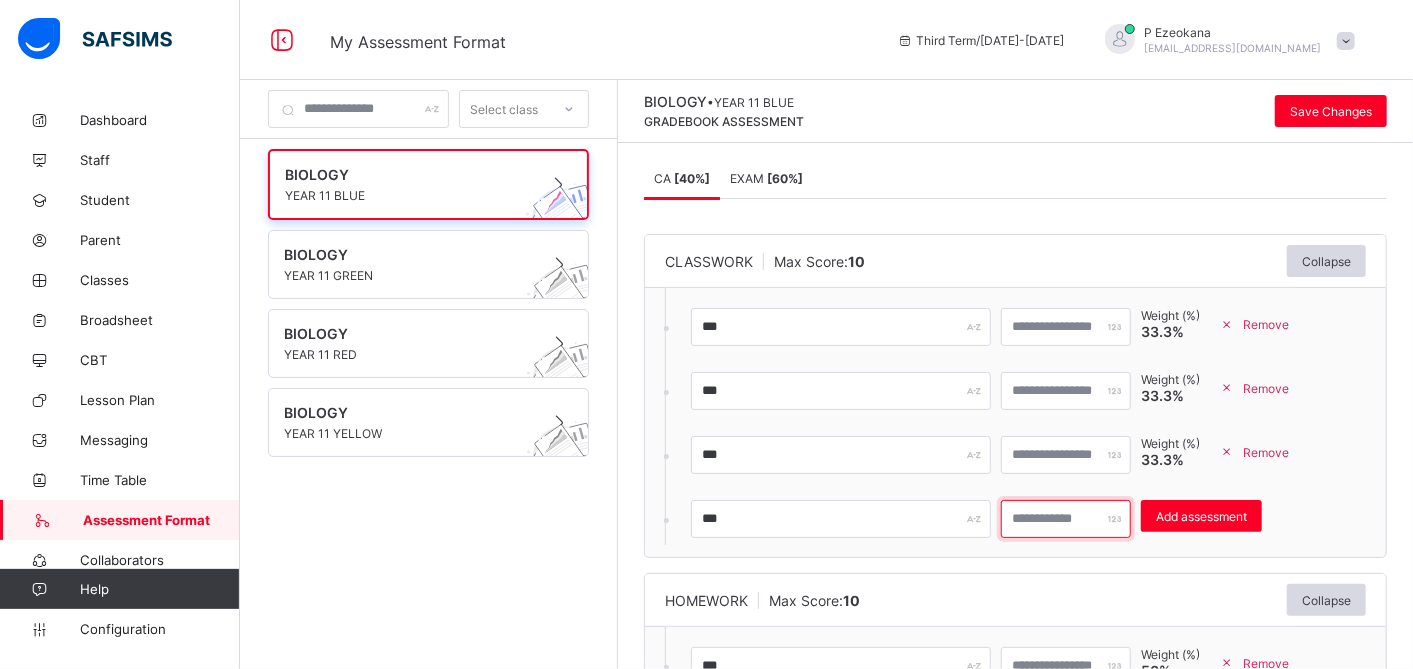 click on "*" at bounding box center [1066, 519] 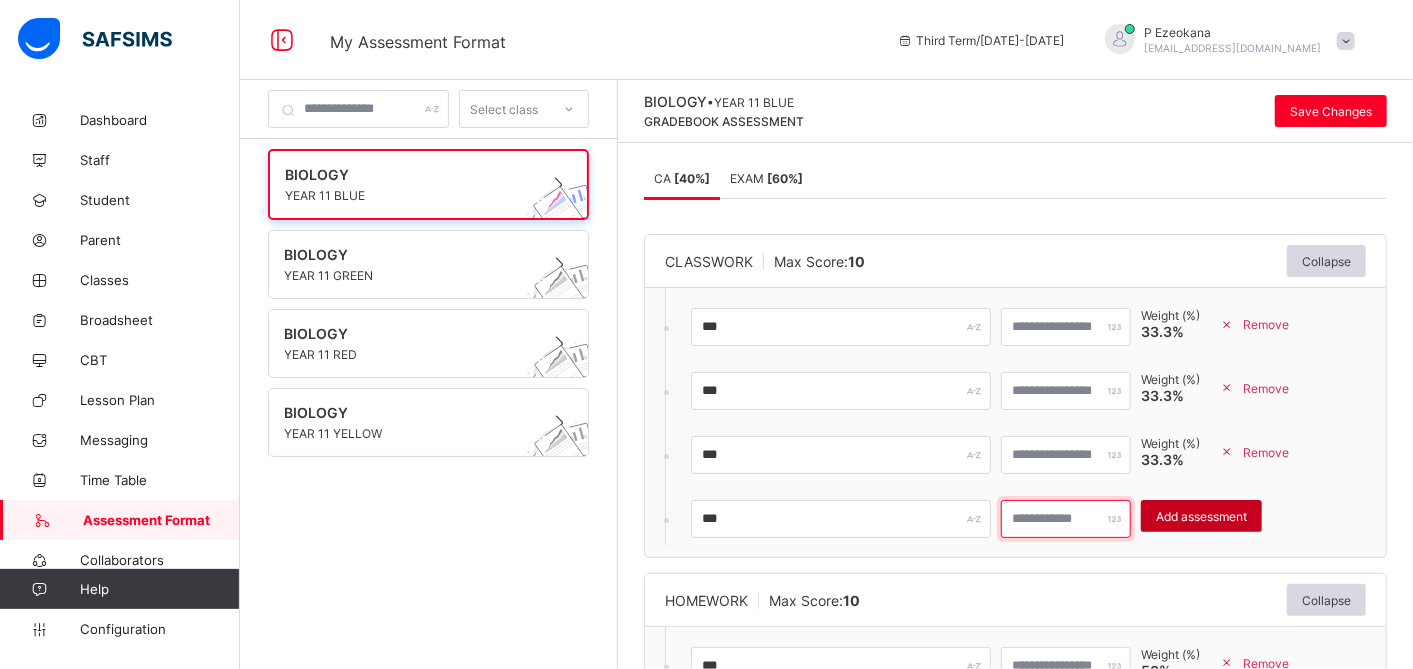 type on "**" 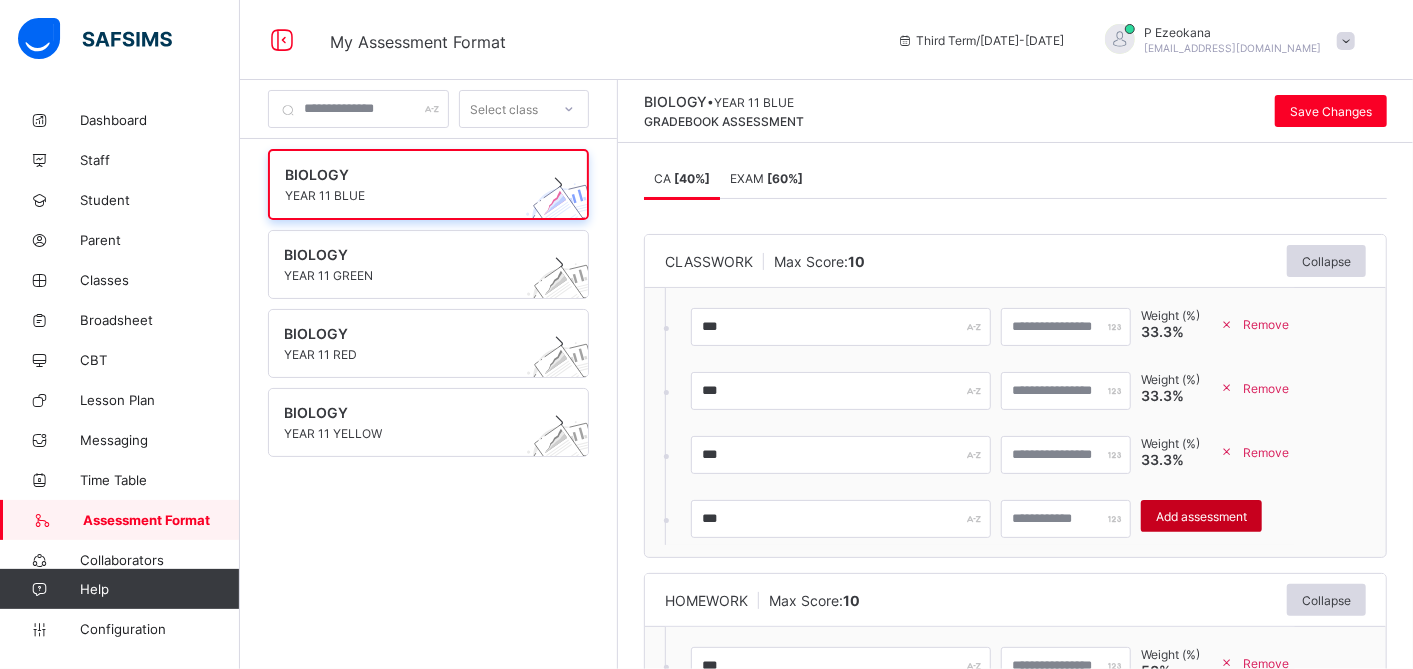 click on "Add assessment" at bounding box center (1201, 516) 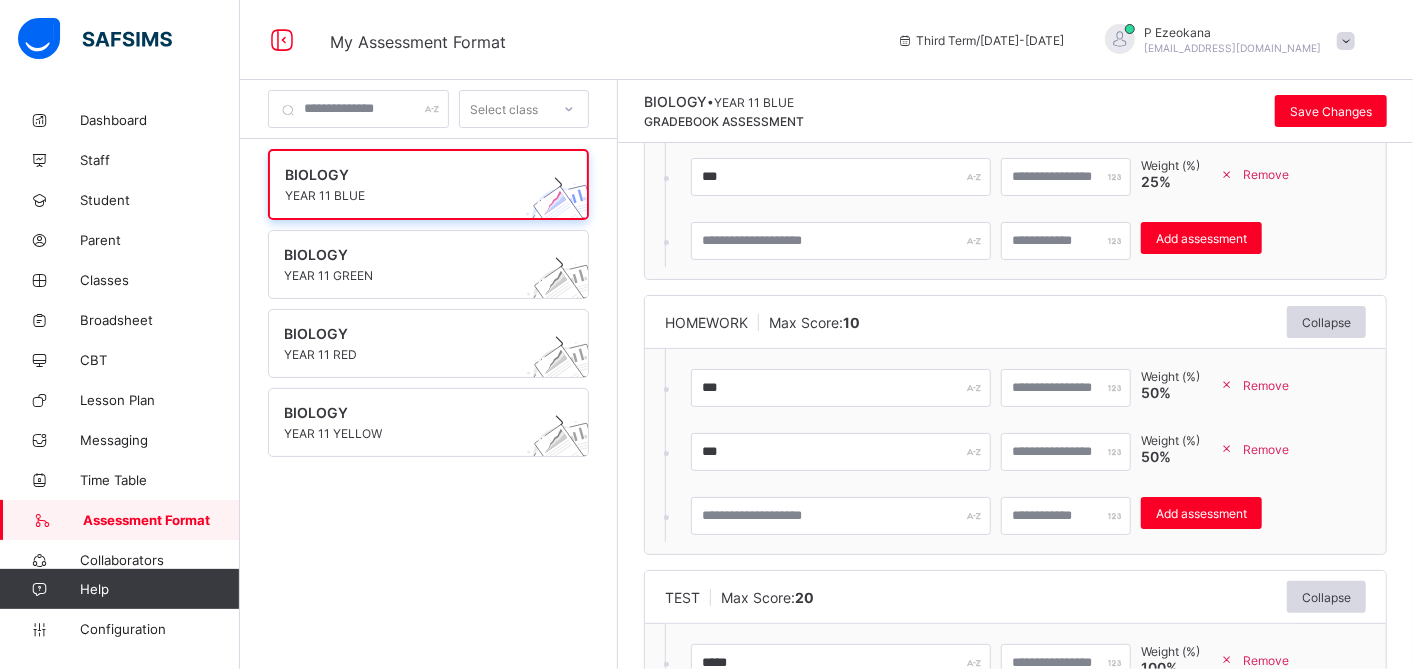 scroll, scrollTop: 371, scrollLeft: 0, axis: vertical 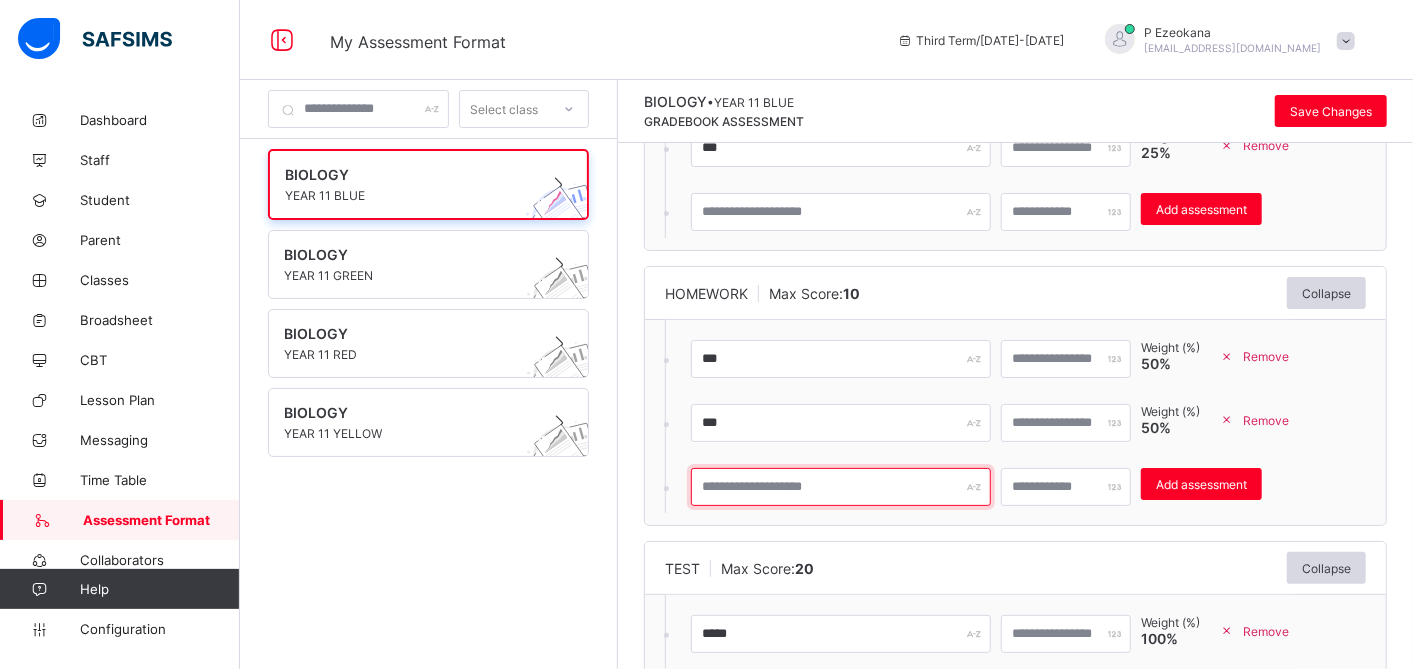 click at bounding box center (841, 487) 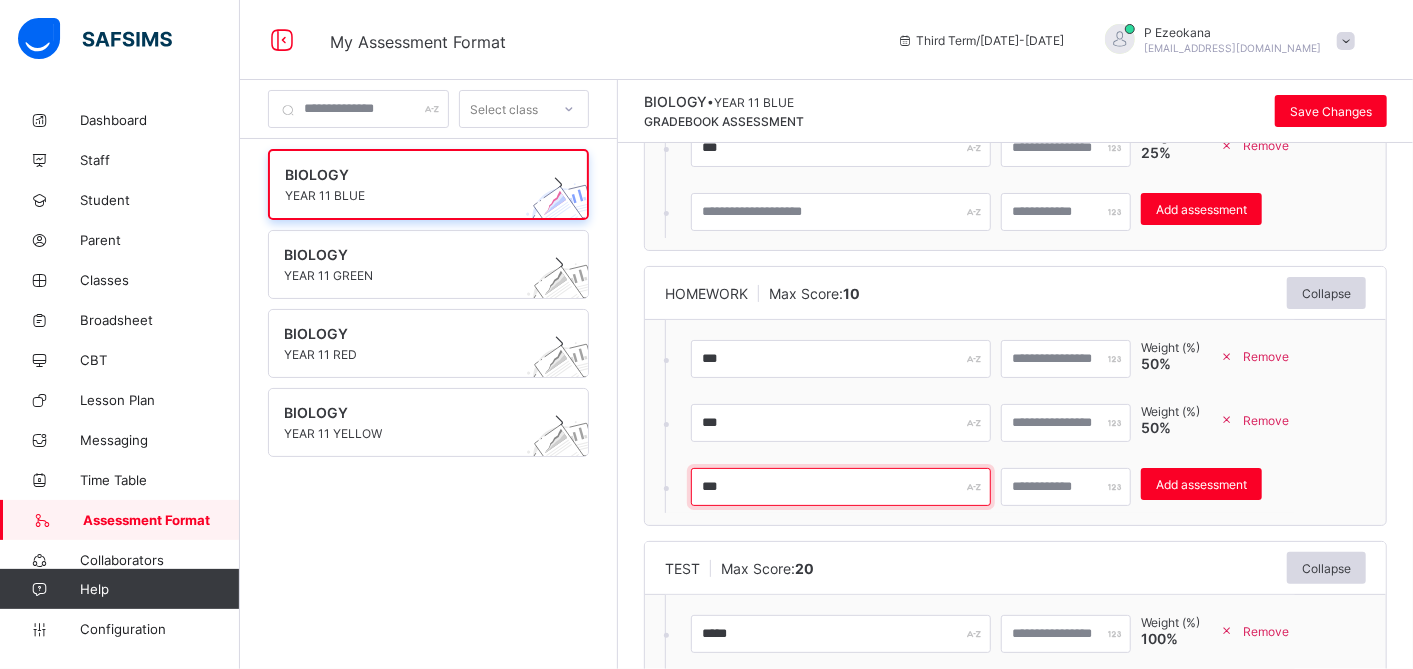 type on "***" 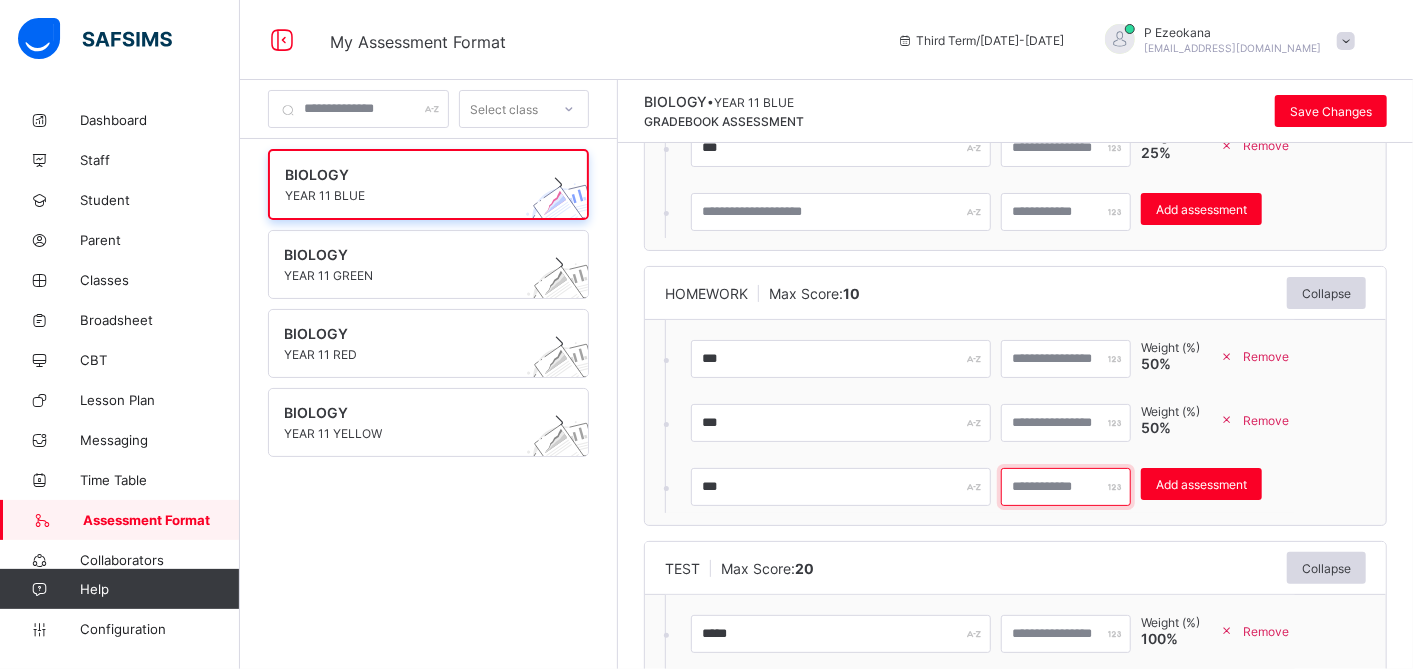 click at bounding box center [1066, 487] 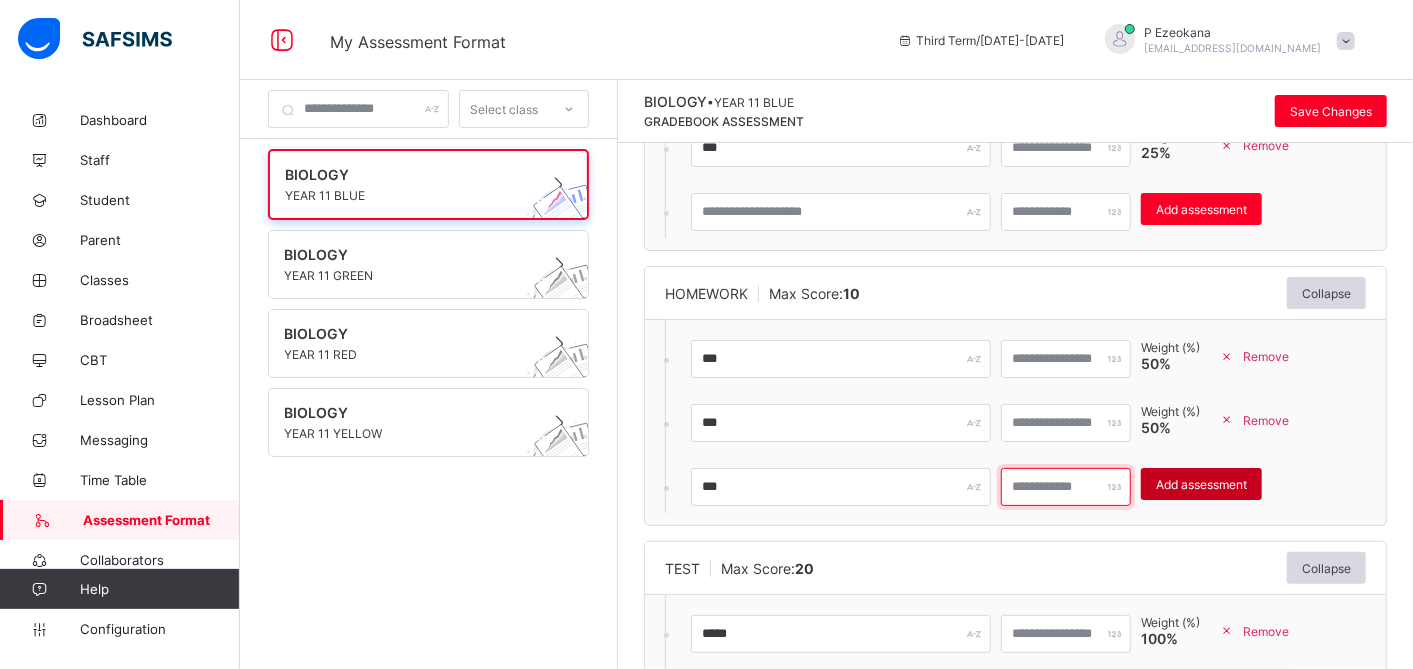 type on "**" 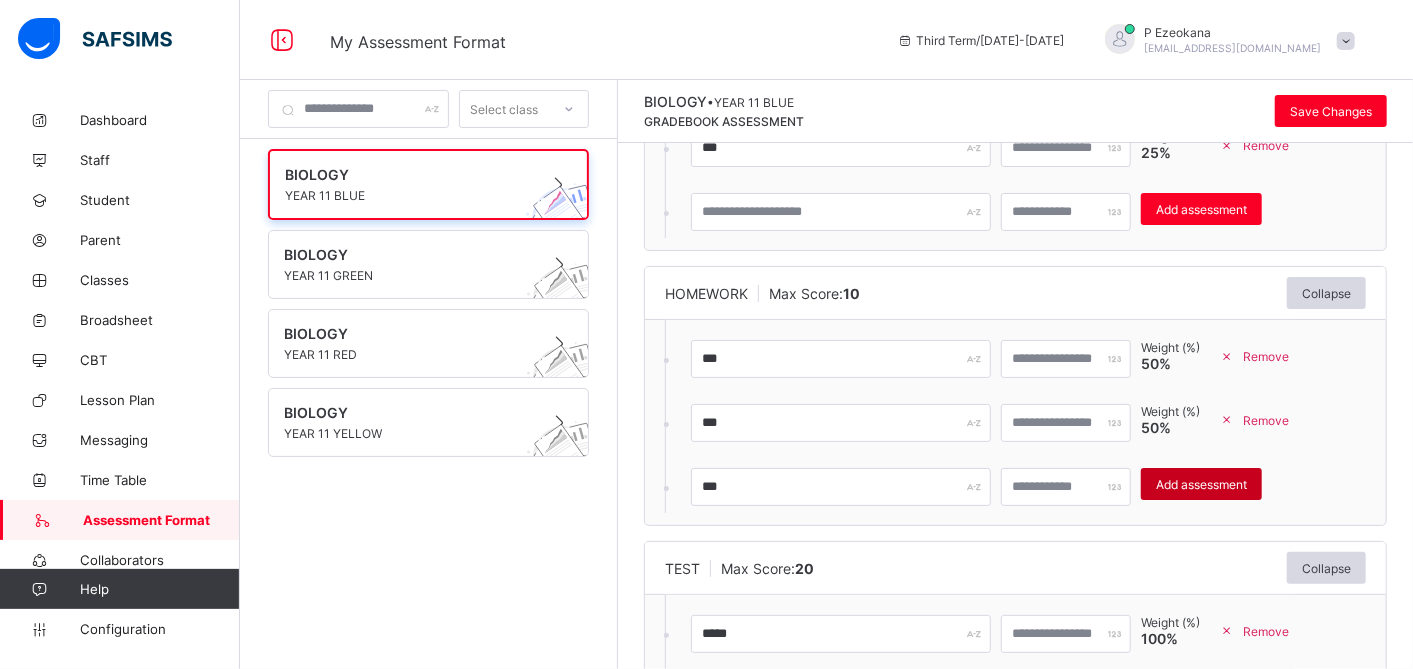 click on "Add assessment" at bounding box center (1201, 484) 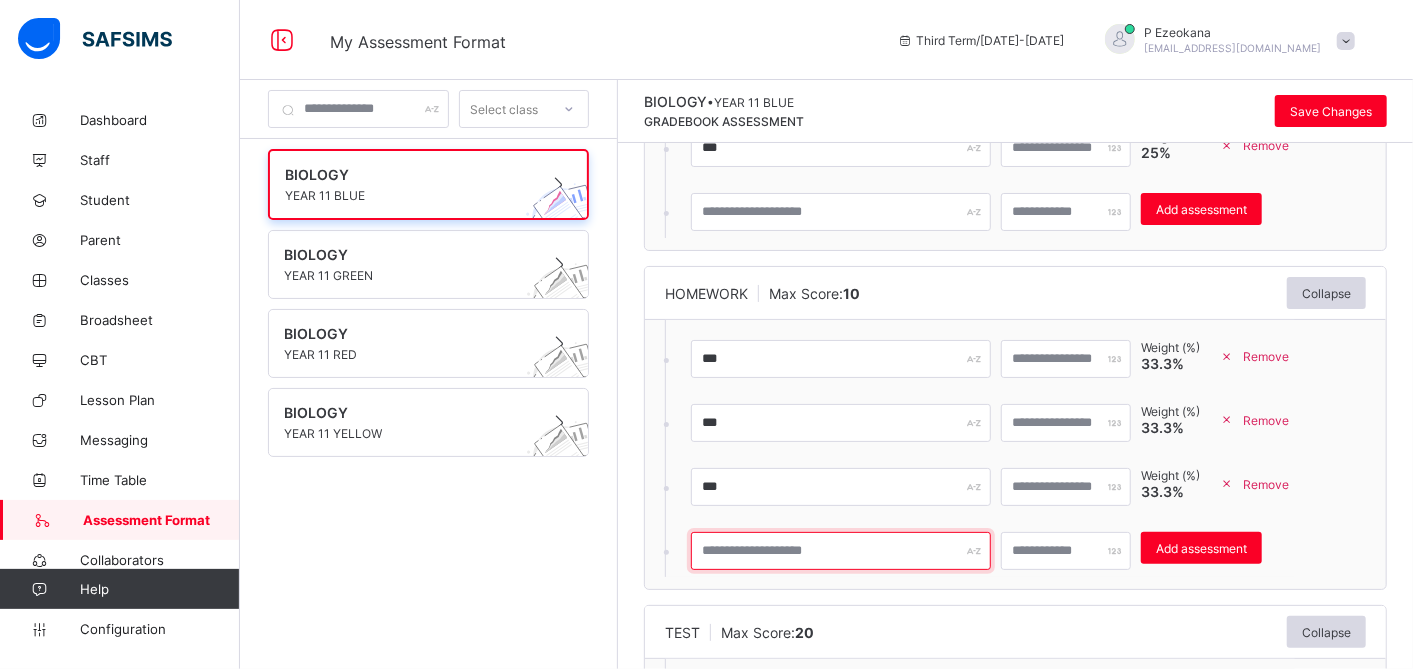 click at bounding box center [841, 551] 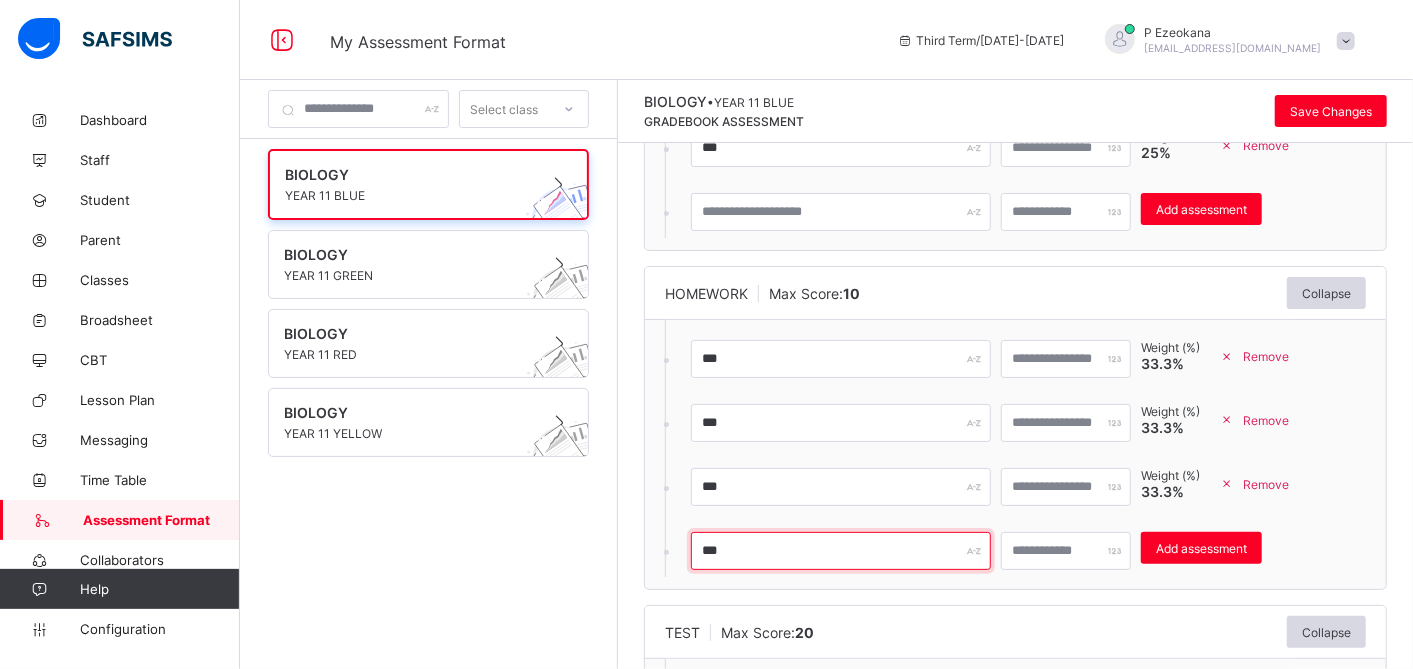 type on "***" 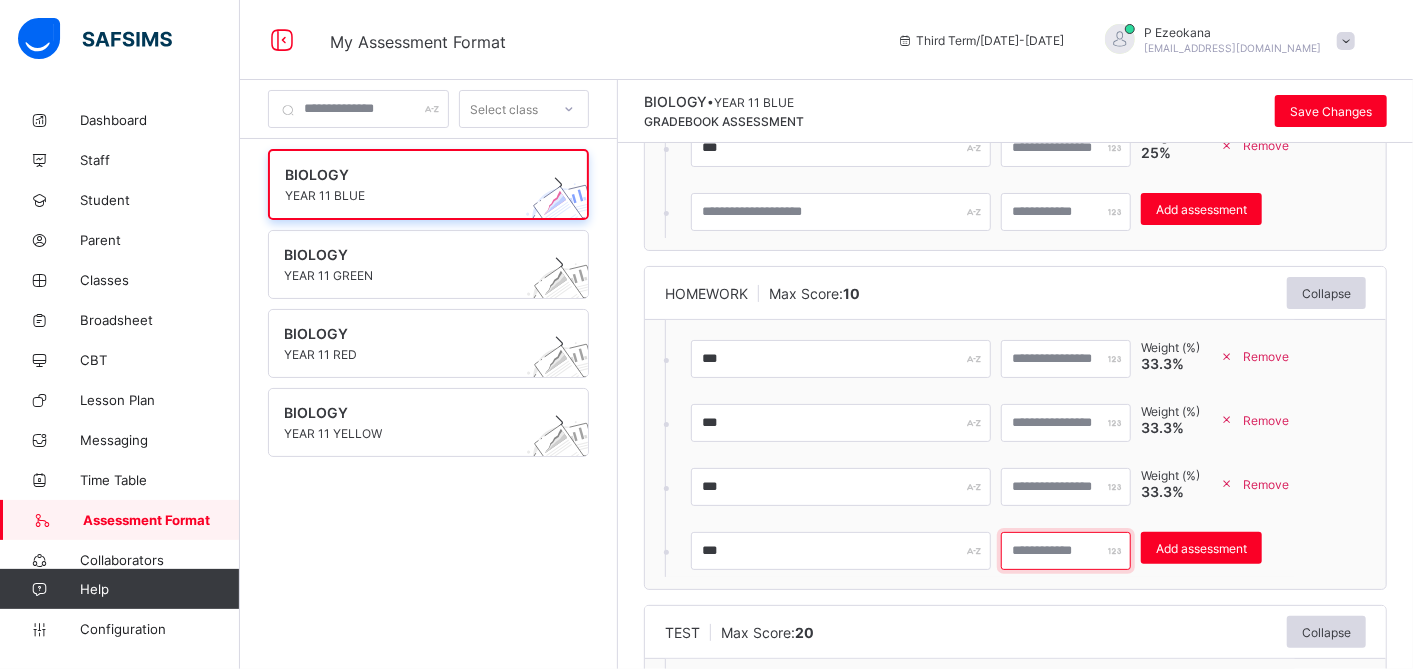 click on "*" at bounding box center (1066, 551) 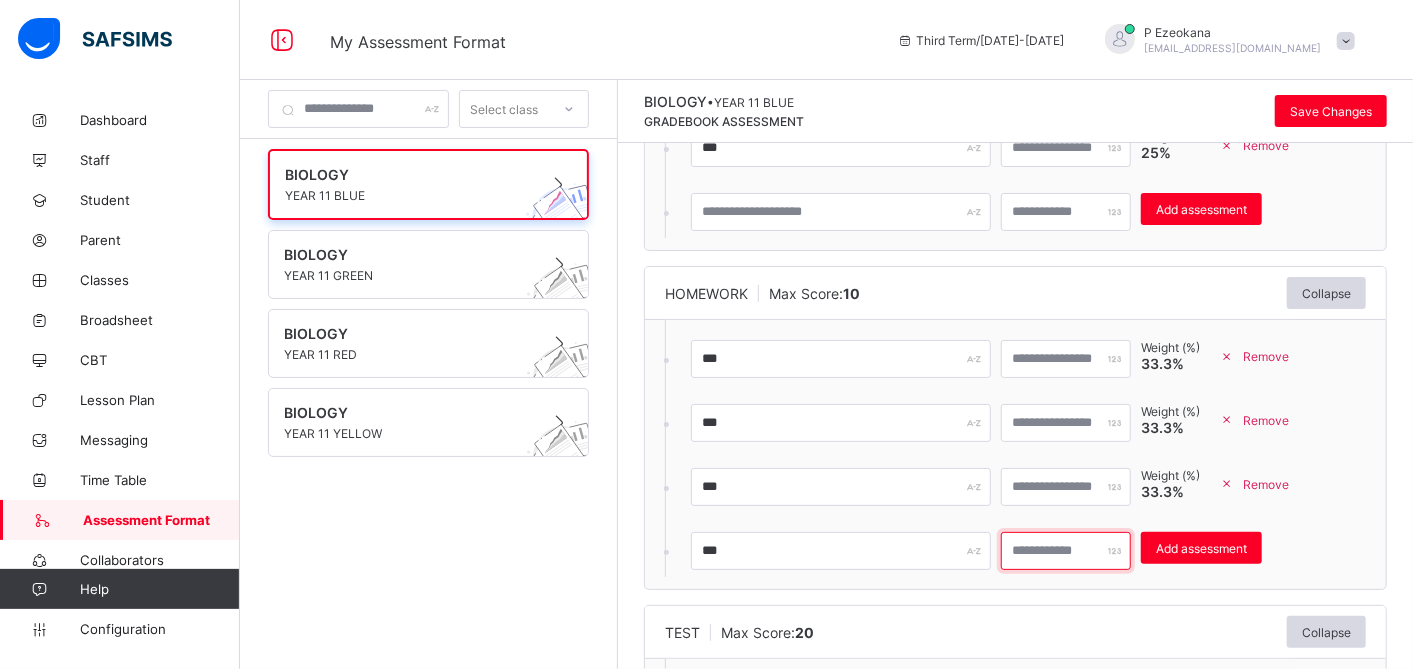type on "*" 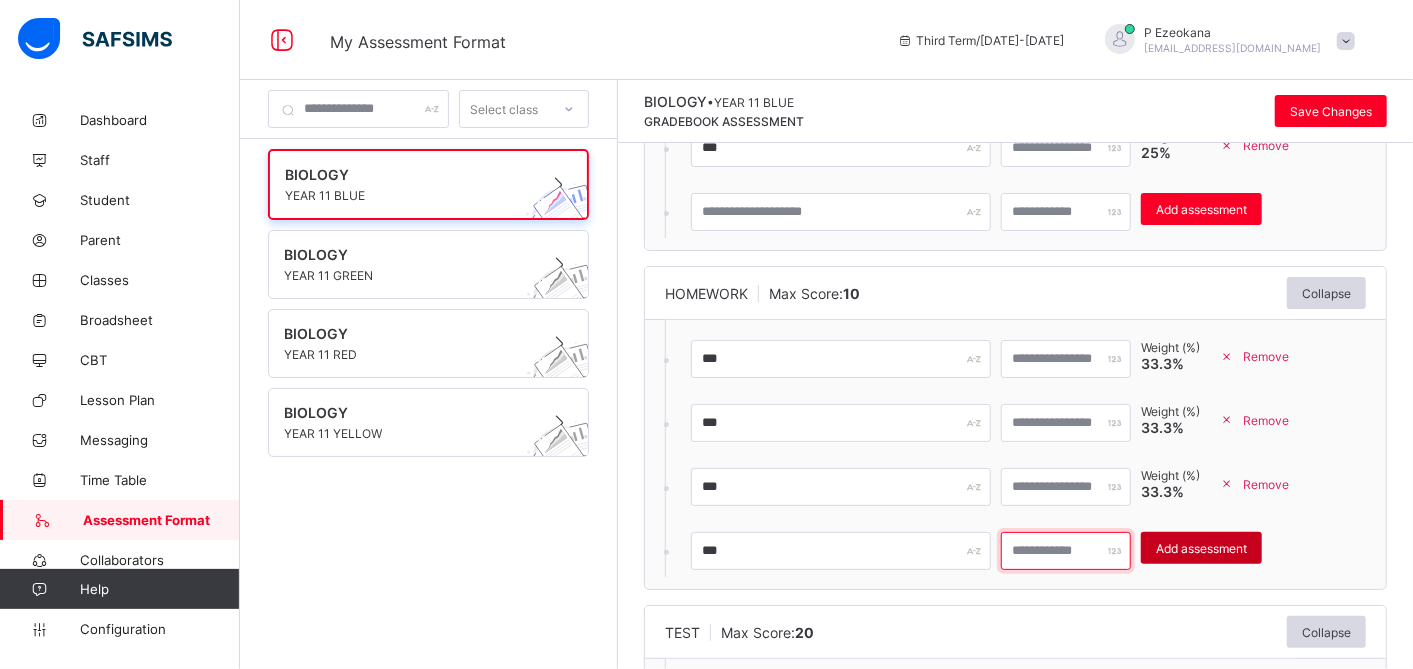 type on "**" 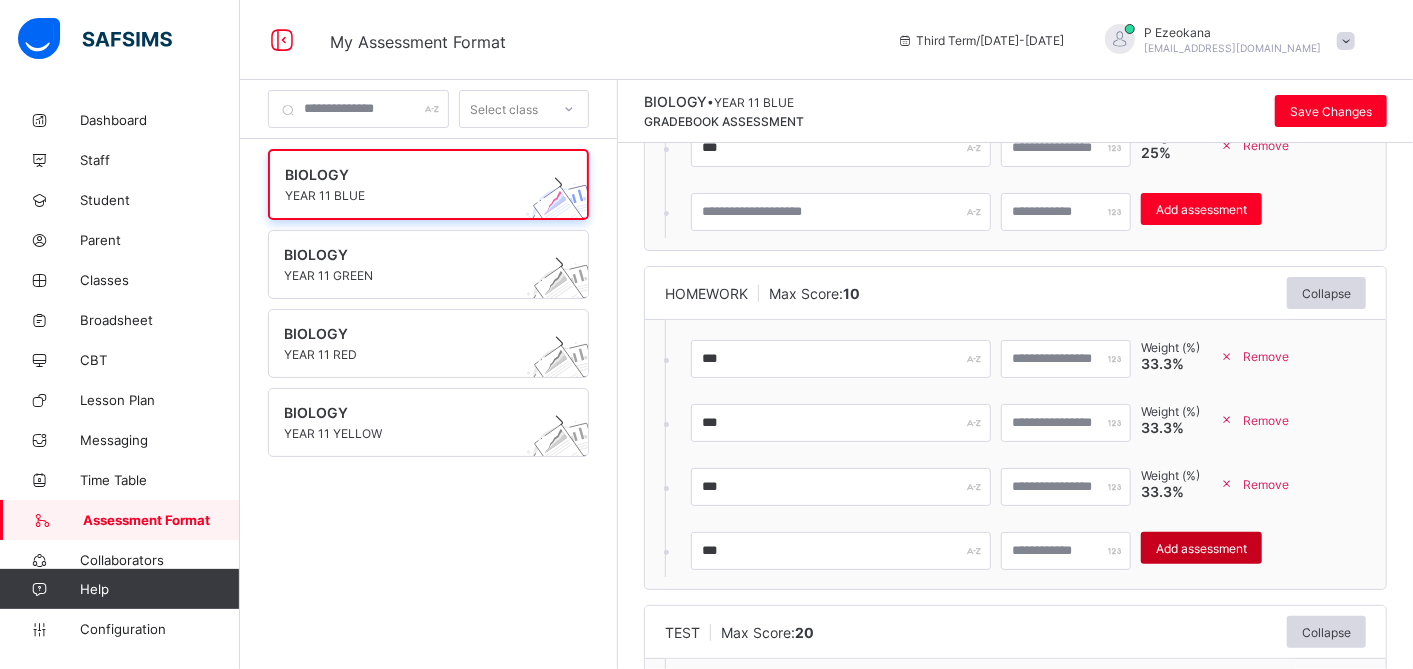 click on "Add assessment" at bounding box center (1201, 548) 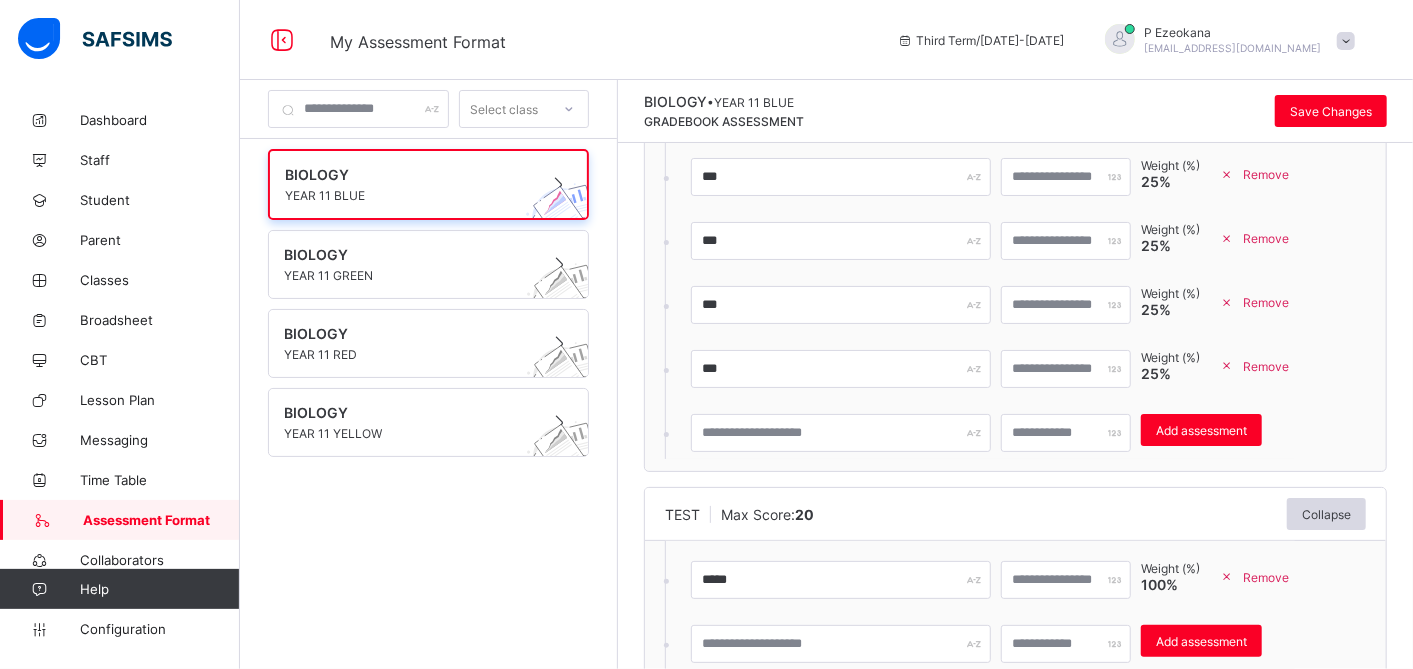scroll, scrollTop: 614, scrollLeft: 0, axis: vertical 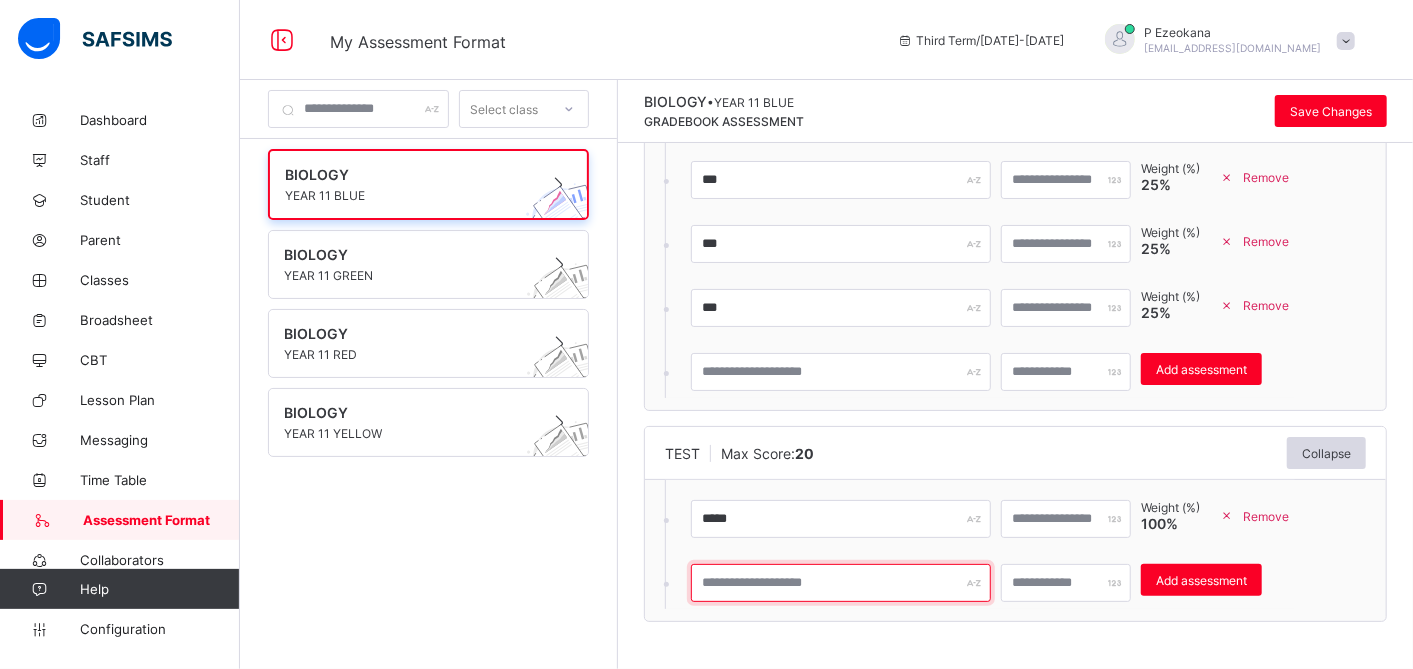 click at bounding box center (841, 583) 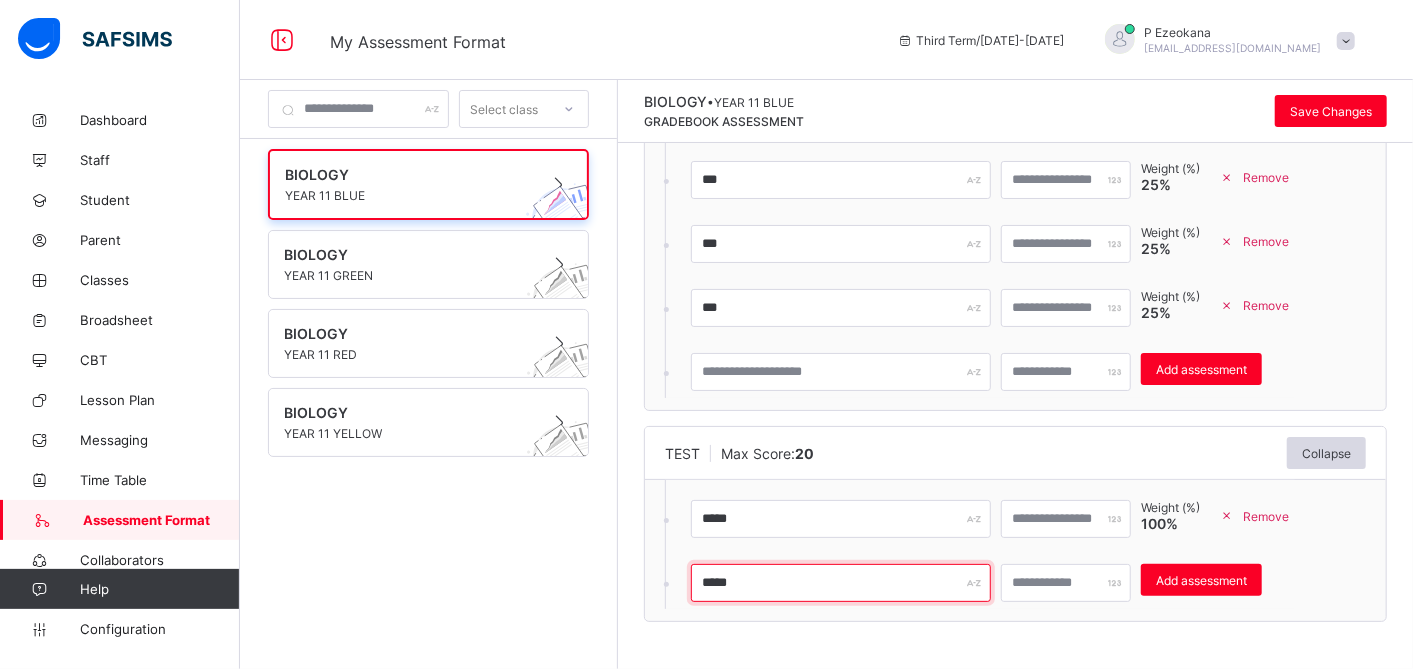 type on "*****" 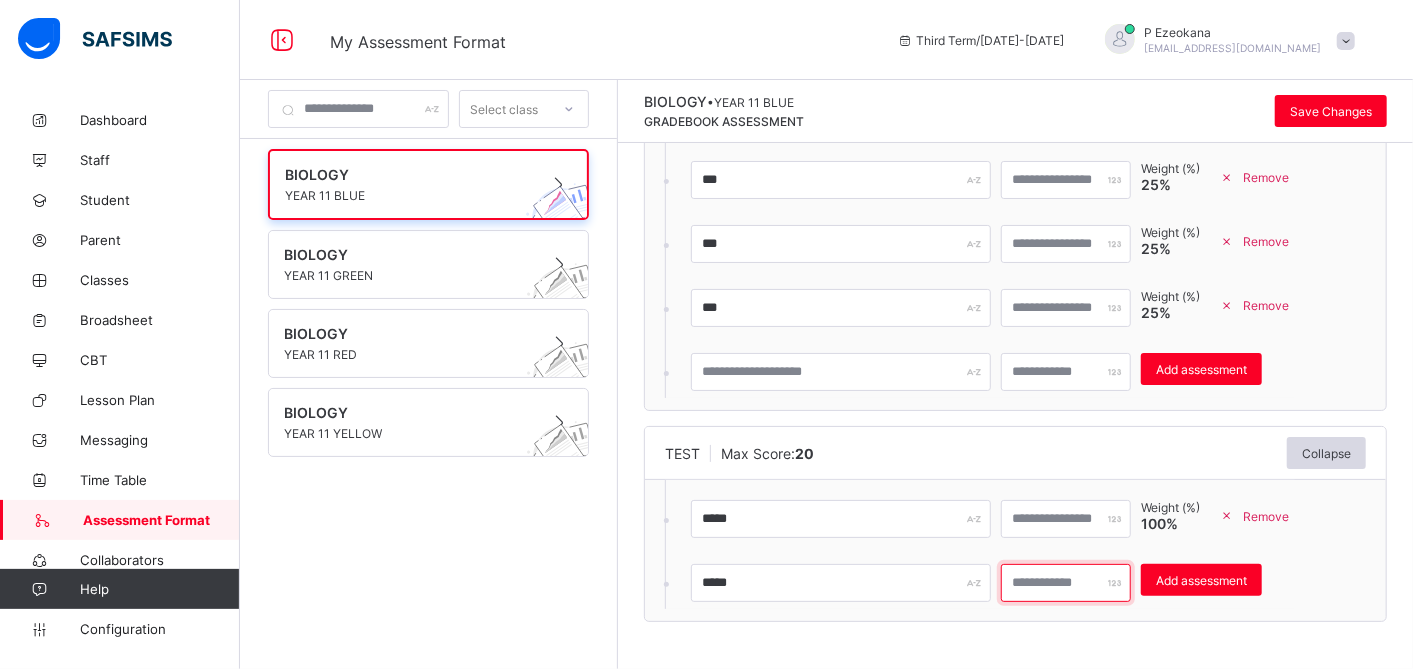 click at bounding box center (1066, 583) 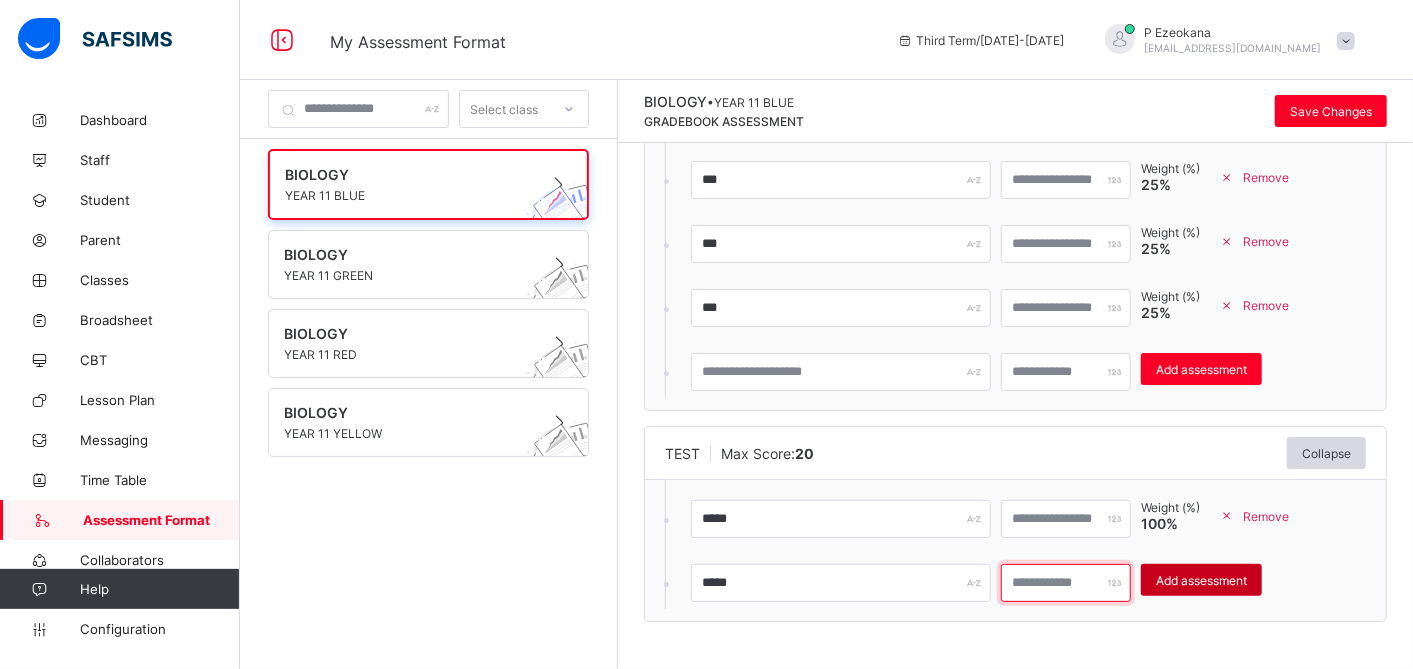 type on "**" 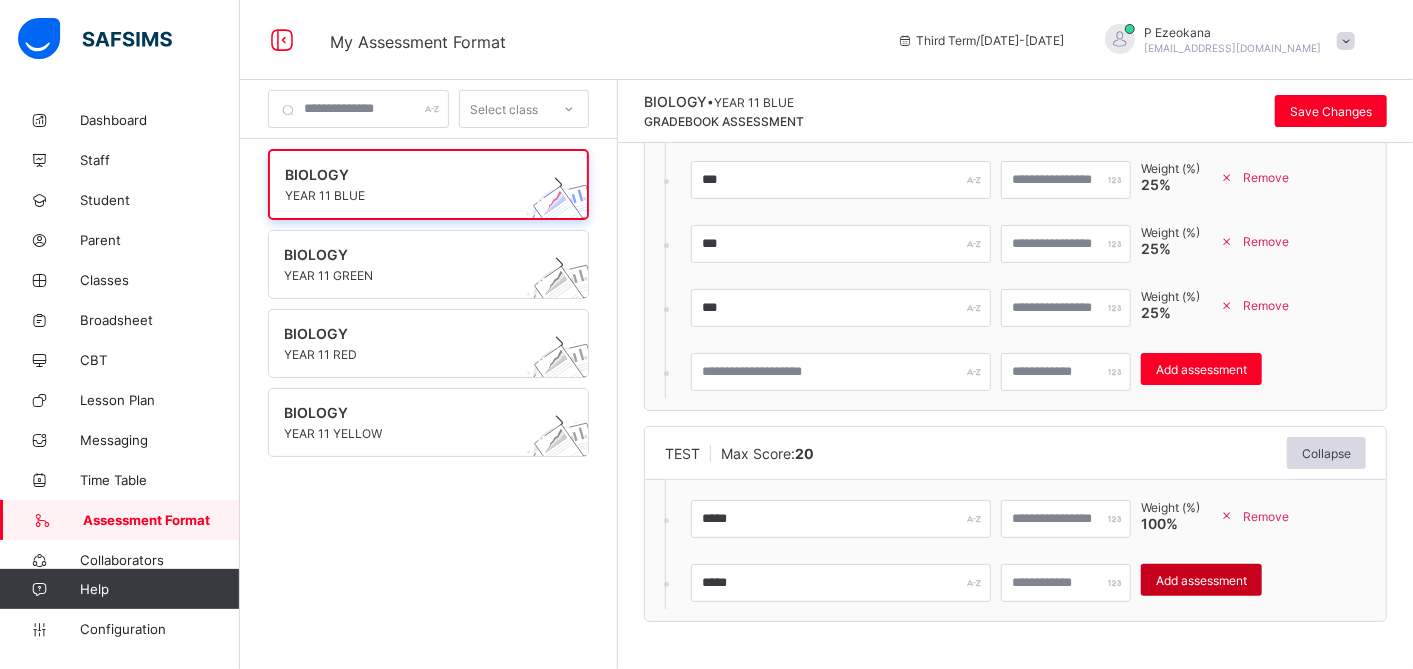 click on "Add assessment" at bounding box center (1201, 580) 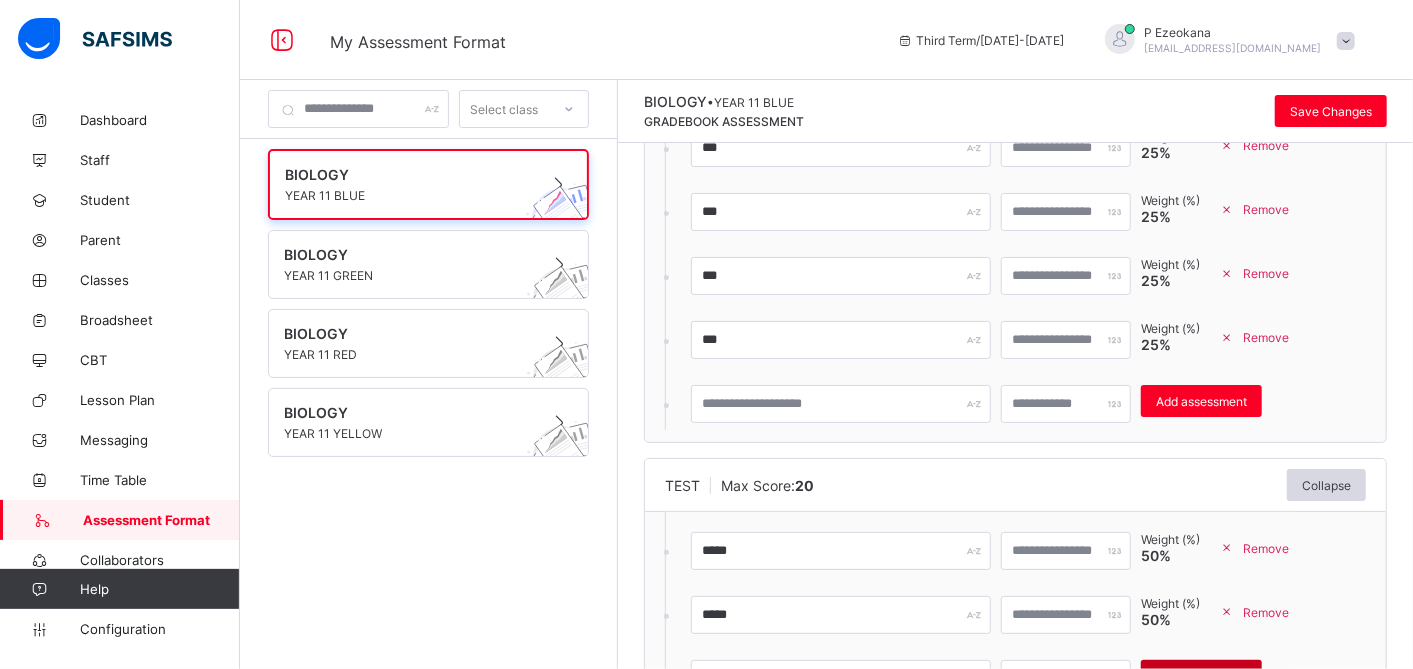 scroll, scrollTop: 581, scrollLeft: 0, axis: vertical 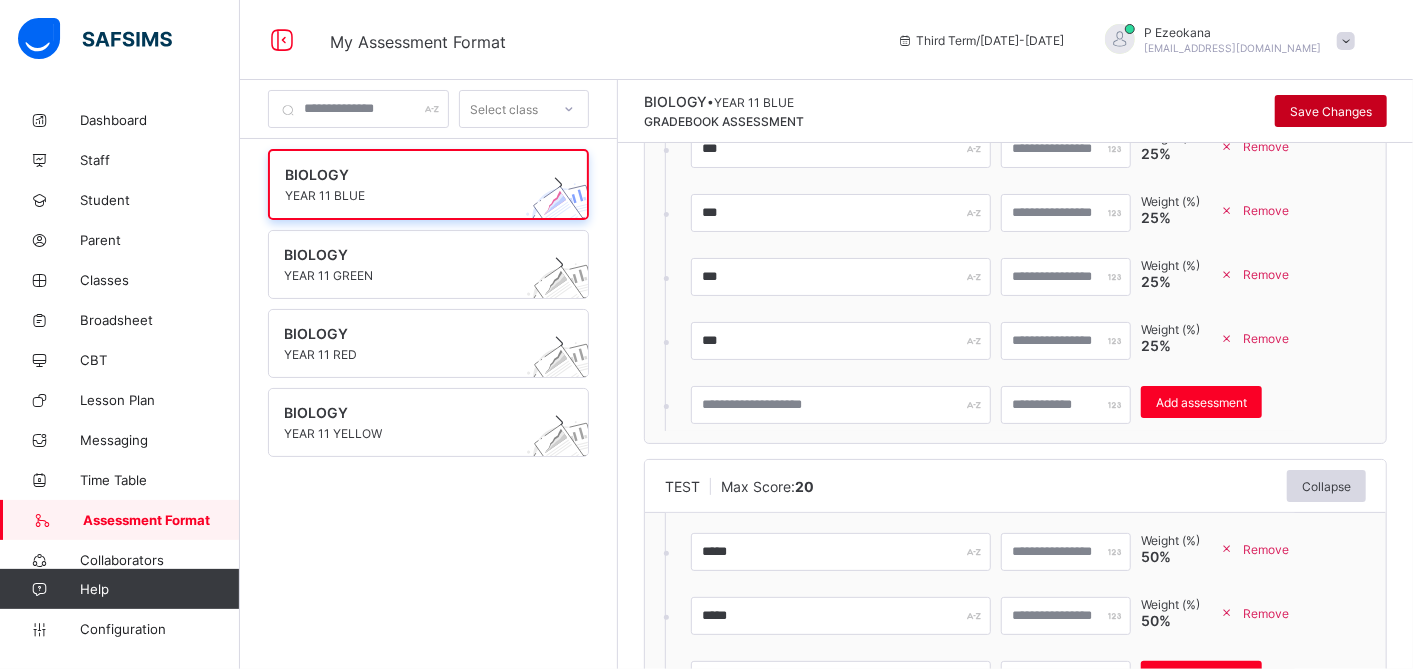 click on "Save Changes" at bounding box center (1331, 111) 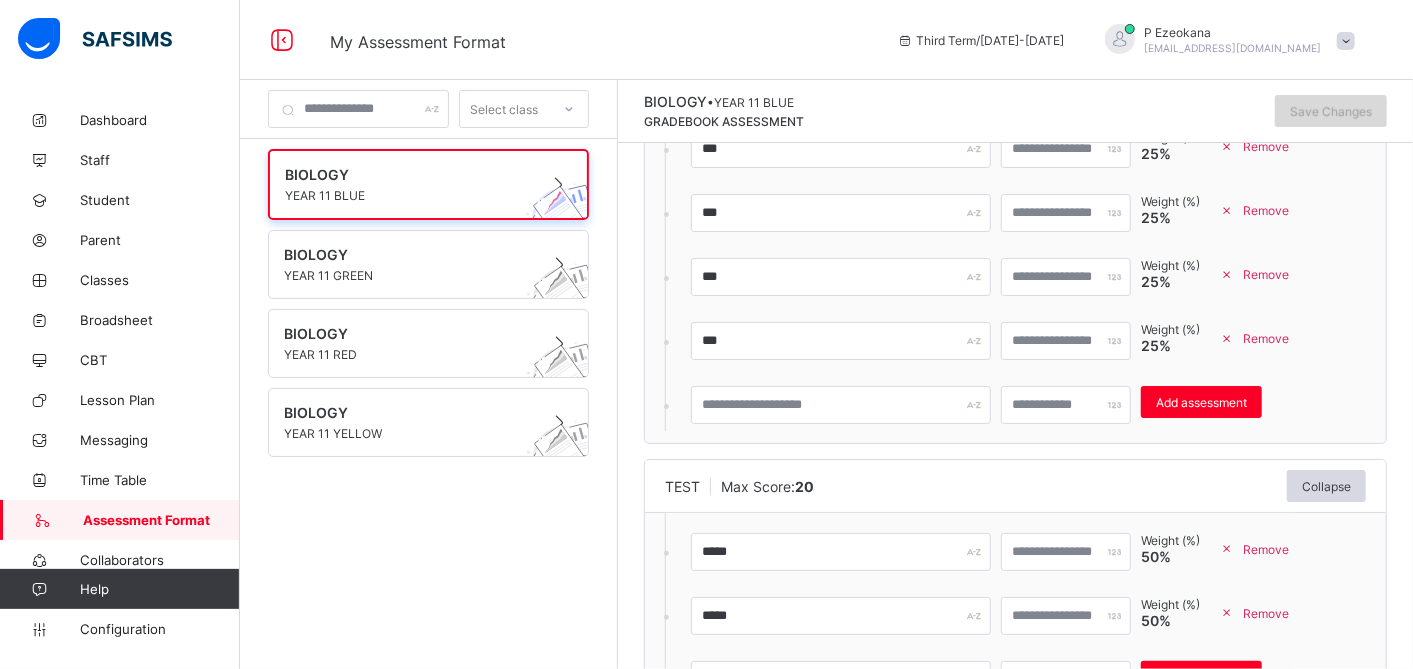 scroll, scrollTop: 0, scrollLeft: 0, axis: both 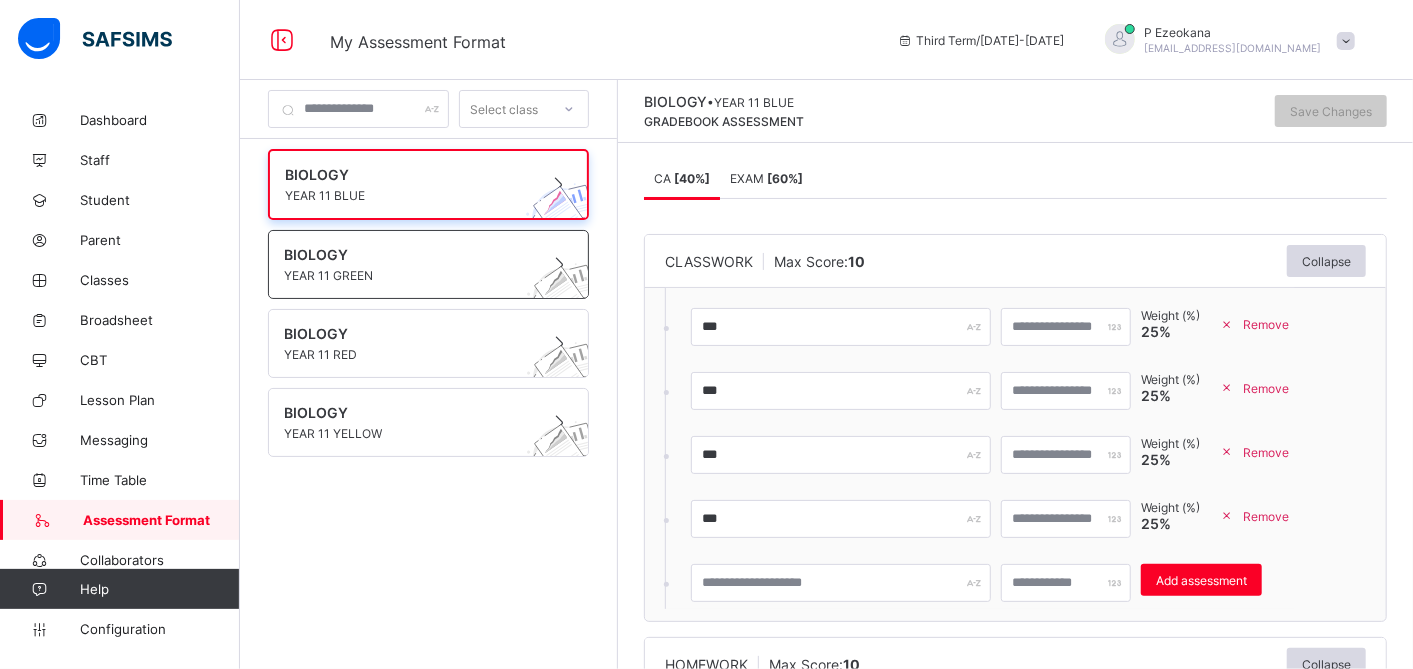 click on "BIOLOGY" at bounding box center (409, 254) 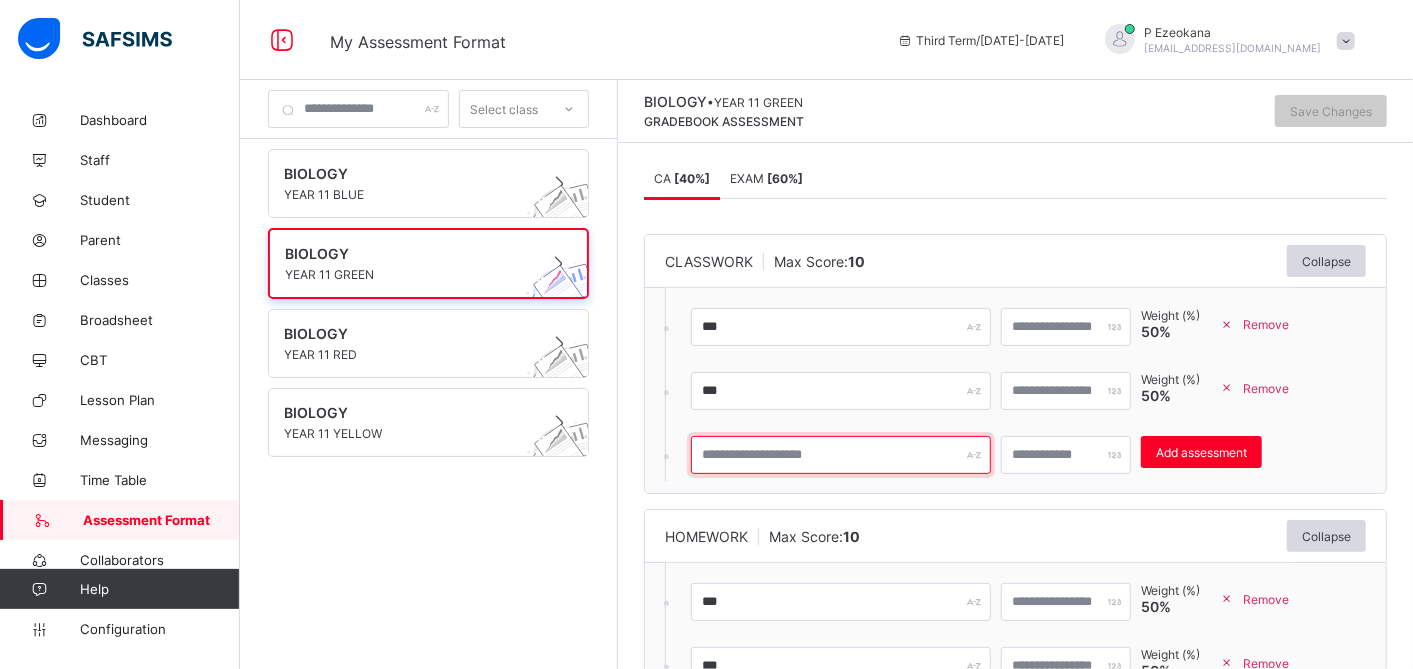 click at bounding box center (841, 455) 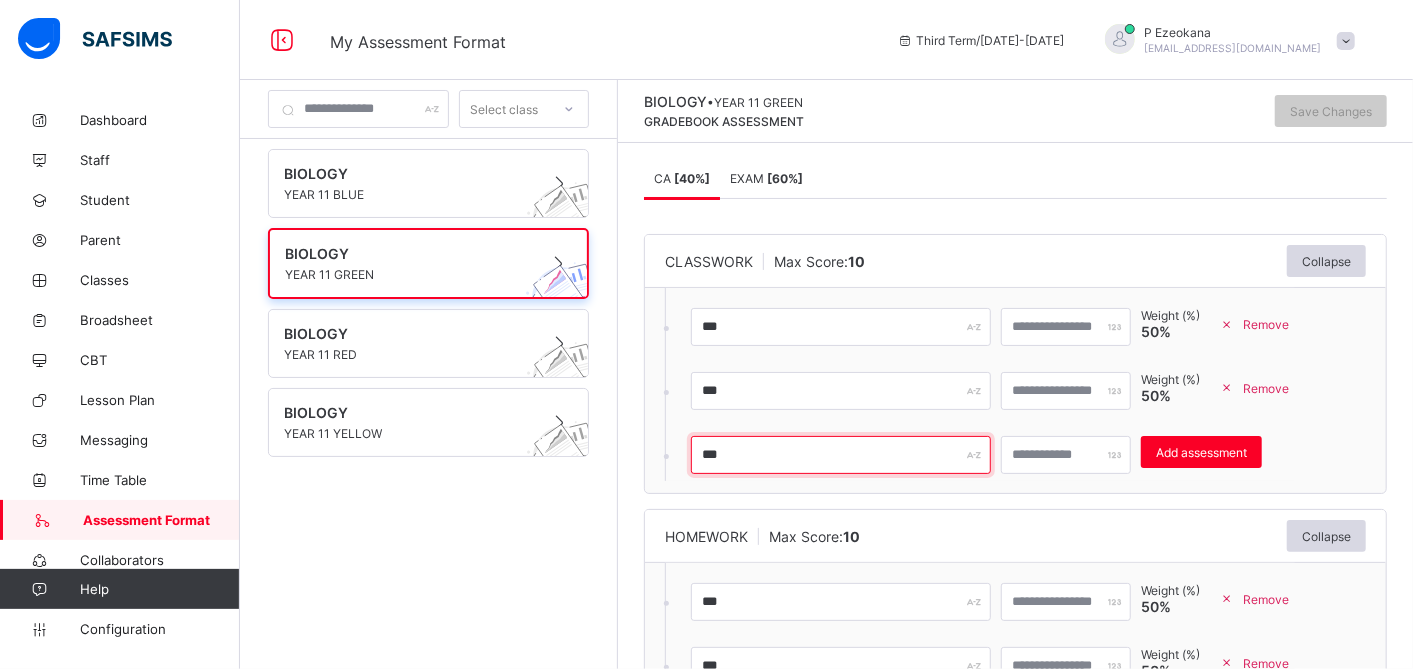 type on "***" 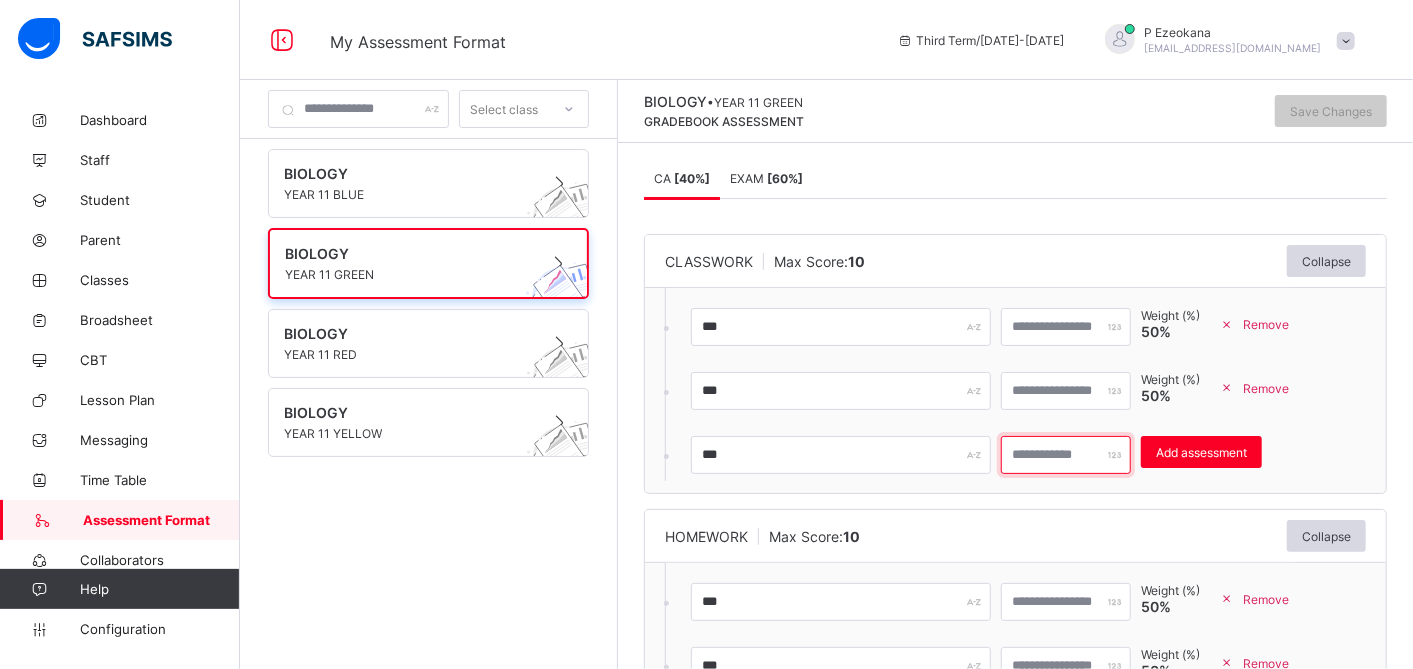 click at bounding box center [1066, 455] 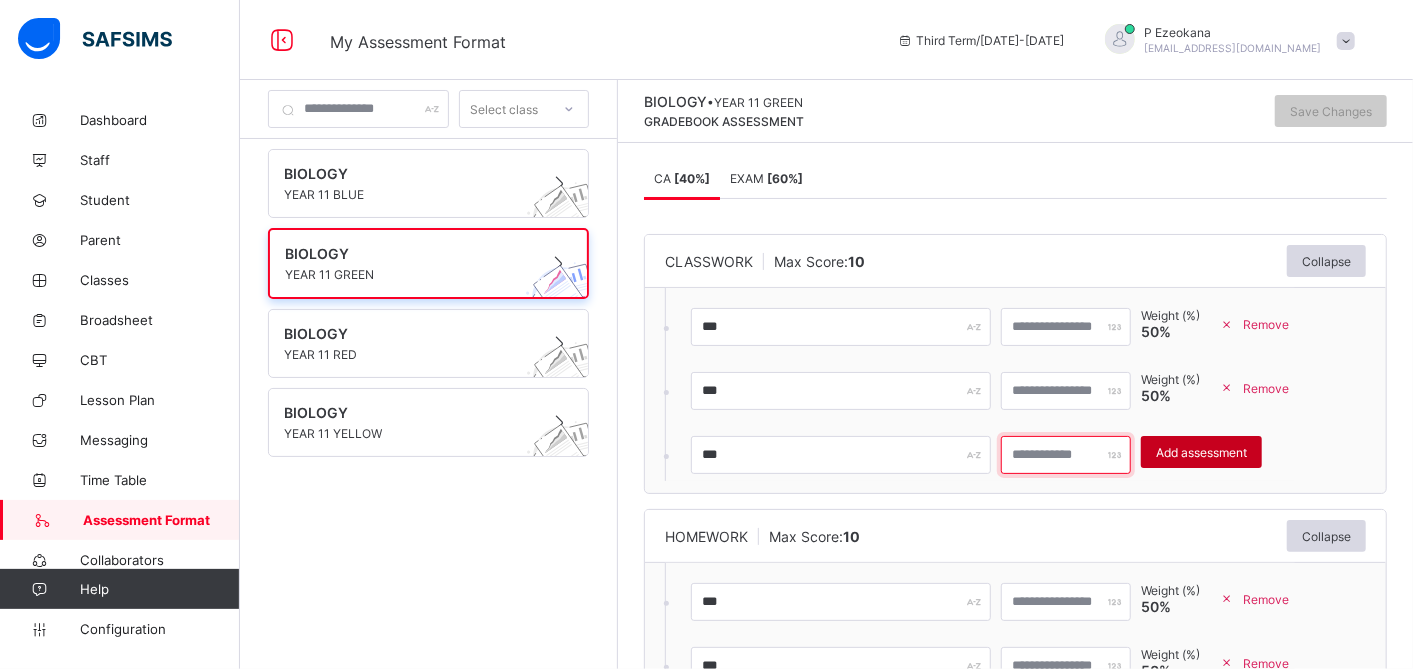 type on "**" 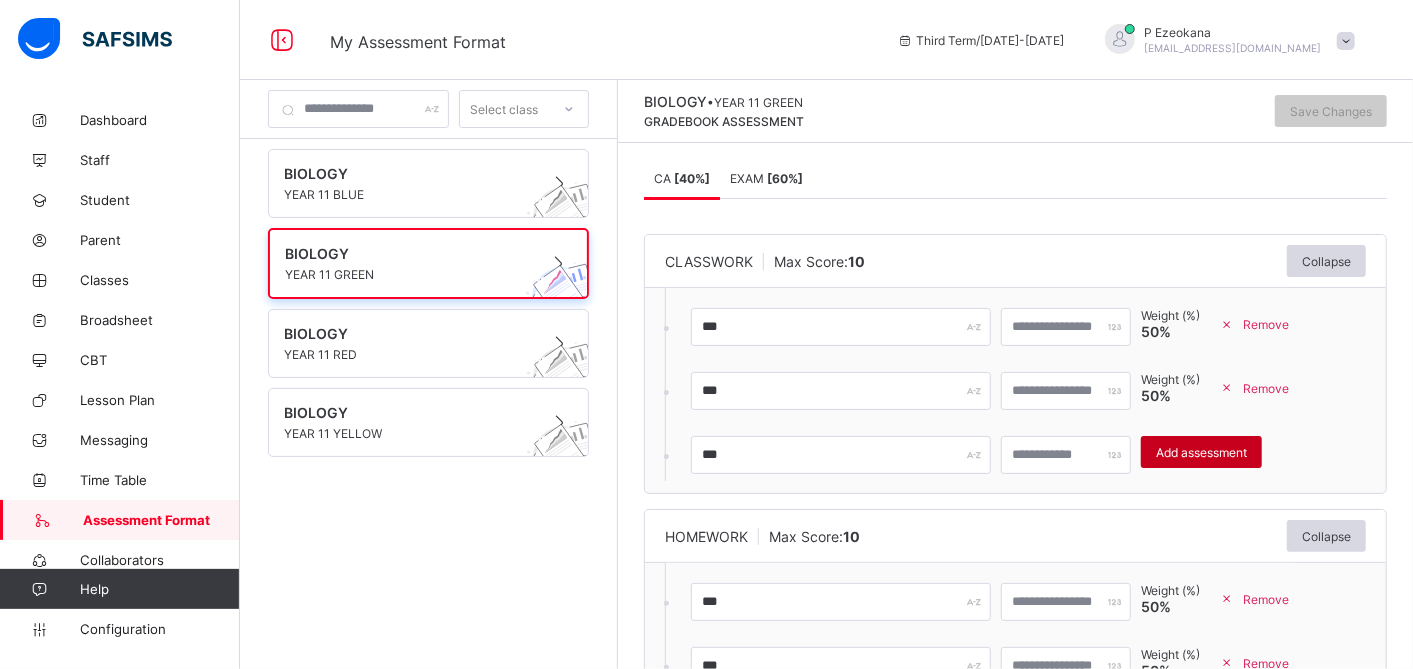 click on "Add assessment" at bounding box center [1201, 452] 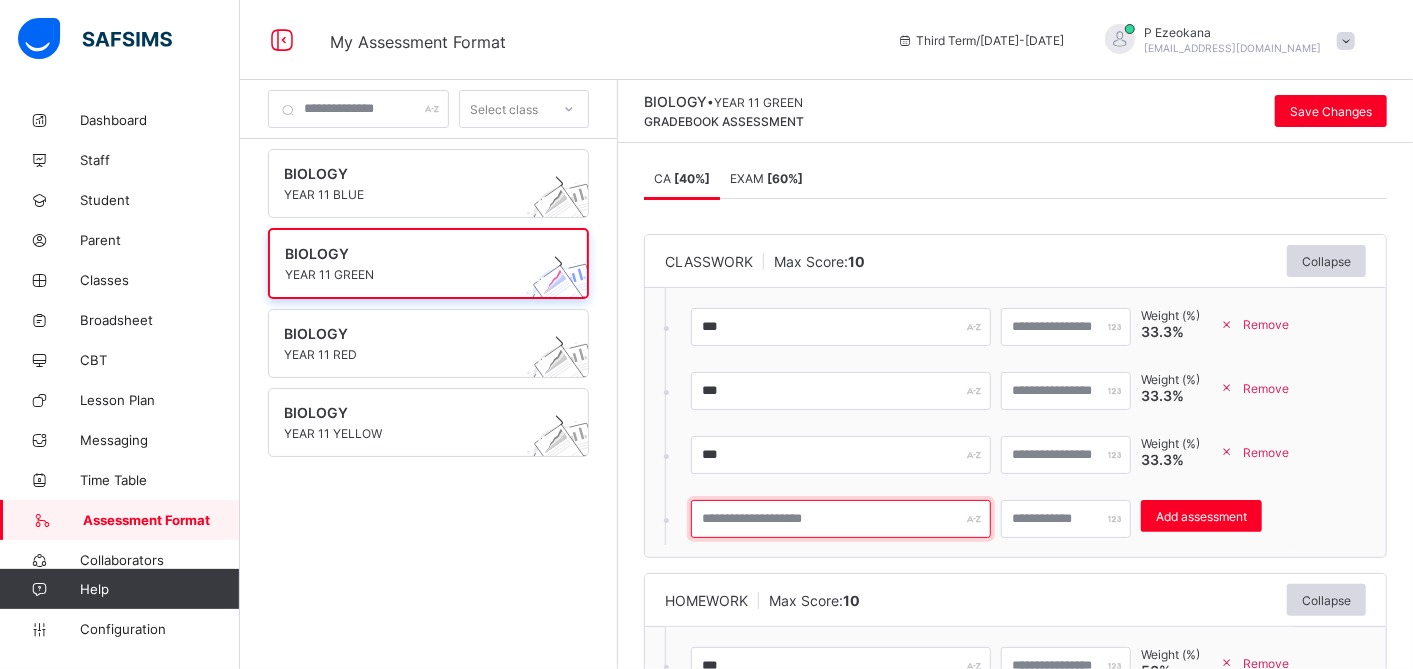 click at bounding box center [841, 519] 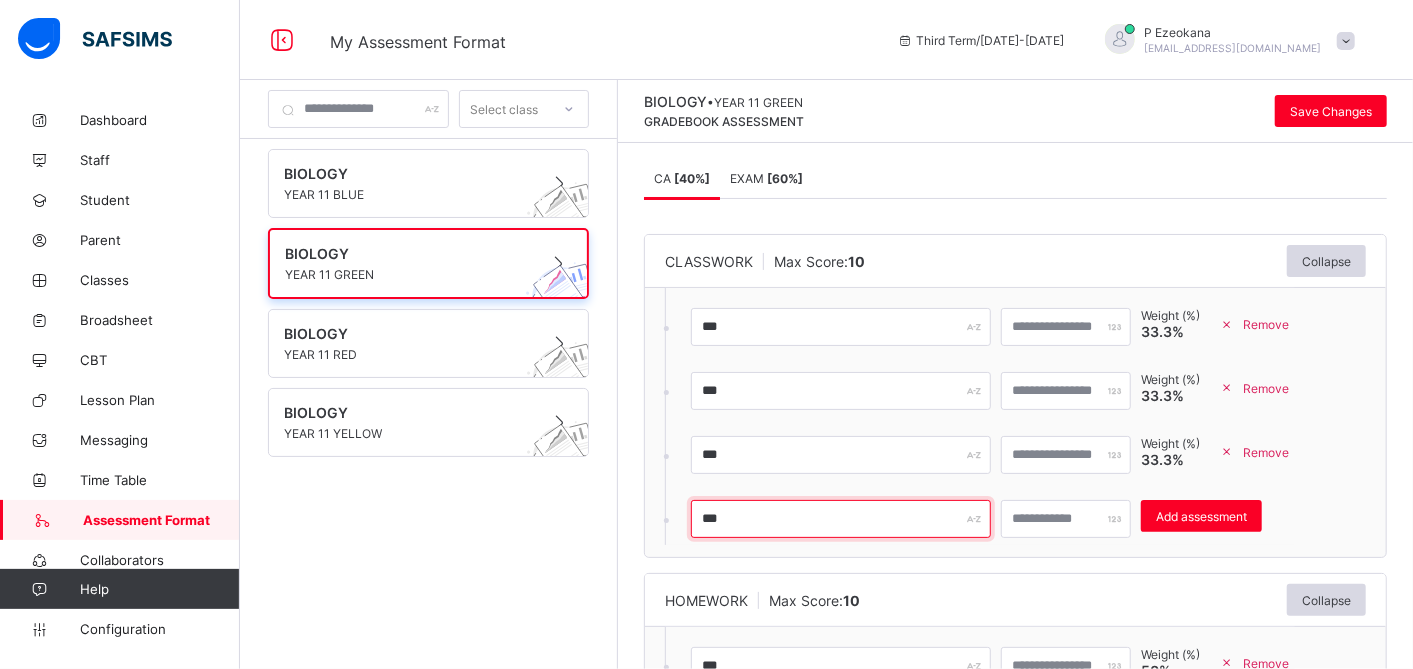 type on "***" 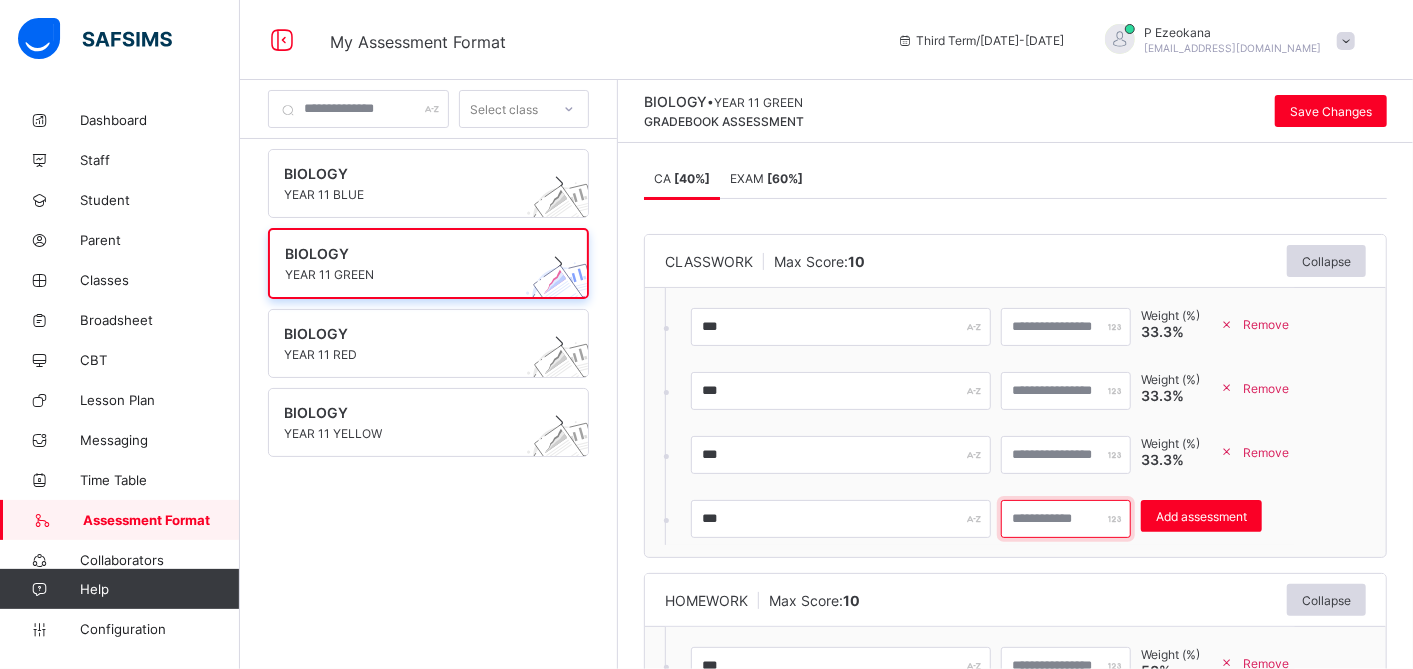 click on "*" at bounding box center [1066, 519] 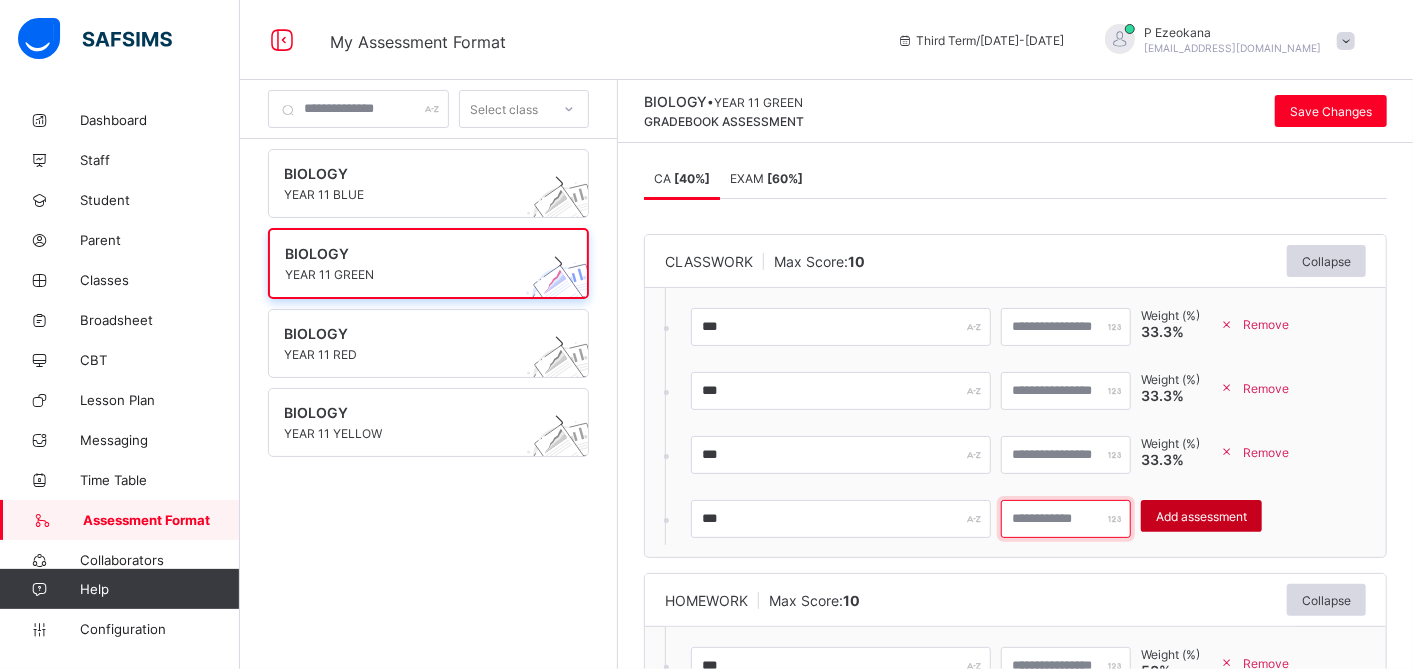 type on "**" 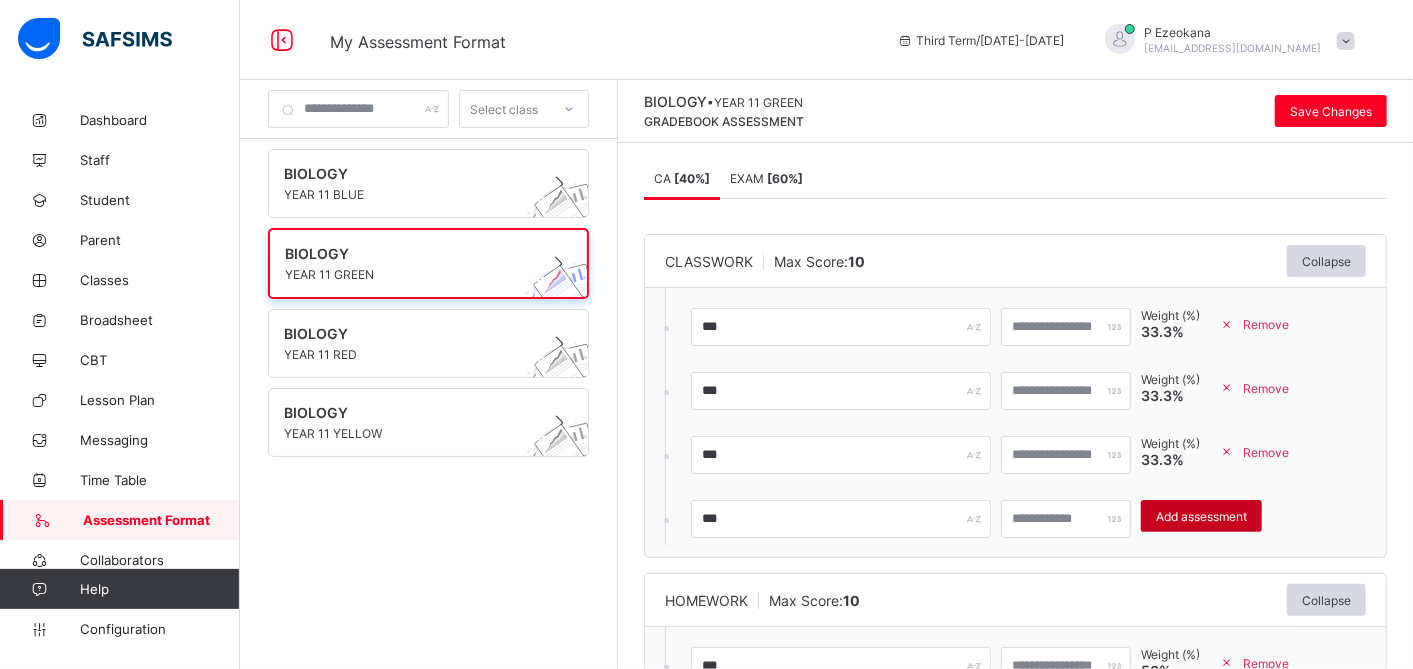 click on "Add assessment" at bounding box center (1201, 516) 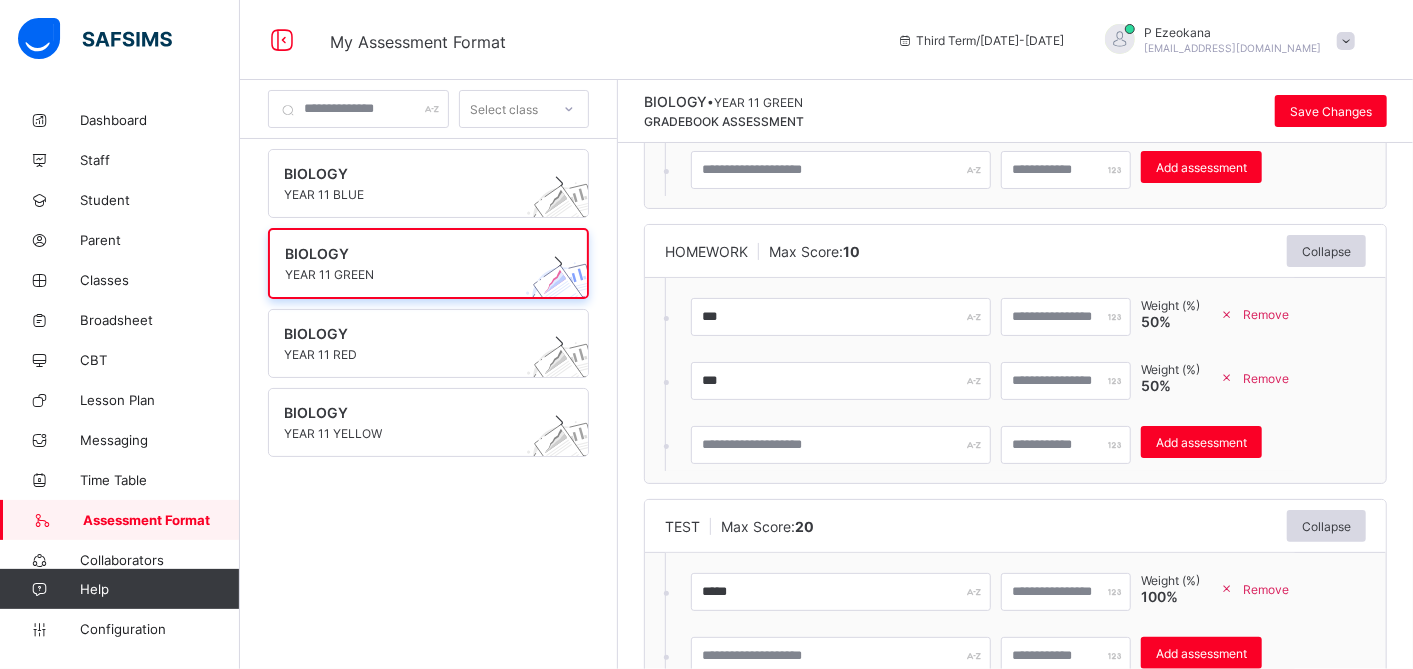 scroll, scrollTop: 414, scrollLeft: 0, axis: vertical 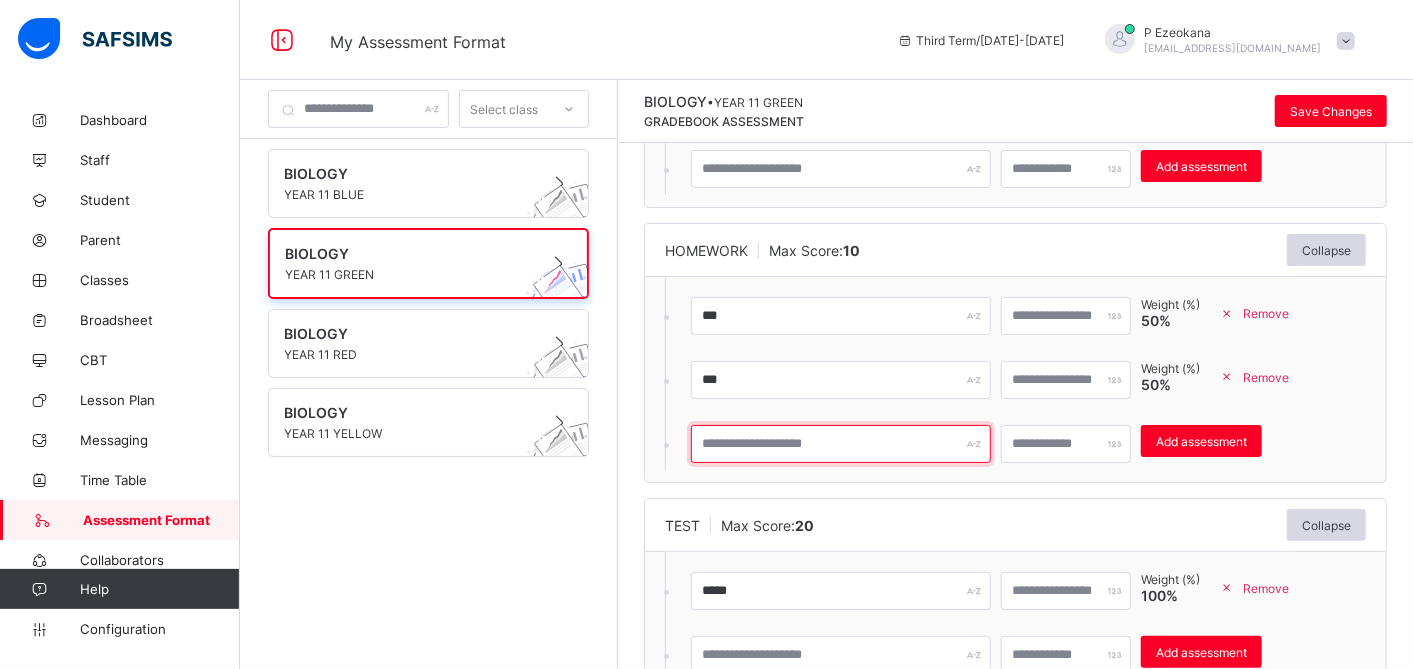 click at bounding box center (841, 444) 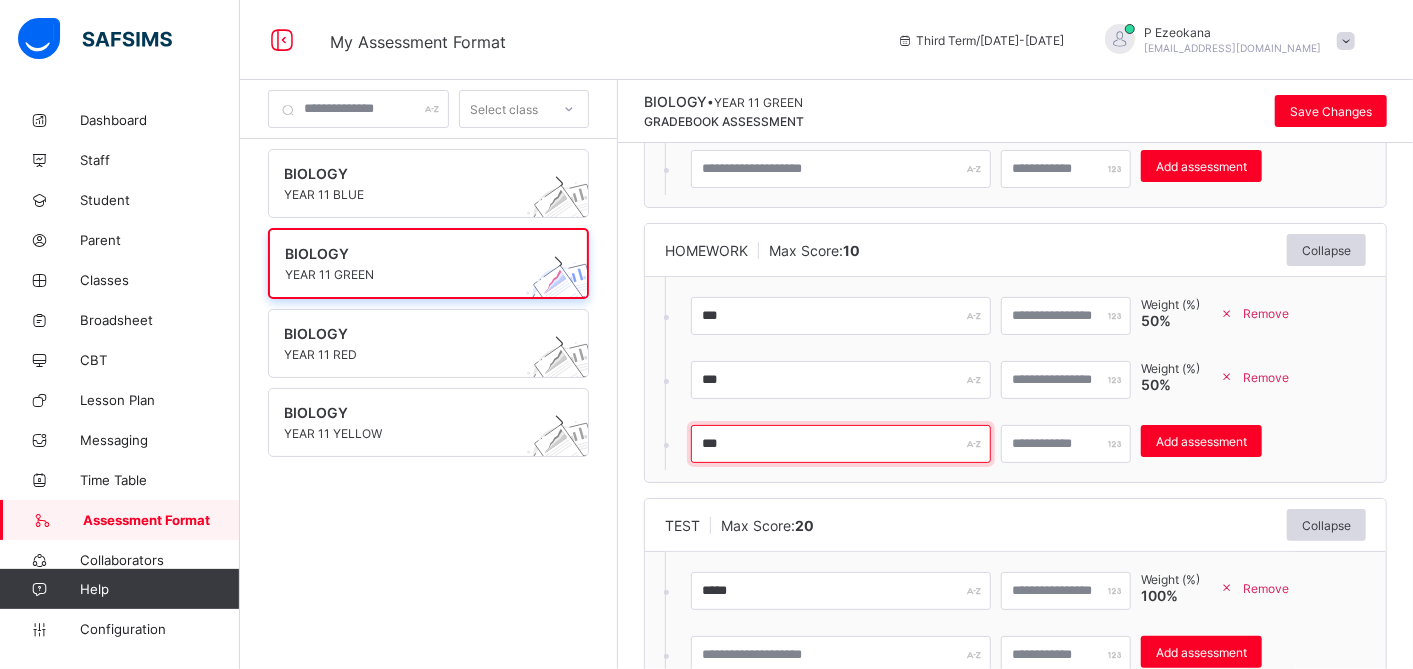 type on "***" 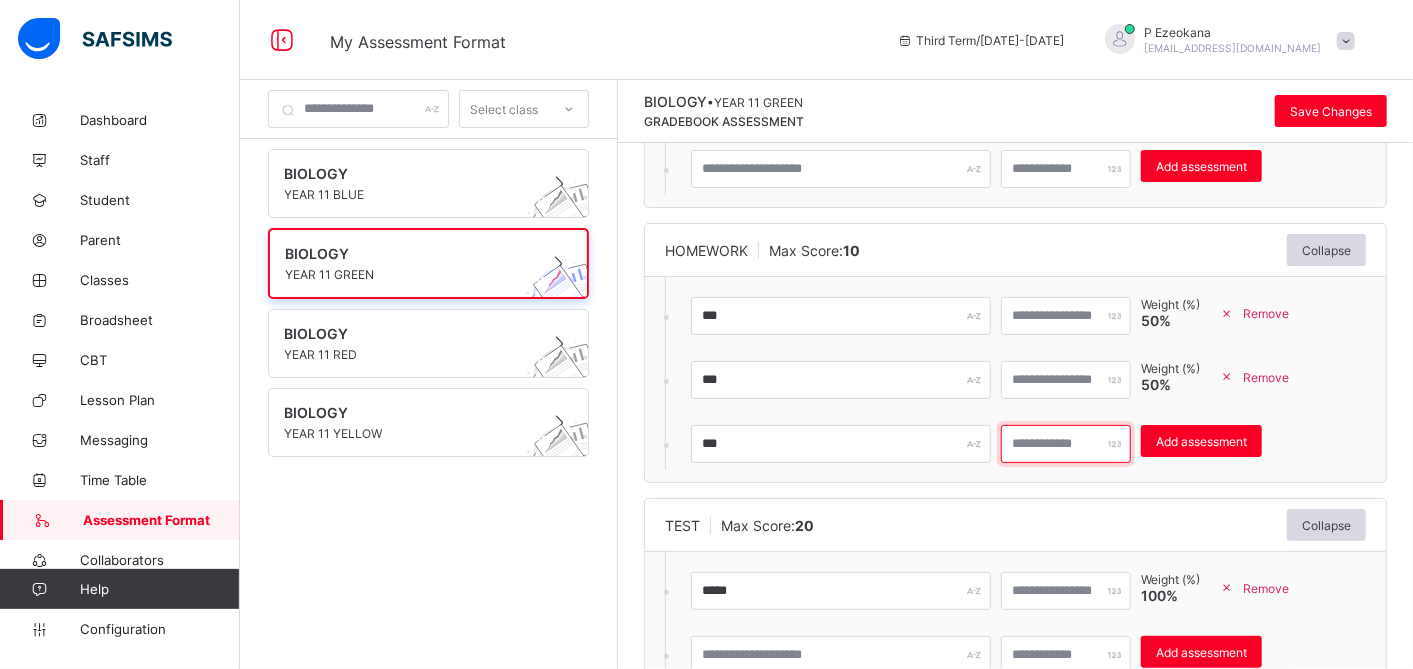 click at bounding box center (1066, 444) 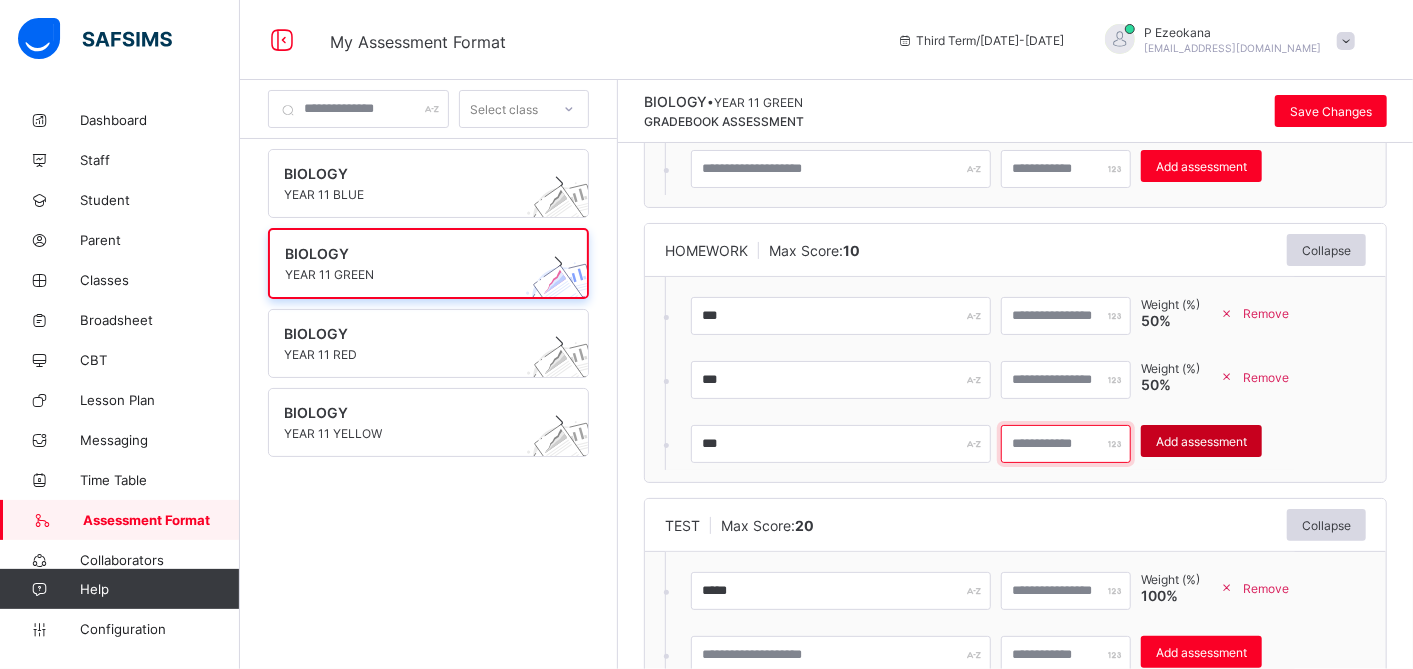 type on "**" 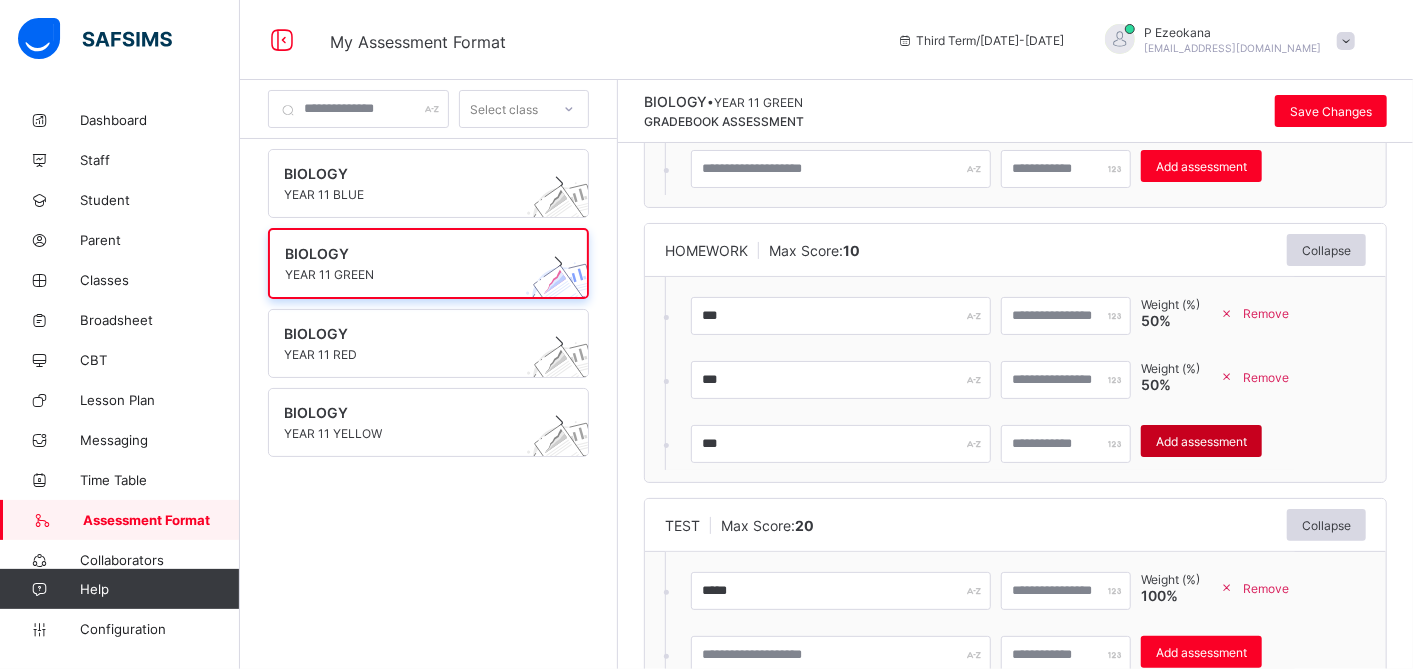 click on "Add assessment" at bounding box center (1201, 441) 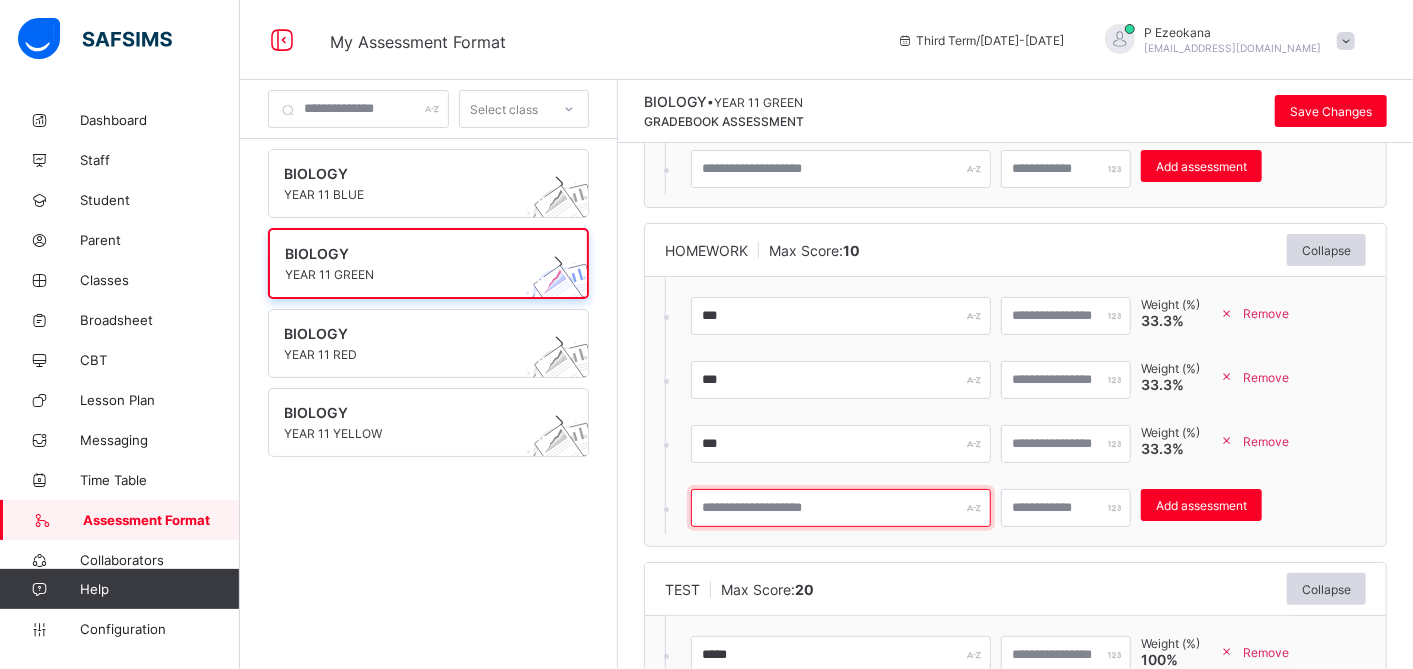 click at bounding box center (841, 508) 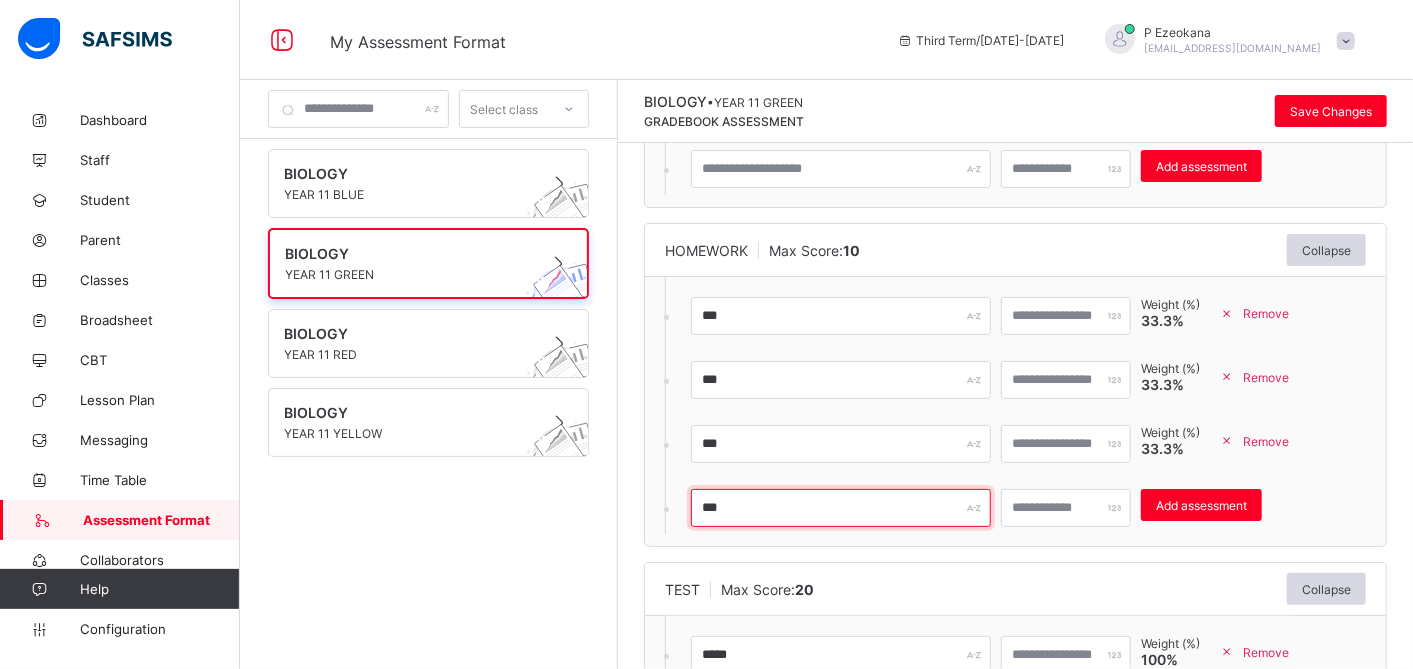 type on "***" 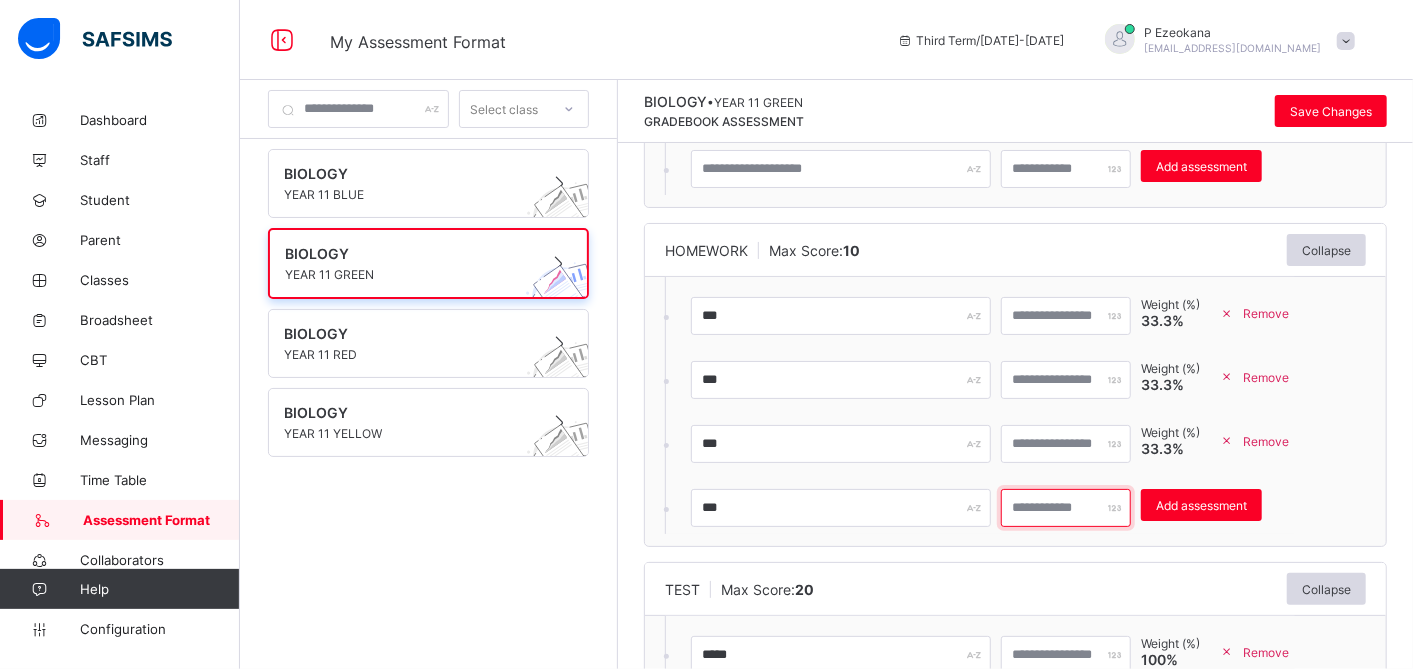 click on "*" at bounding box center (1066, 508) 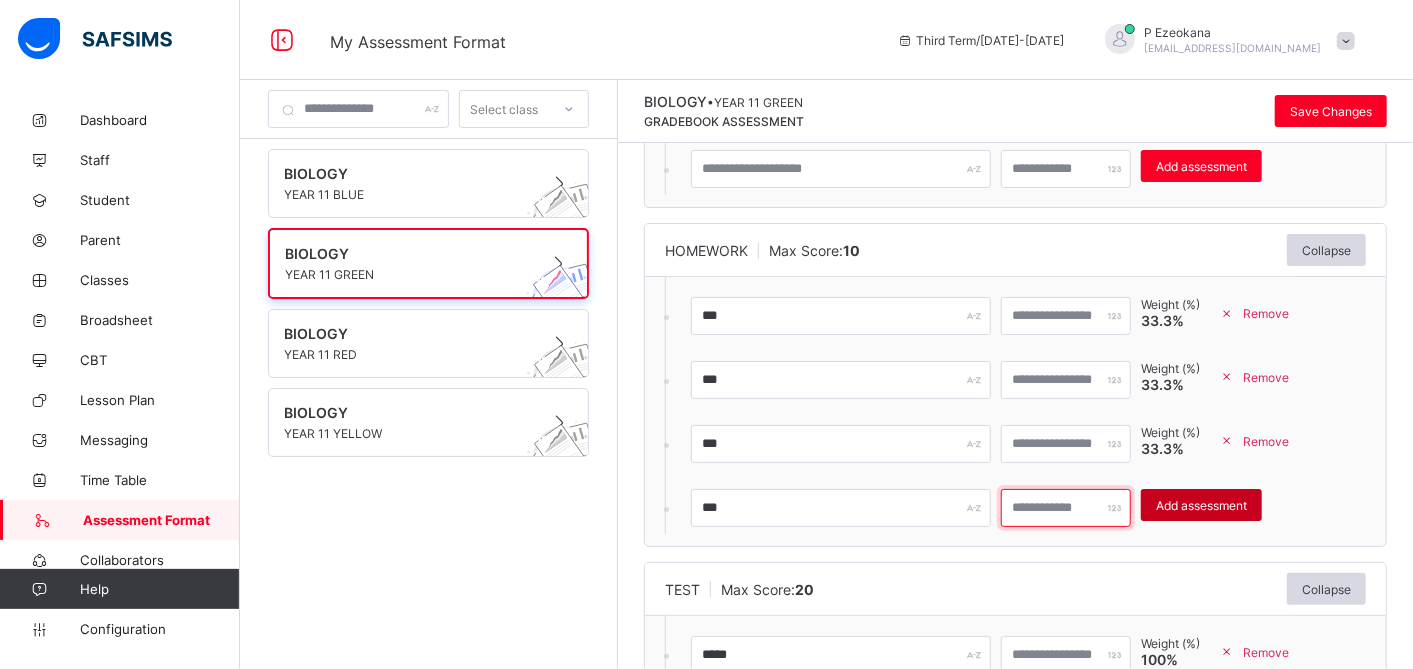 type on "**" 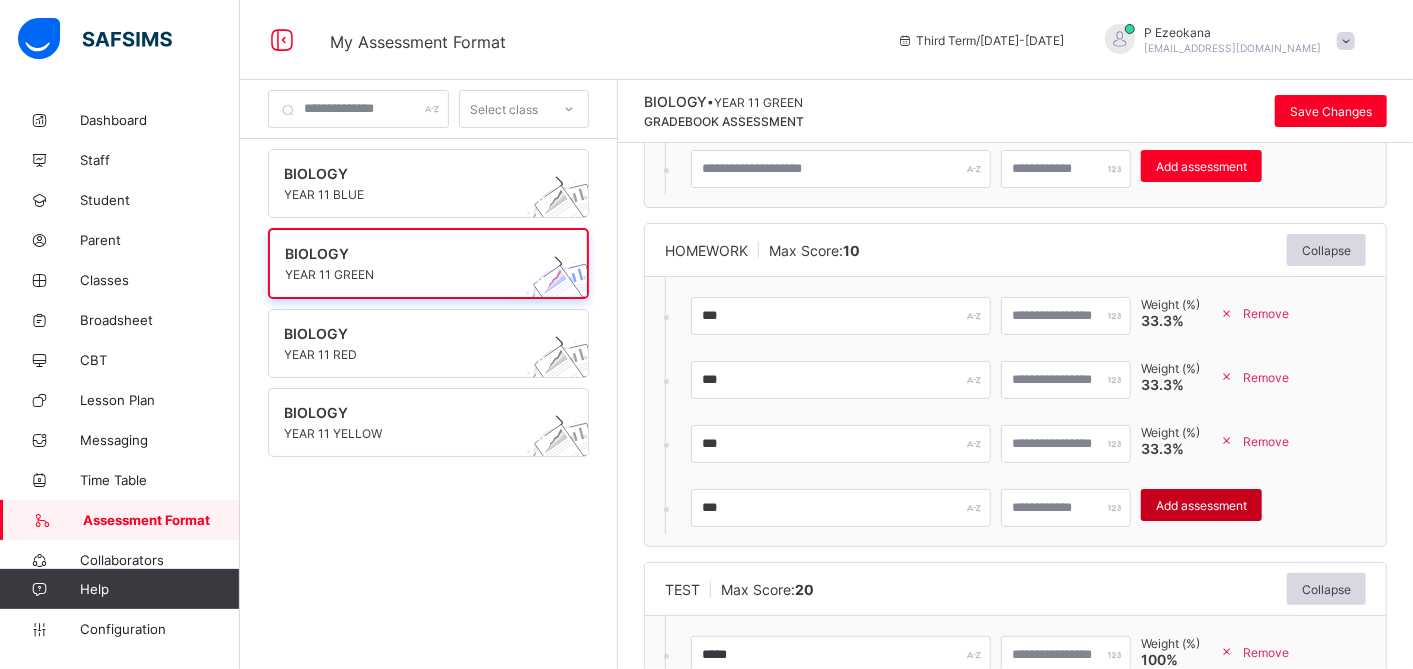 click on "Add assessment" at bounding box center (1201, 505) 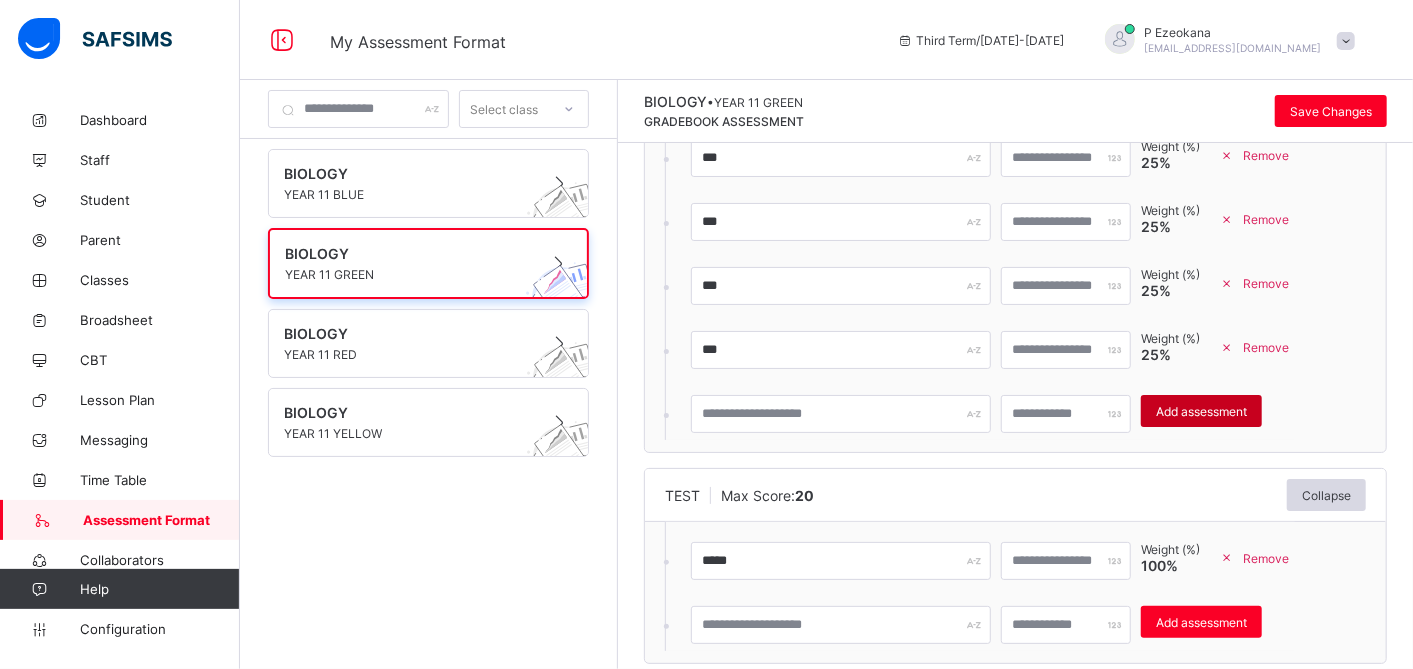 scroll, scrollTop: 614, scrollLeft: 0, axis: vertical 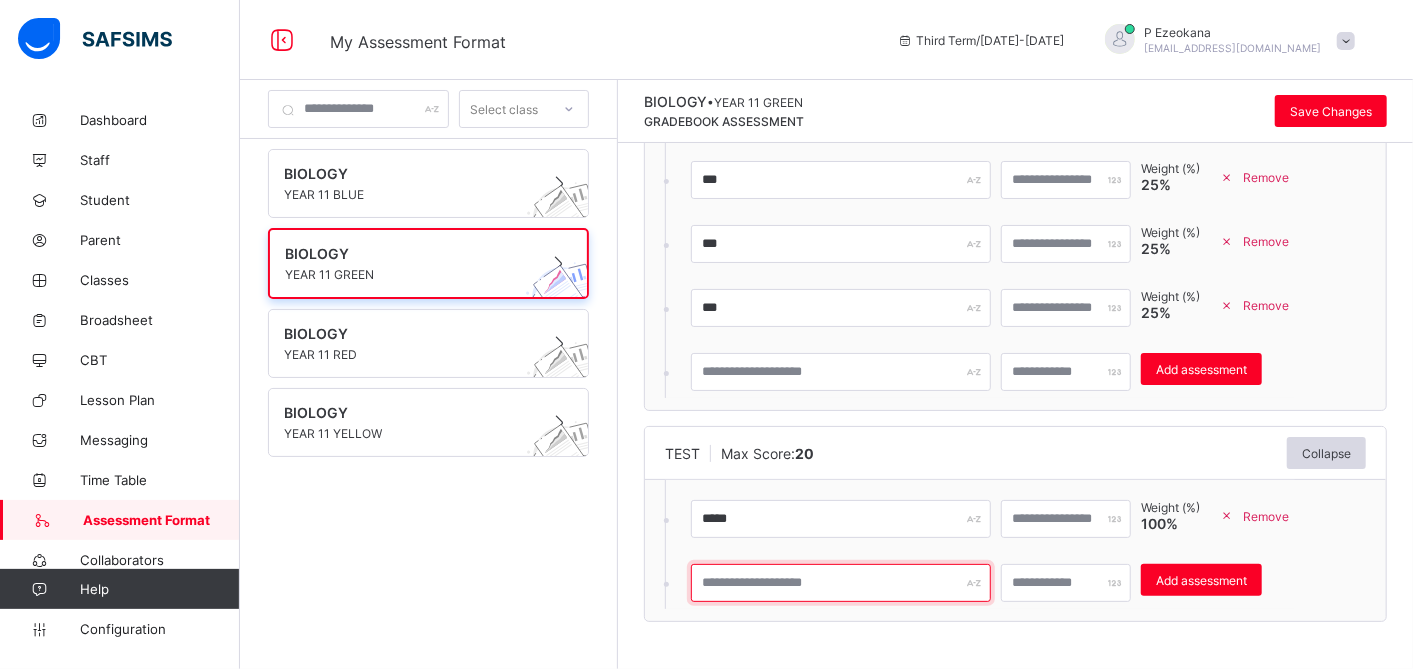 click at bounding box center (841, 583) 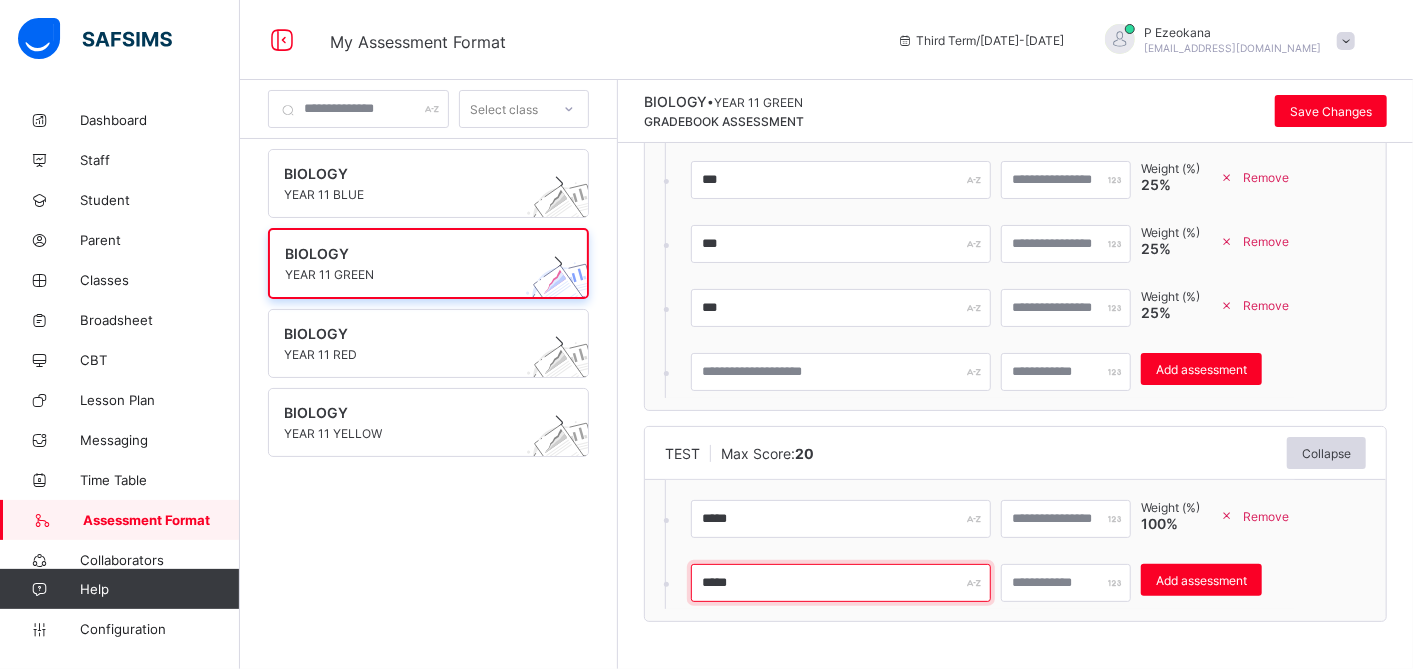 type on "*****" 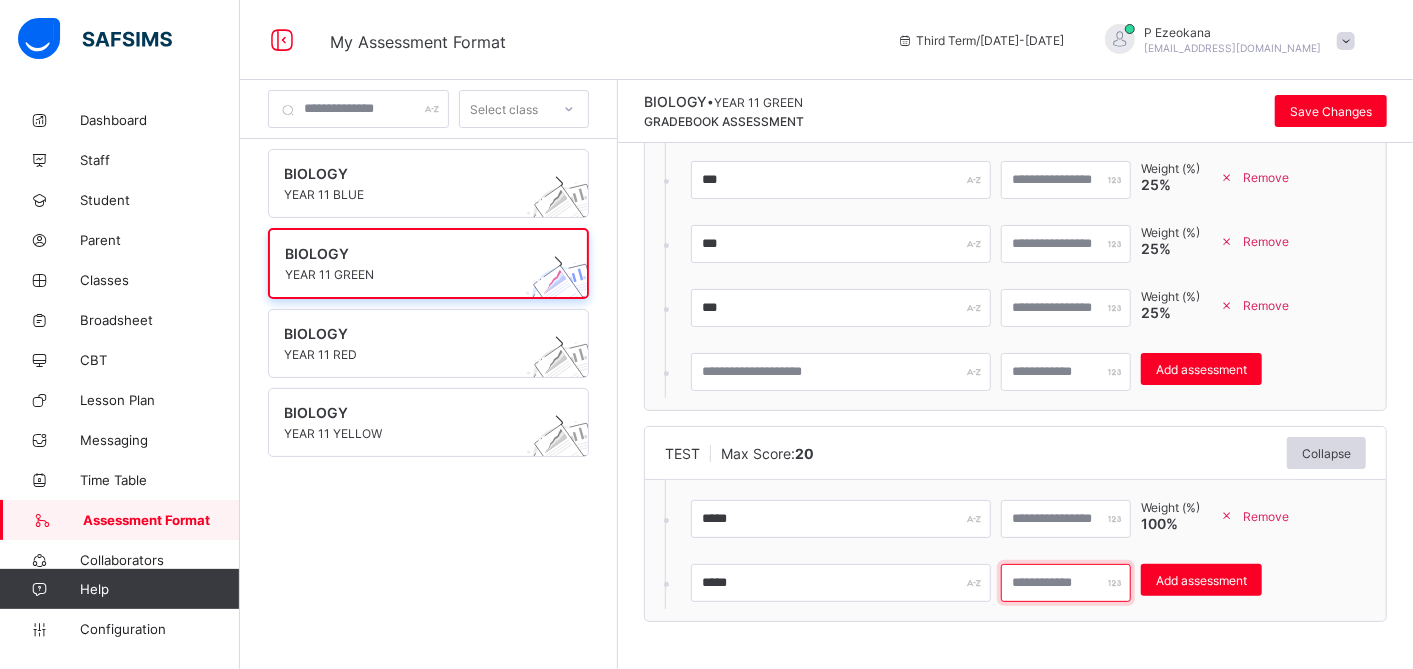 click at bounding box center (1066, 583) 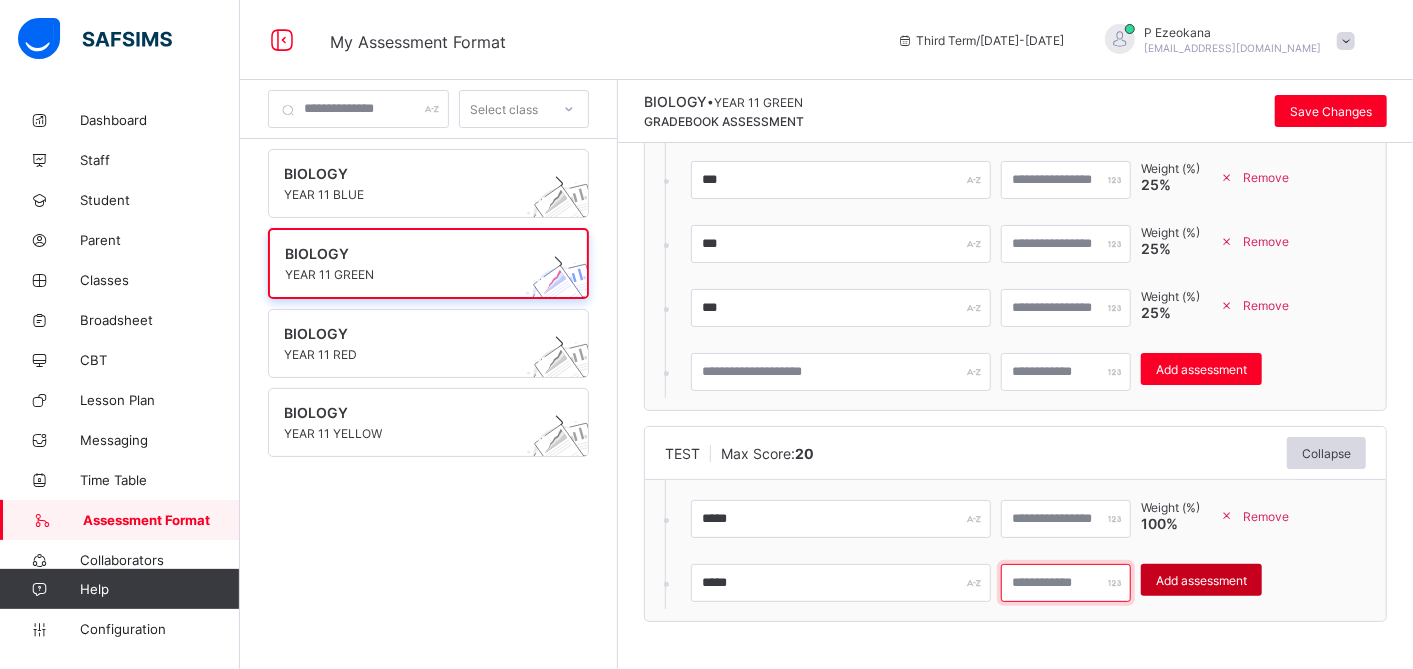 type on "**" 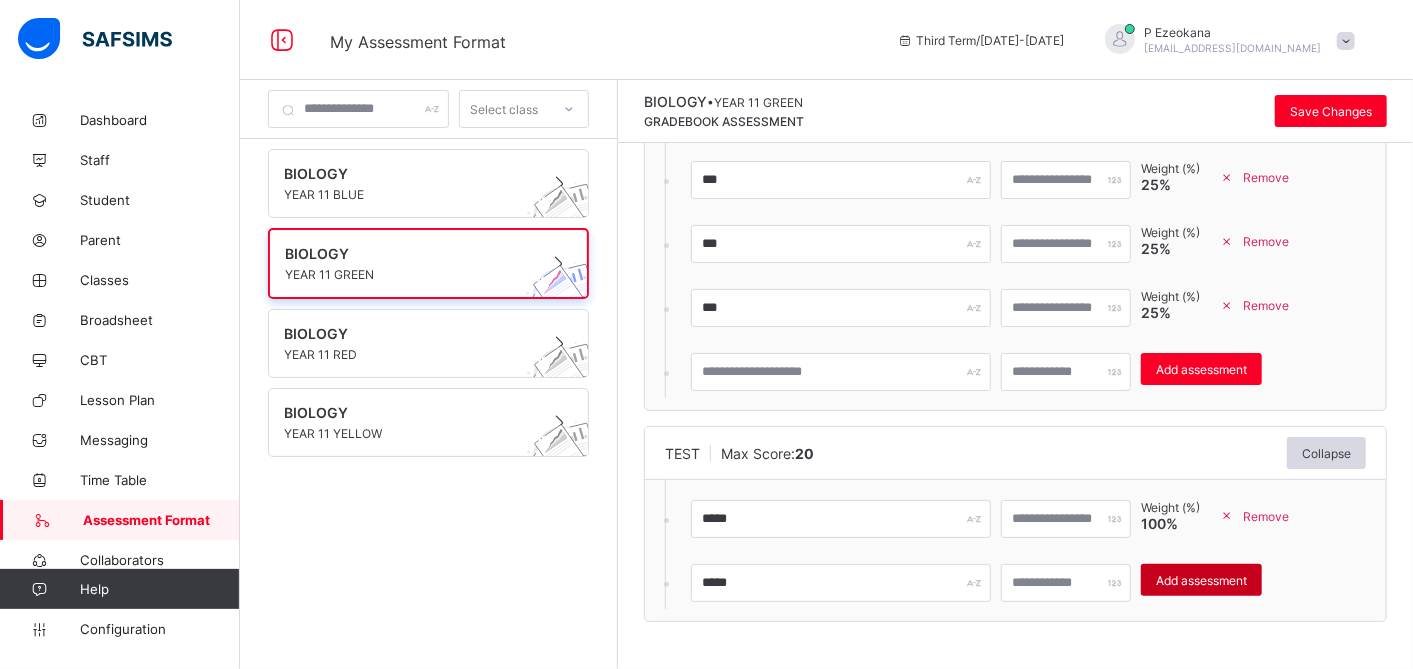 click on "Add assessment" at bounding box center [1201, 580] 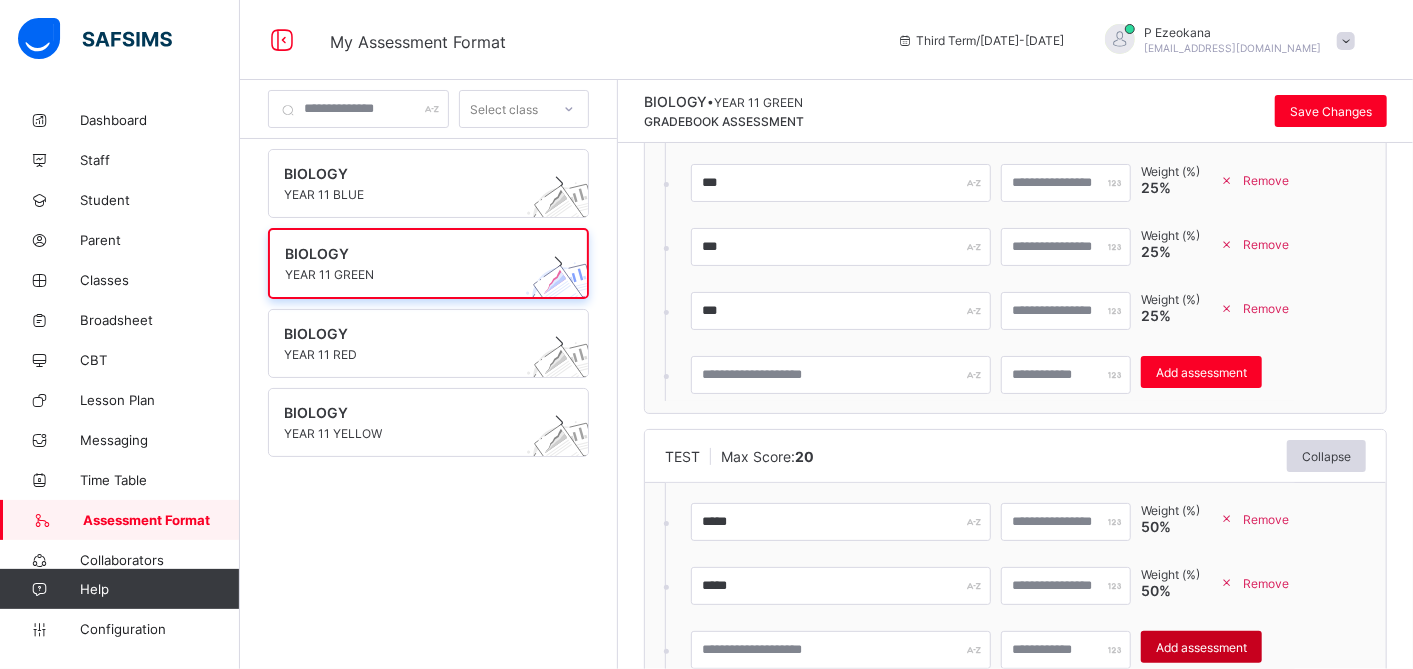 scroll, scrollTop: 610, scrollLeft: 0, axis: vertical 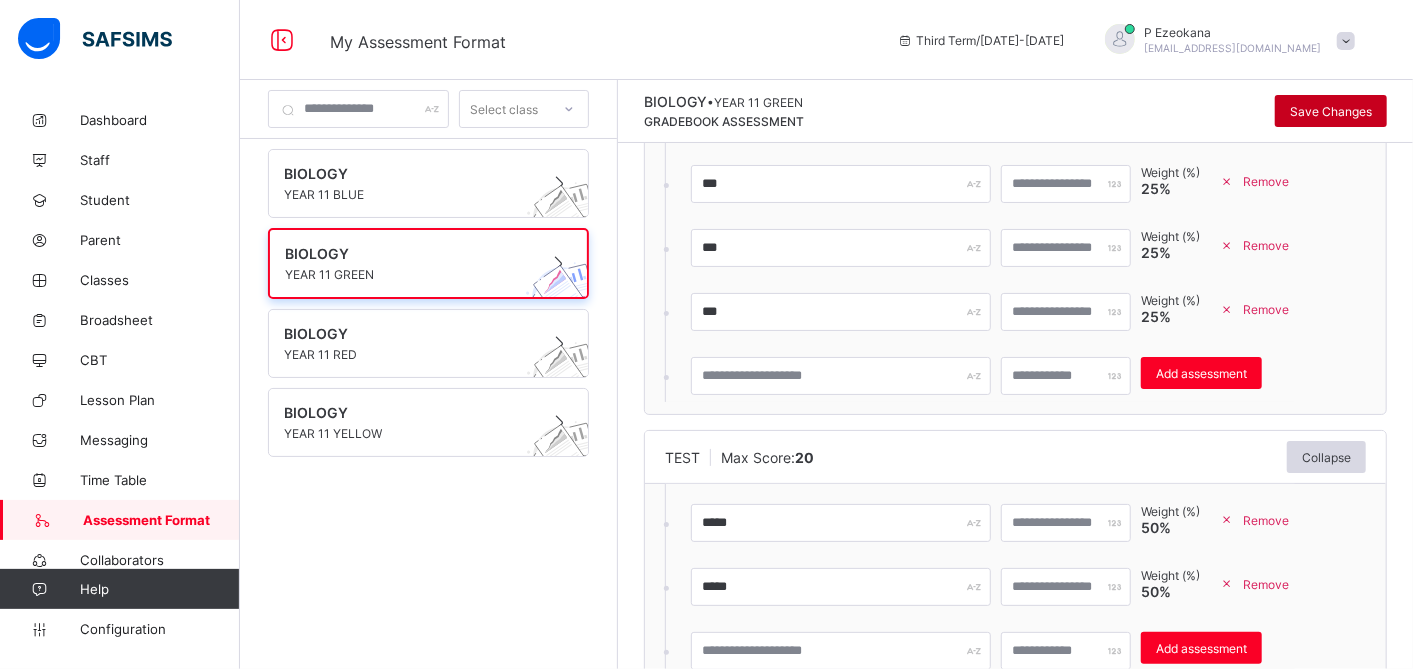 click on "Save Changes" at bounding box center (1331, 111) 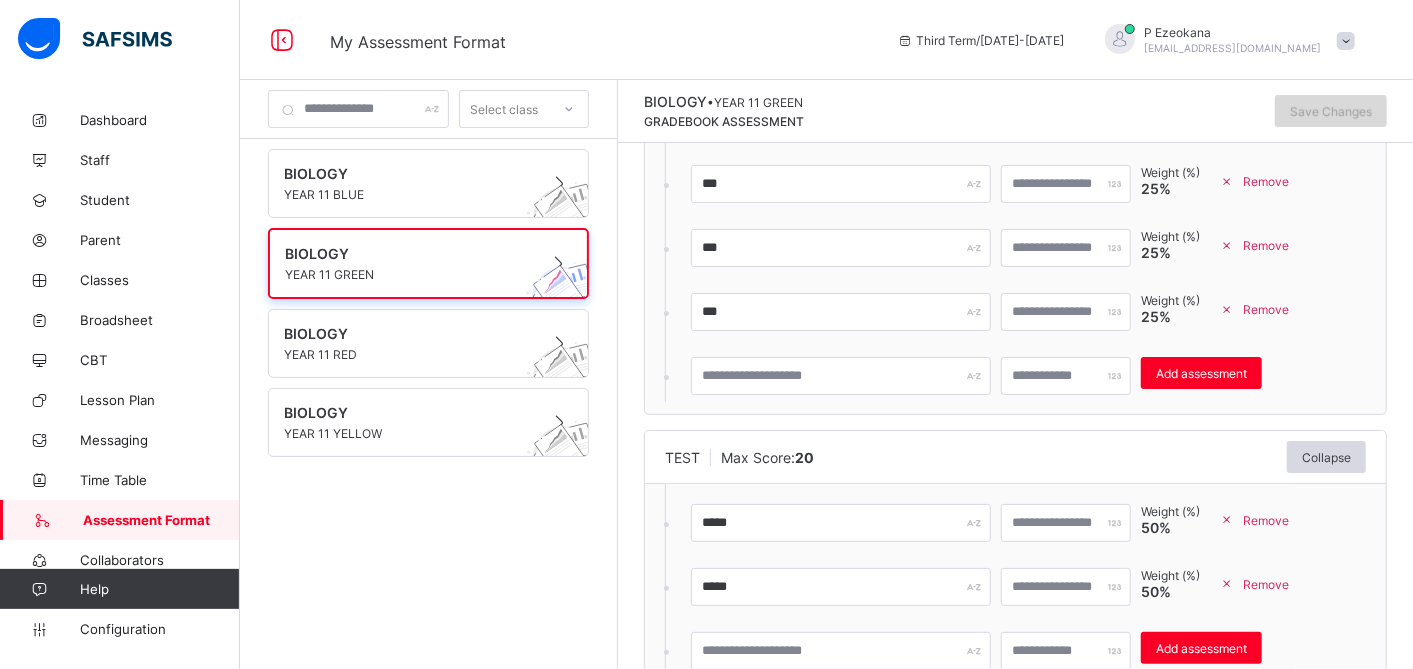 scroll, scrollTop: 0, scrollLeft: 0, axis: both 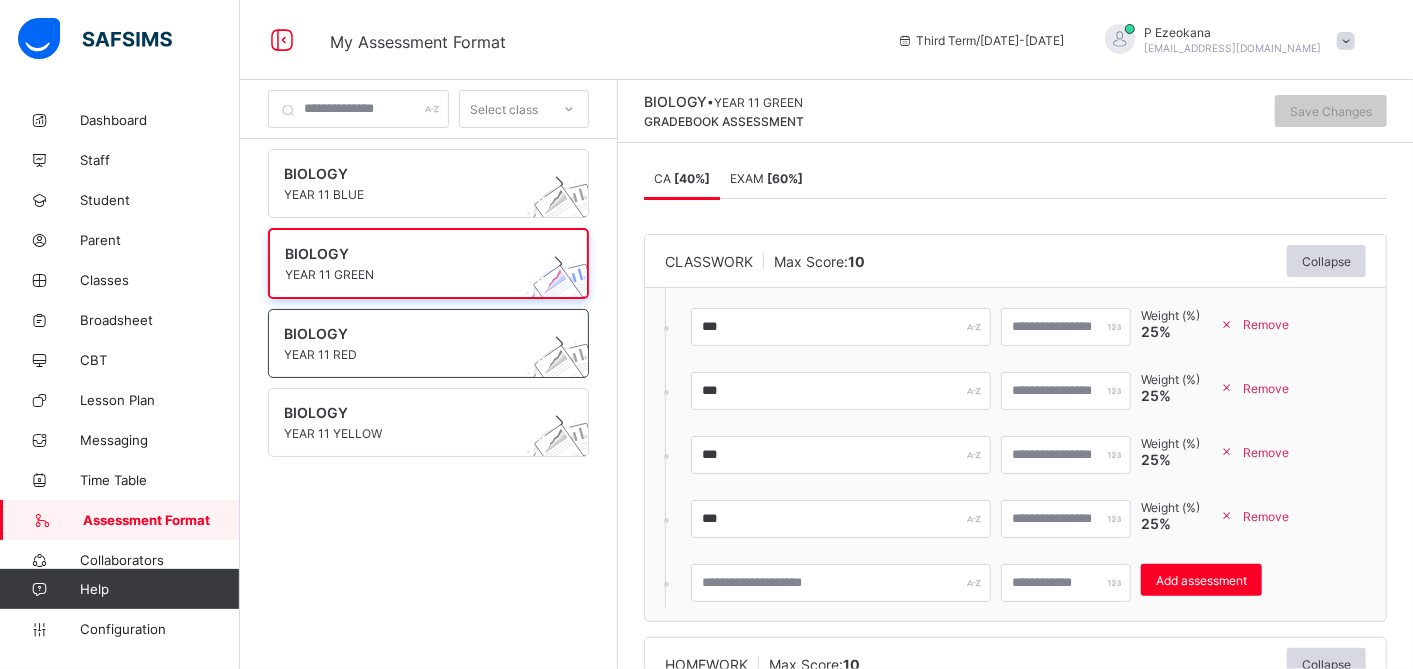 click at bounding box center [409, 344] 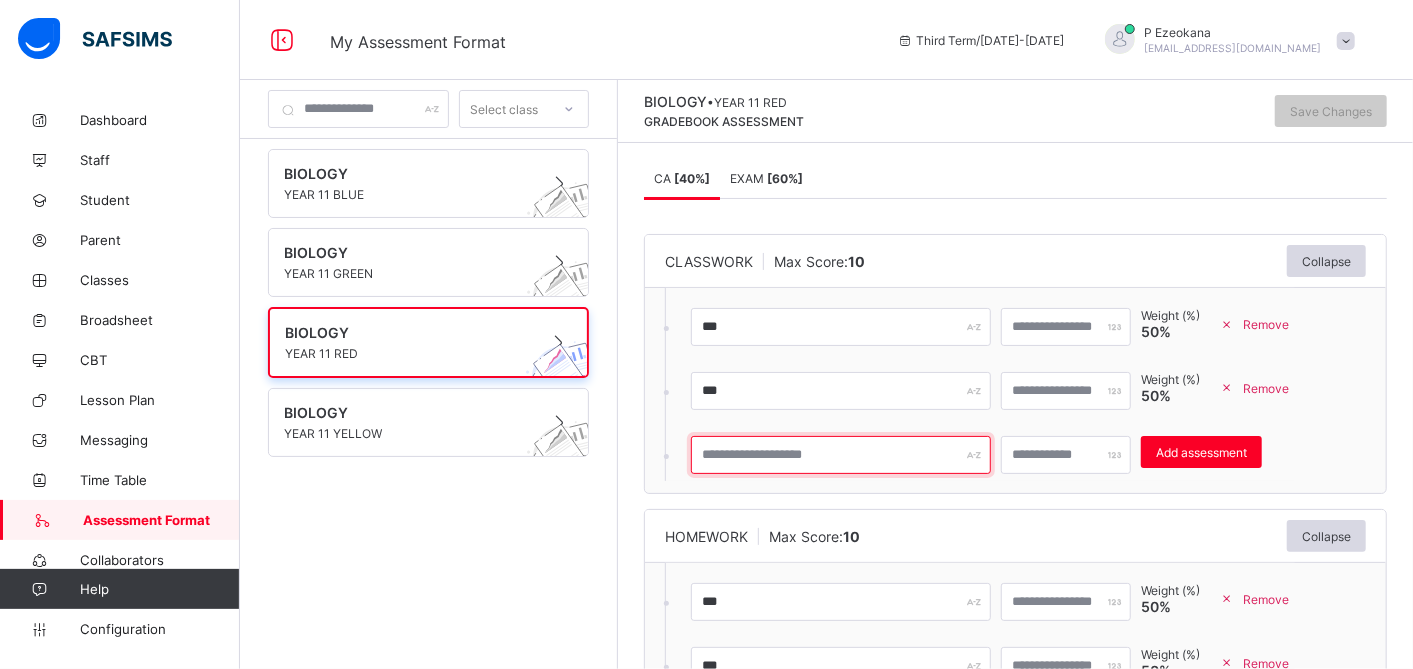 click at bounding box center [841, 455] 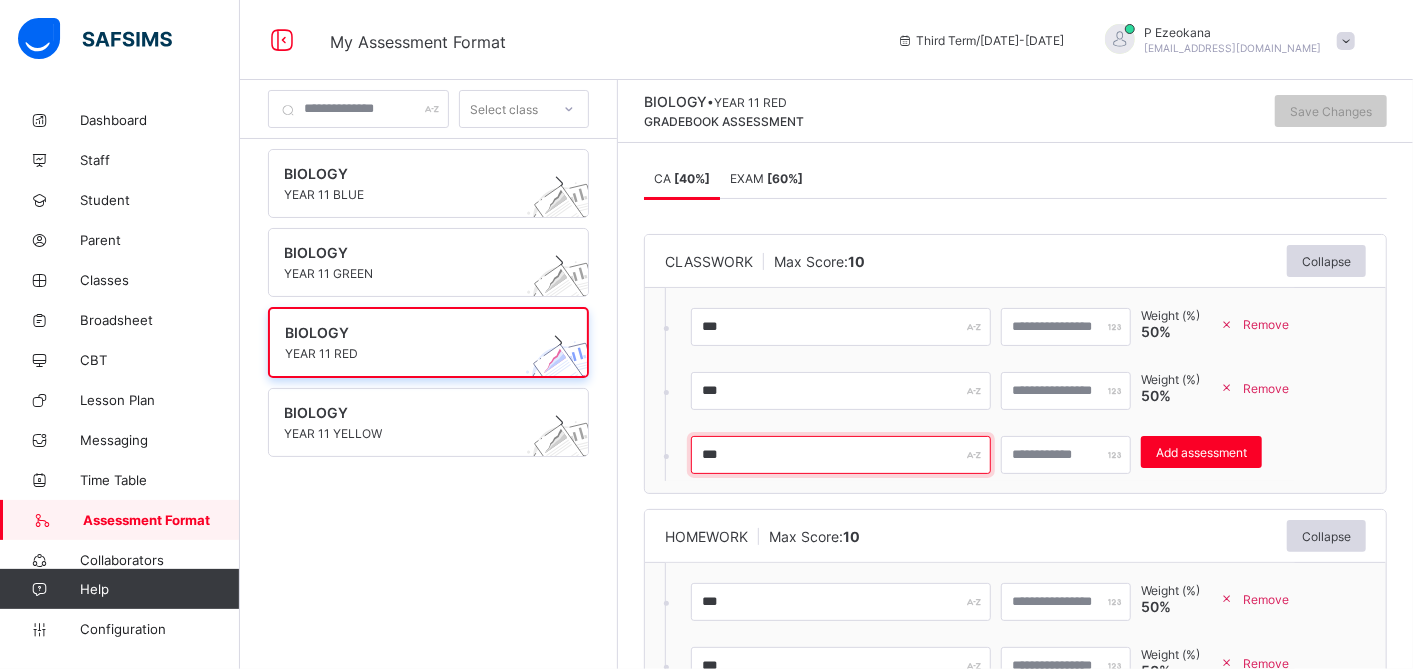 type on "***" 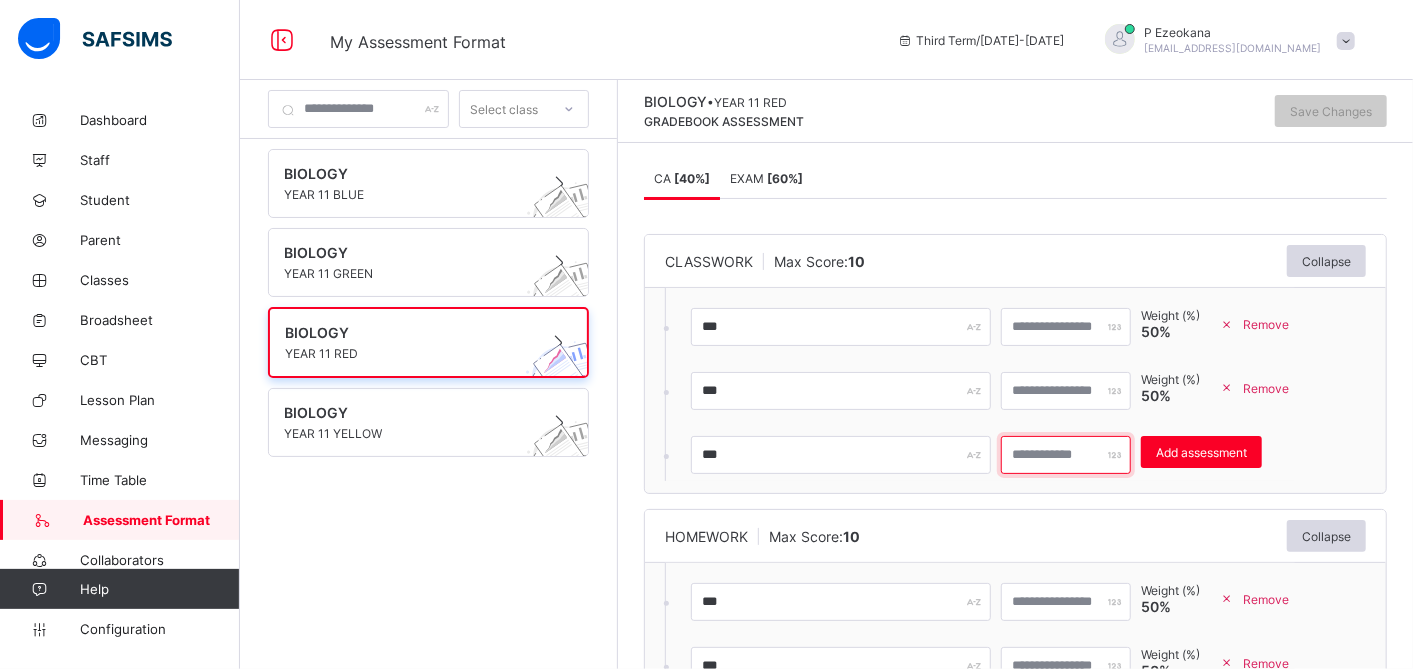 click at bounding box center (1066, 455) 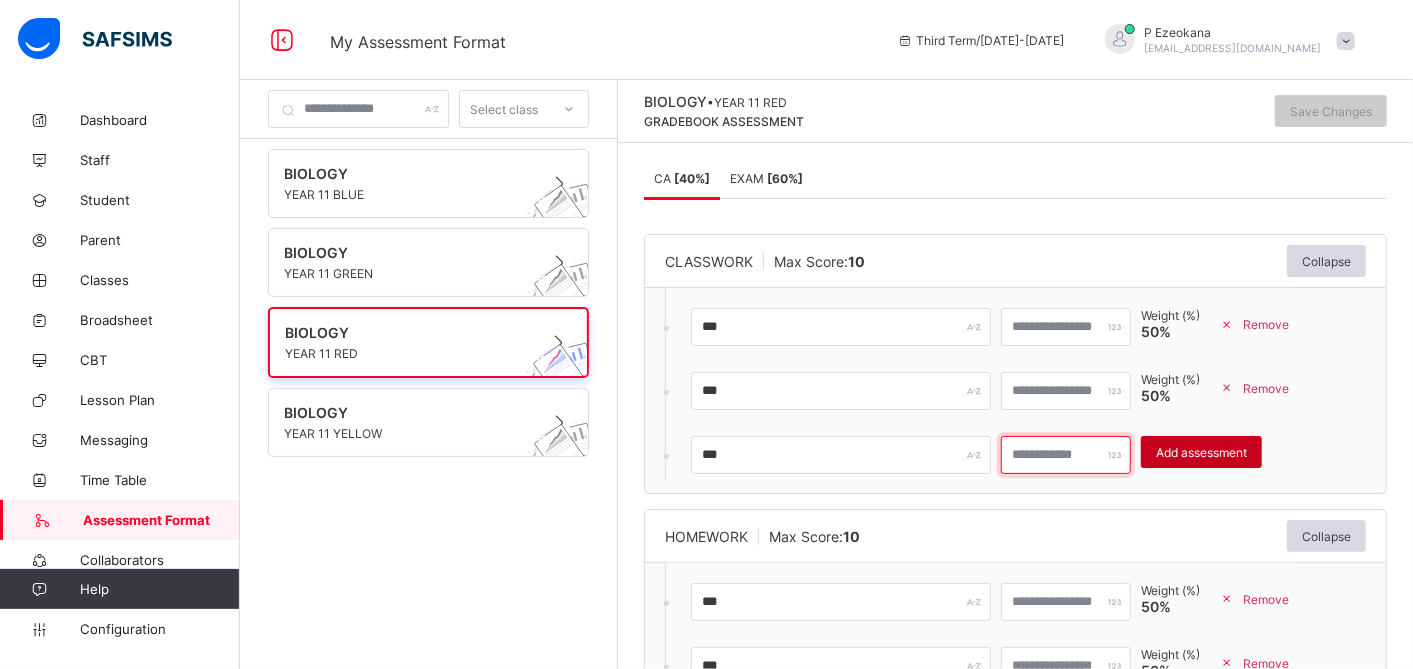 type on "**" 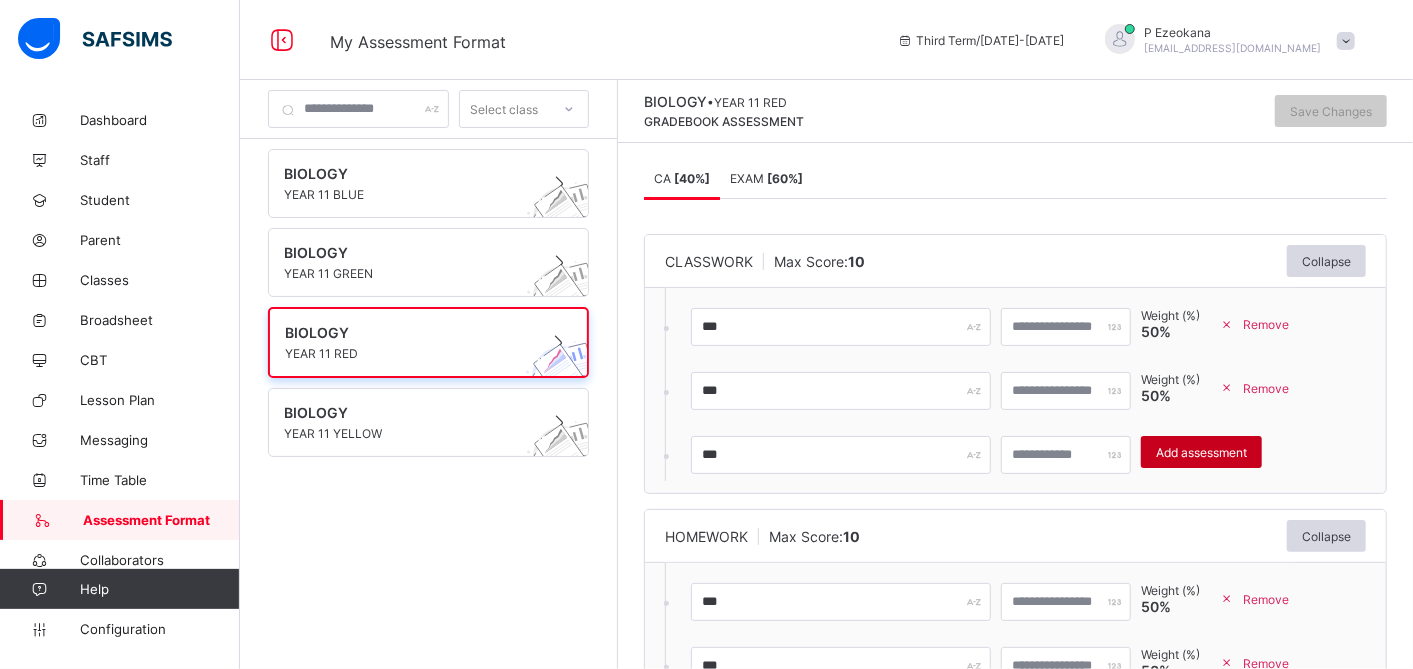 click on "Add assessment" at bounding box center [1201, 452] 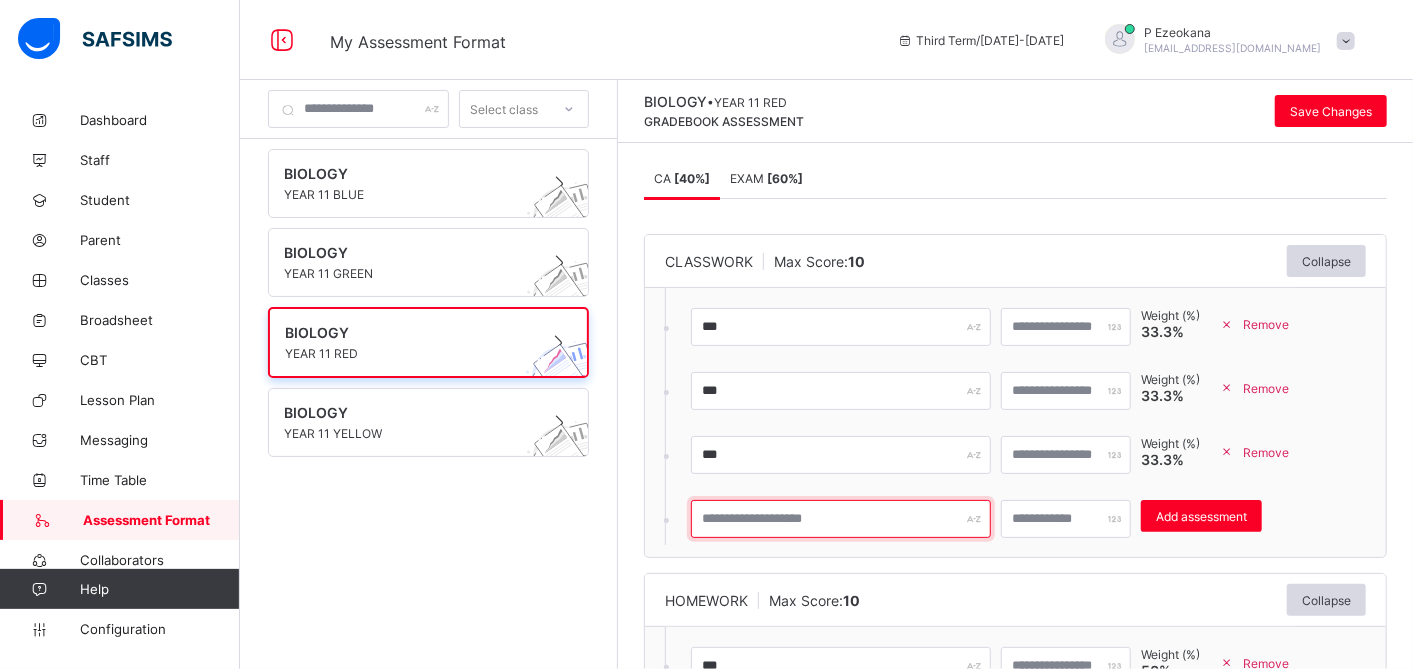 click at bounding box center (841, 519) 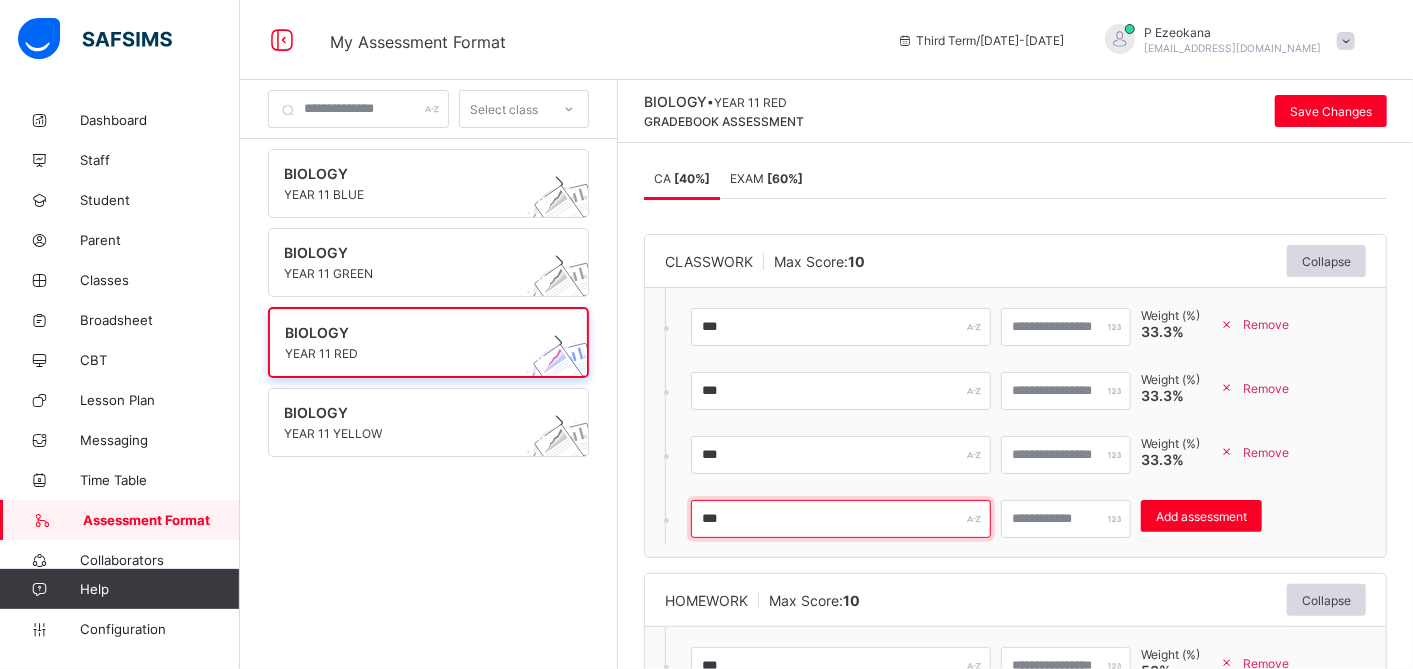 type on "***" 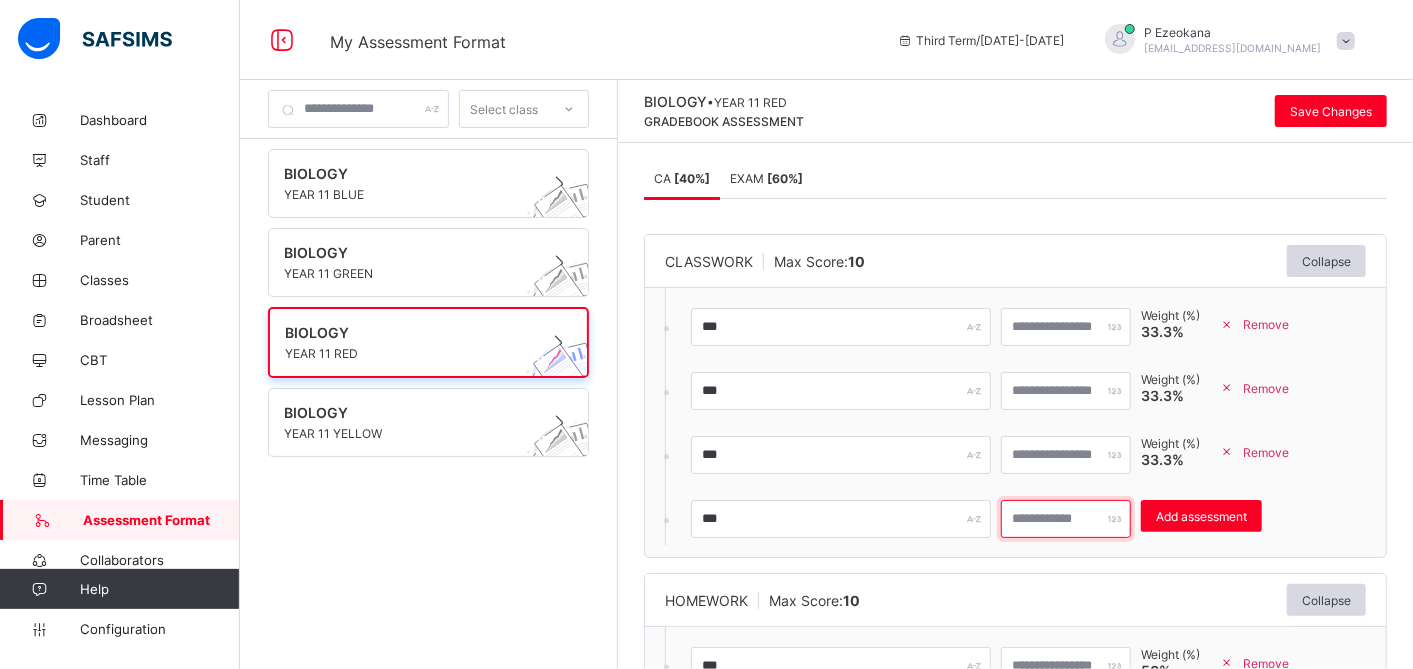 click on "*" at bounding box center (1066, 519) 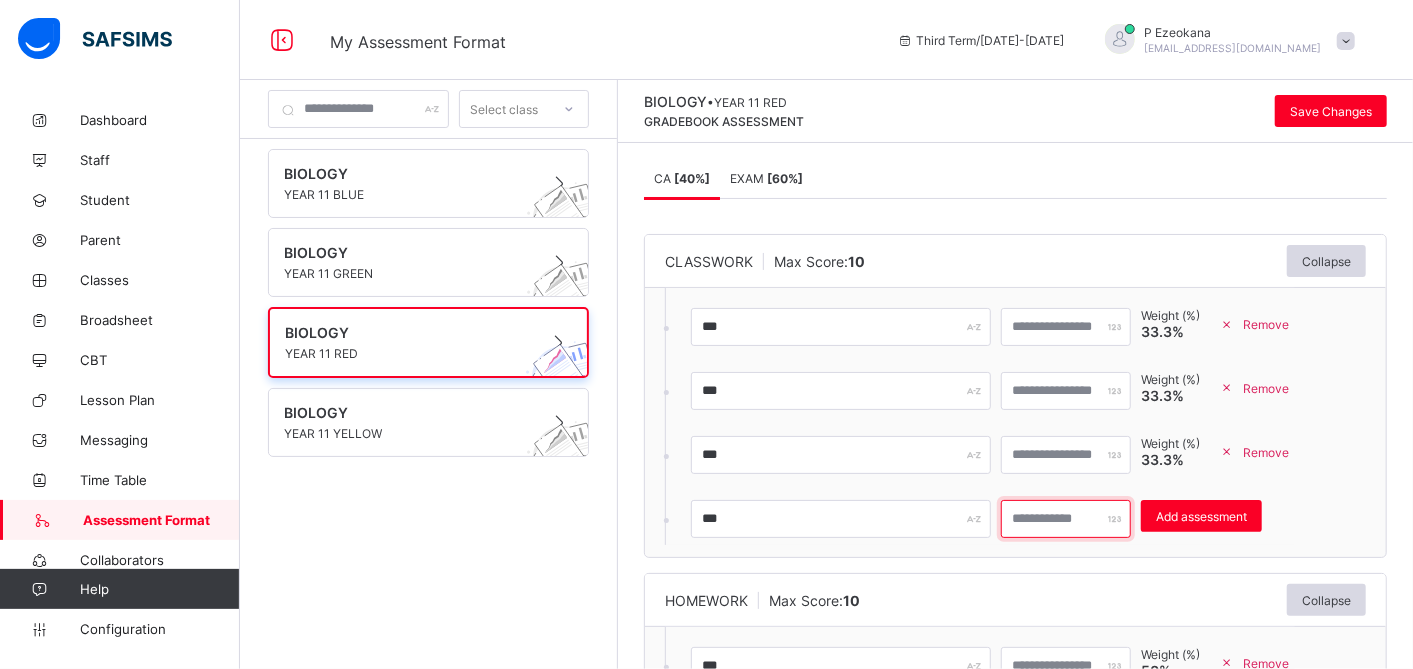 type on "*" 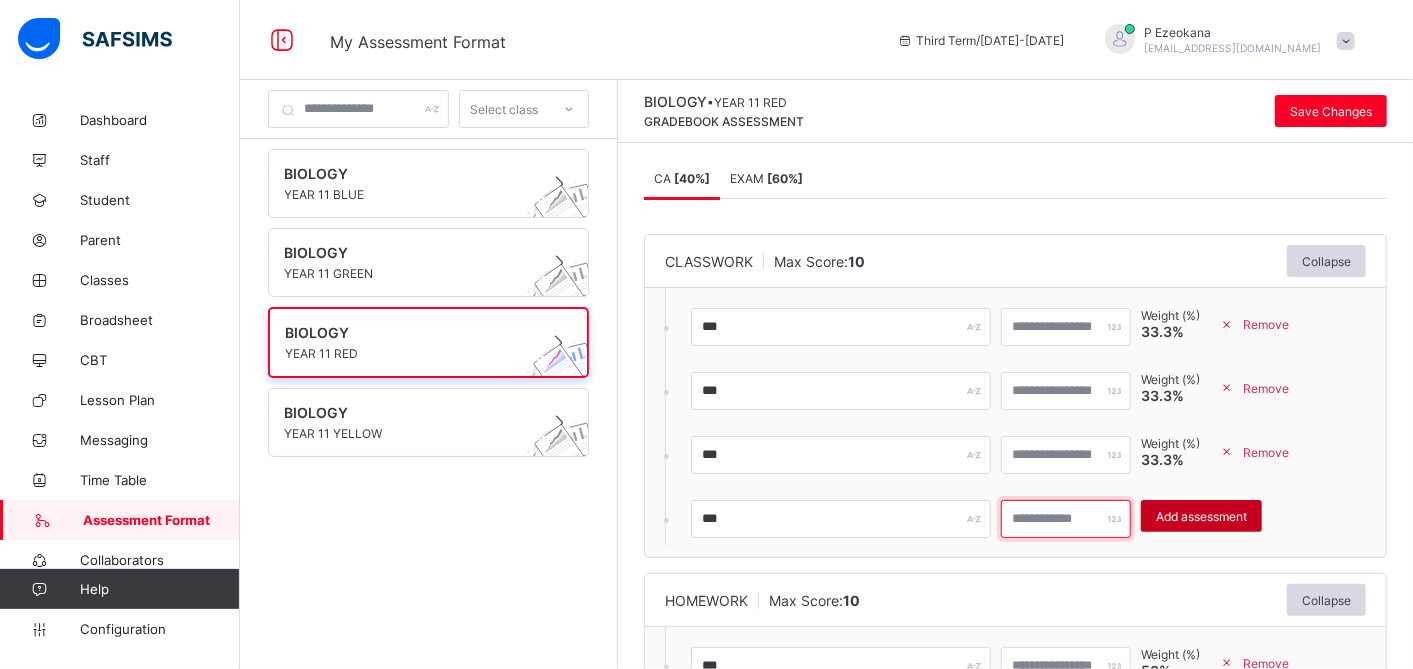 type on "**" 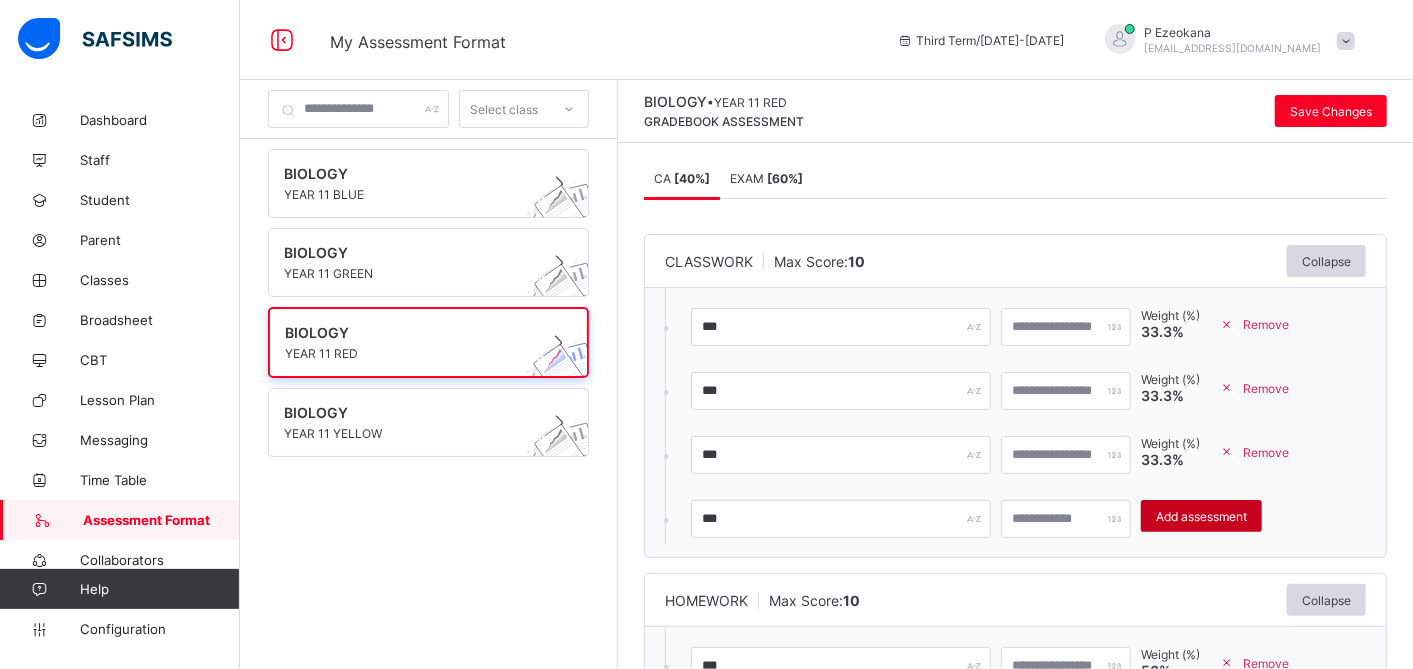 click on "Add assessment" at bounding box center (1201, 516) 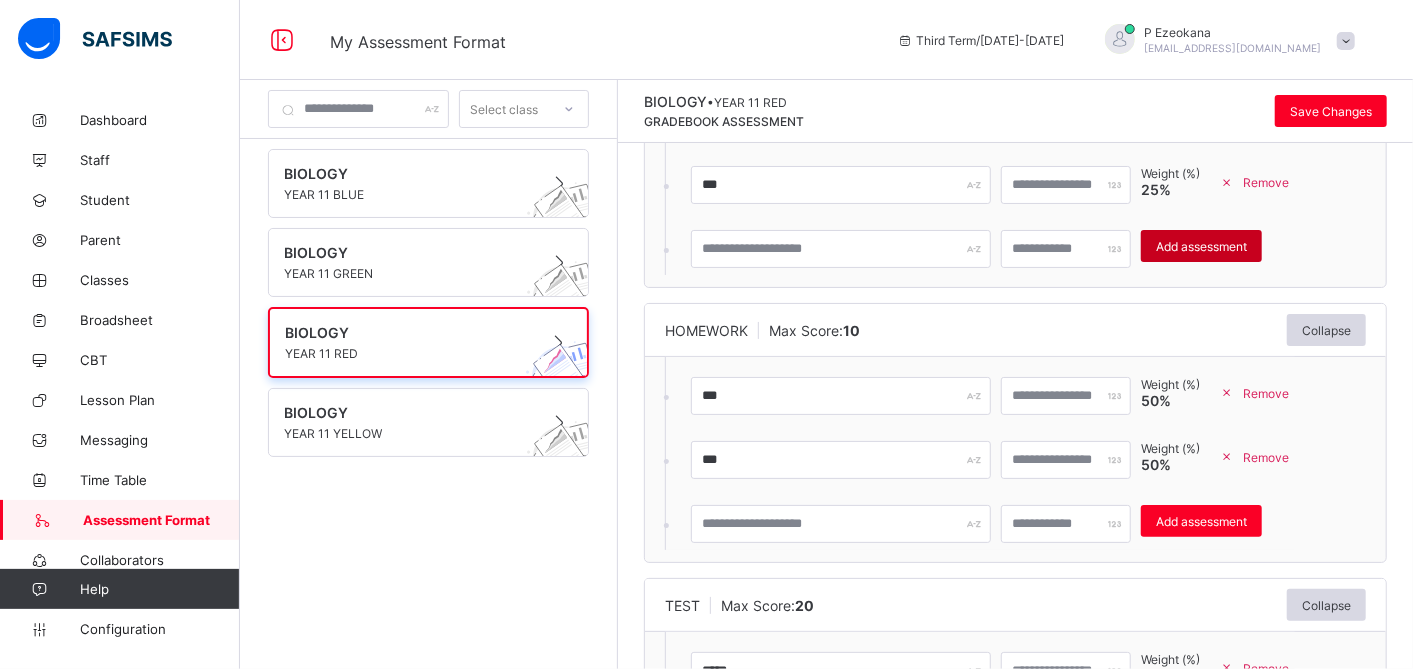 scroll, scrollTop: 486, scrollLeft: 0, axis: vertical 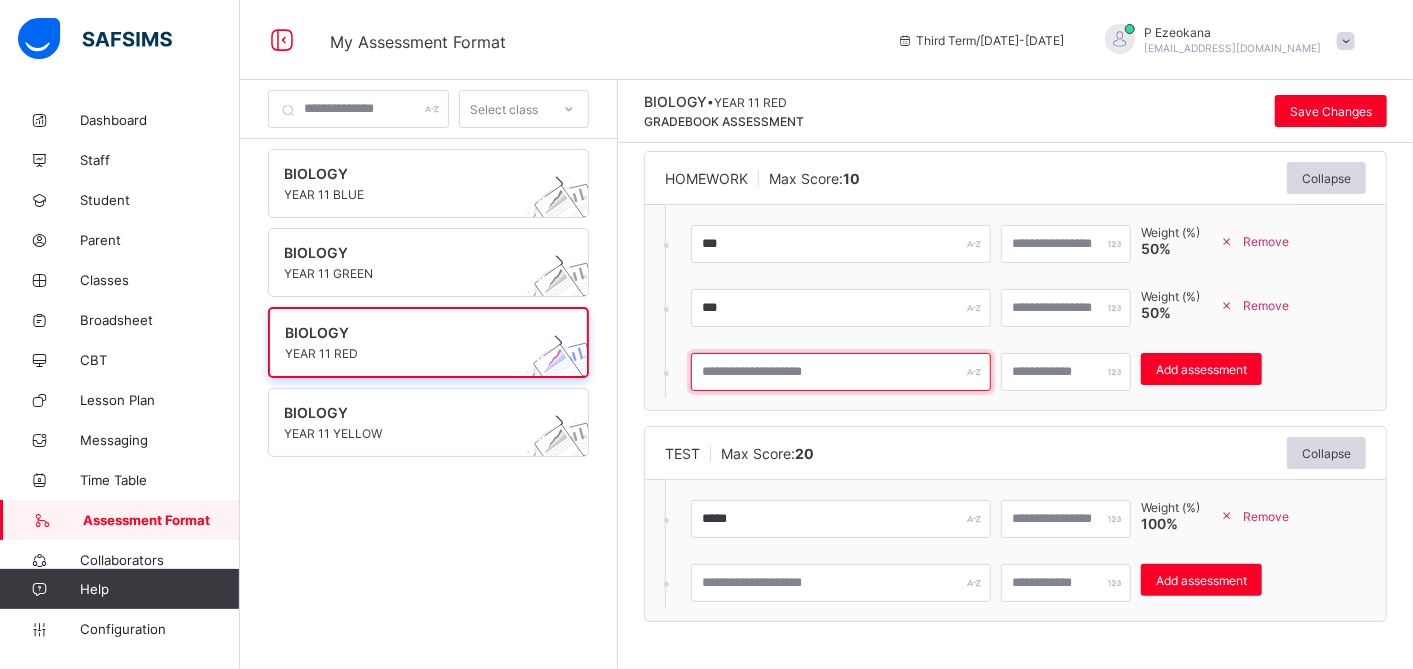 click at bounding box center [841, 372] 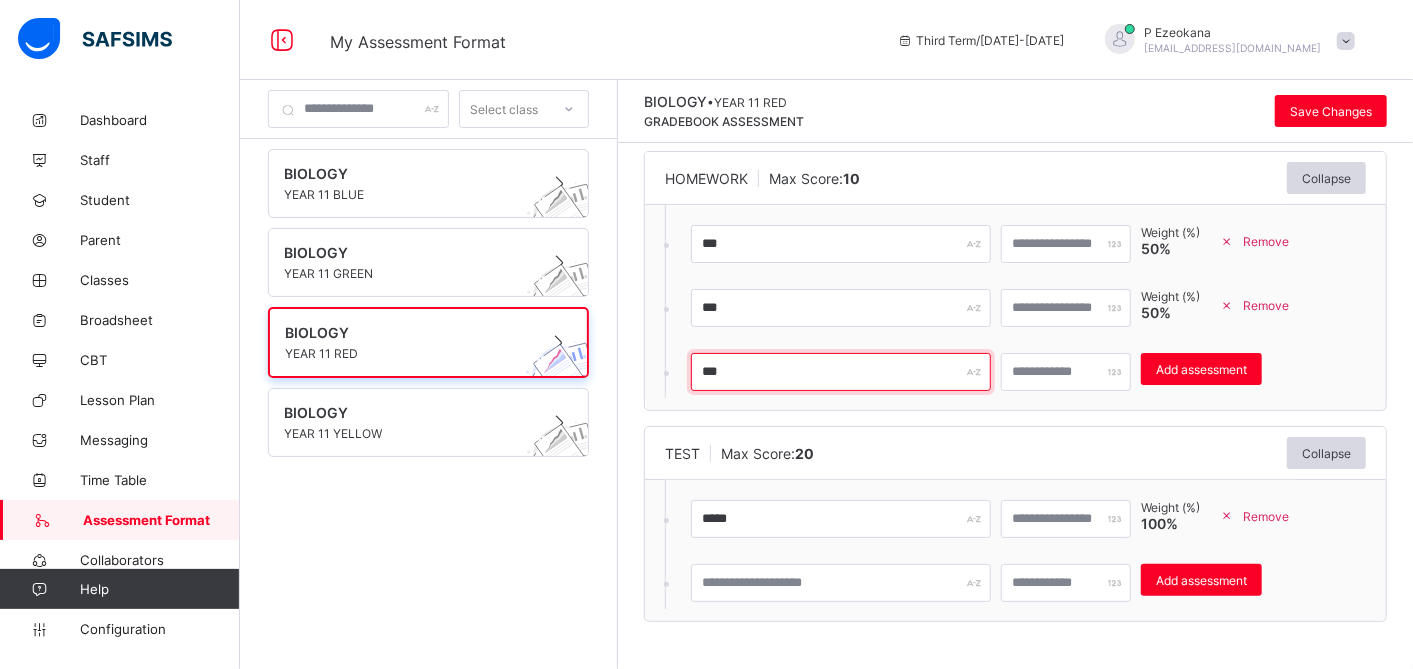 type on "***" 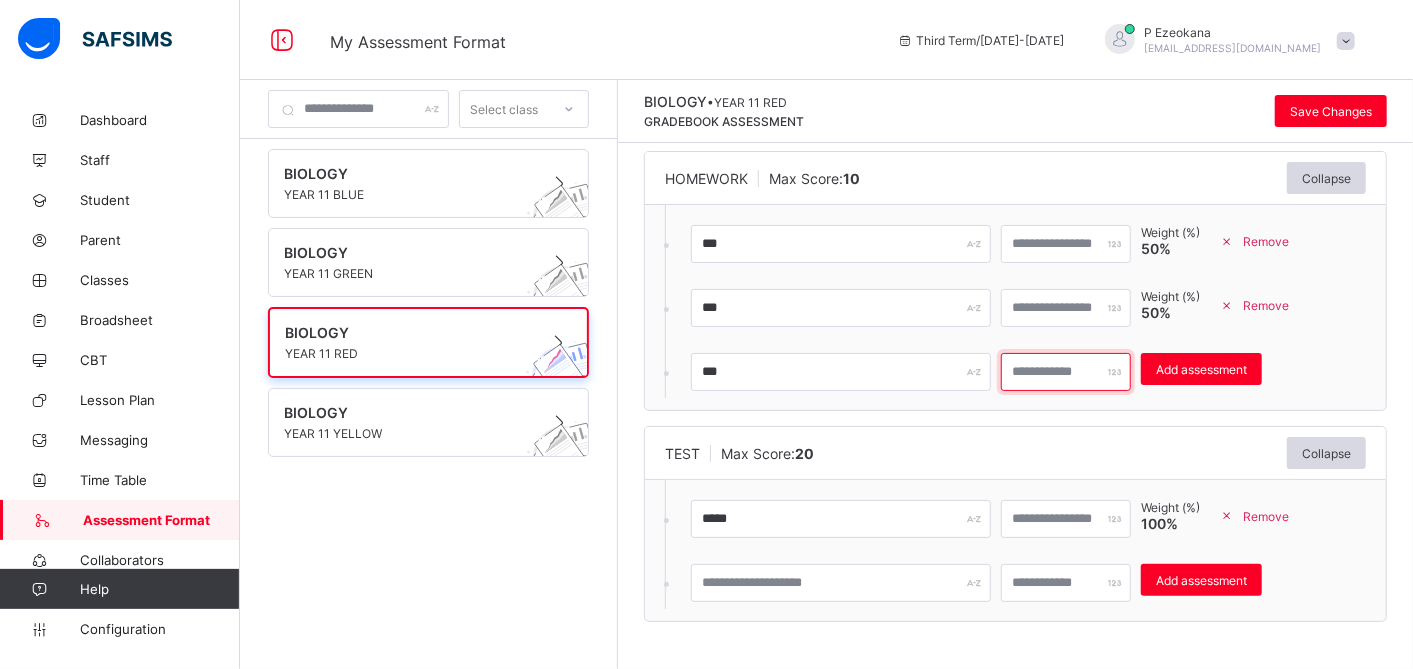 click at bounding box center (1066, 372) 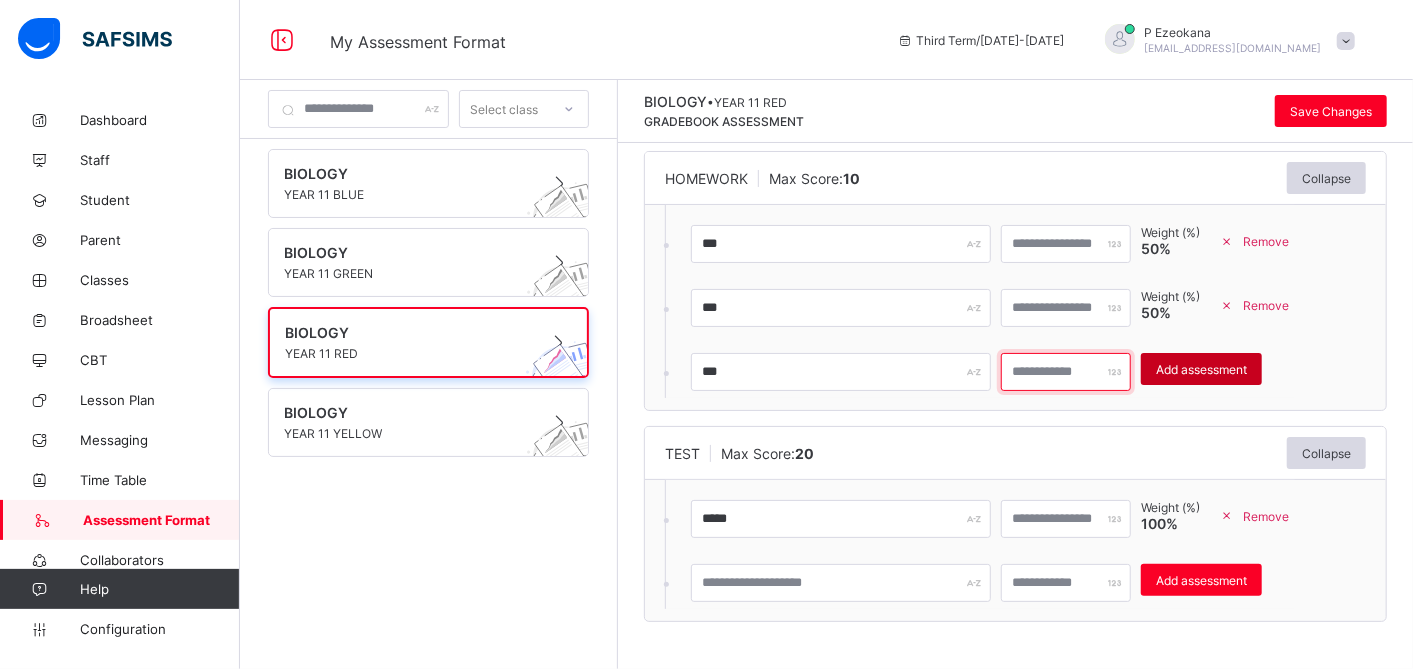 type on "**" 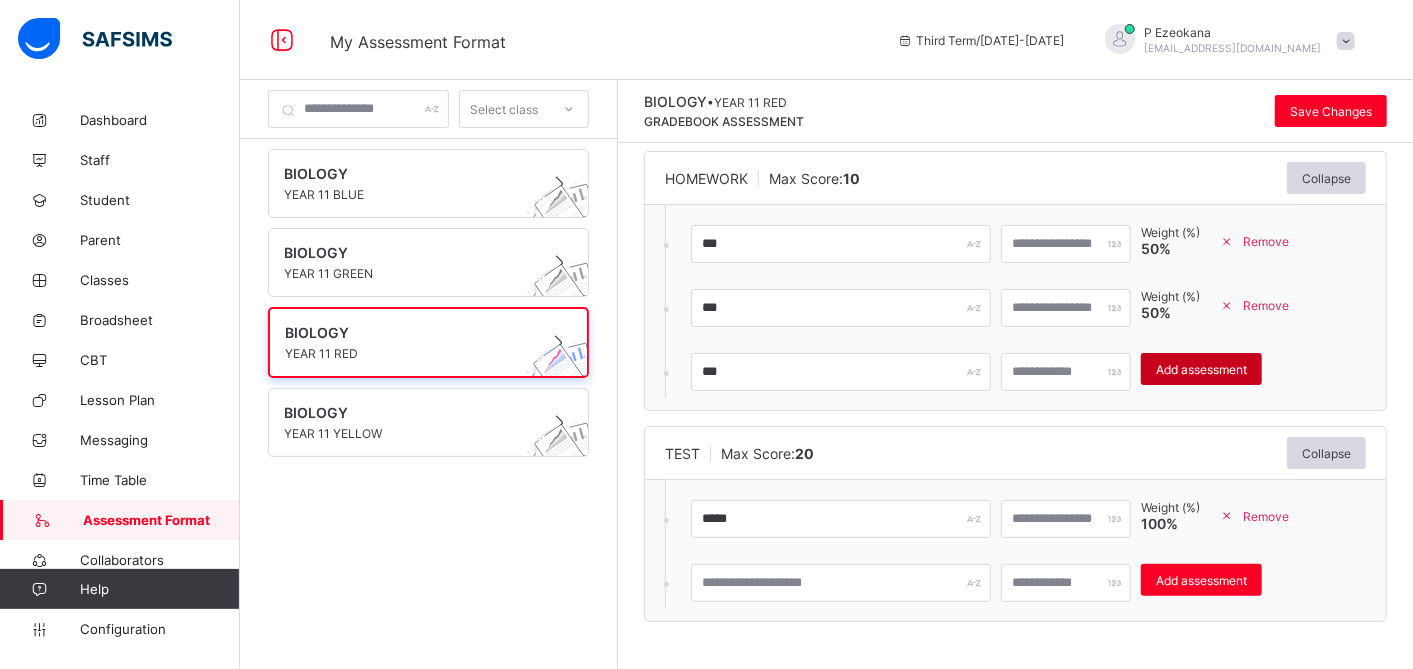 click on "Add assessment" at bounding box center [1201, 369] 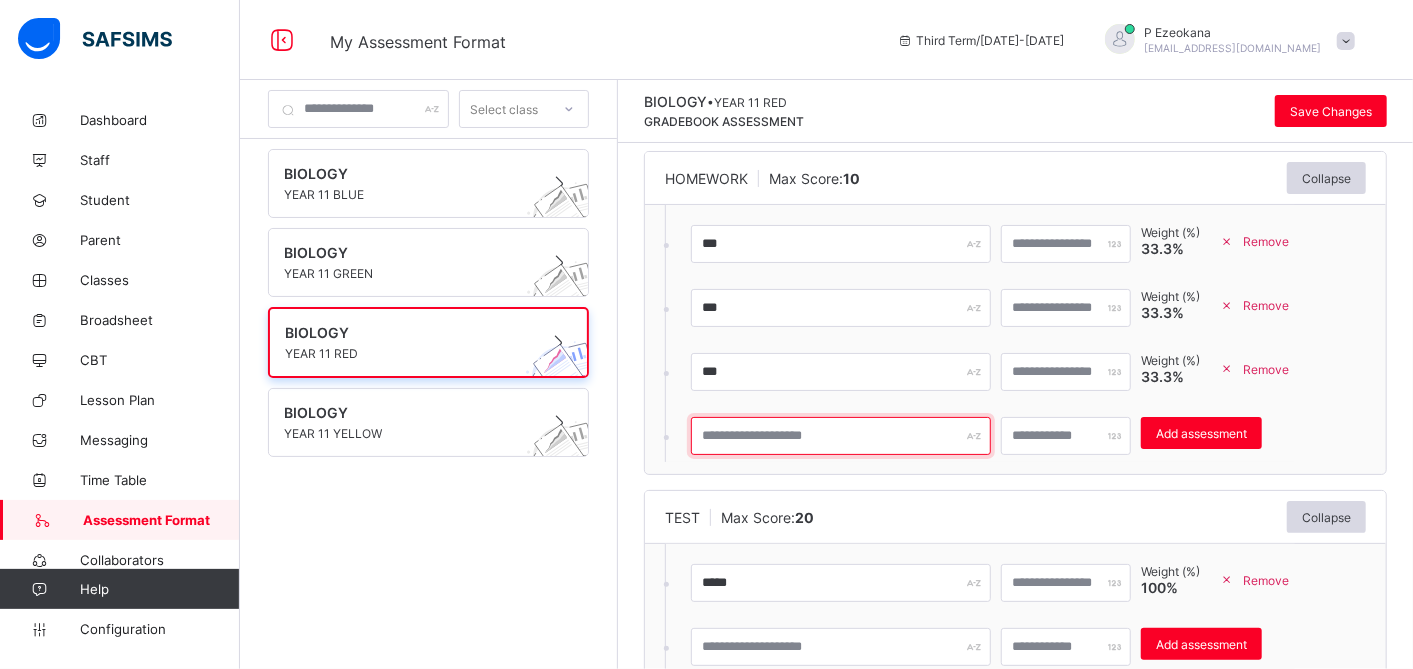 click at bounding box center [841, 436] 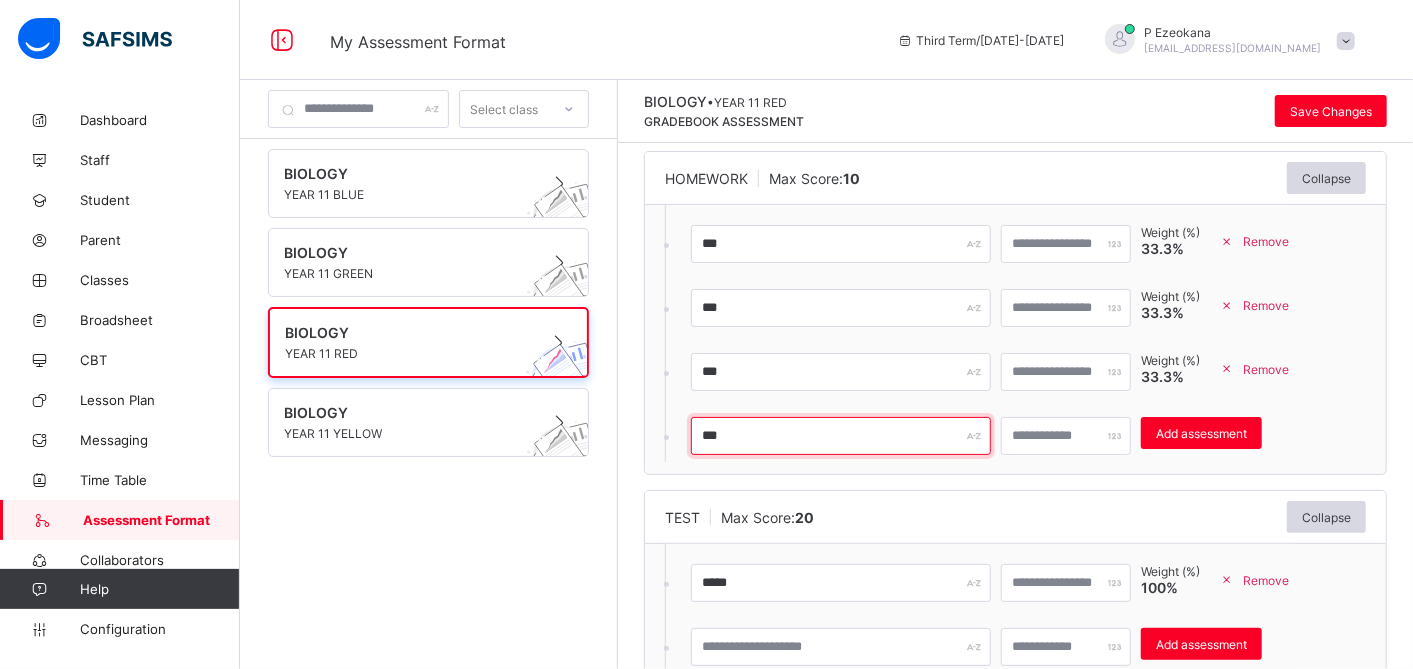 type on "***" 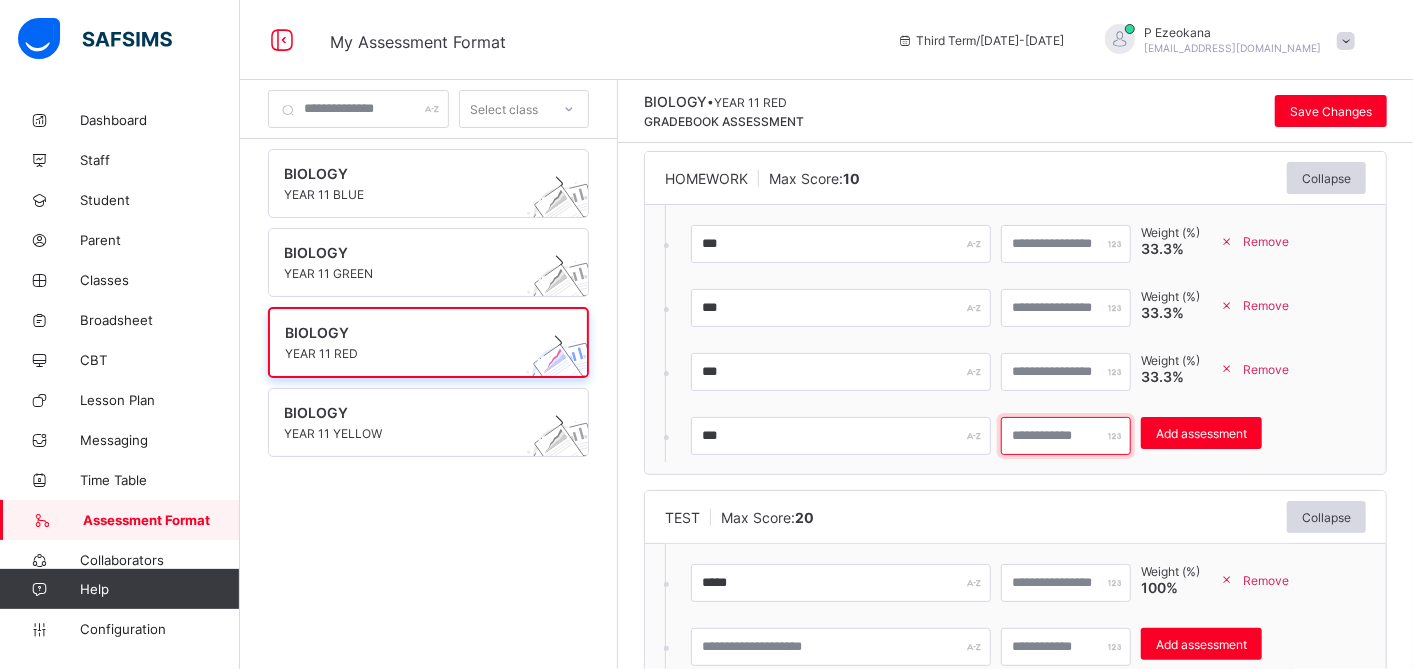 click on "*" at bounding box center [1066, 436] 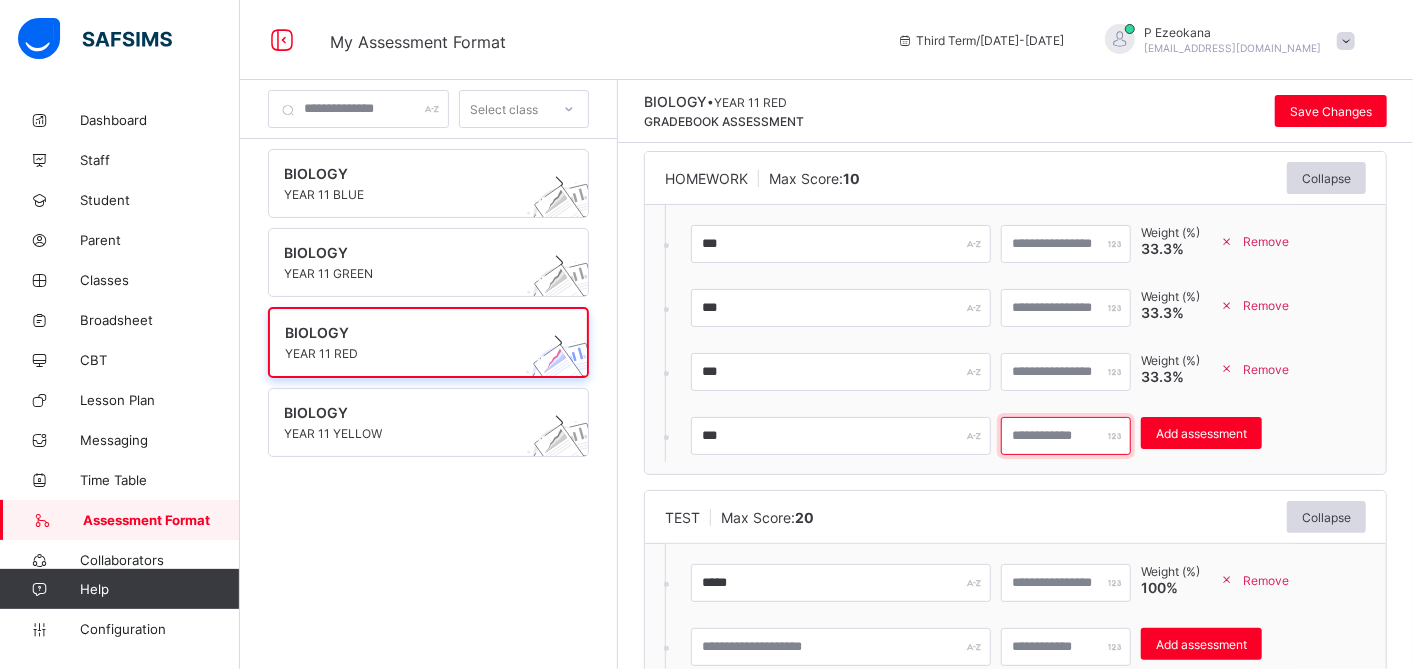 type on "*" 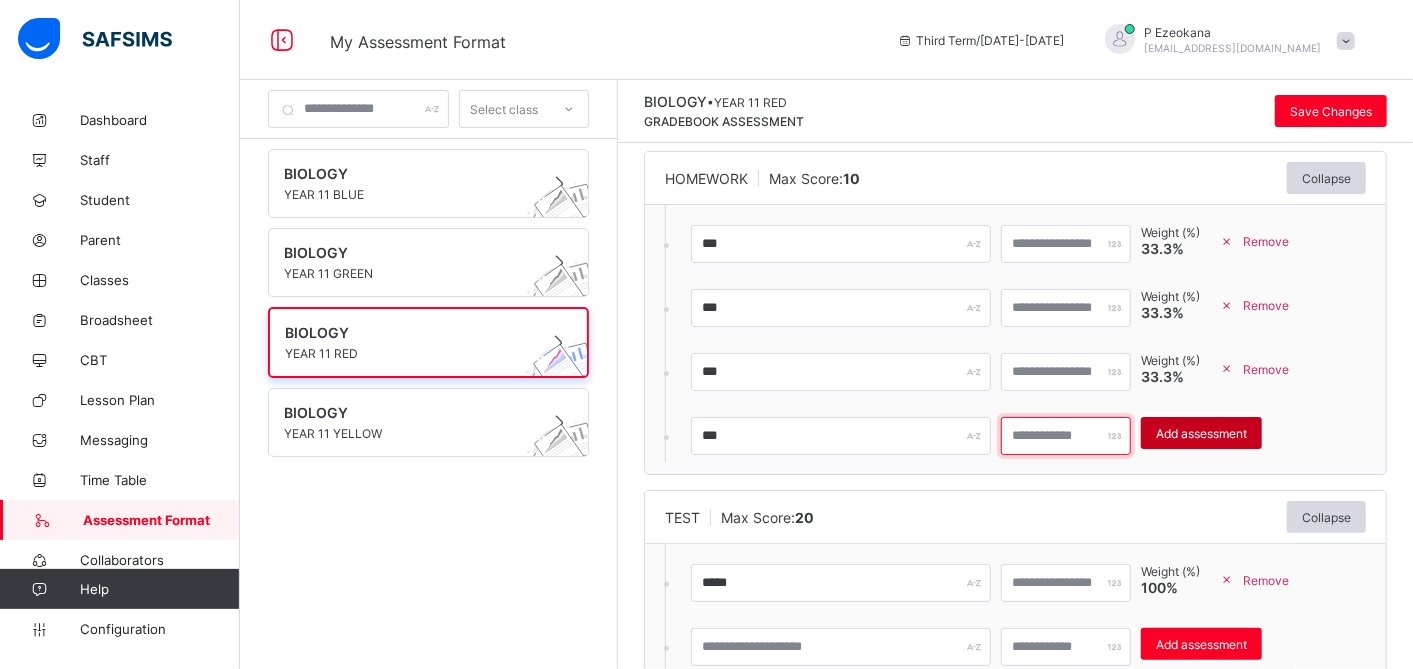 type on "**" 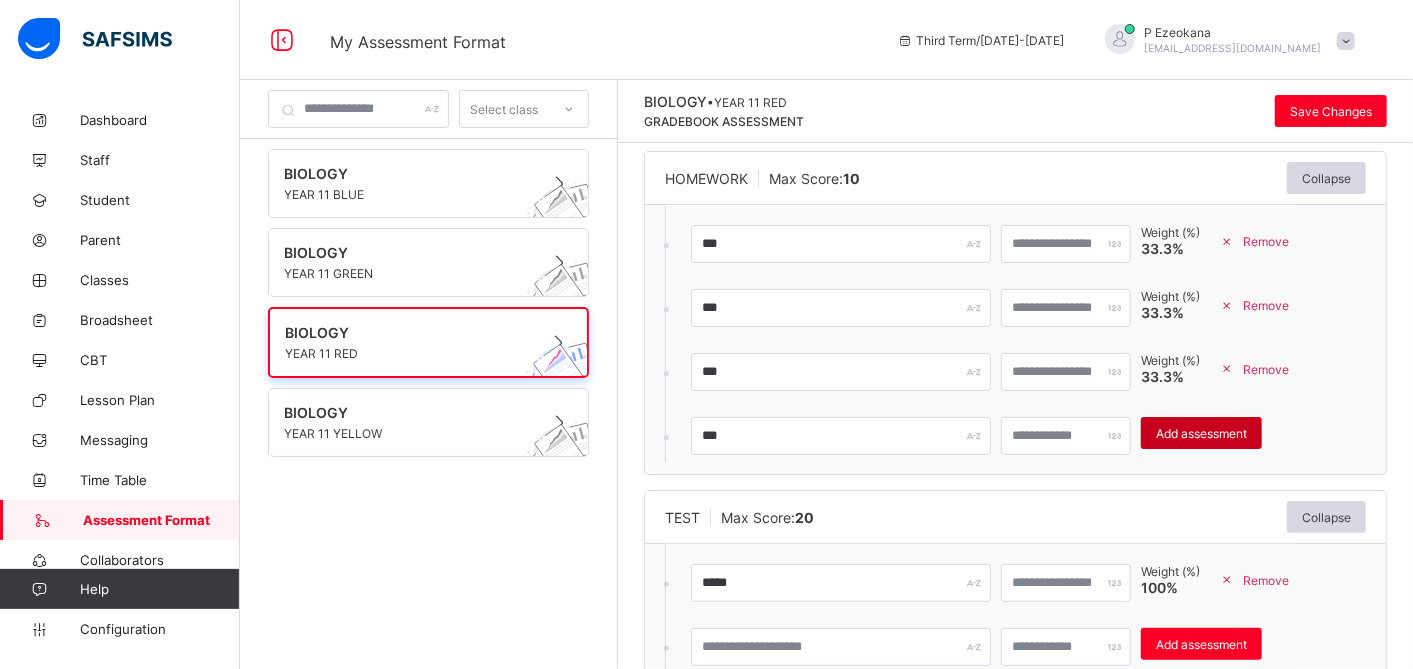 click on "Add assessment" at bounding box center (1201, 433) 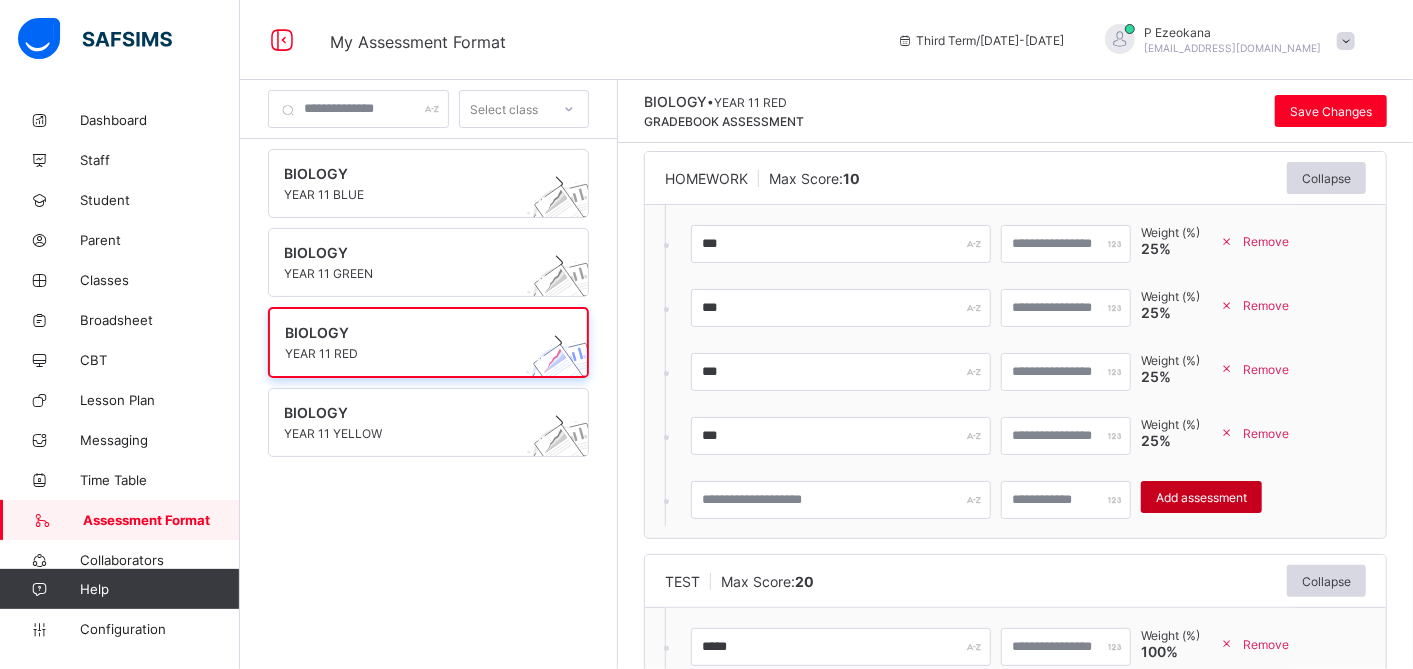 scroll, scrollTop: 614, scrollLeft: 0, axis: vertical 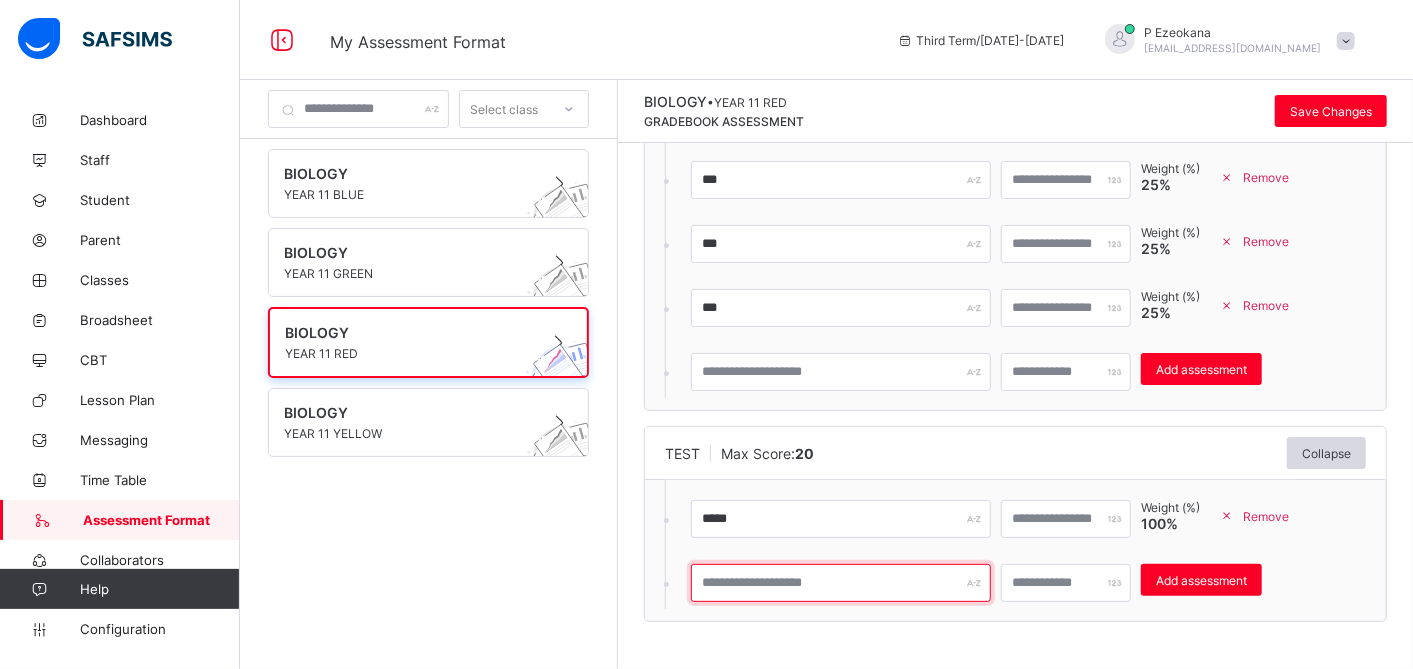 click at bounding box center (841, 583) 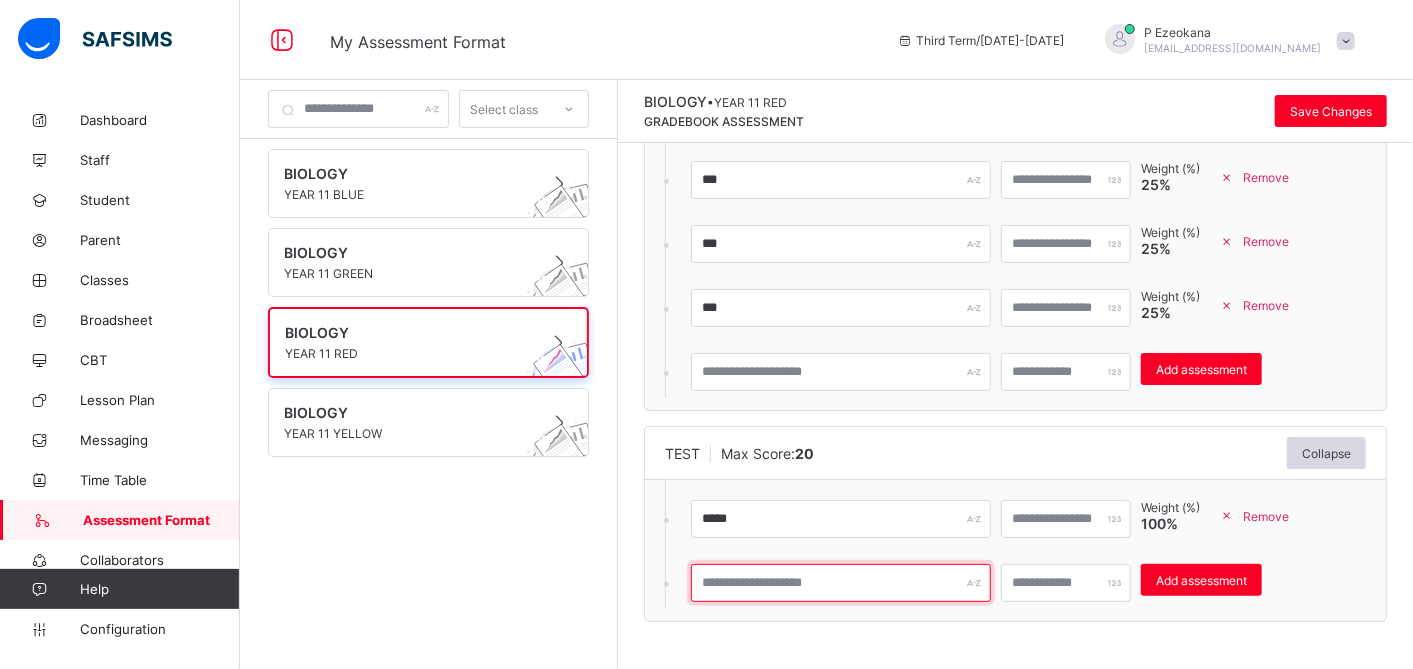 type on "*" 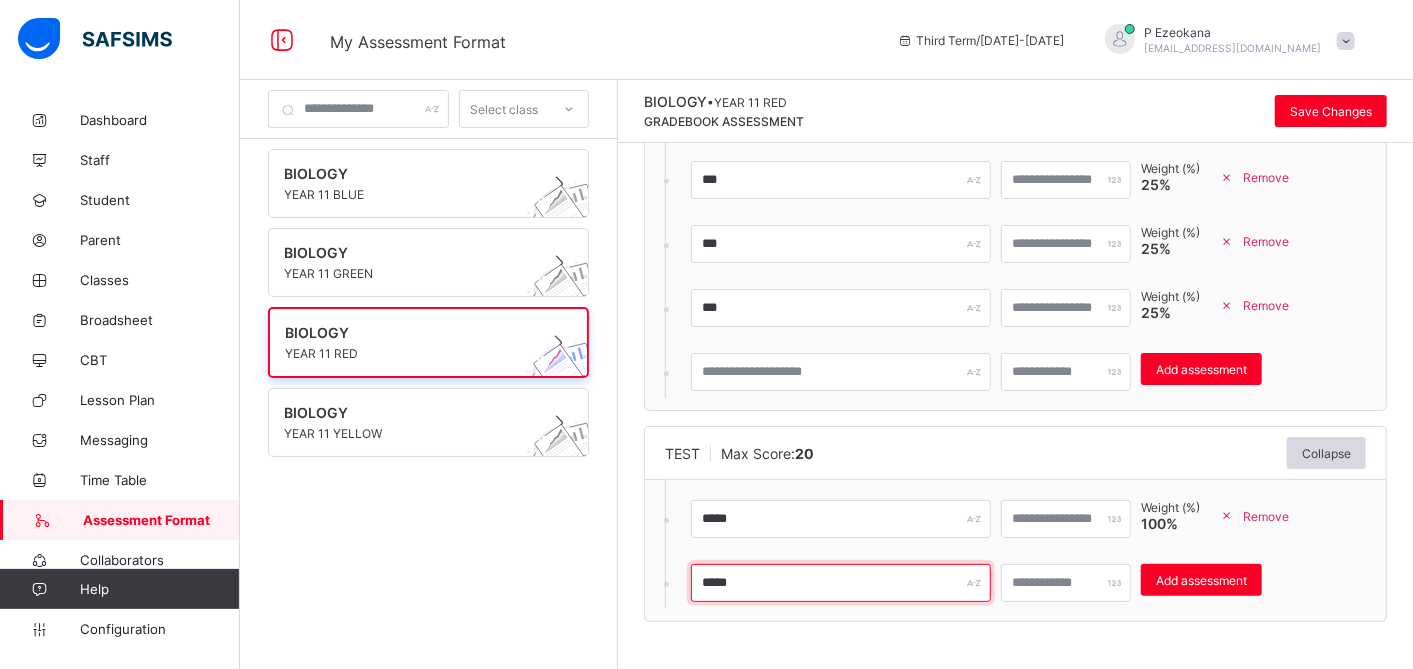 type on "*****" 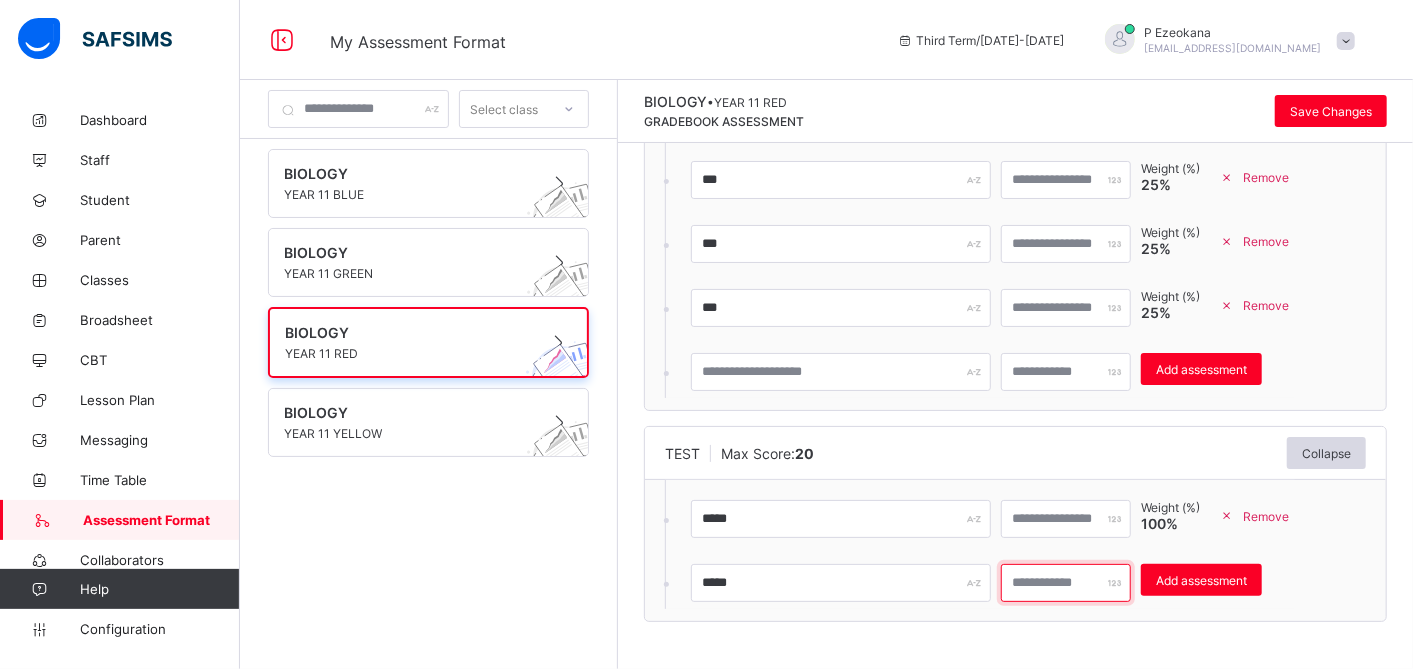 click at bounding box center (1066, 583) 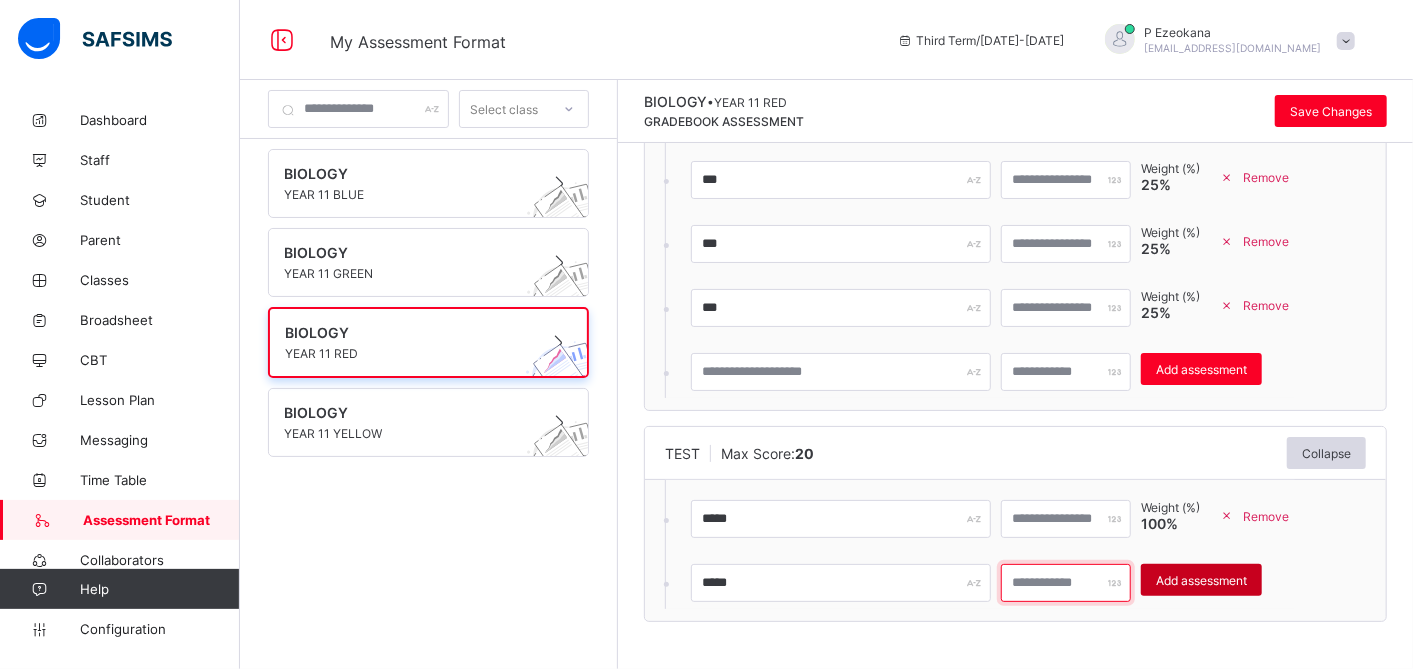 type on "**" 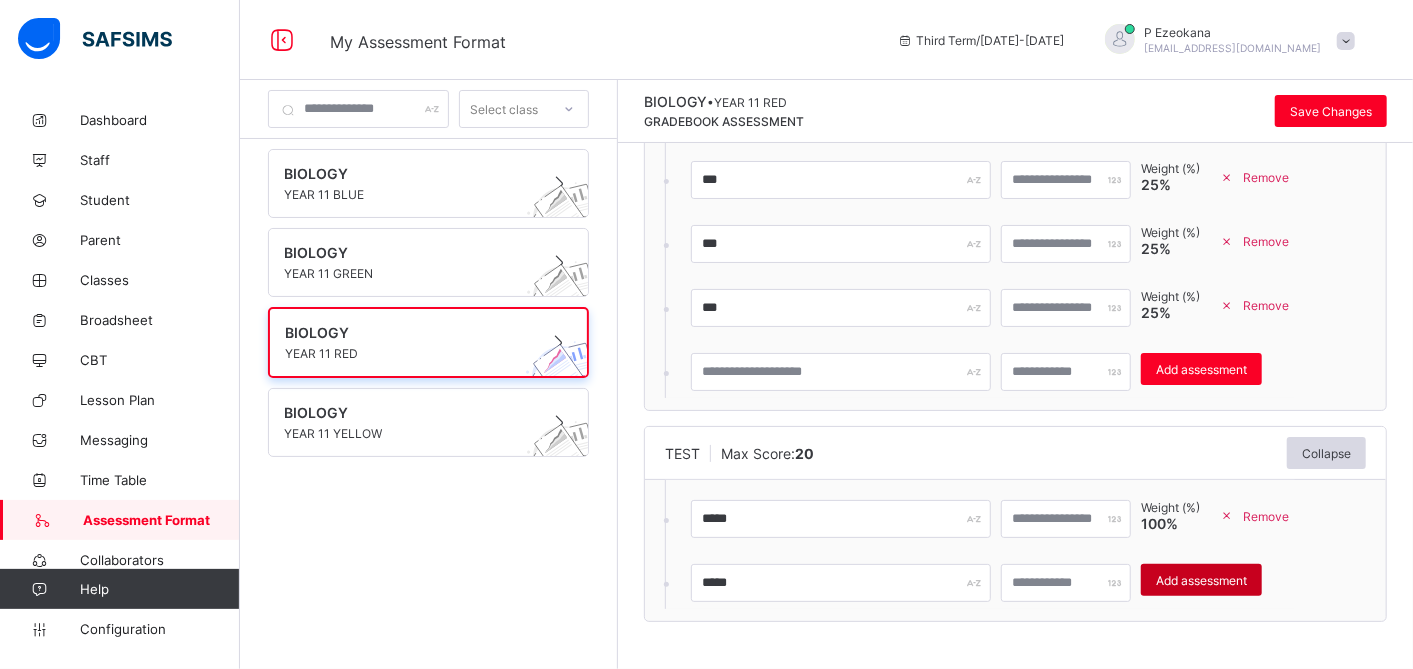 click on "Add assessment" at bounding box center (1201, 580) 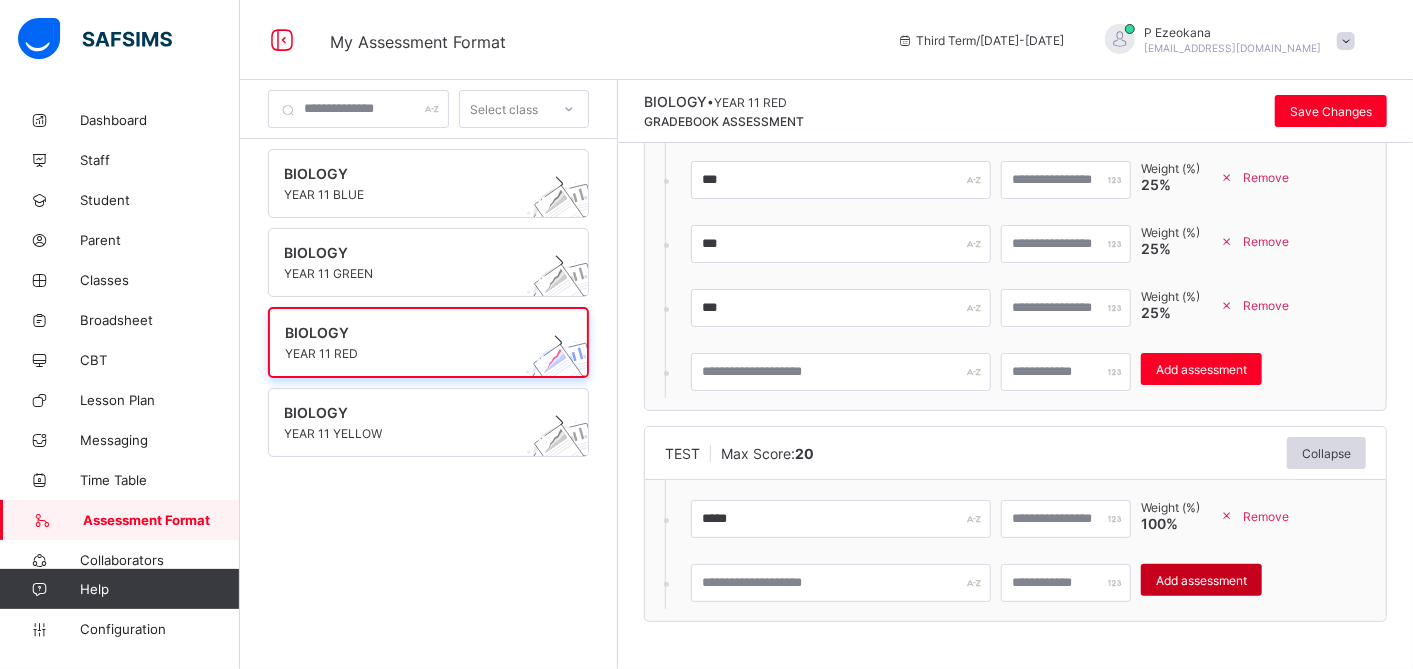 type on "*" 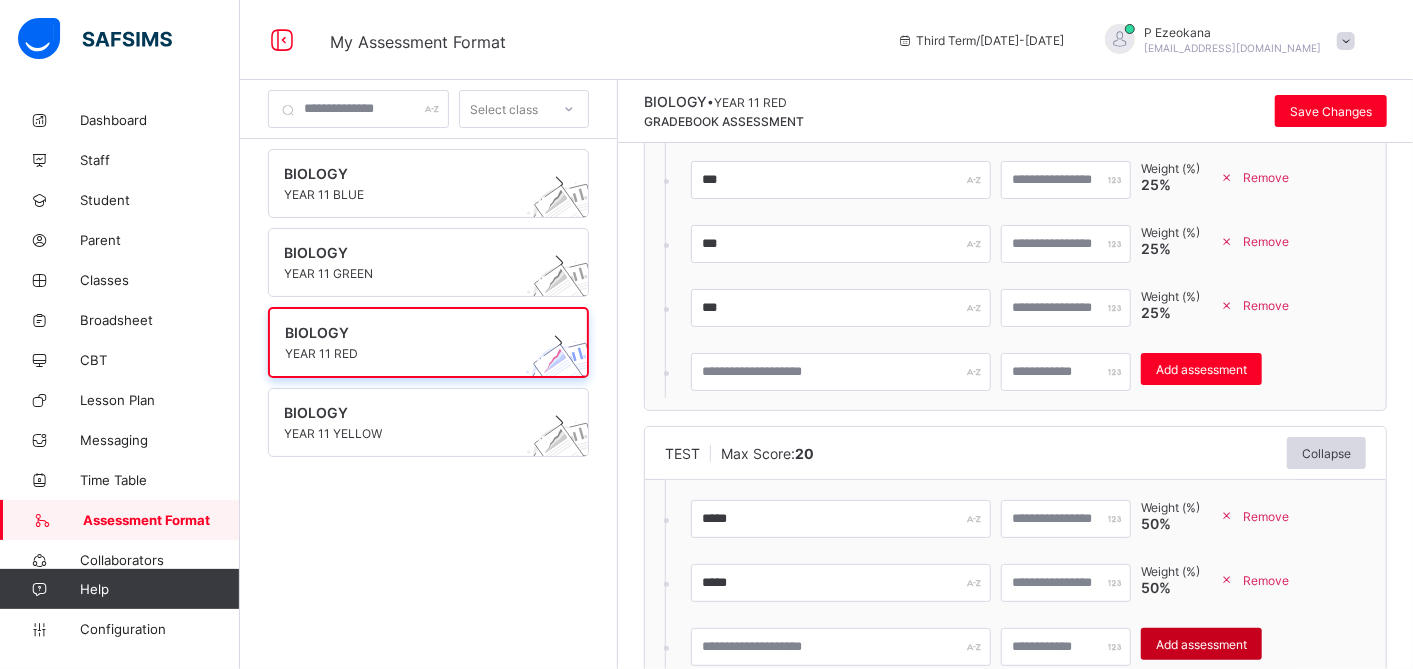 scroll, scrollTop: 678, scrollLeft: 0, axis: vertical 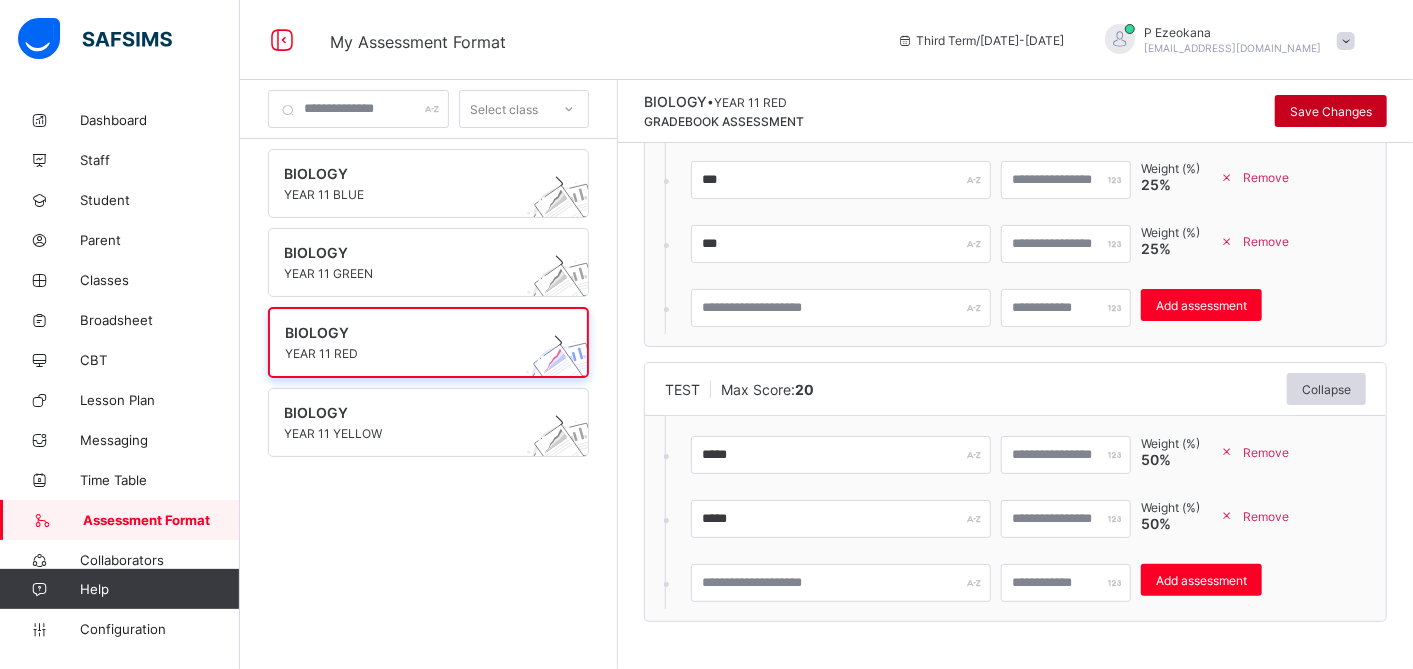 click on "Save Changes" at bounding box center (1331, 111) 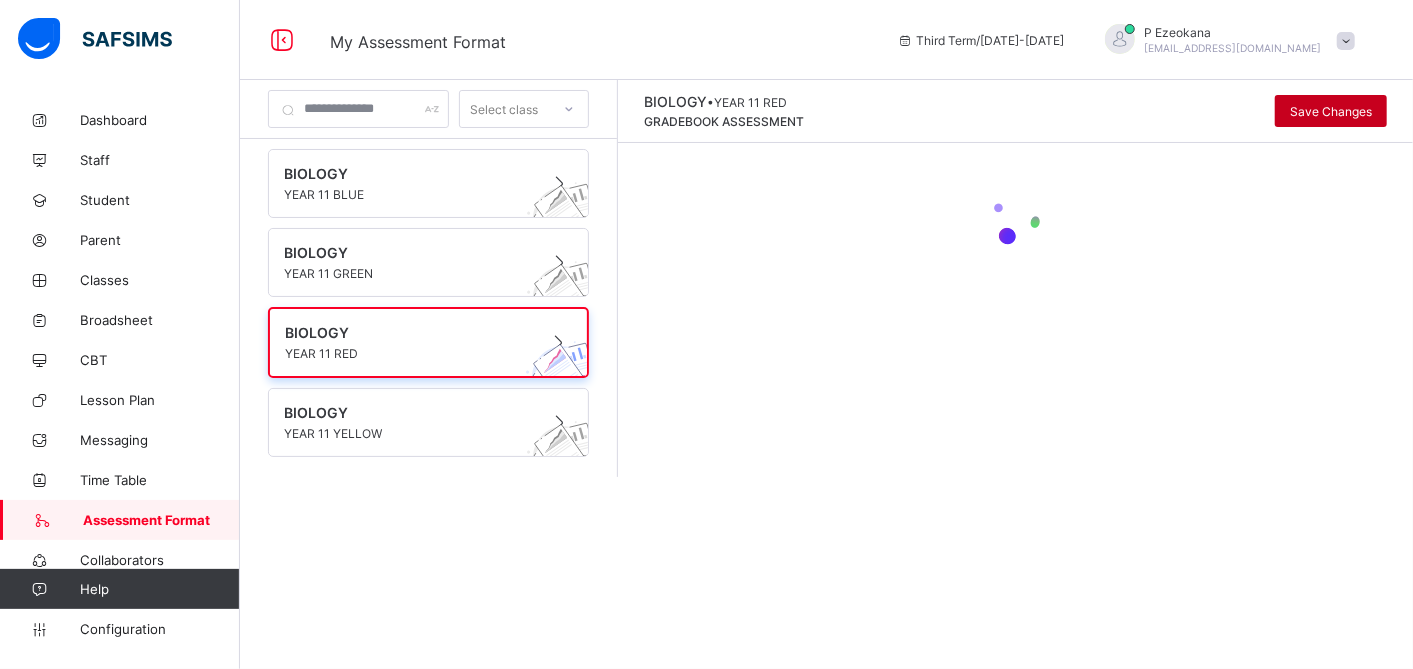 scroll, scrollTop: 0, scrollLeft: 0, axis: both 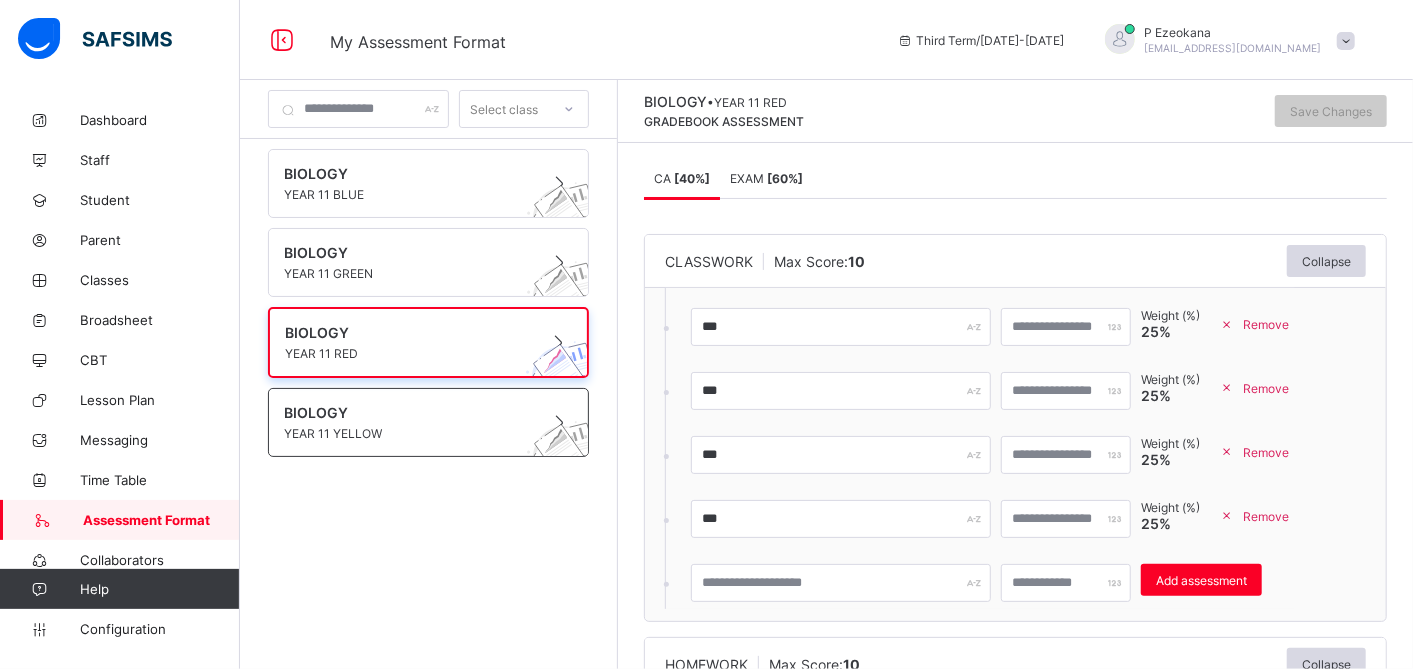 click at bounding box center (409, 423) 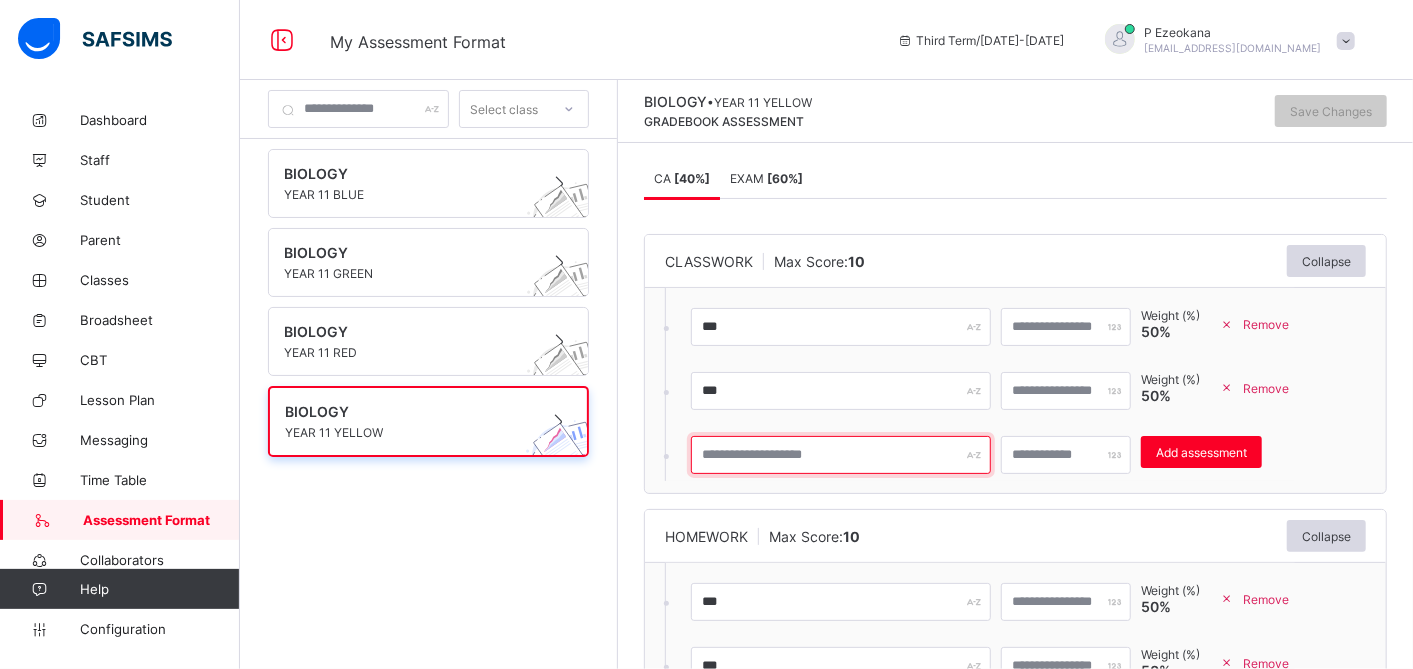click at bounding box center (841, 455) 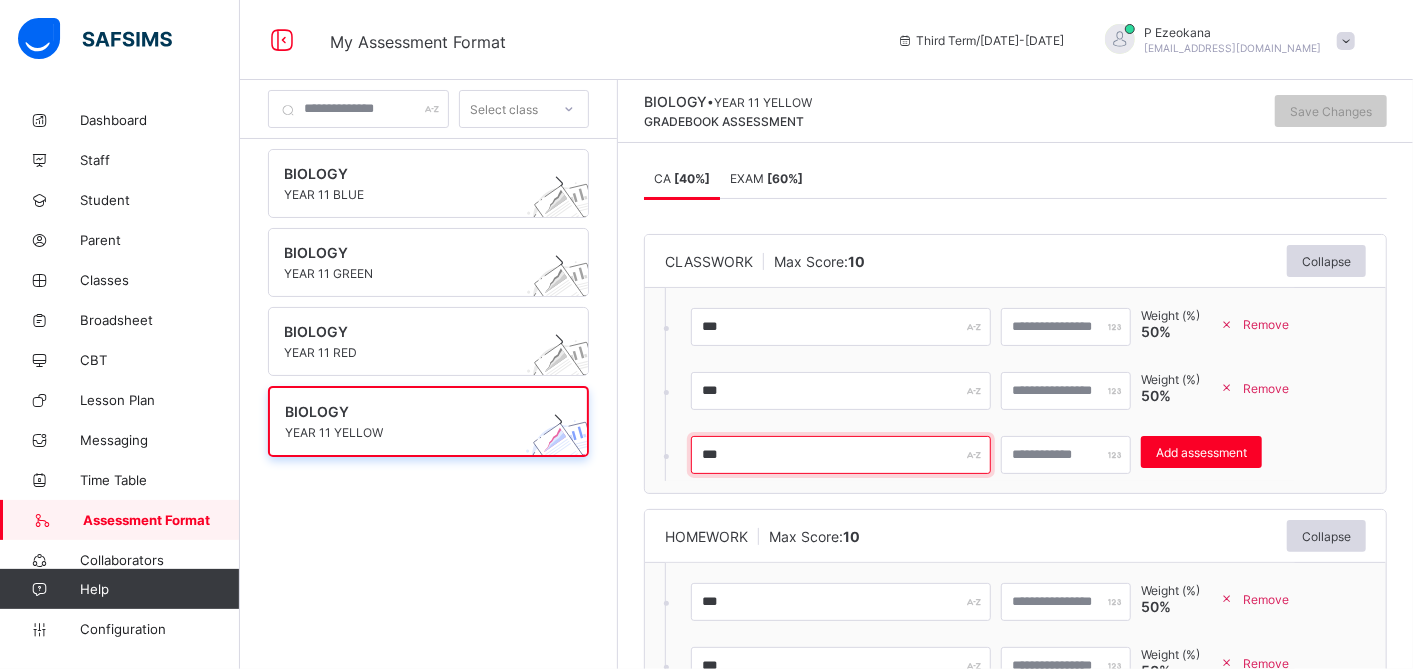 type on "***" 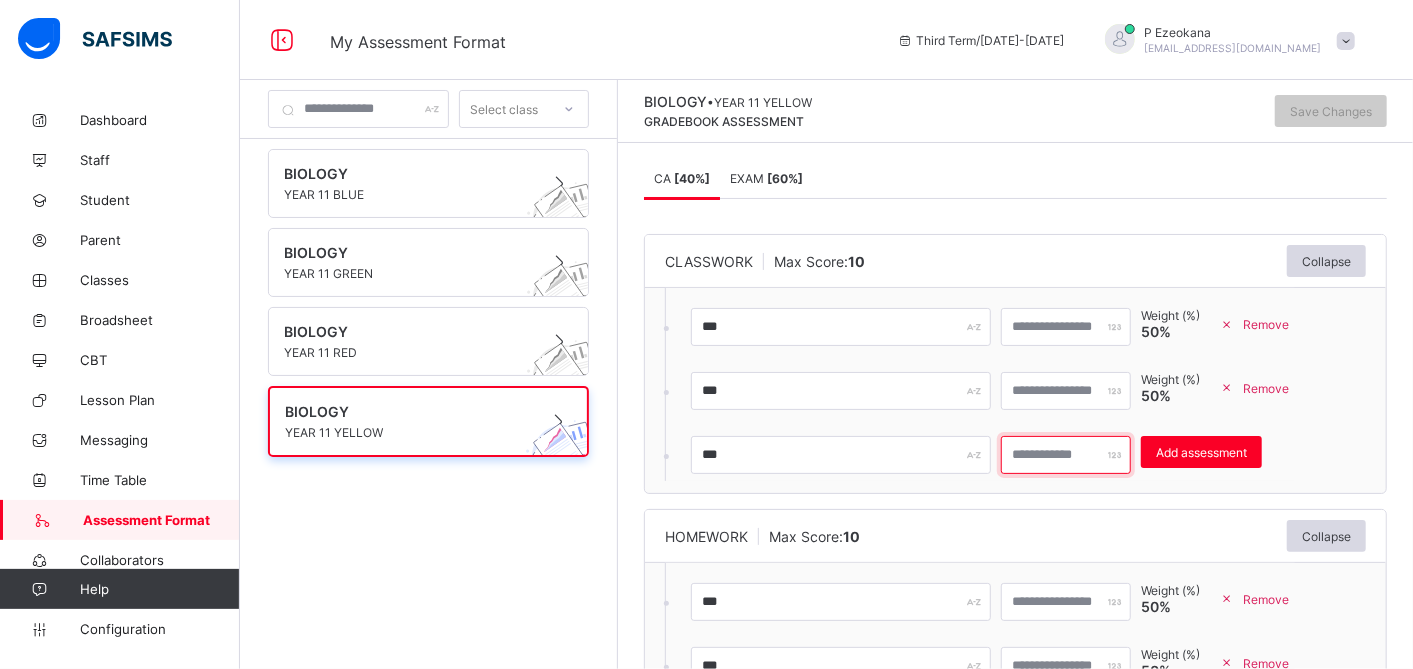 click at bounding box center [1066, 455] 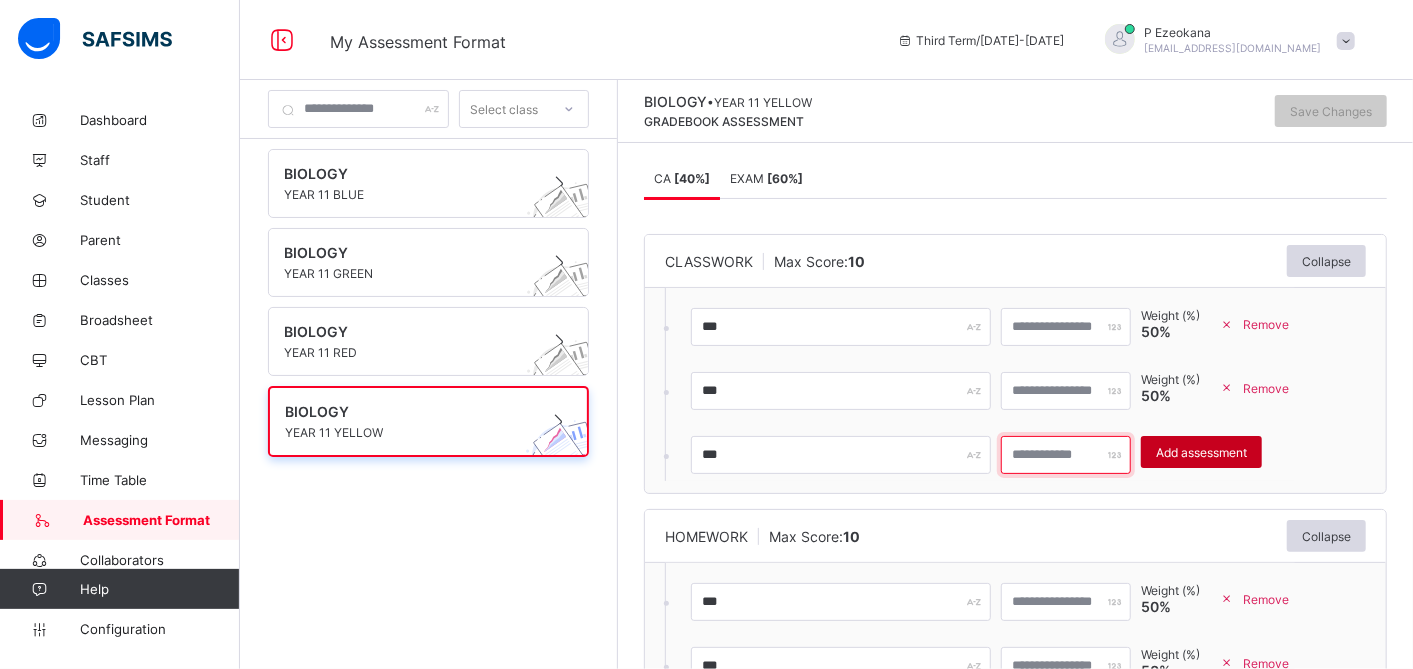 type on "**" 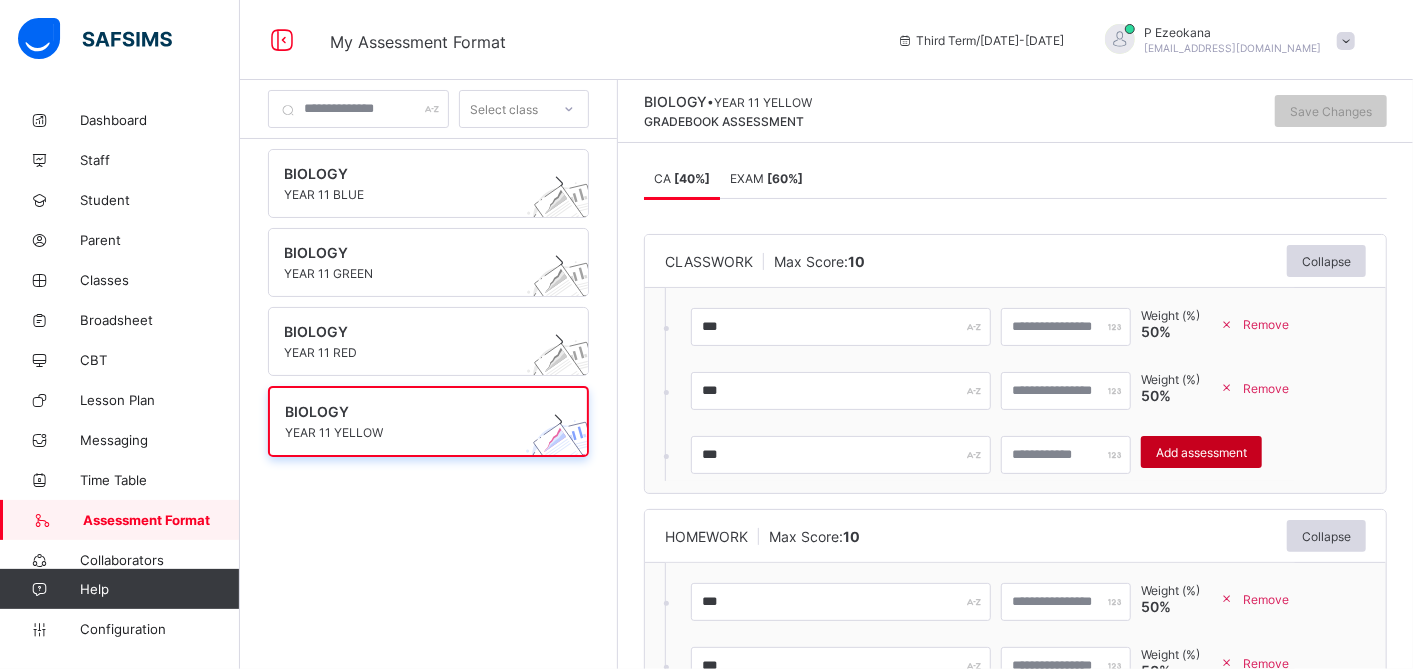 click on "Add assessment" at bounding box center (1201, 452) 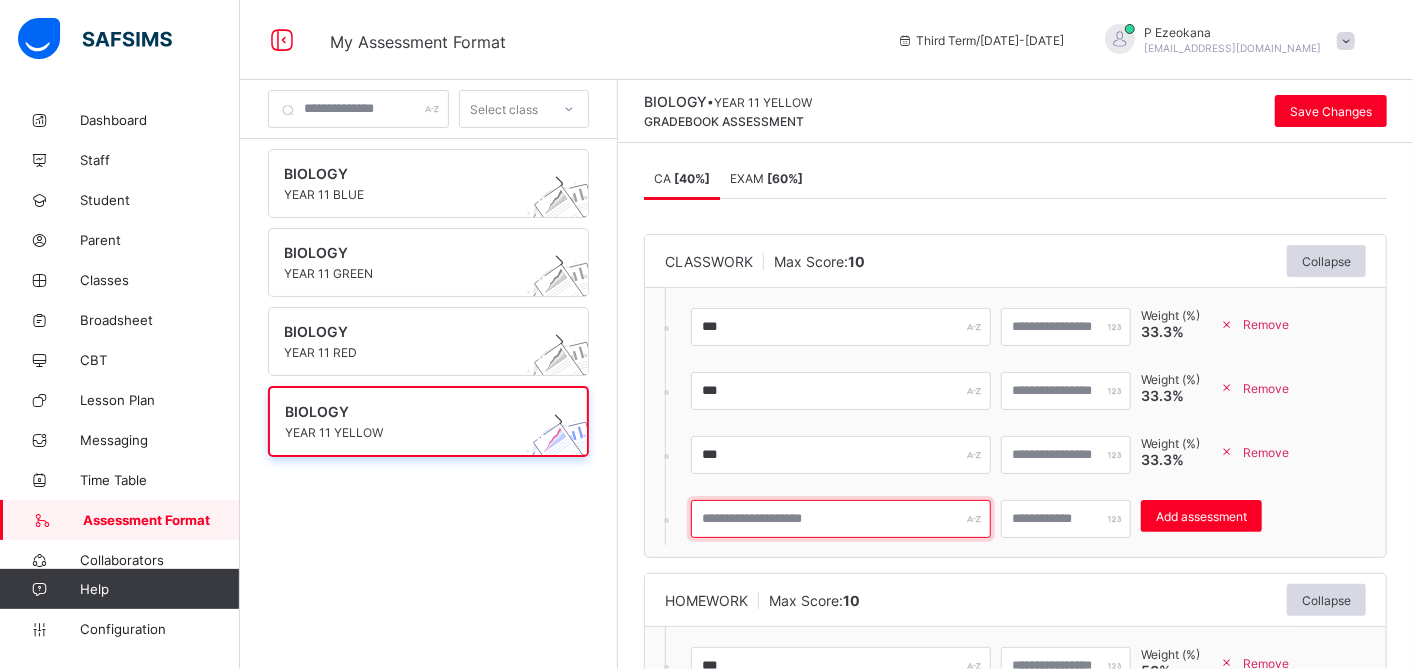 click at bounding box center (841, 519) 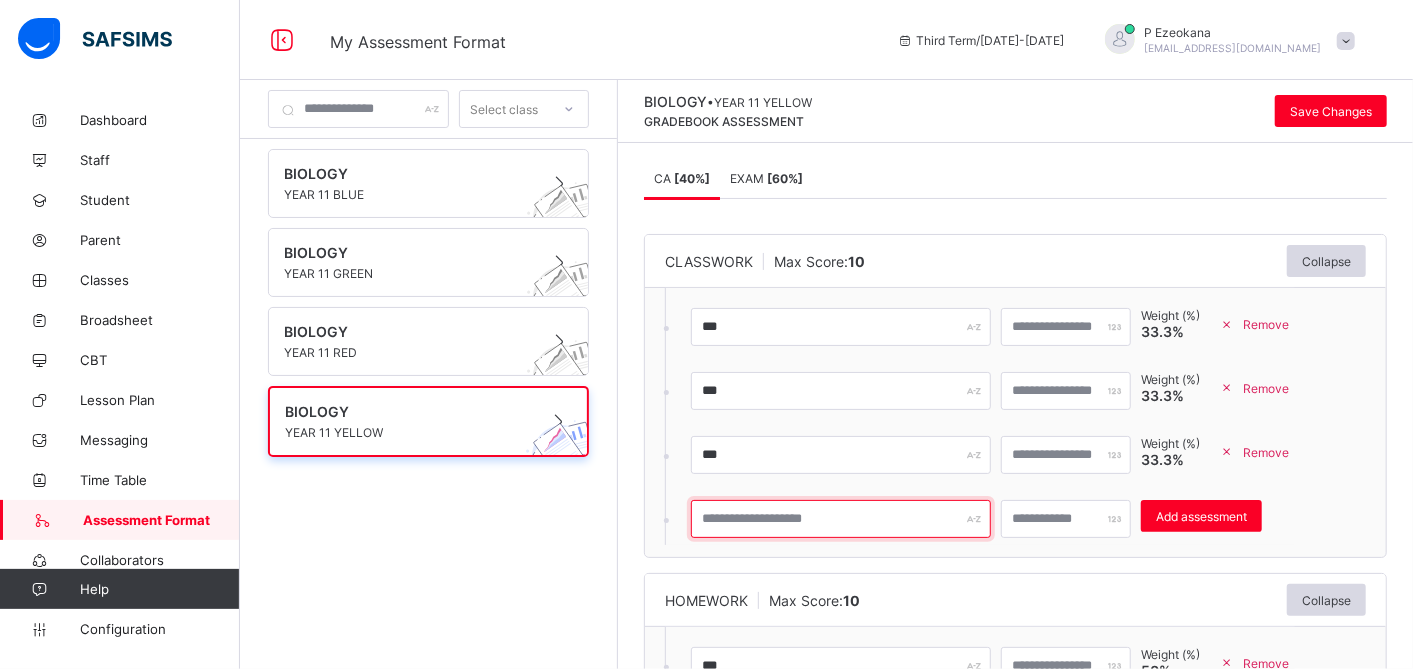 type on "*" 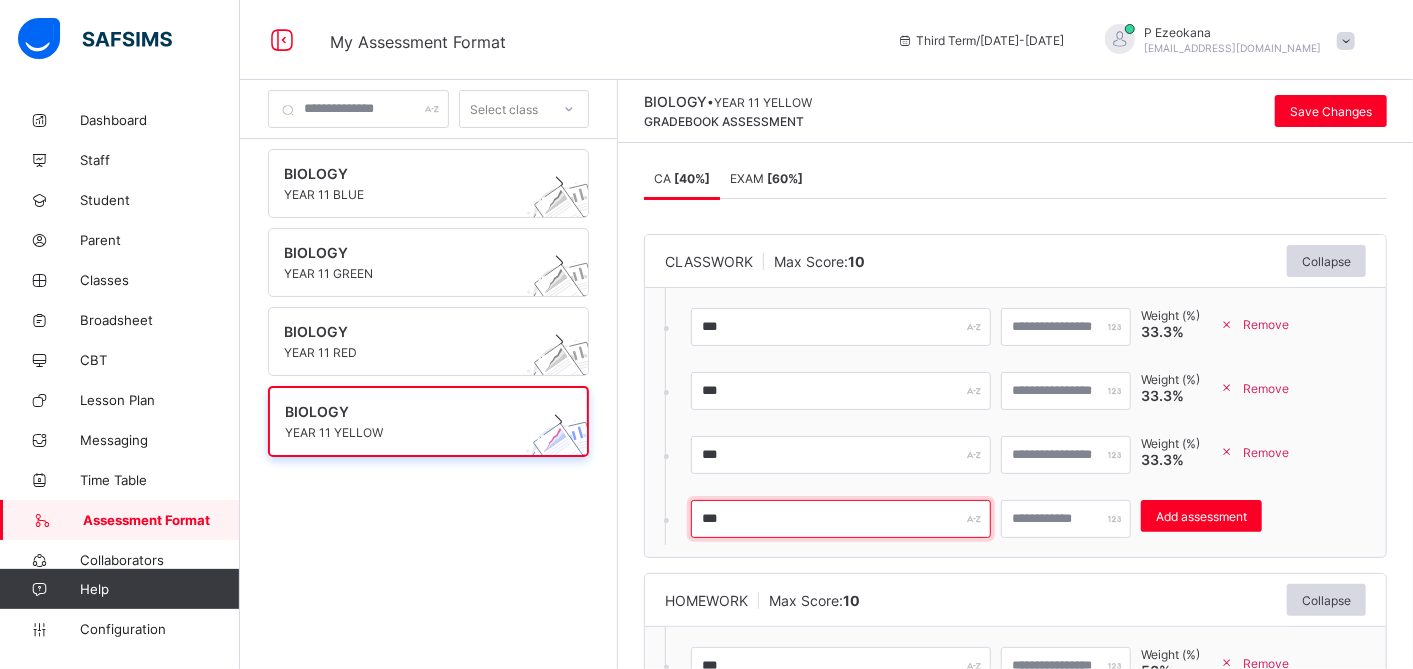 type on "***" 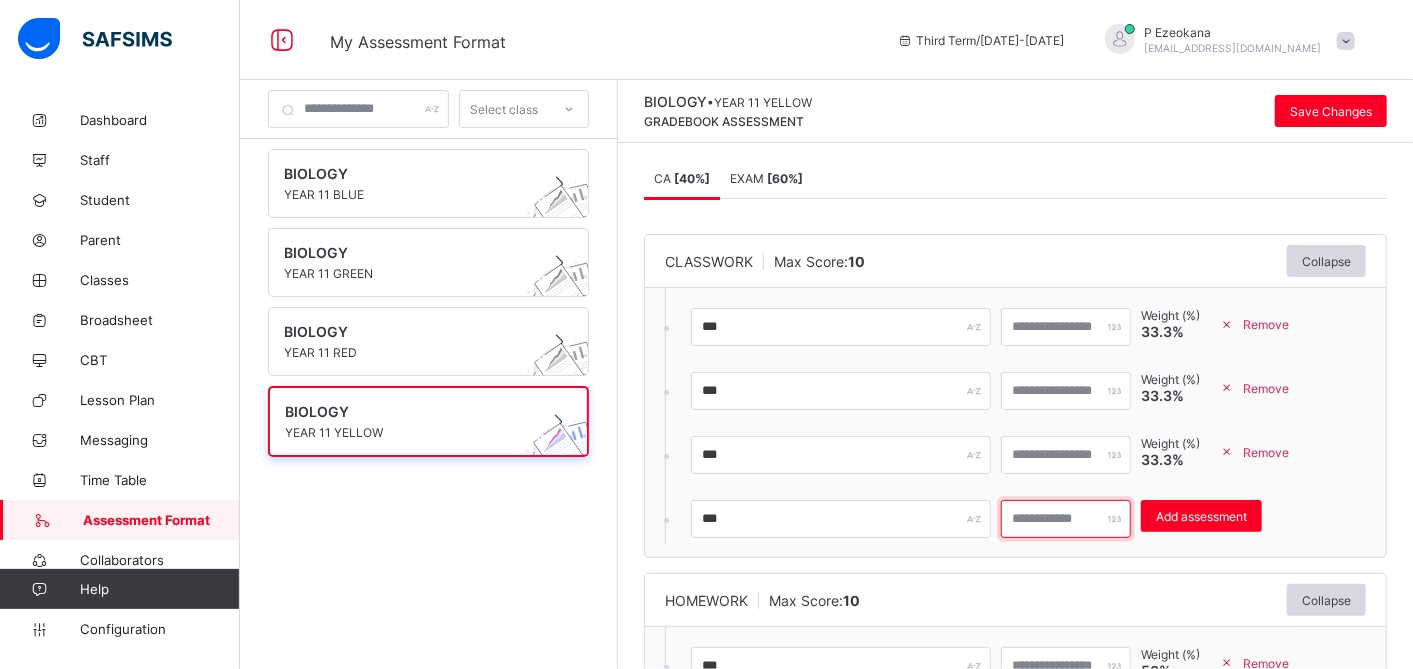 click on "*" at bounding box center [1066, 519] 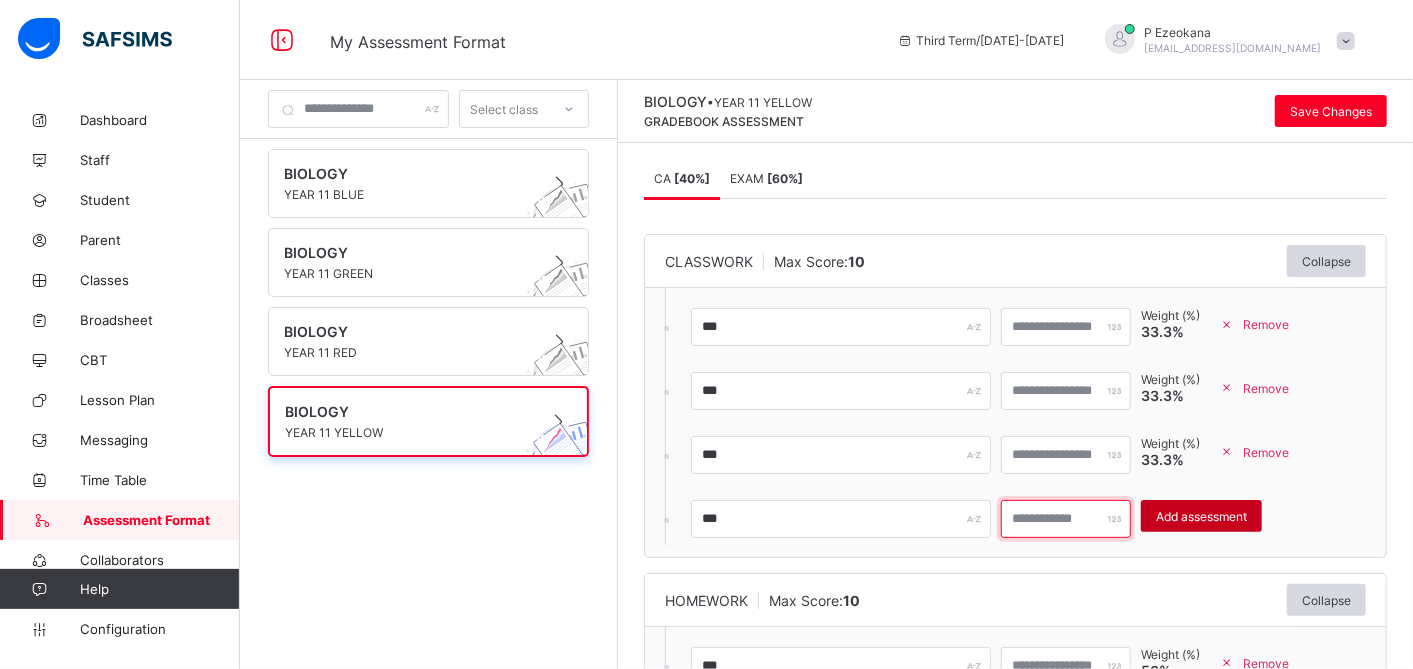 type on "**" 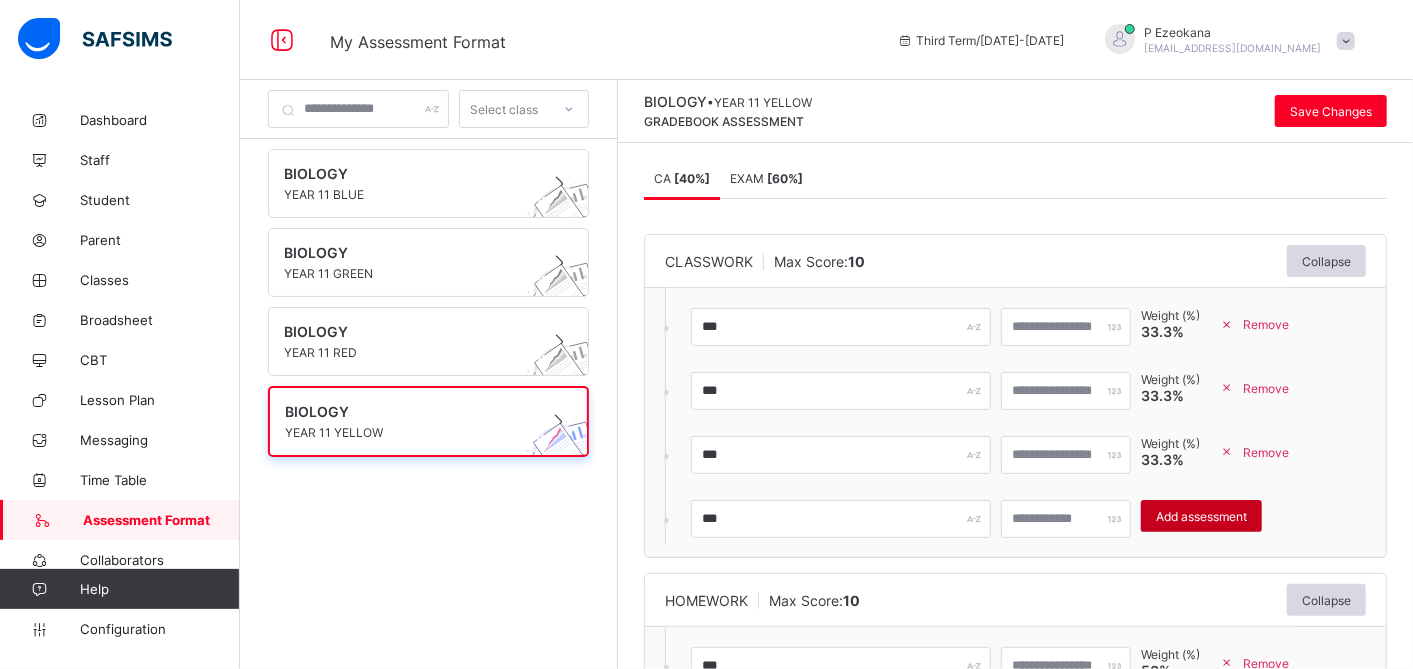 click on "Add assessment" at bounding box center (1201, 516) 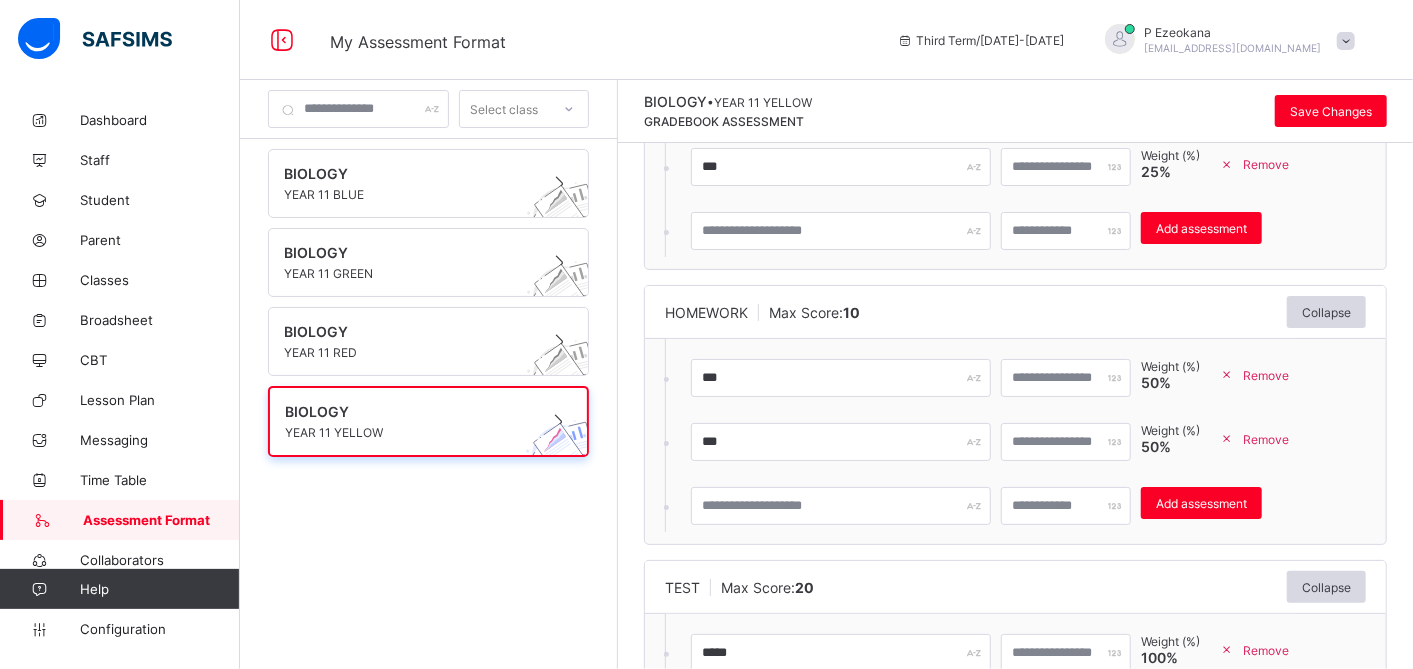 scroll, scrollTop: 353, scrollLeft: 0, axis: vertical 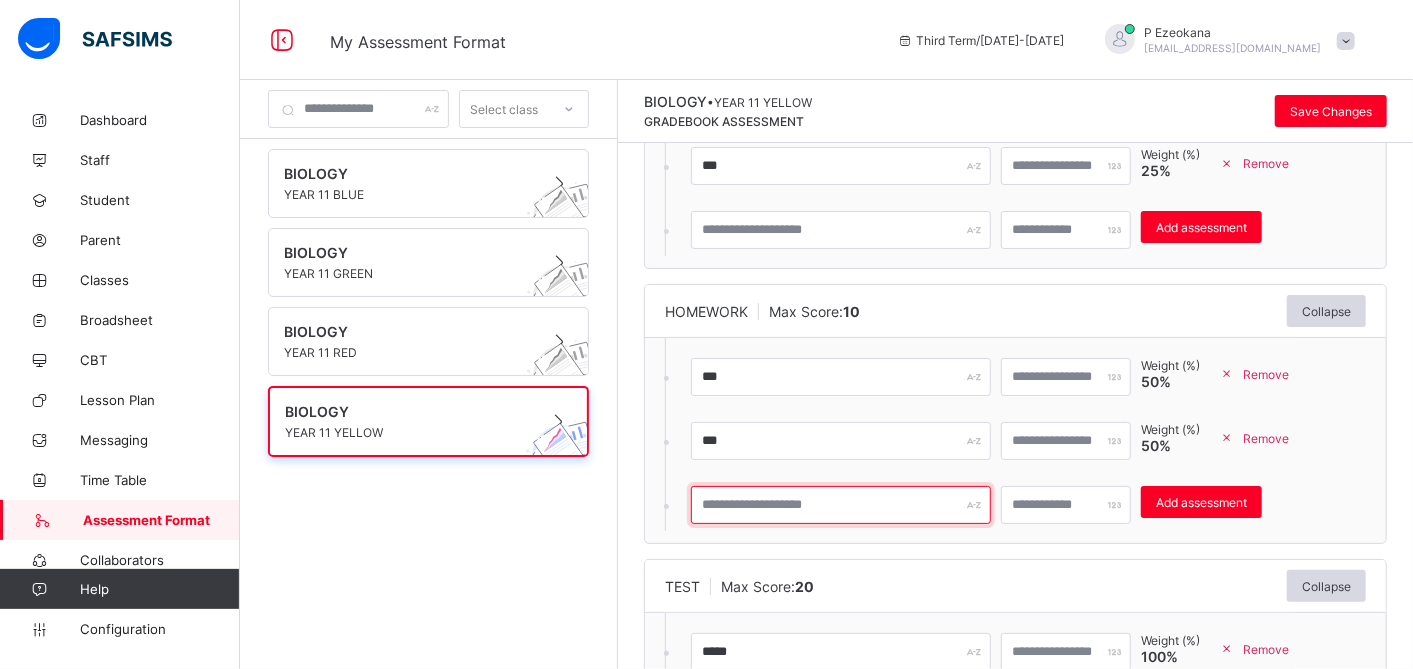 click at bounding box center (841, 505) 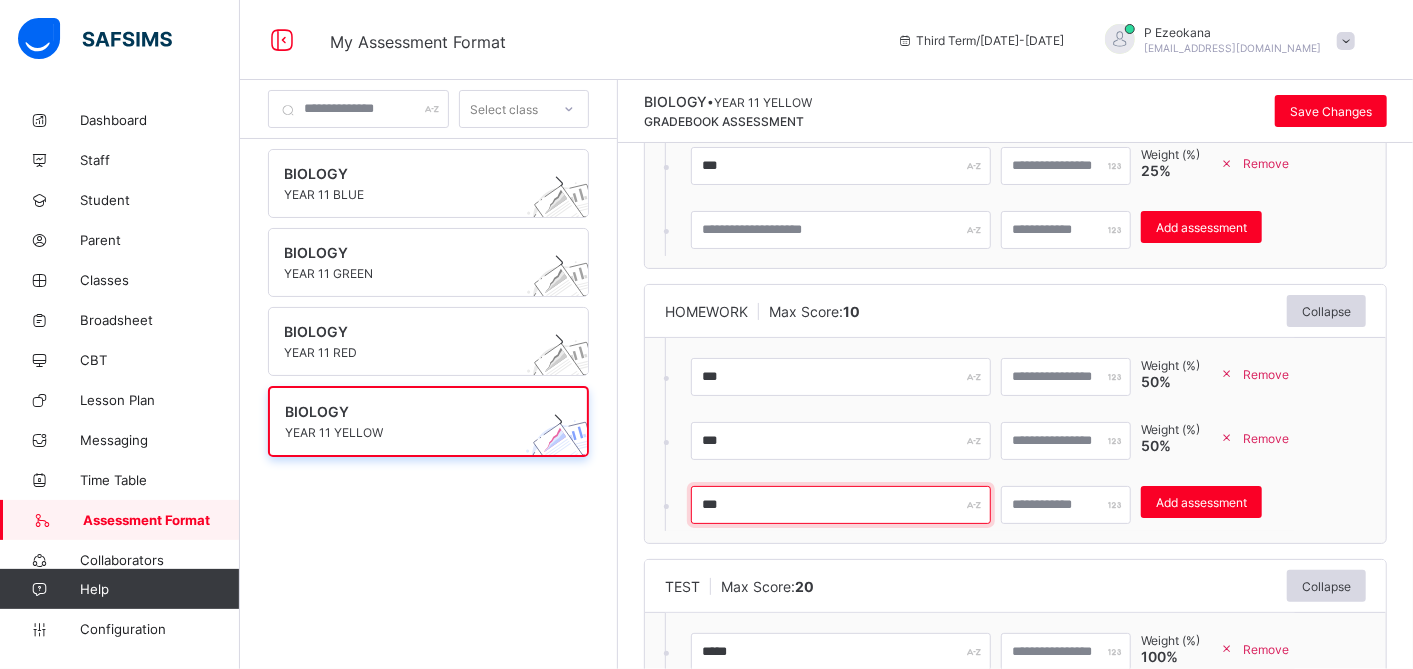 type on "***" 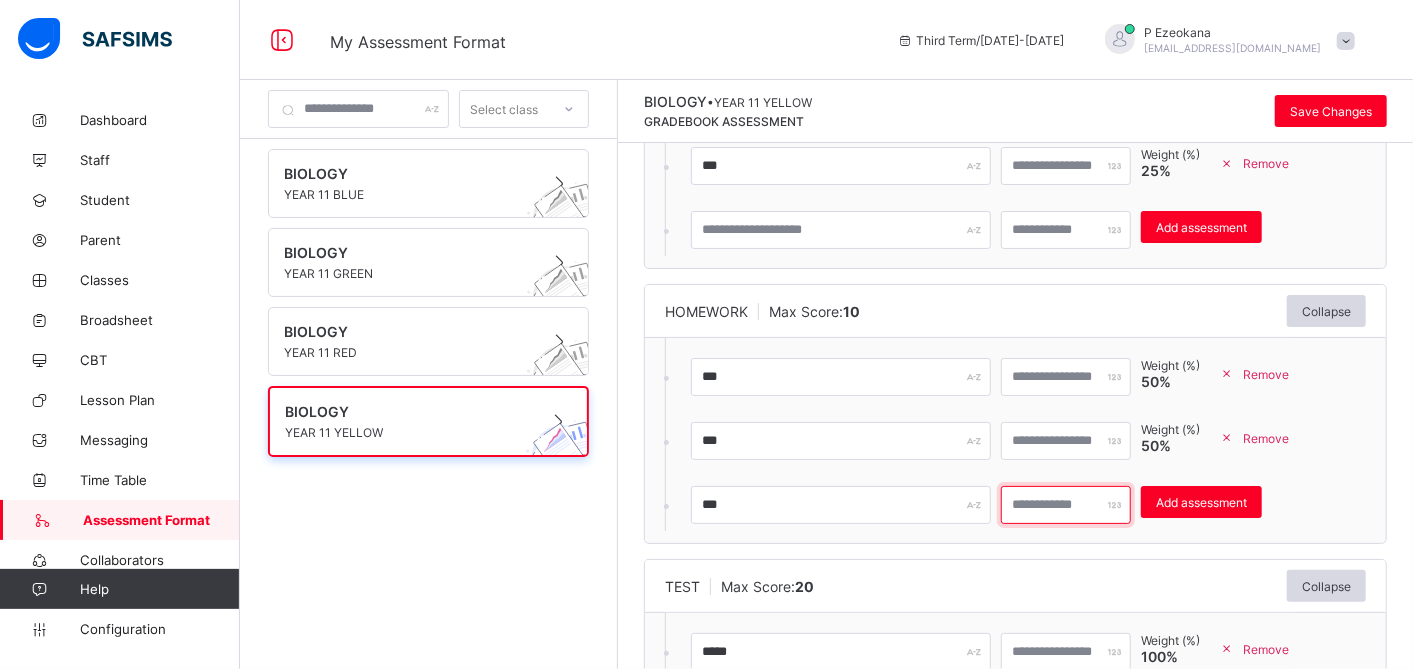 click at bounding box center [1066, 505] 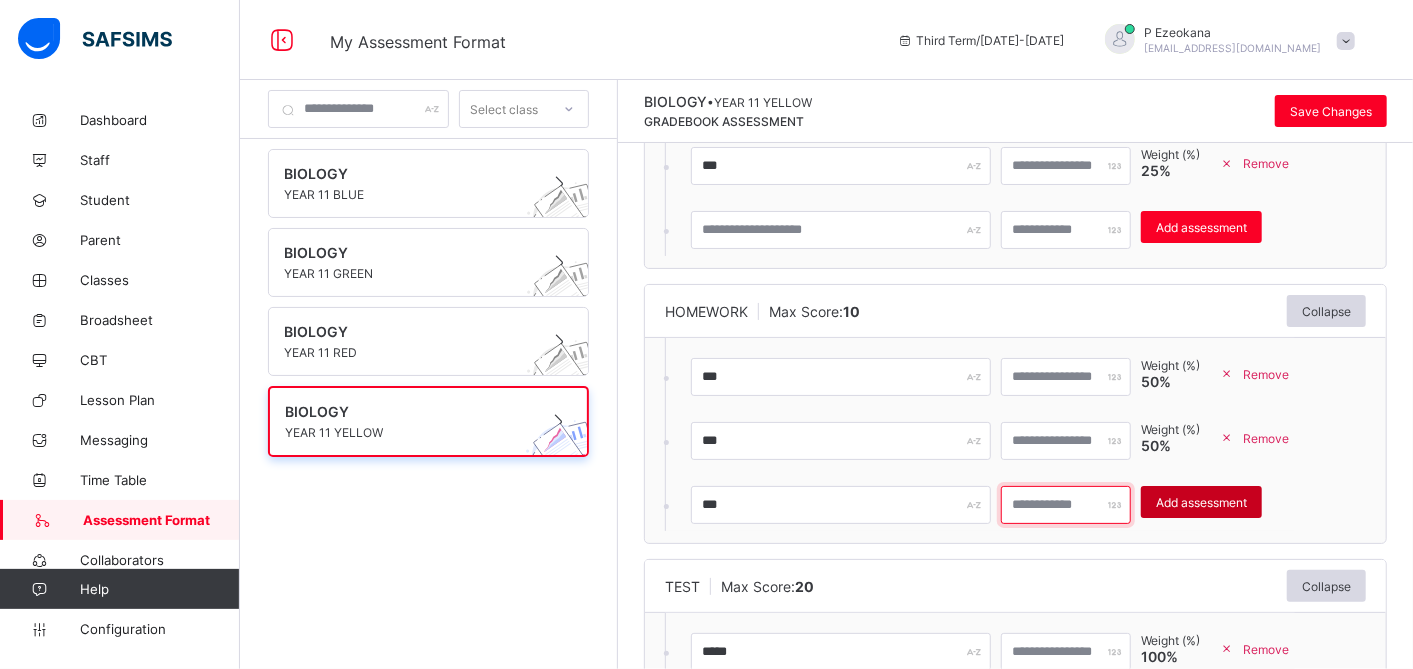 type on "**" 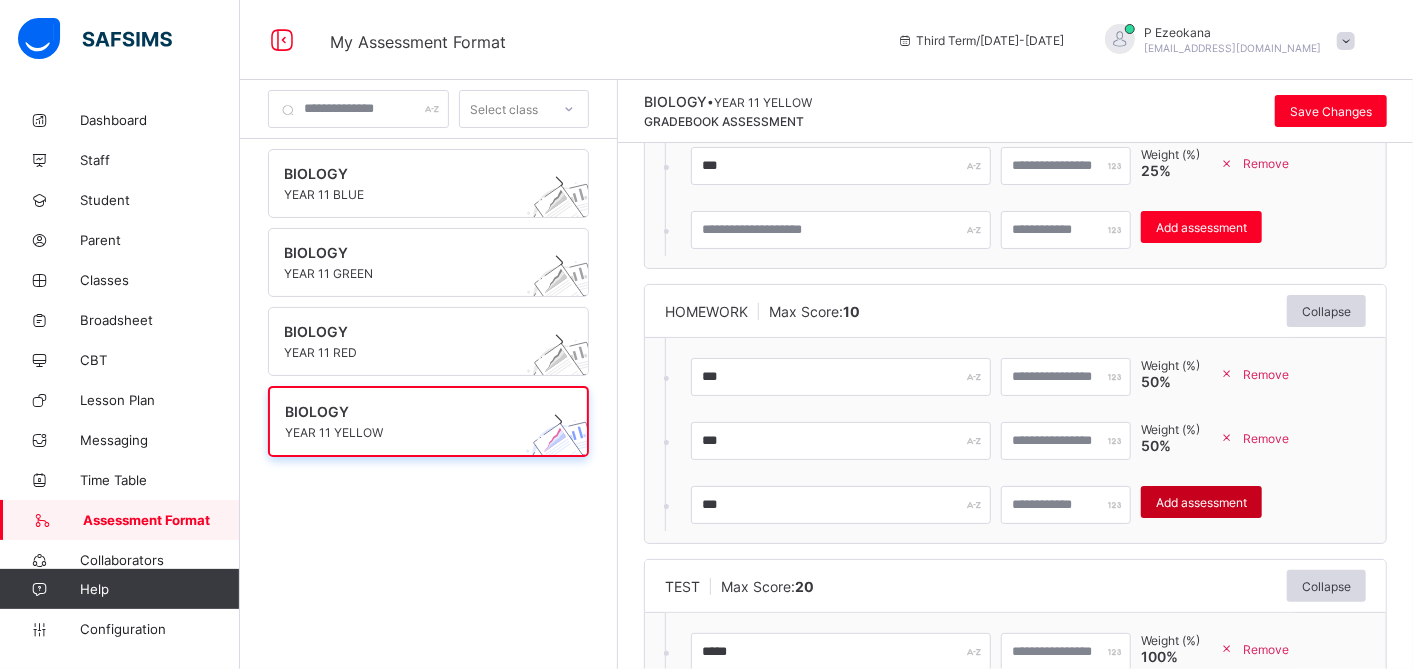 click on "Add assessment" at bounding box center (1201, 502) 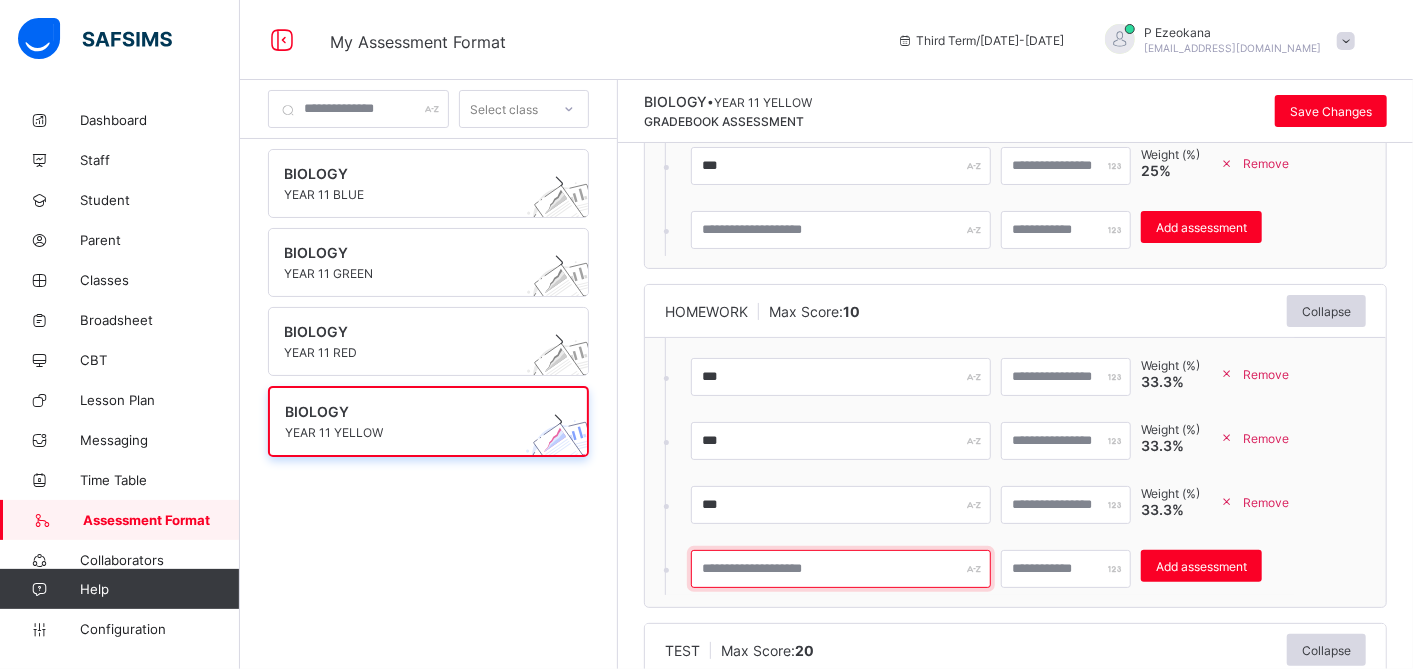 click at bounding box center (841, 569) 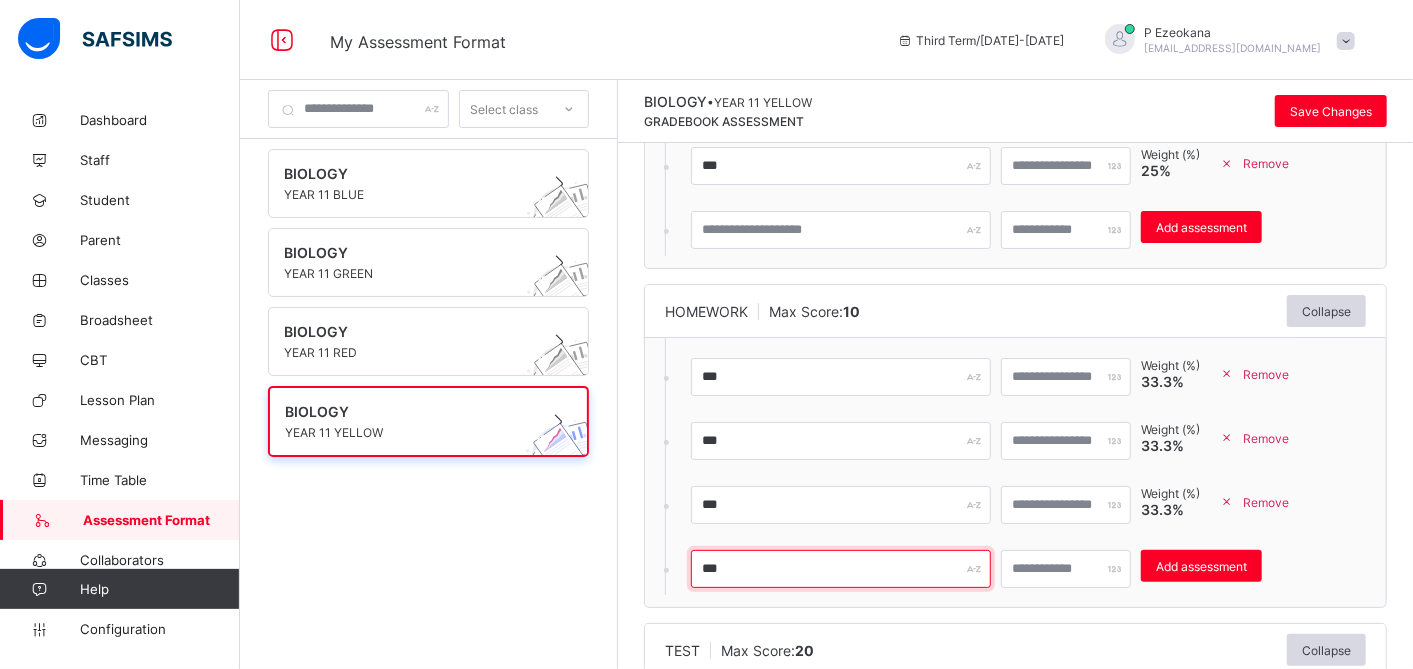 type on "***" 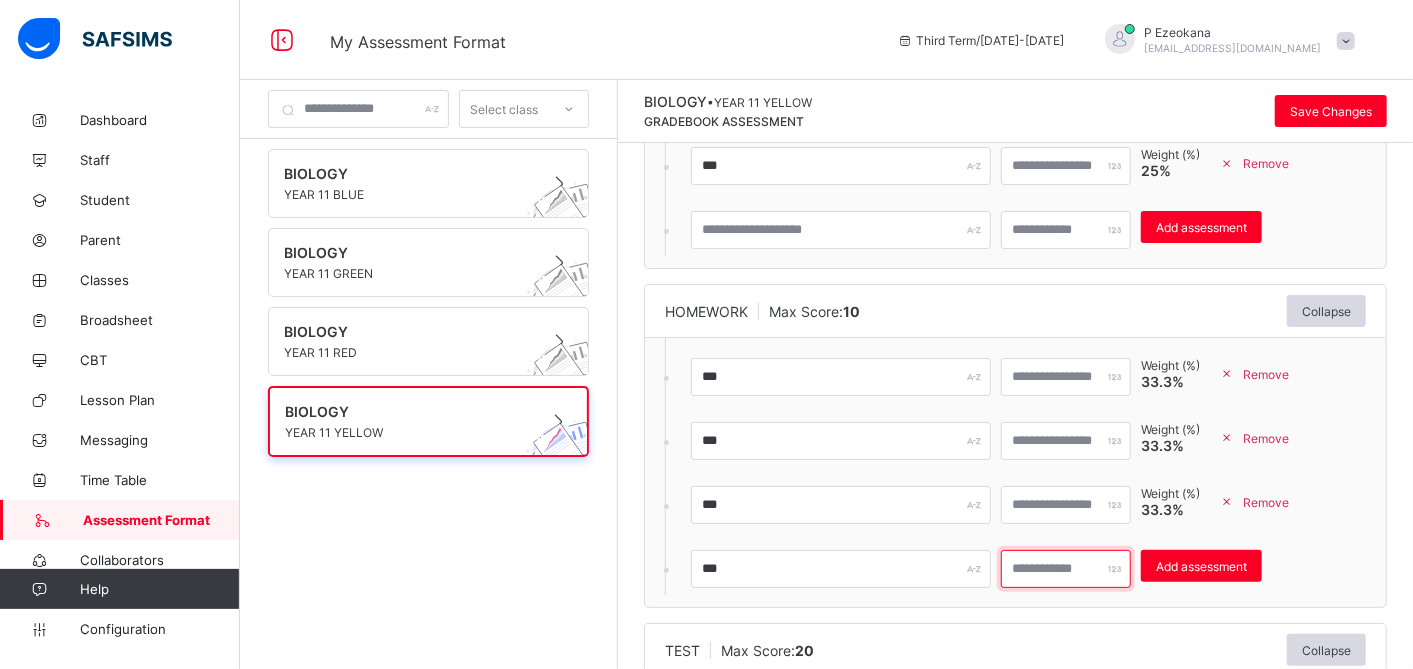 click on "*" at bounding box center [1066, 569] 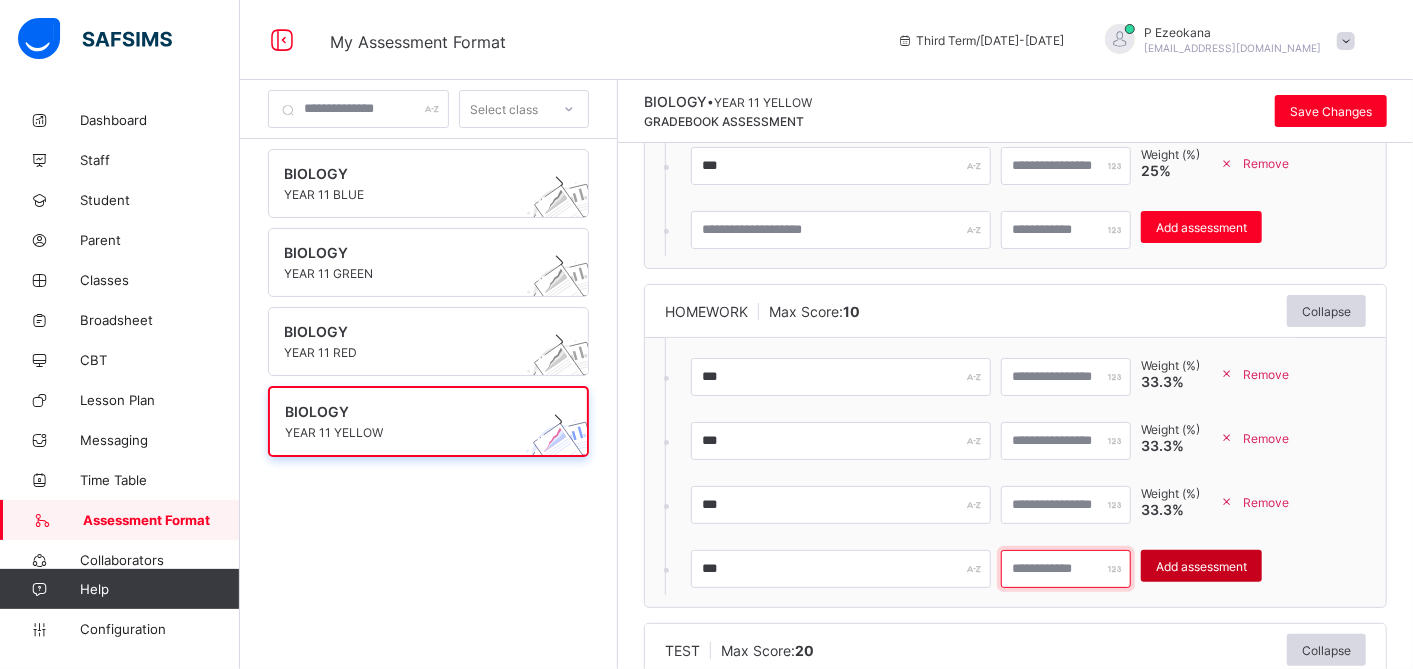 type on "**" 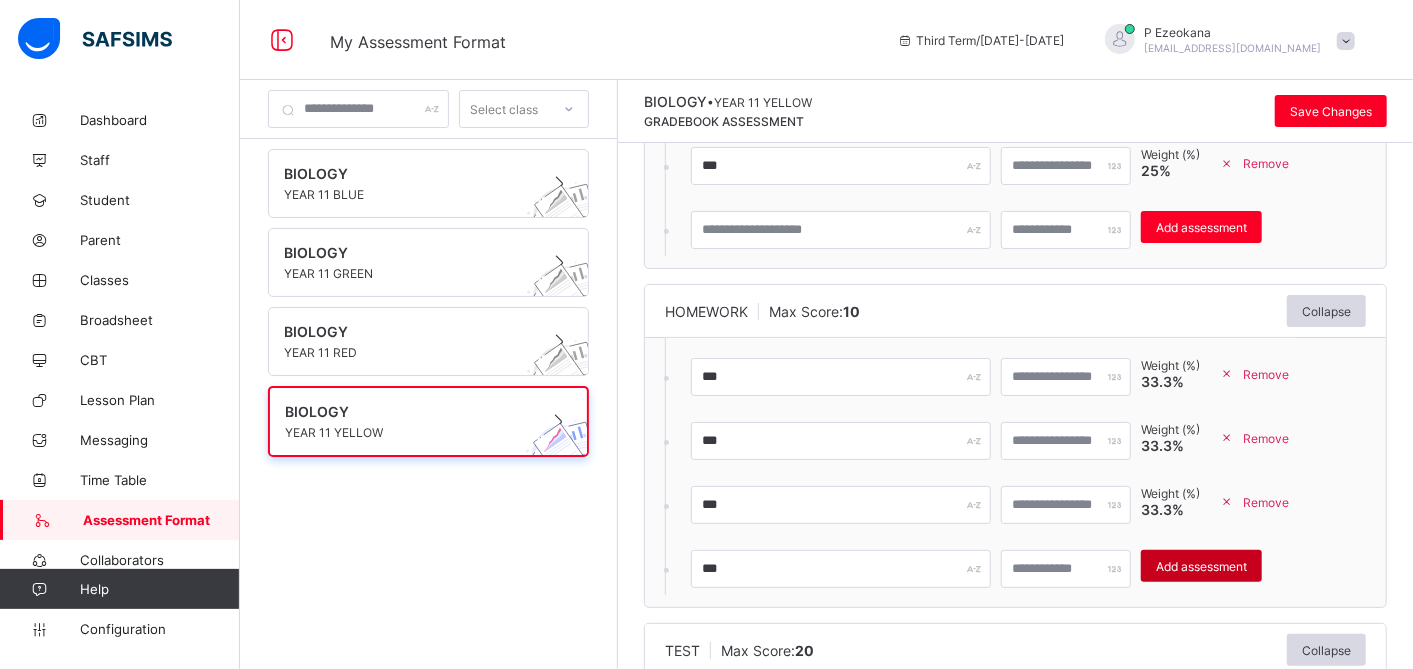 click on "Add assessment" at bounding box center [1201, 566] 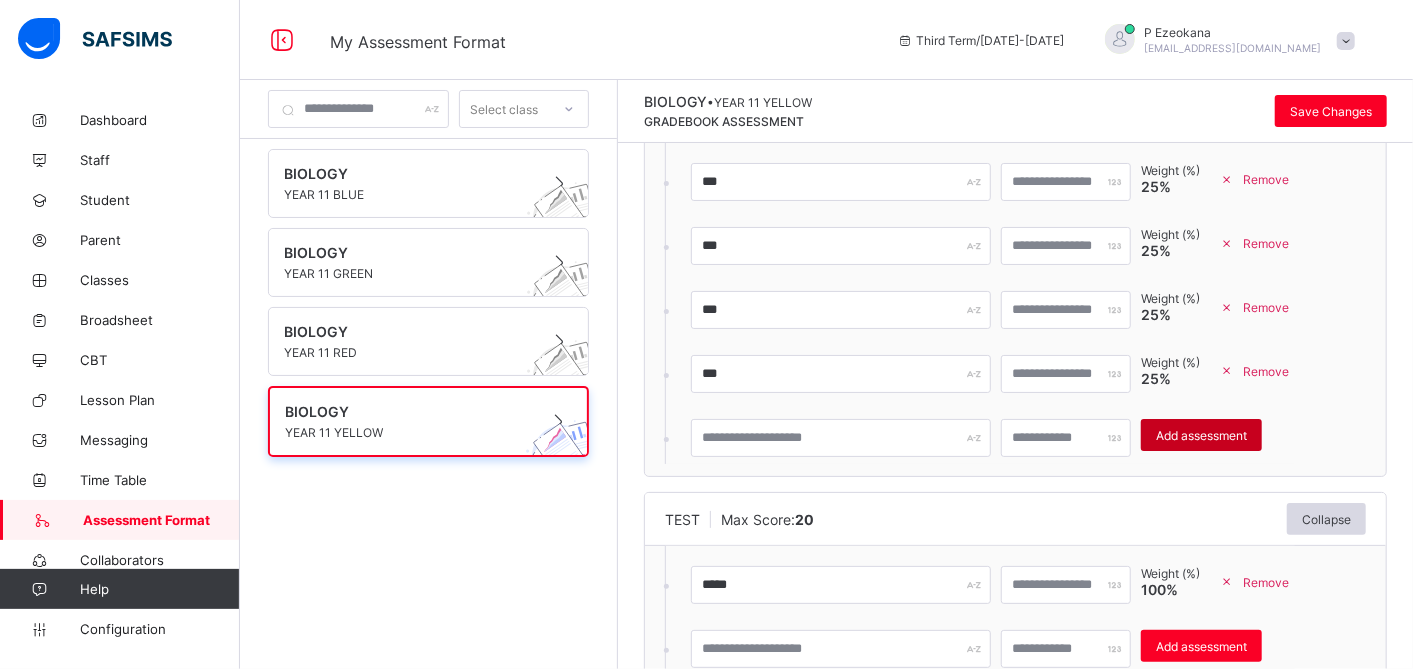 scroll, scrollTop: 614, scrollLeft: 0, axis: vertical 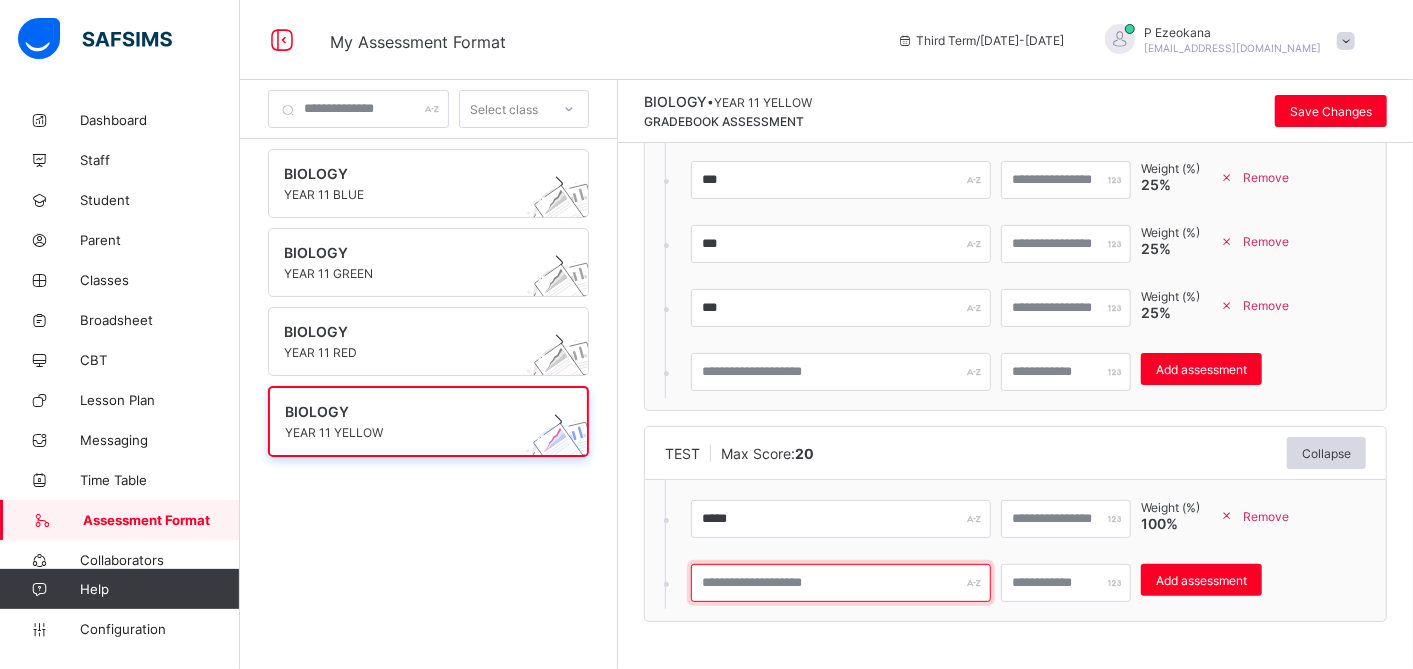 click at bounding box center [841, 583] 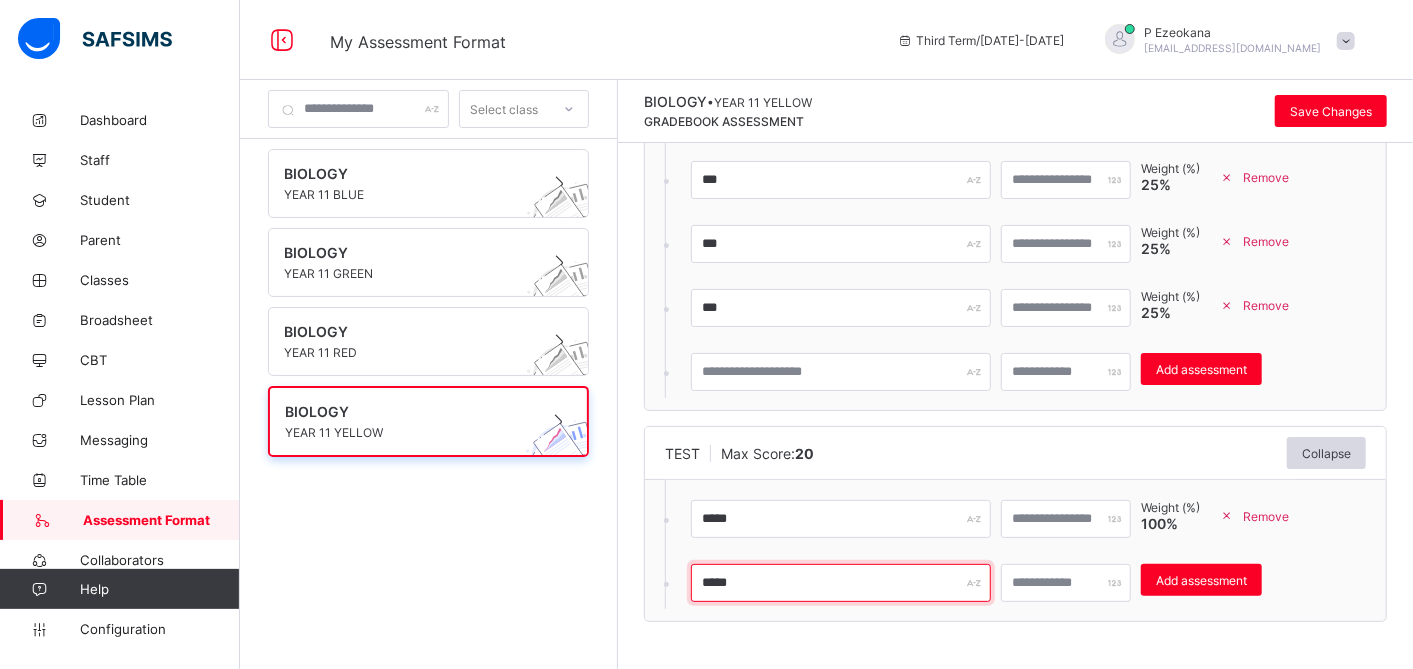 type on "*****" 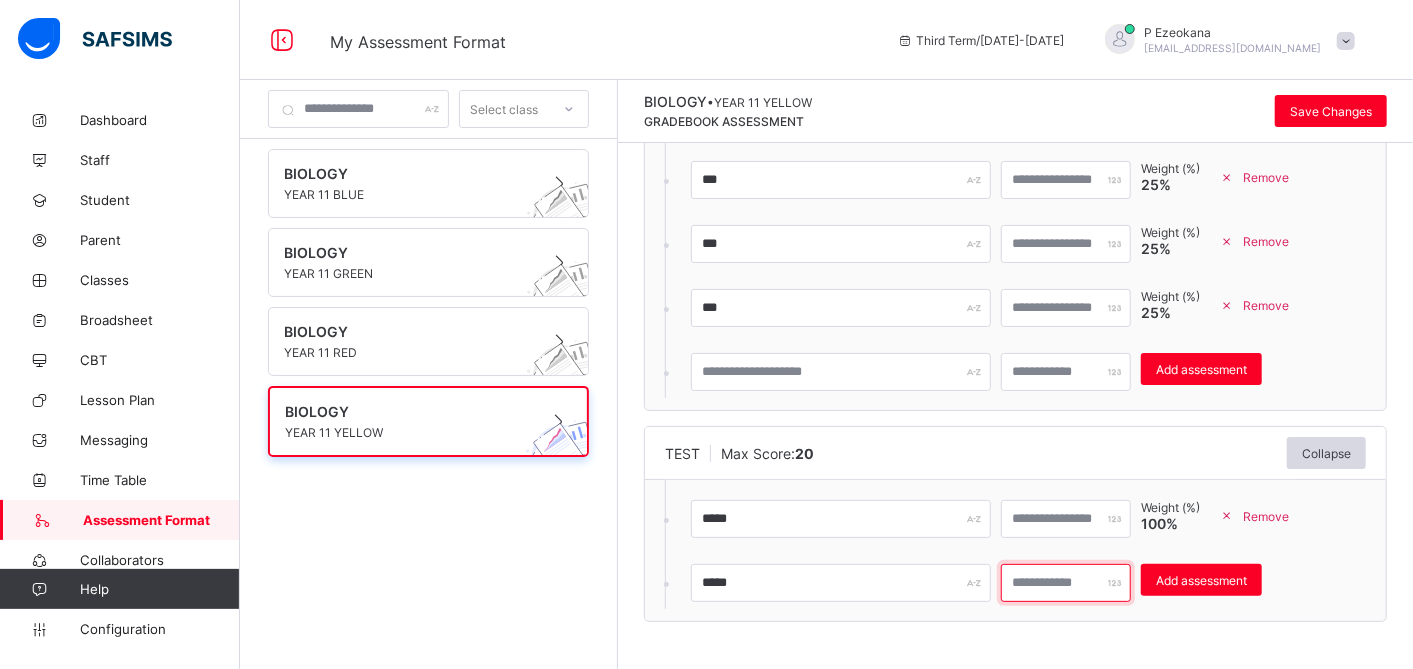 click at bounding box center [1066, 583] 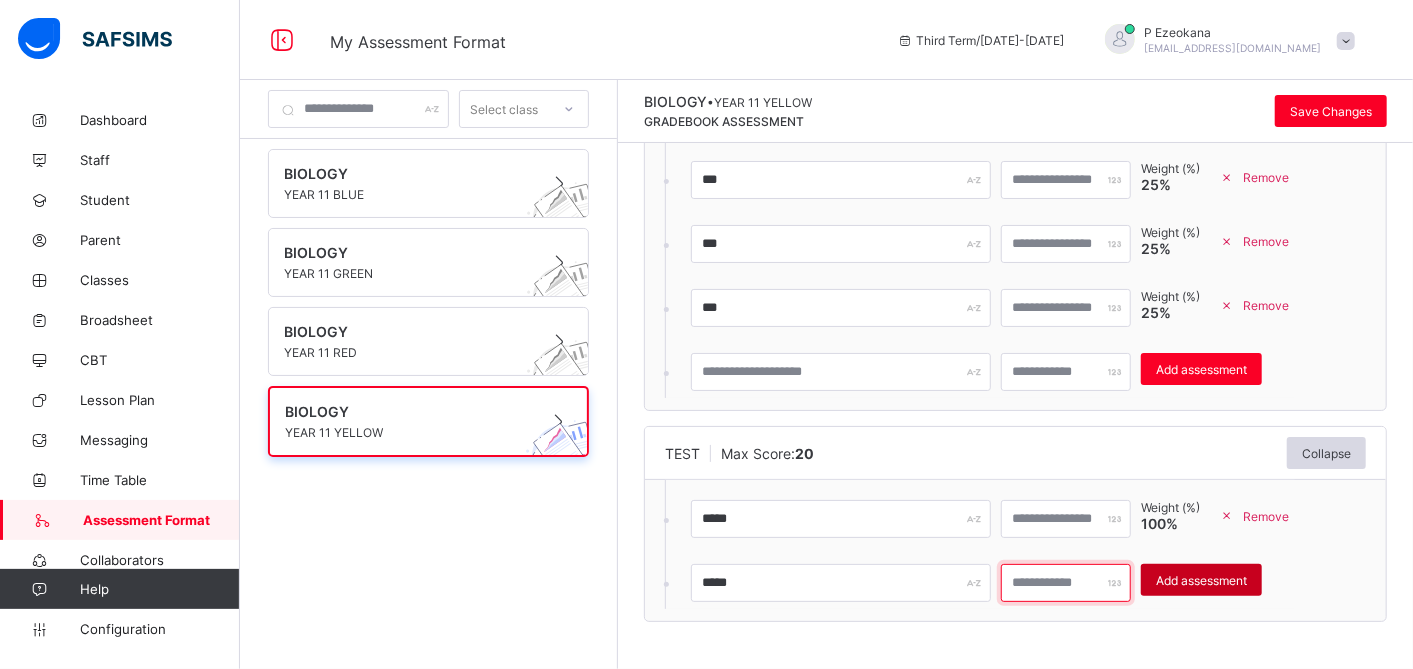 type on "**" 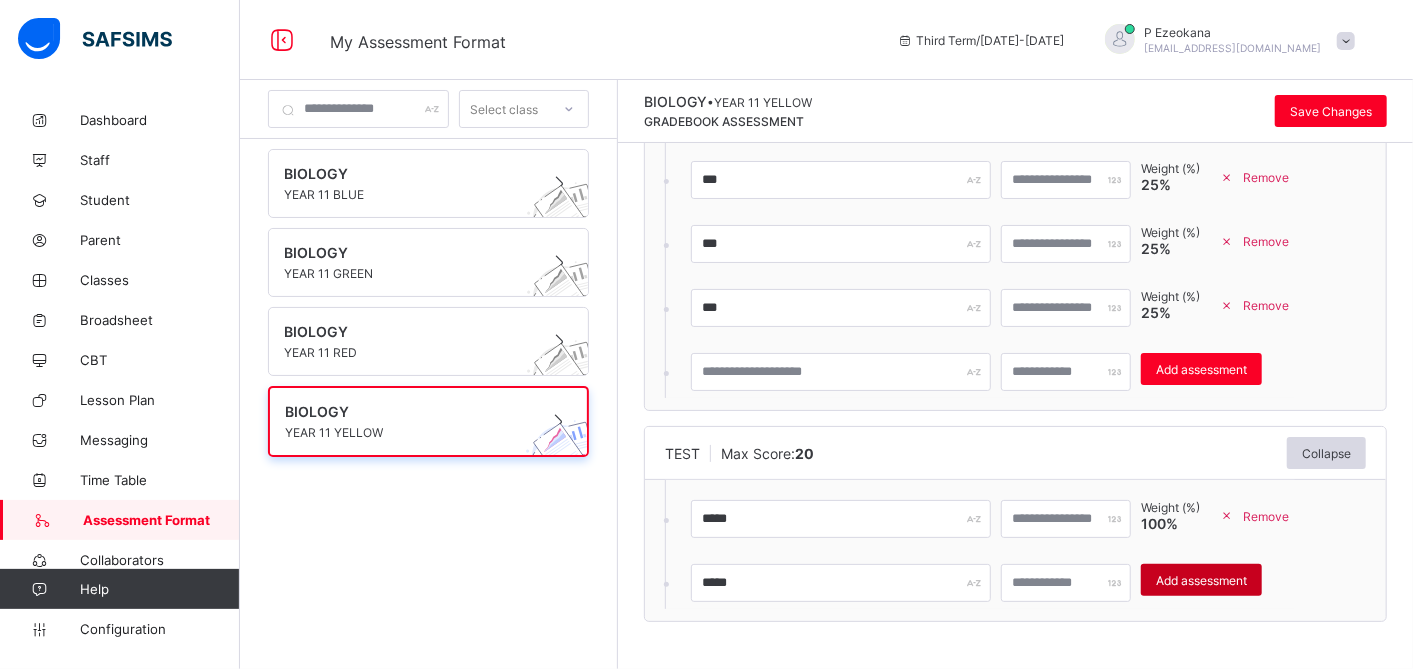 click on "Add assessment" at bounding box center [1201, 580] 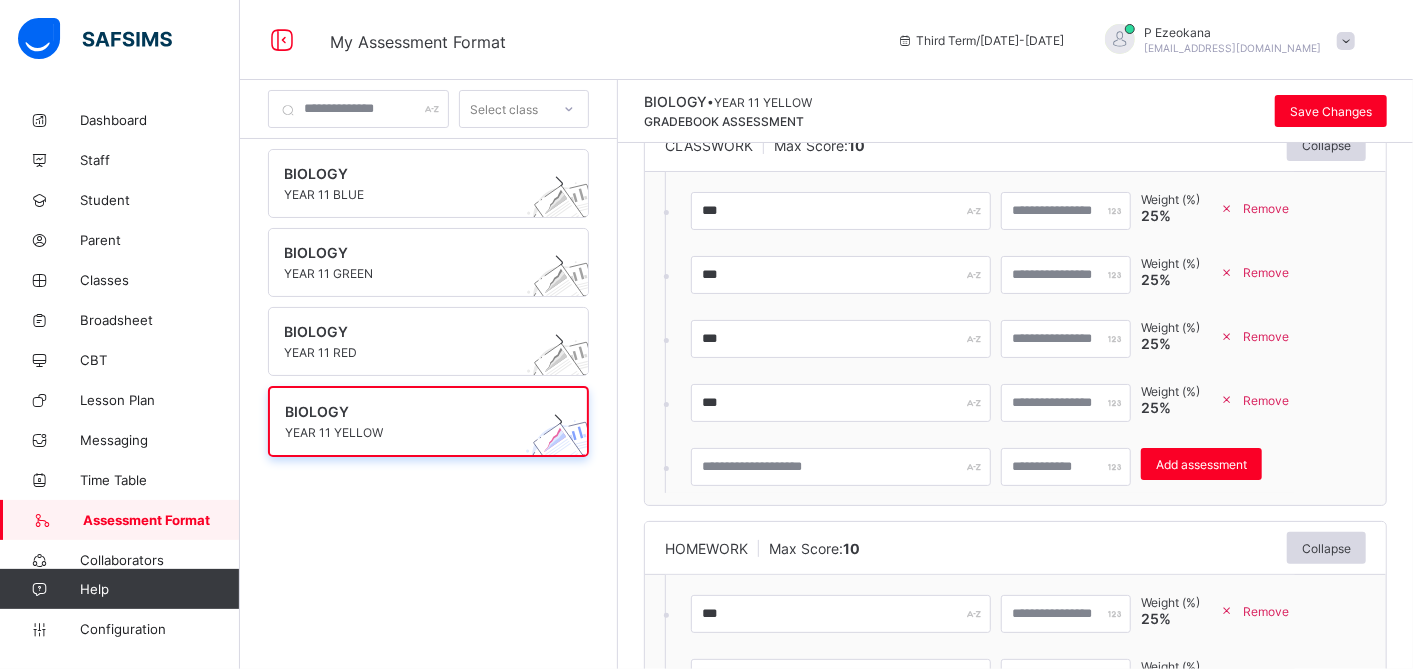 scroll, scrollTop: 114, scrollLeft: 0, axis: vertical 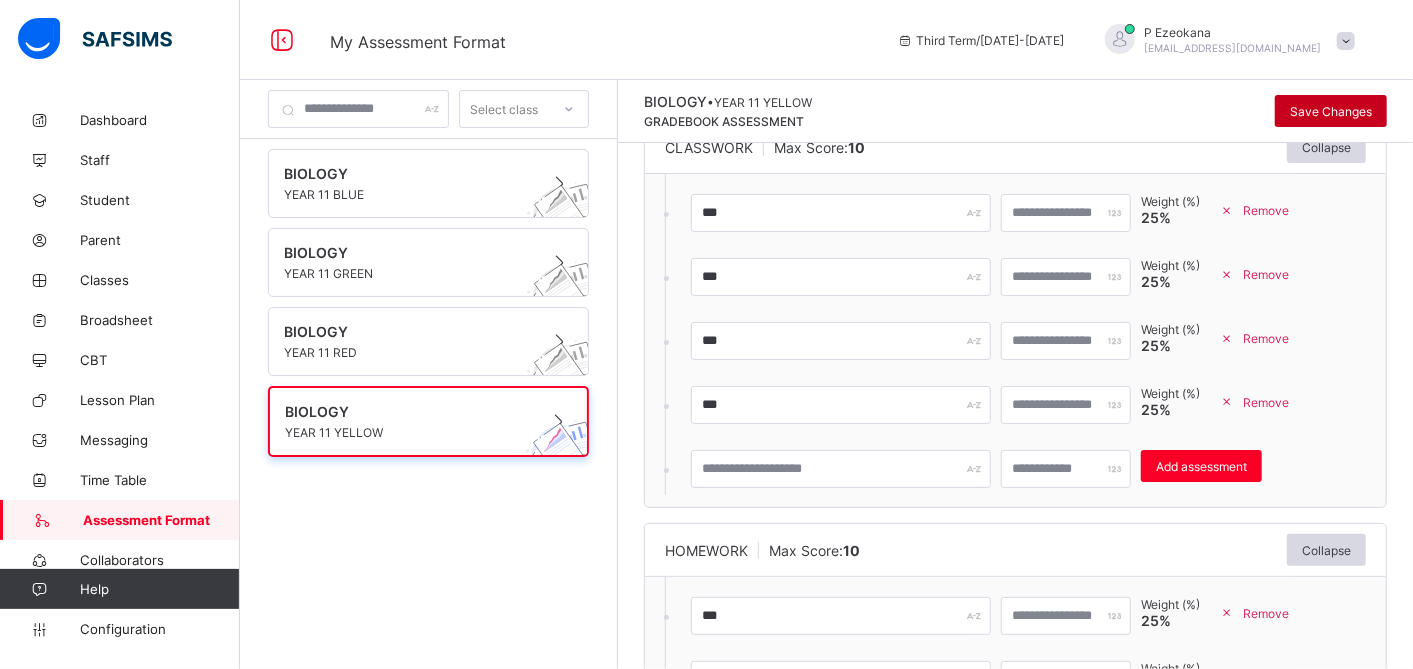 click on "Save Changes" at bounding box center [1331, 111] 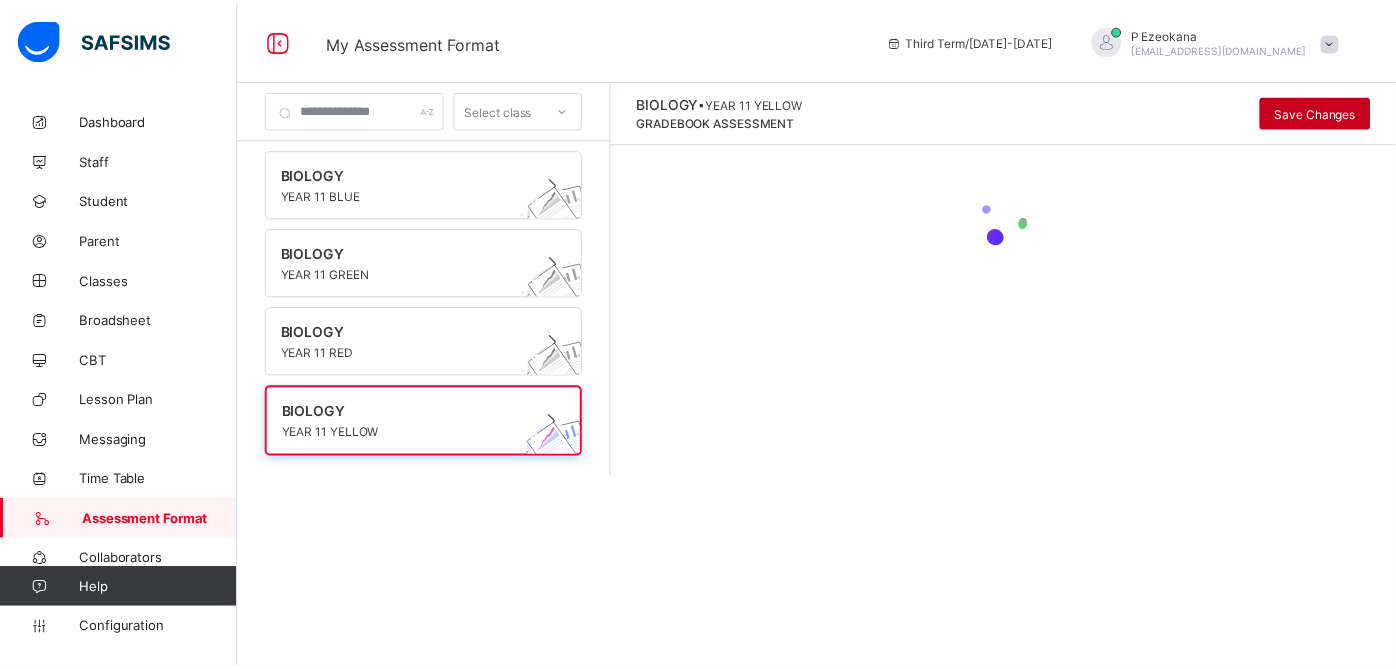 scroll, scrollTop: 0, scrollLeft: 0, axis: both 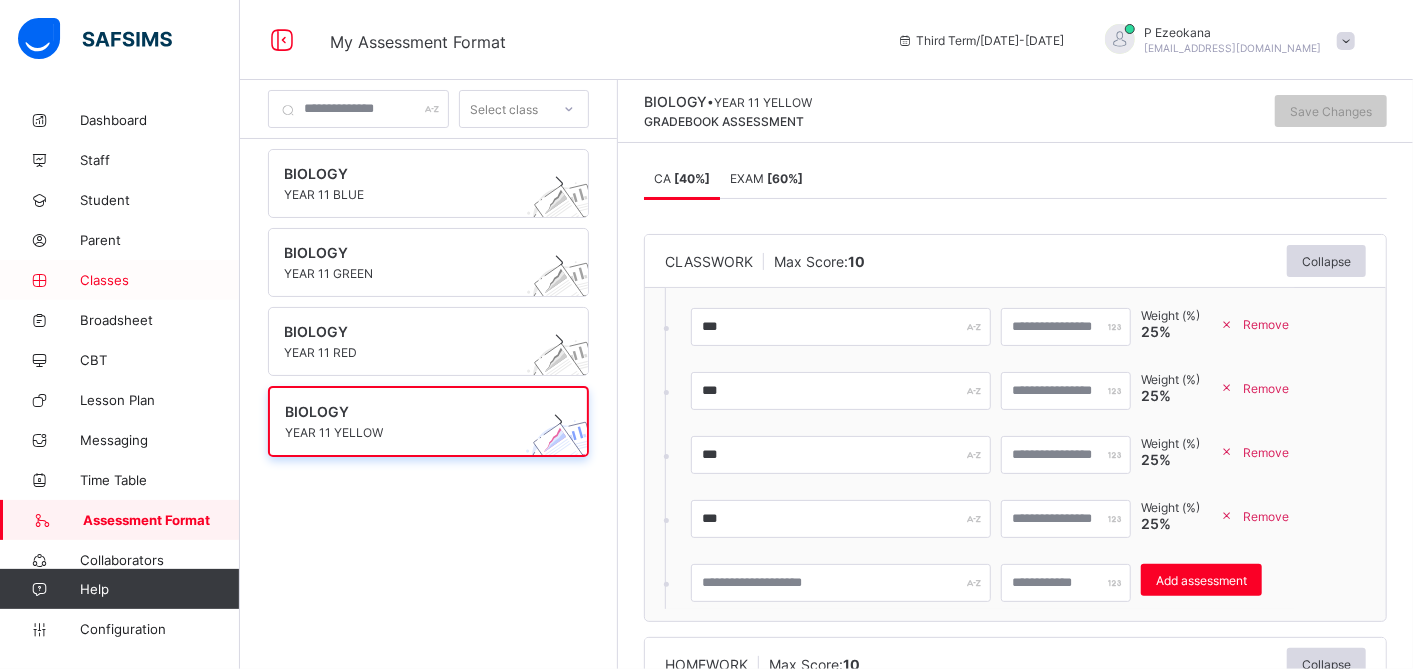 click on "Classes" at bounding box center (160, 280) 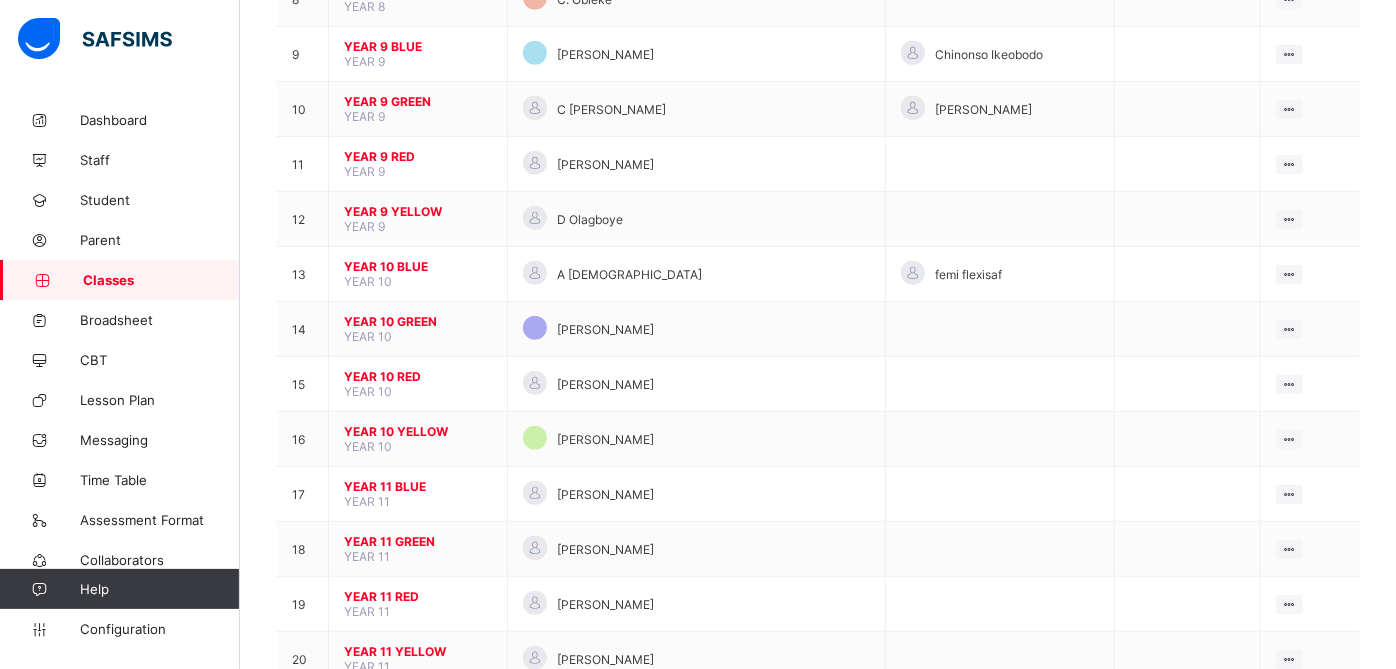 scroll, scrollTop: 648, scrollLeft: 0, axis: vertical 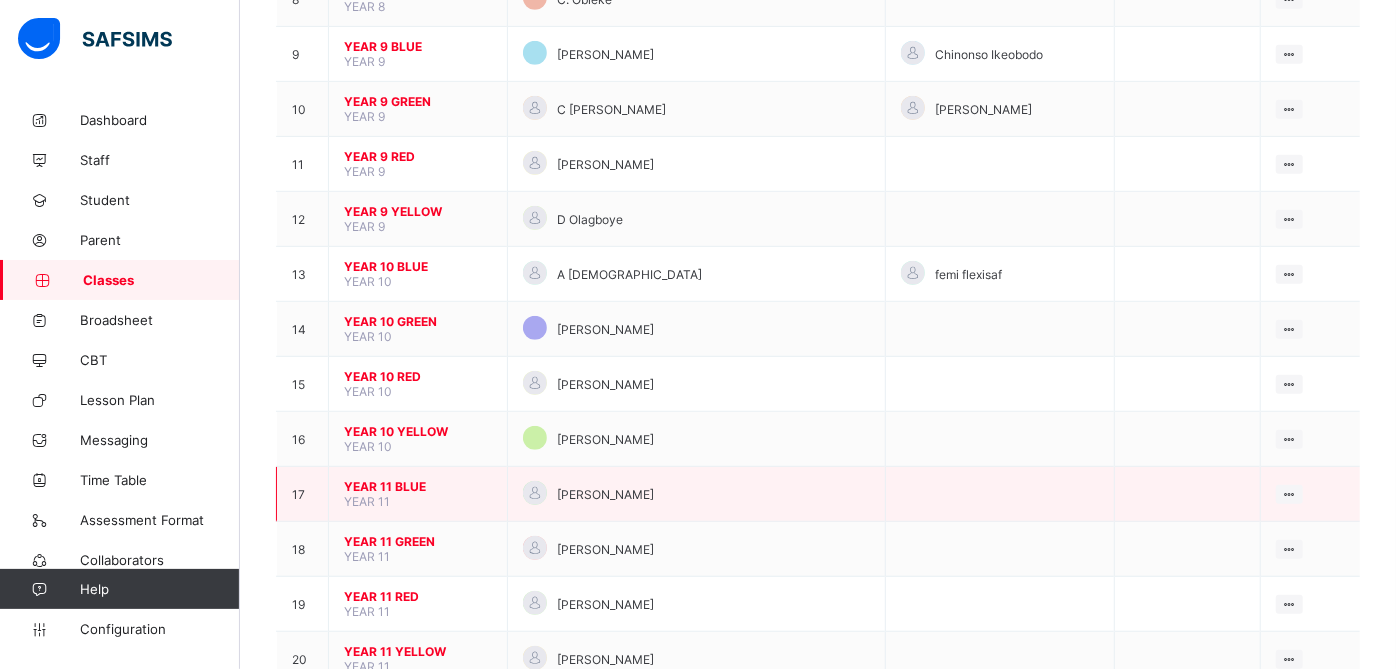 click on "YEAR 11   BLUE   YEAR 11" at bounding box center [418, 494] 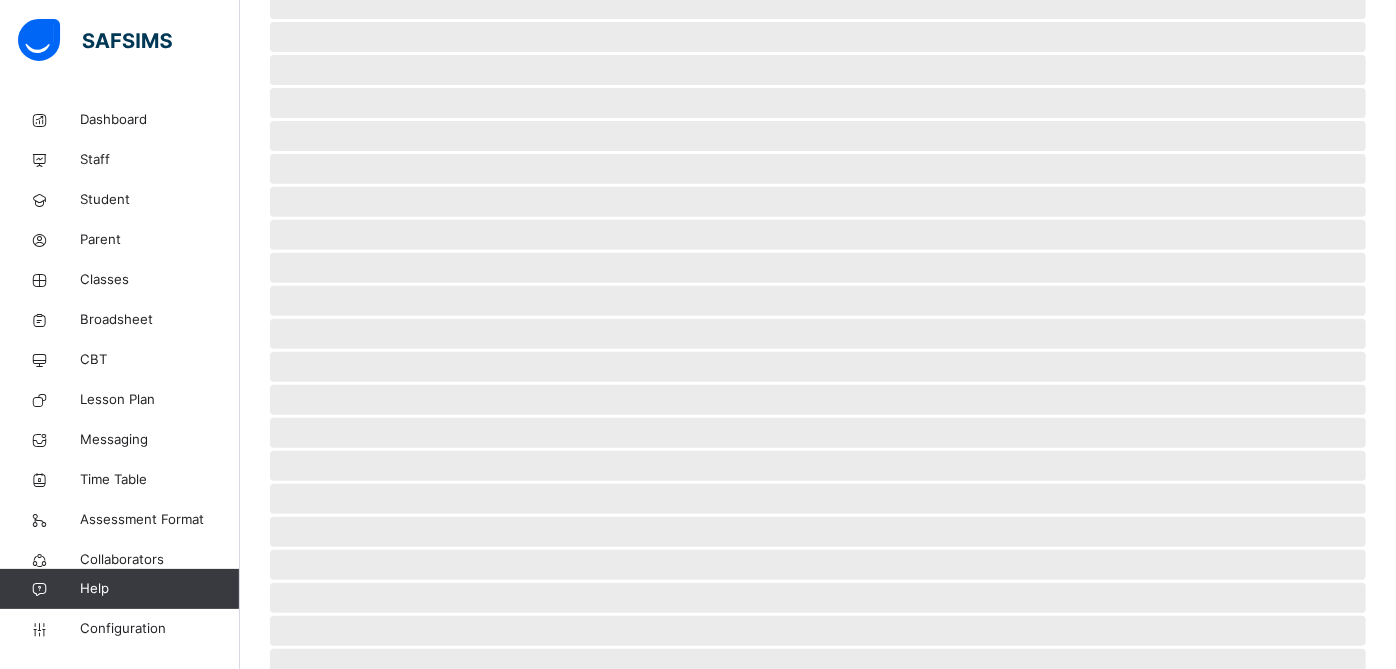 scroll, scrollTop: 0, scrollLeft: 0, axis: both 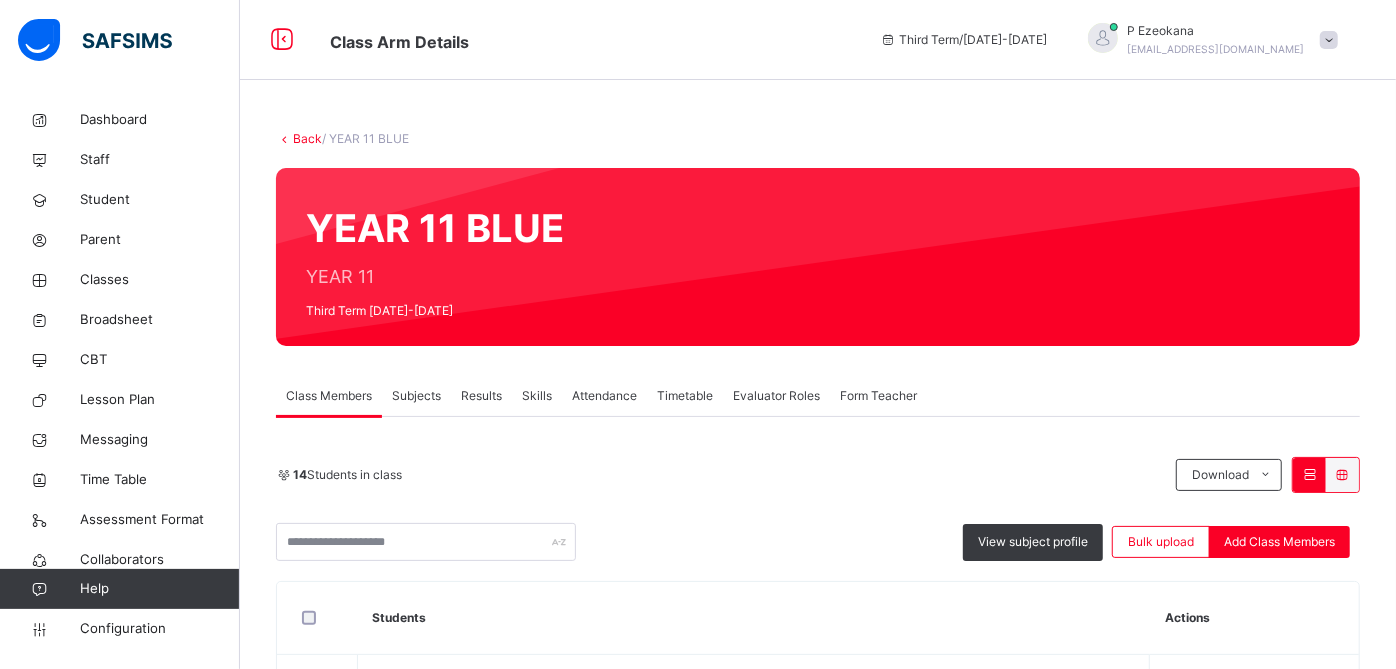 click on "Subjects" at bounding box center (416, 396) 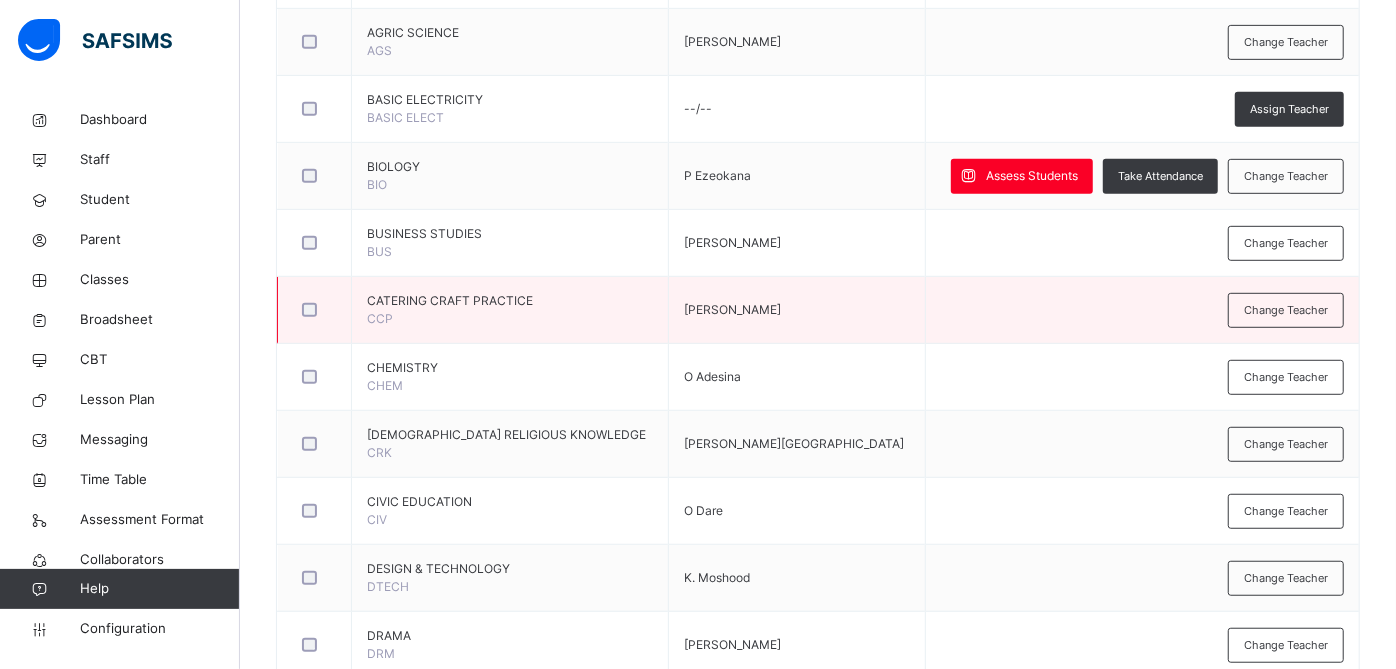scroll, scrollTop: 635, scrollLeft: 0, axis: vertical 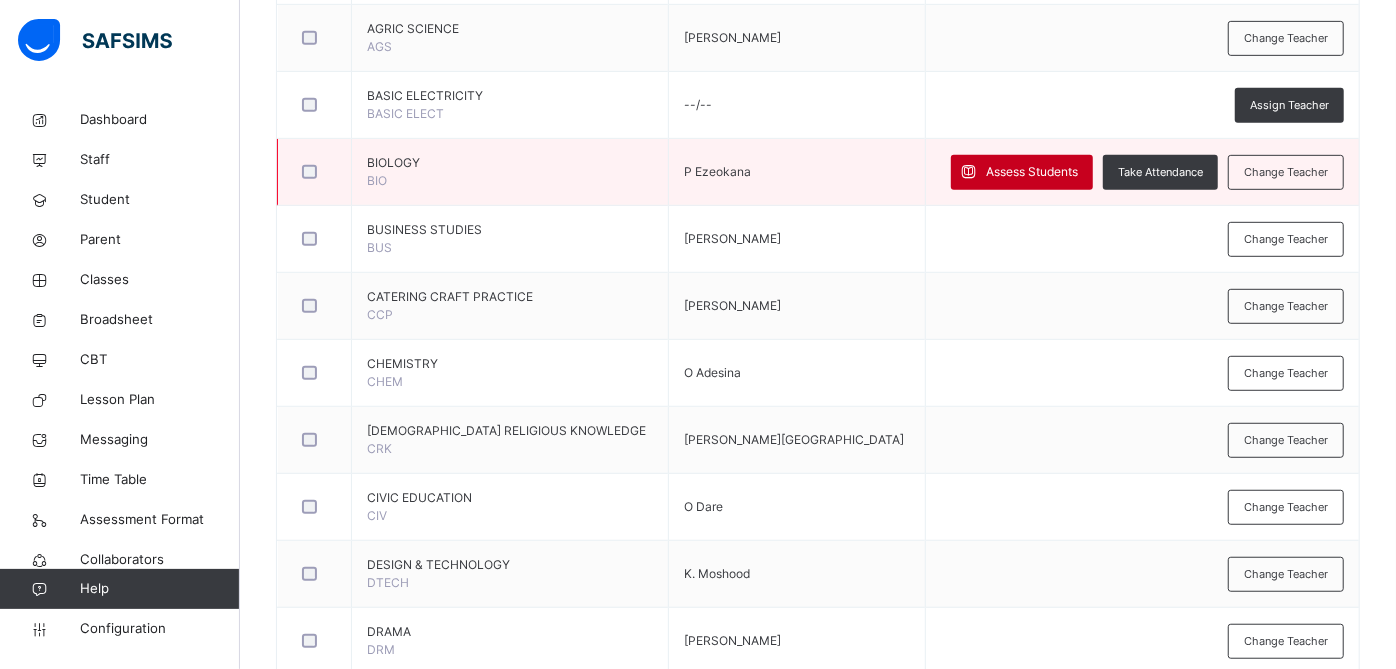 click on "Assess Students" at bounding box center (1032, 172) 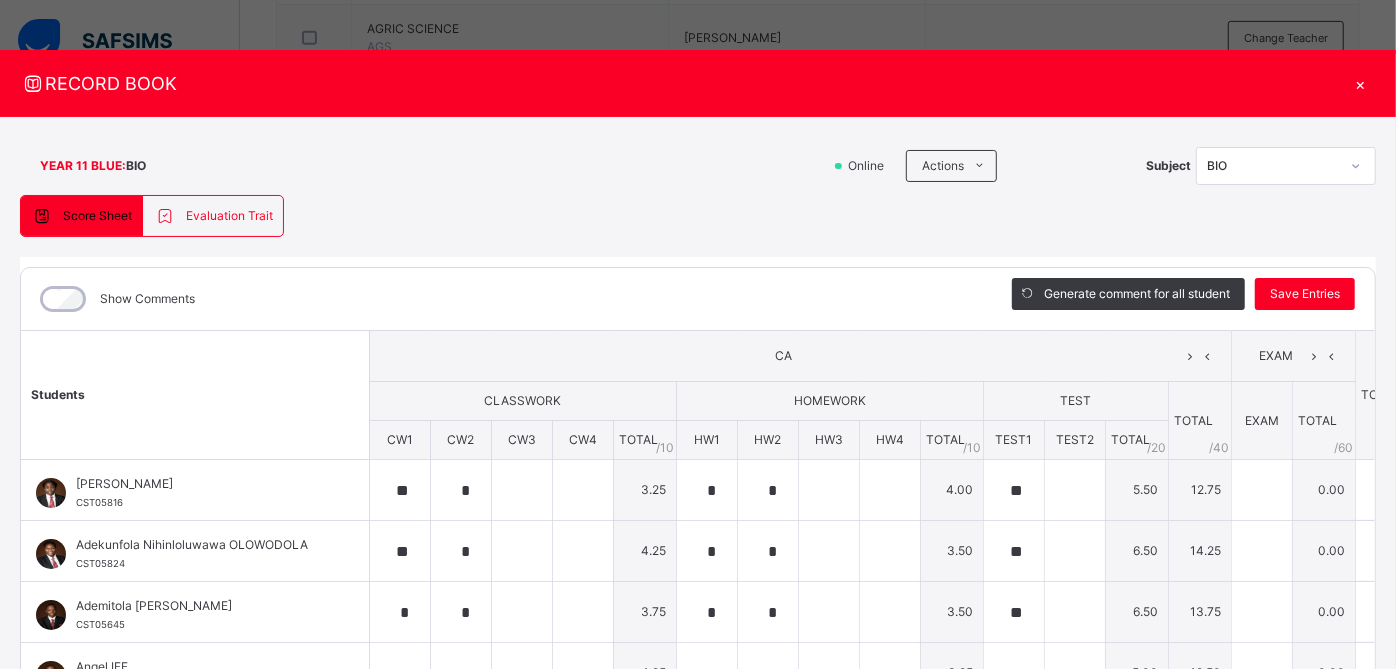 type on "**" 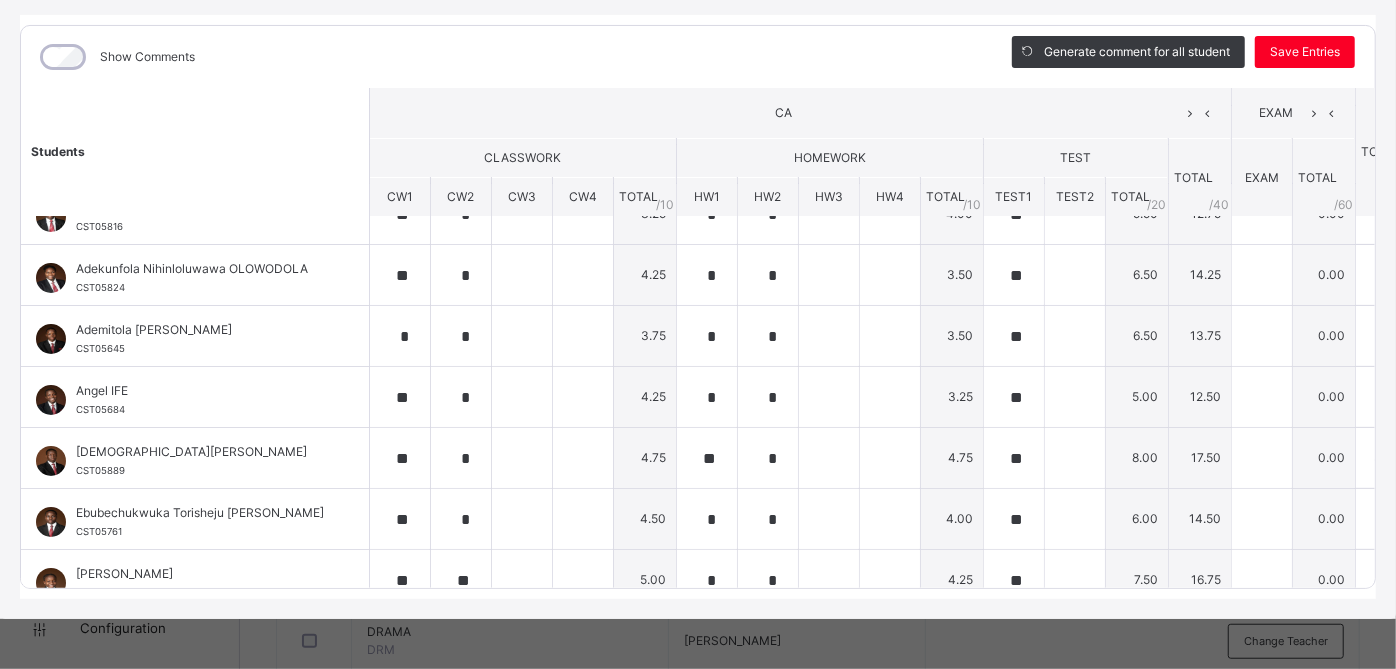 scroll, scrollTop: 0, scrollLeft: 0, axis: both 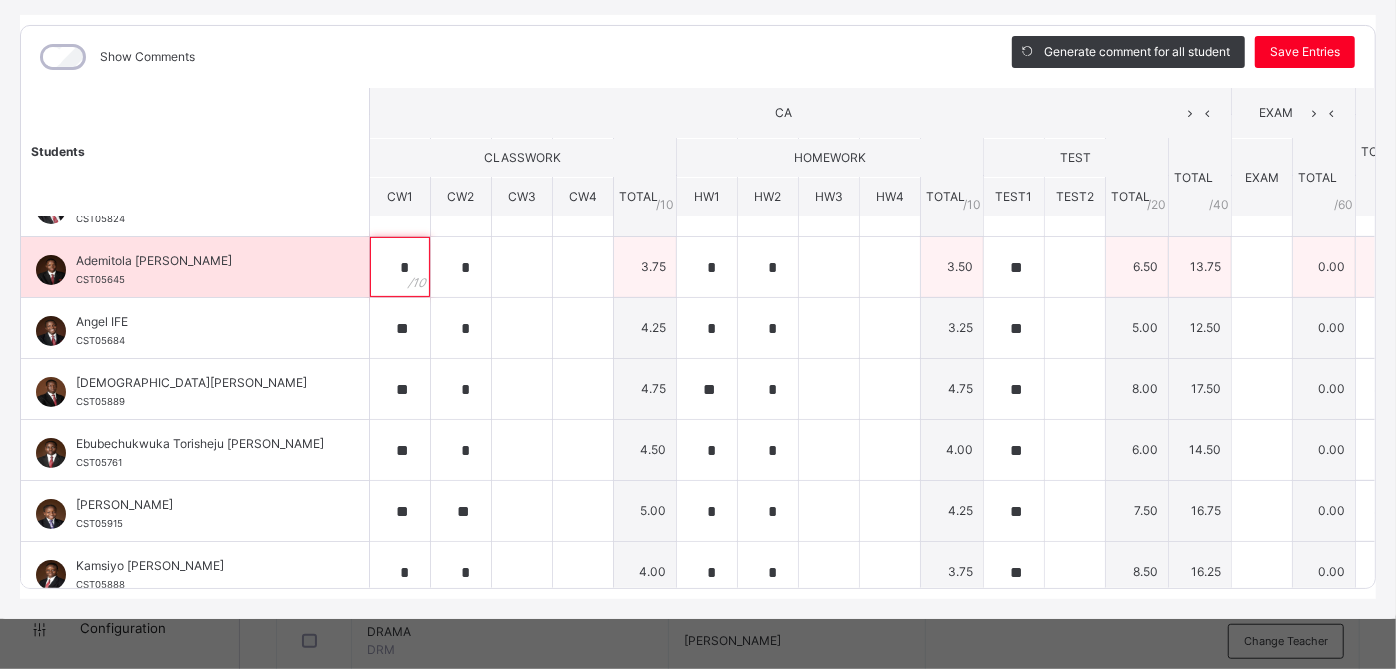 click on "*" at bounding box center (400, 267) 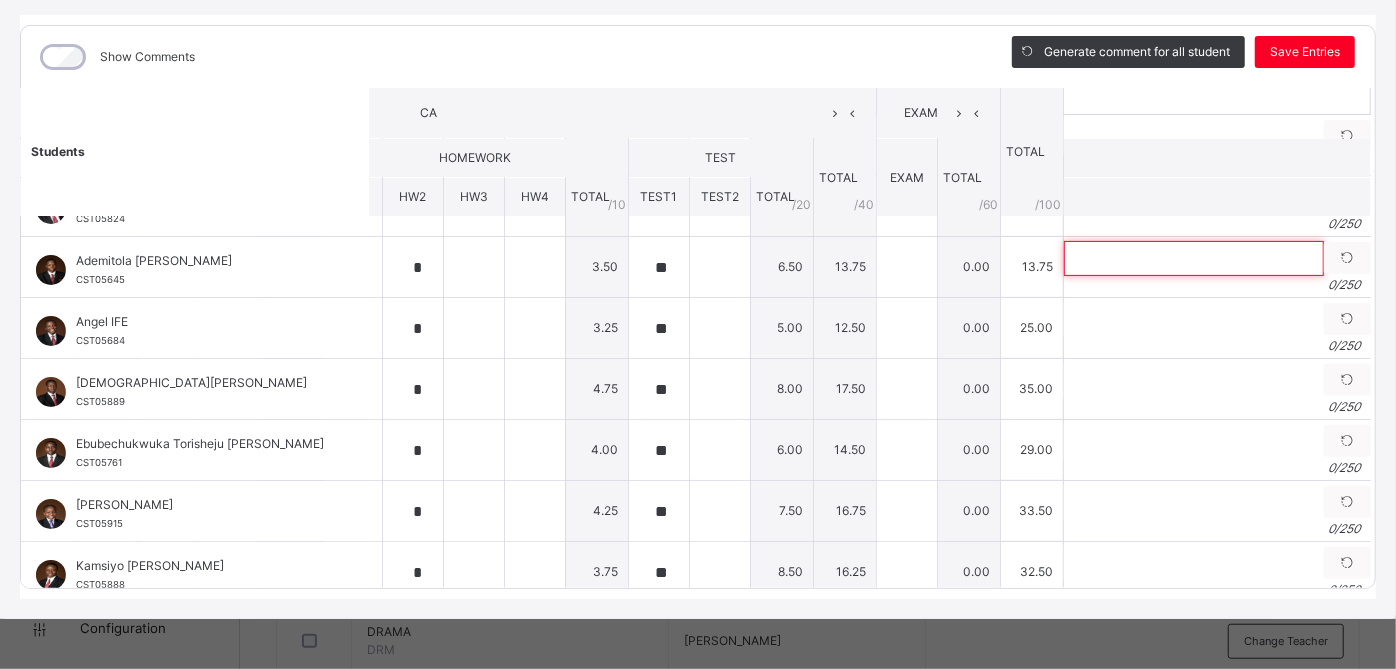 scroll, scrollTop: 496, scrollLeft: 355, axis: both 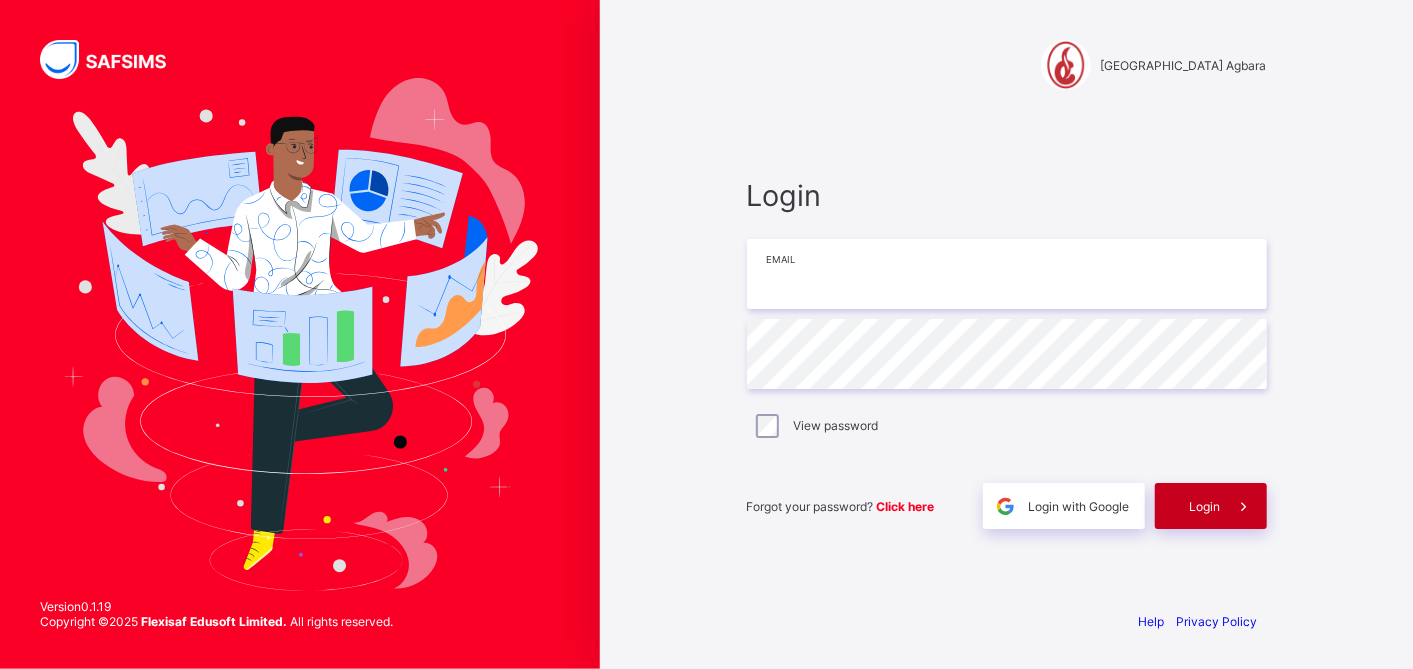 type on "**********" 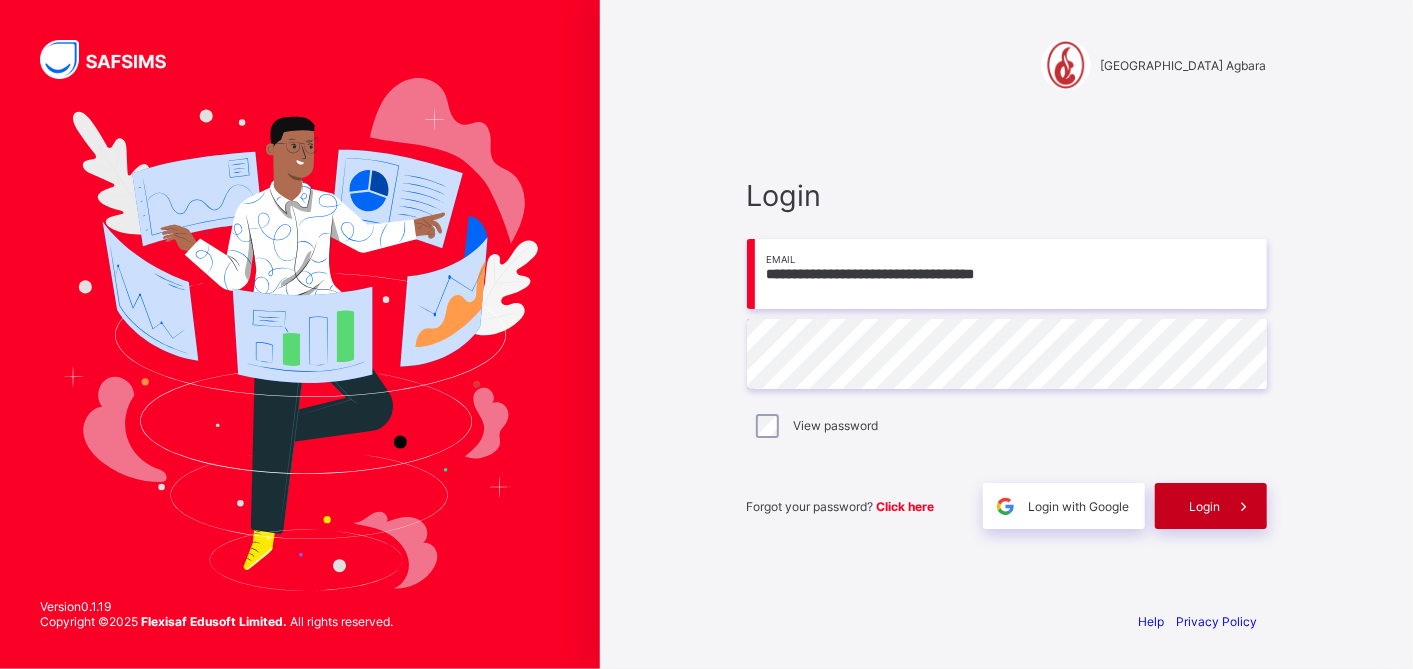 click on "Login" at bounding box center (1205, 506) 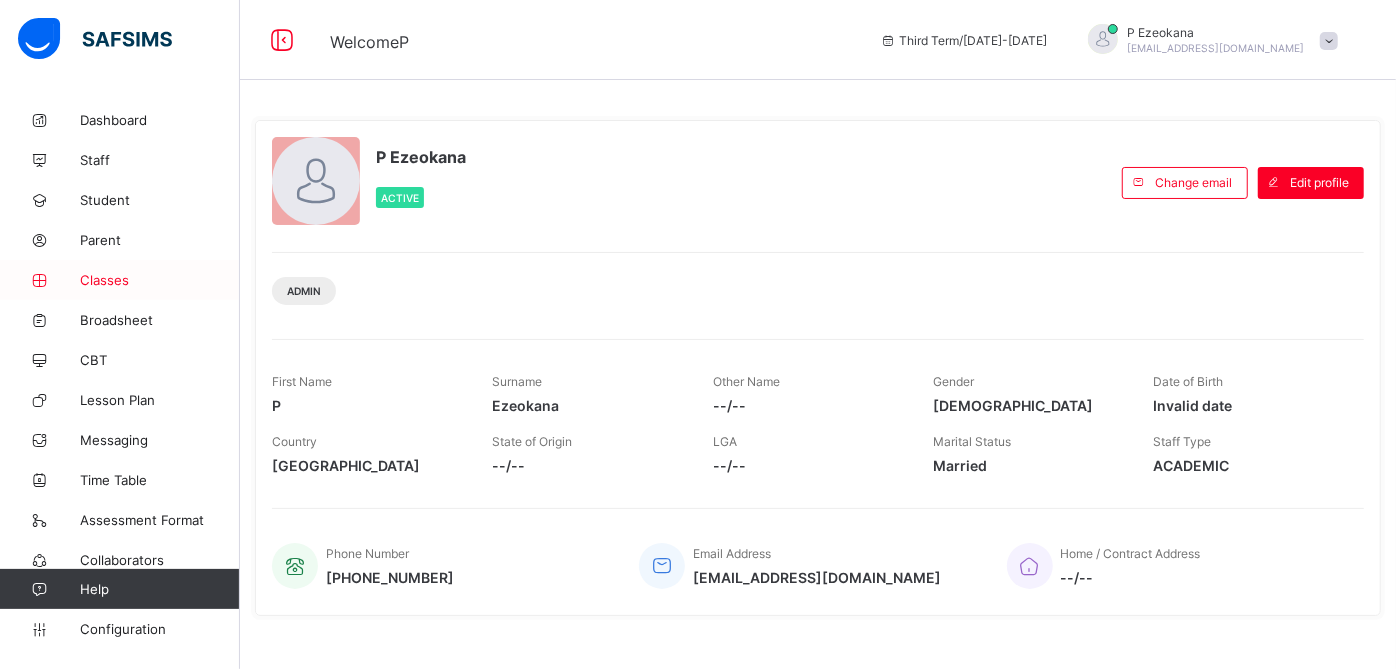 click on "Classes" at bounding box center (160, 280) 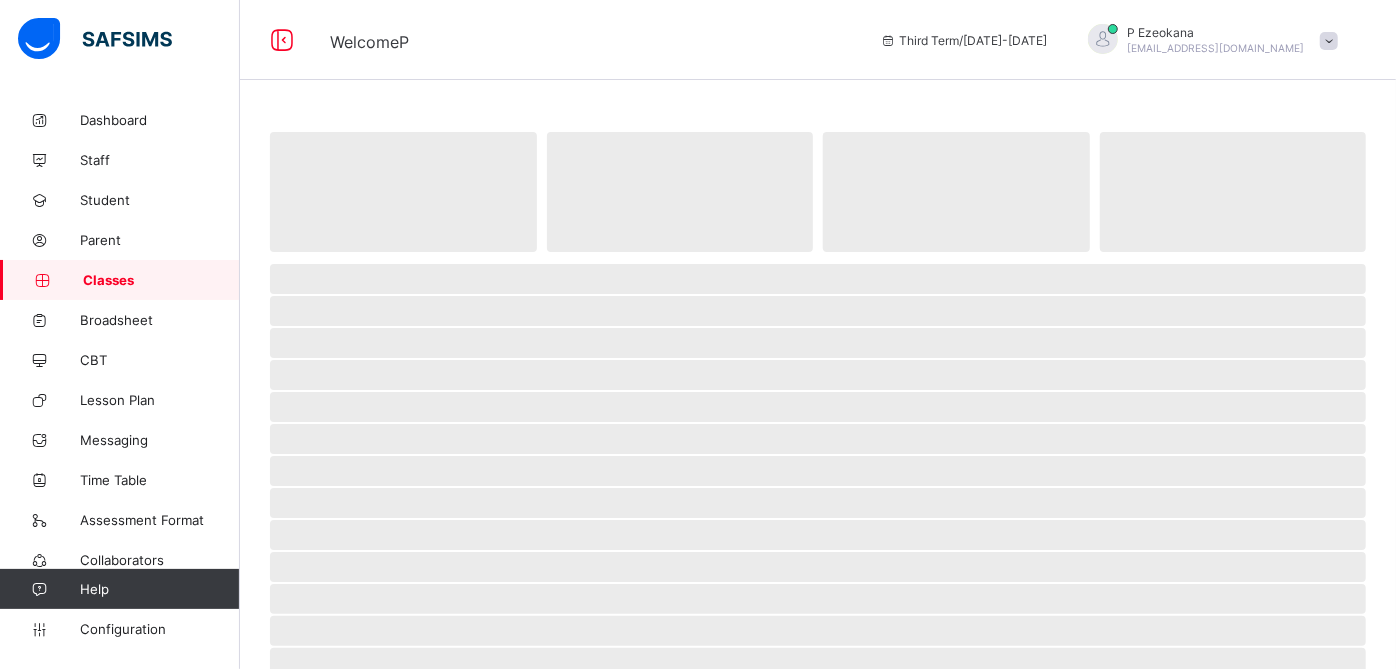 click on "Classes" at bounding box center (161, 280) 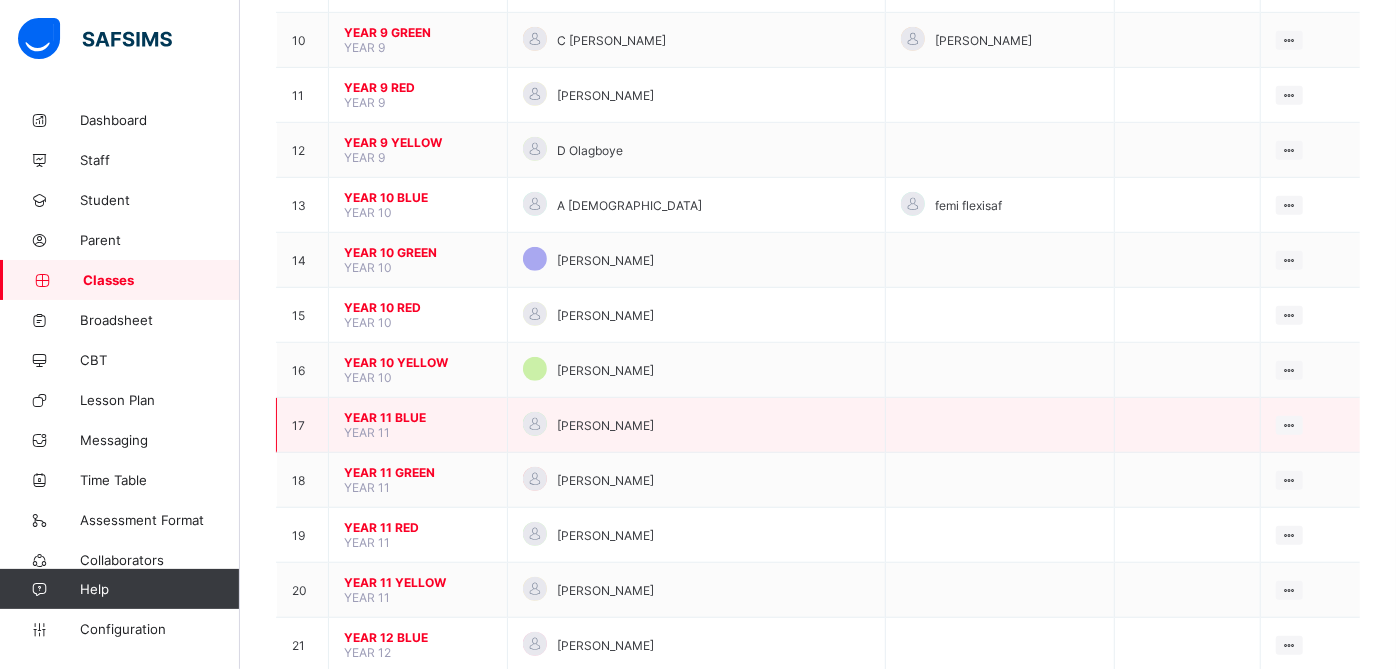 scroll, scrollTop: 720, scrollLeft: 0, axis: vertical 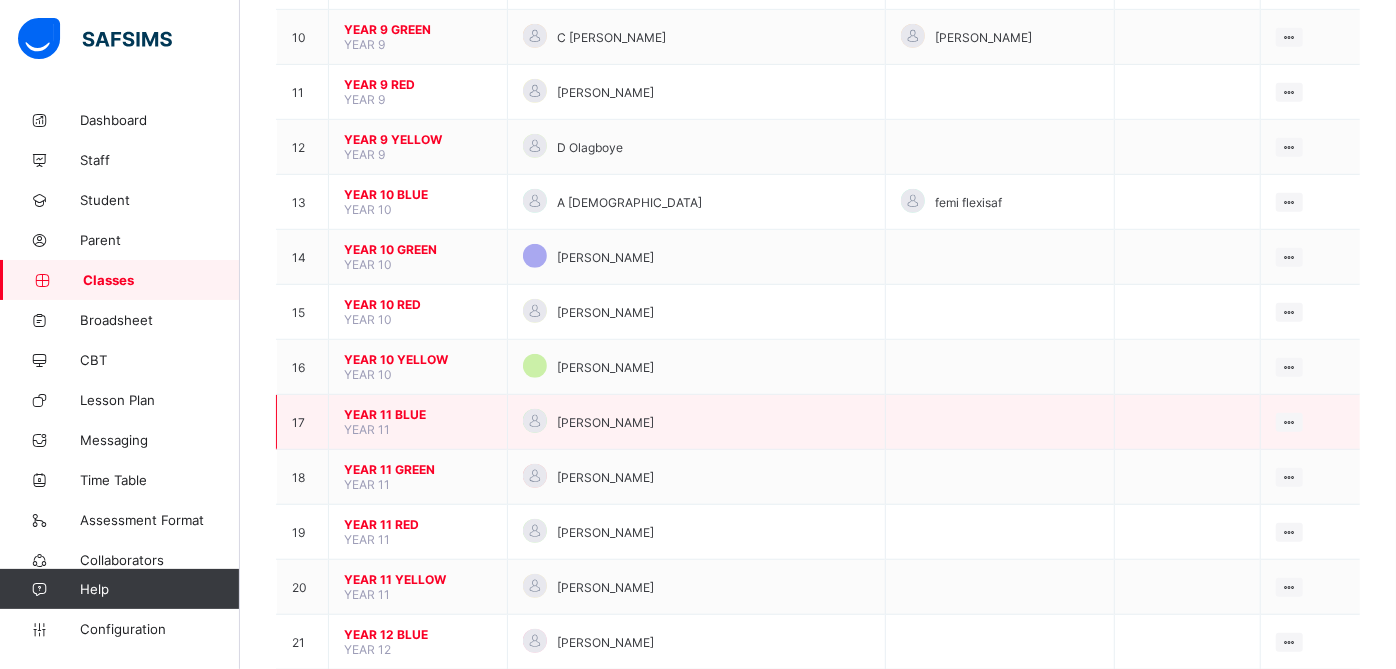click on "YEAR 11   BLUE" at bounding box center [418, 414] 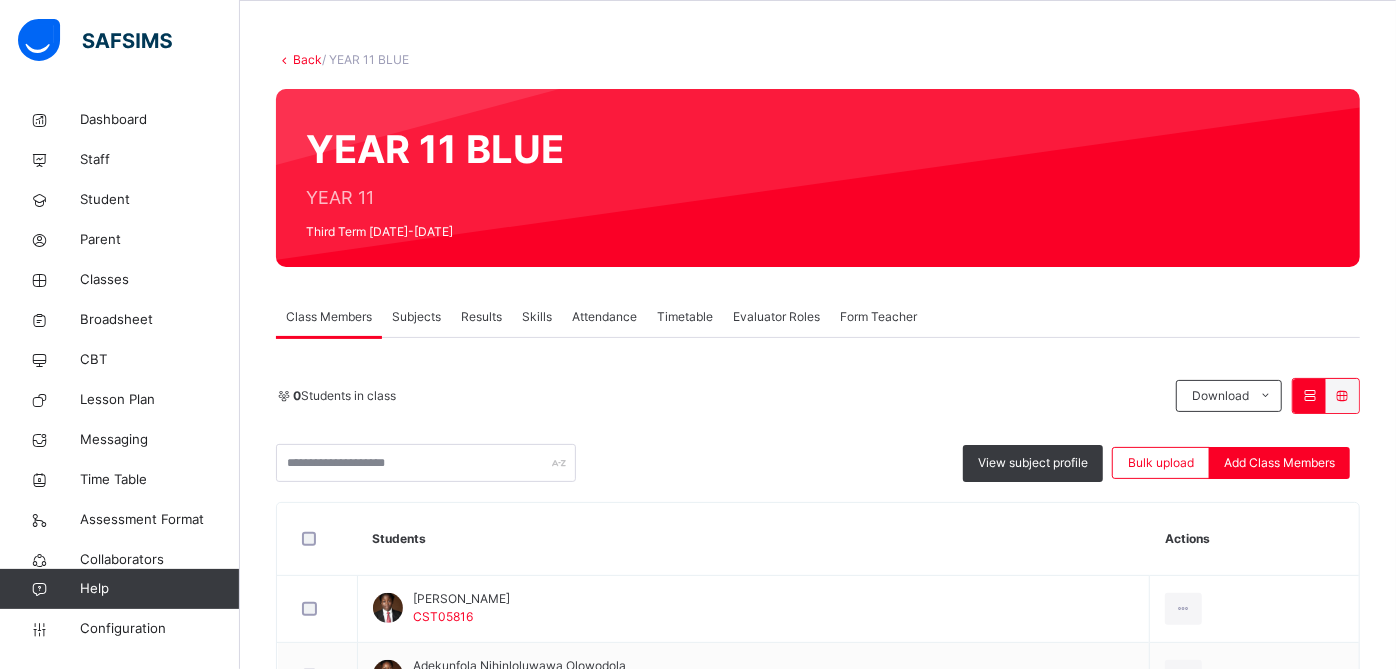 scroll, scrollTop: 80, scrollLeft: 0, axis: vertical 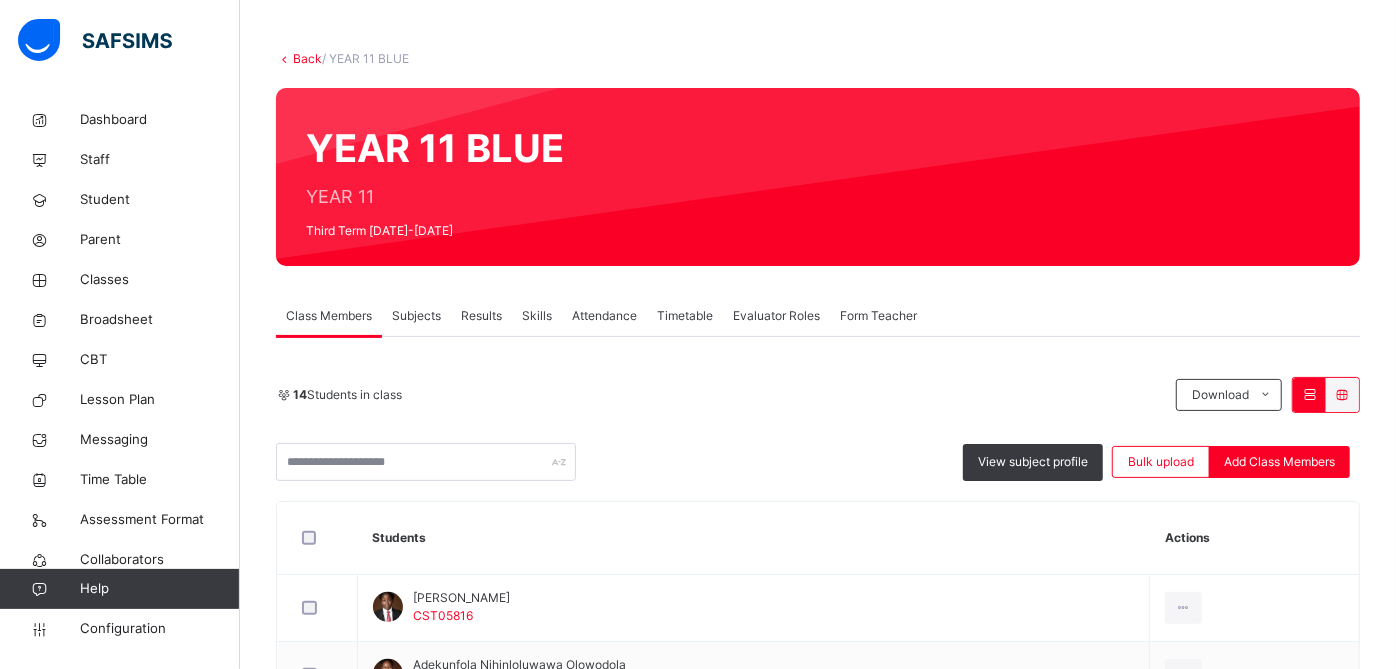 click on "Subjects" at bounding box center (416, 316) 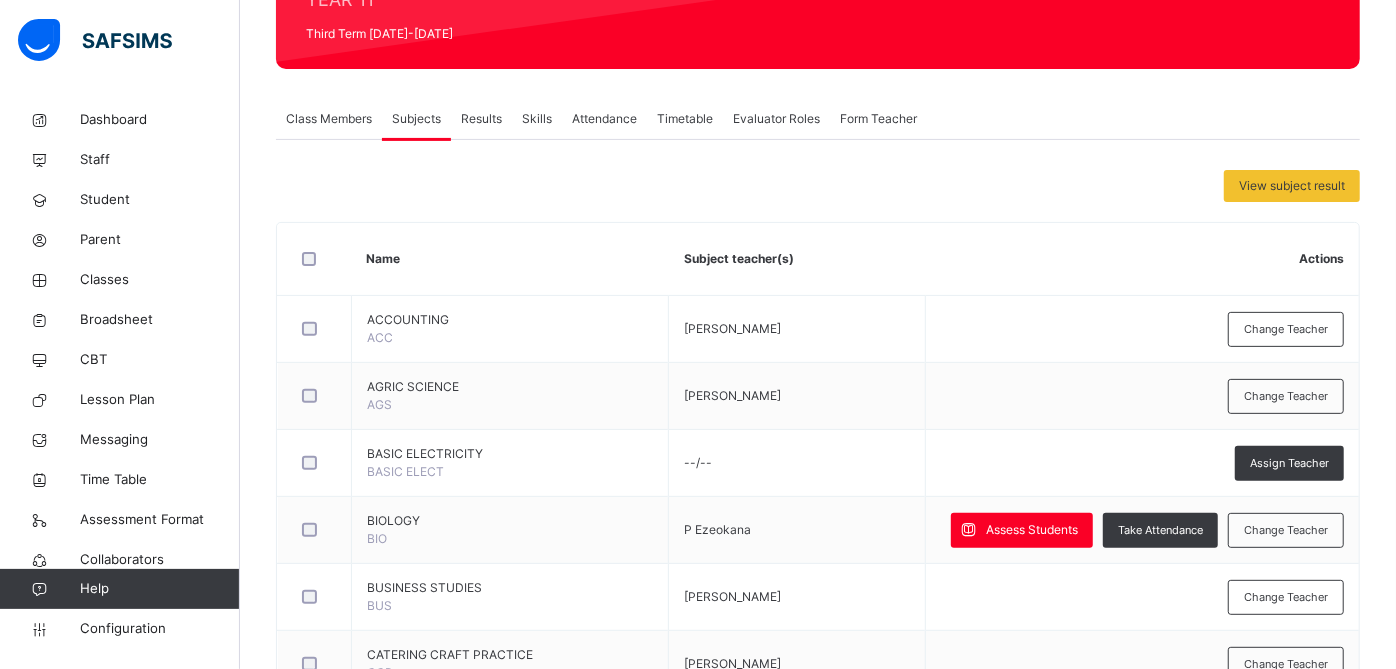 scroll, scrollTop: 285, scrollLeft: 0, axis: vertical 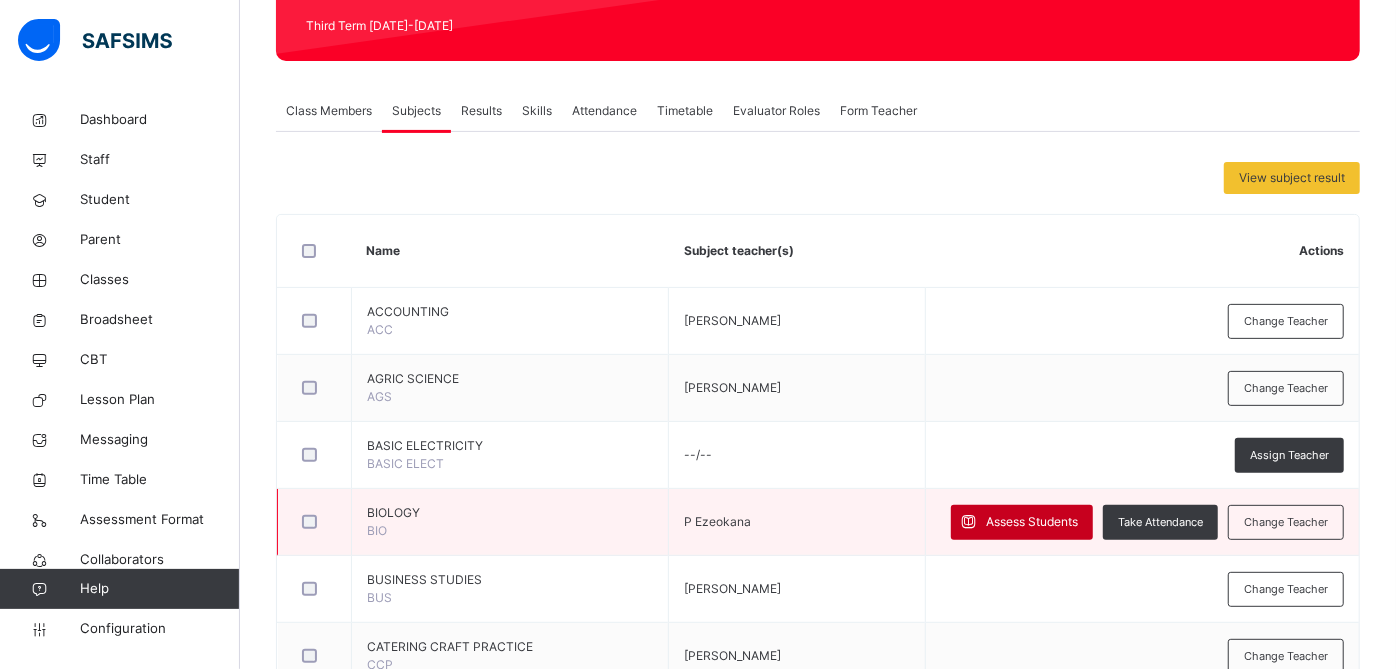 click on "Assess Students" at bounding box center [1032, 522] 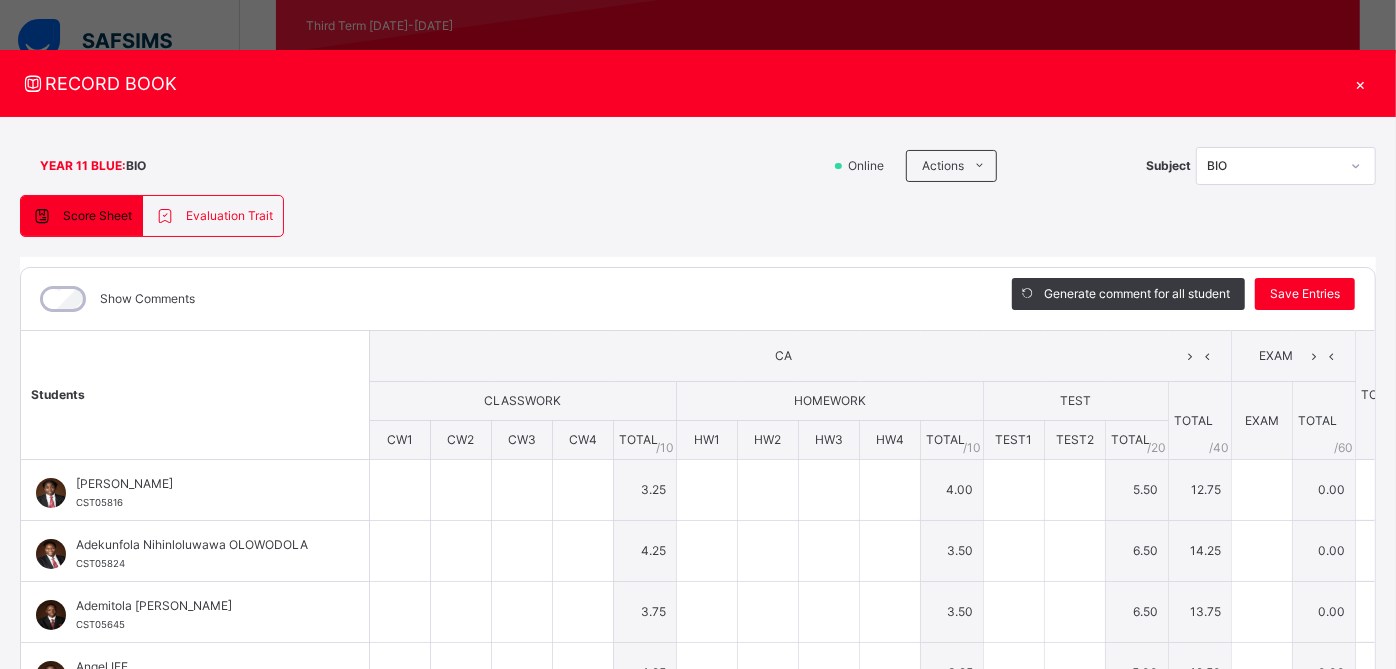 type on "**" 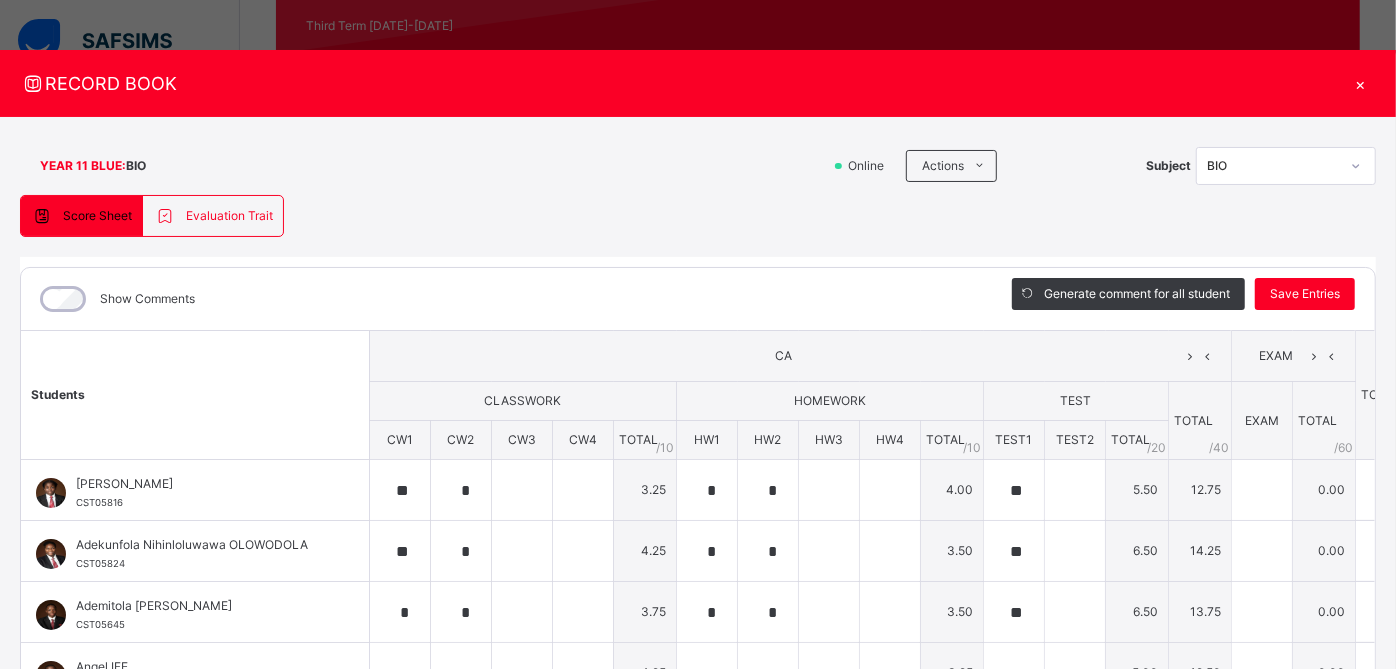 type on "*" 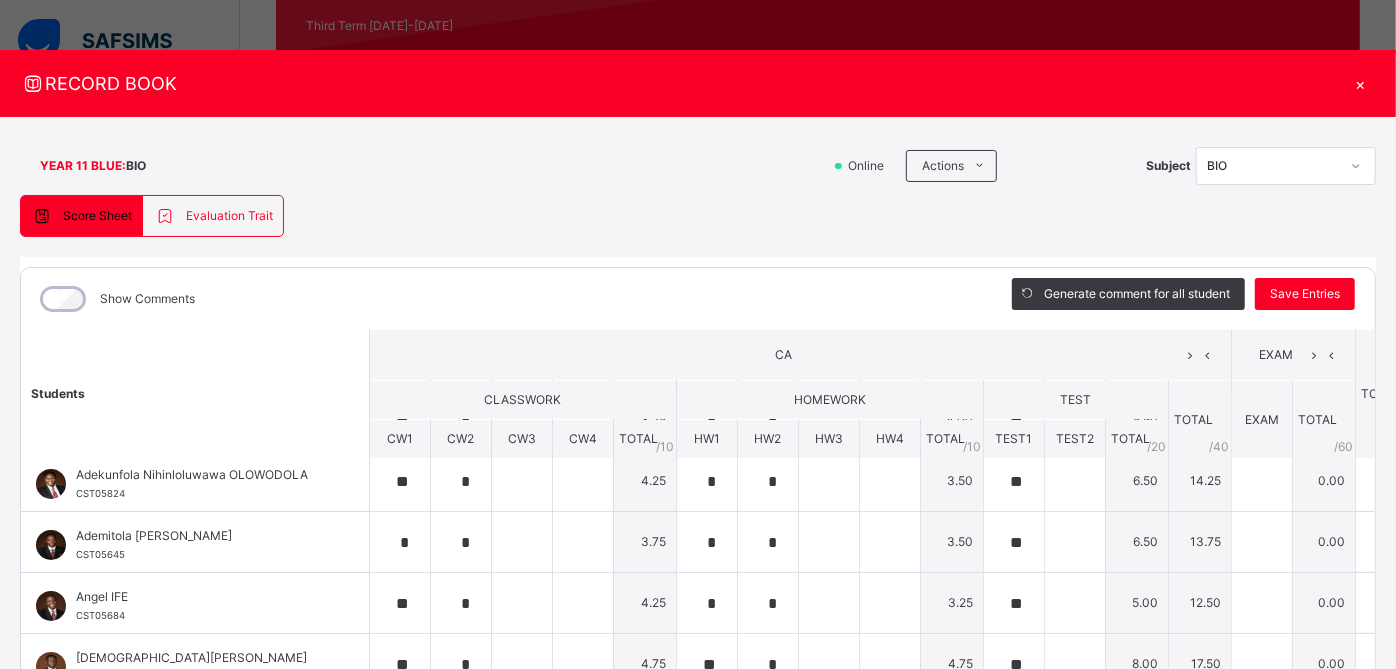 scroll, scrollTop: 0, scrollLeft: 0, axis: both 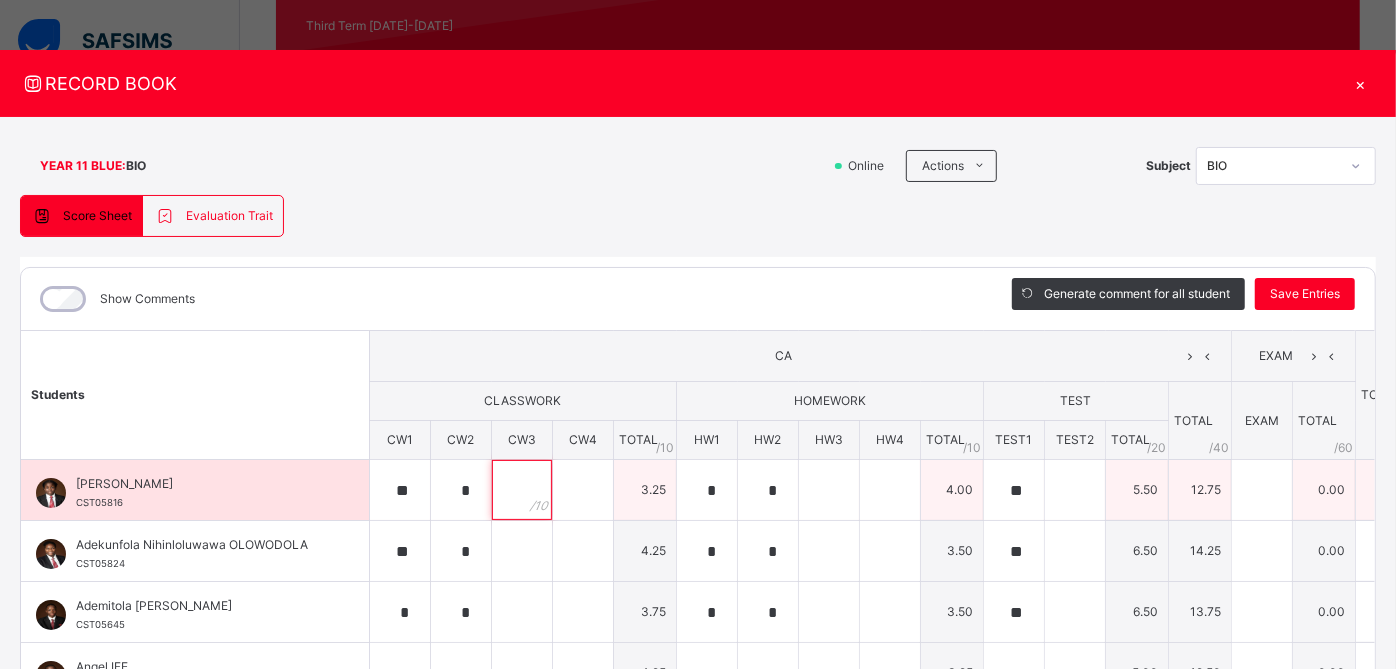 click at bounding box center (522, 490) 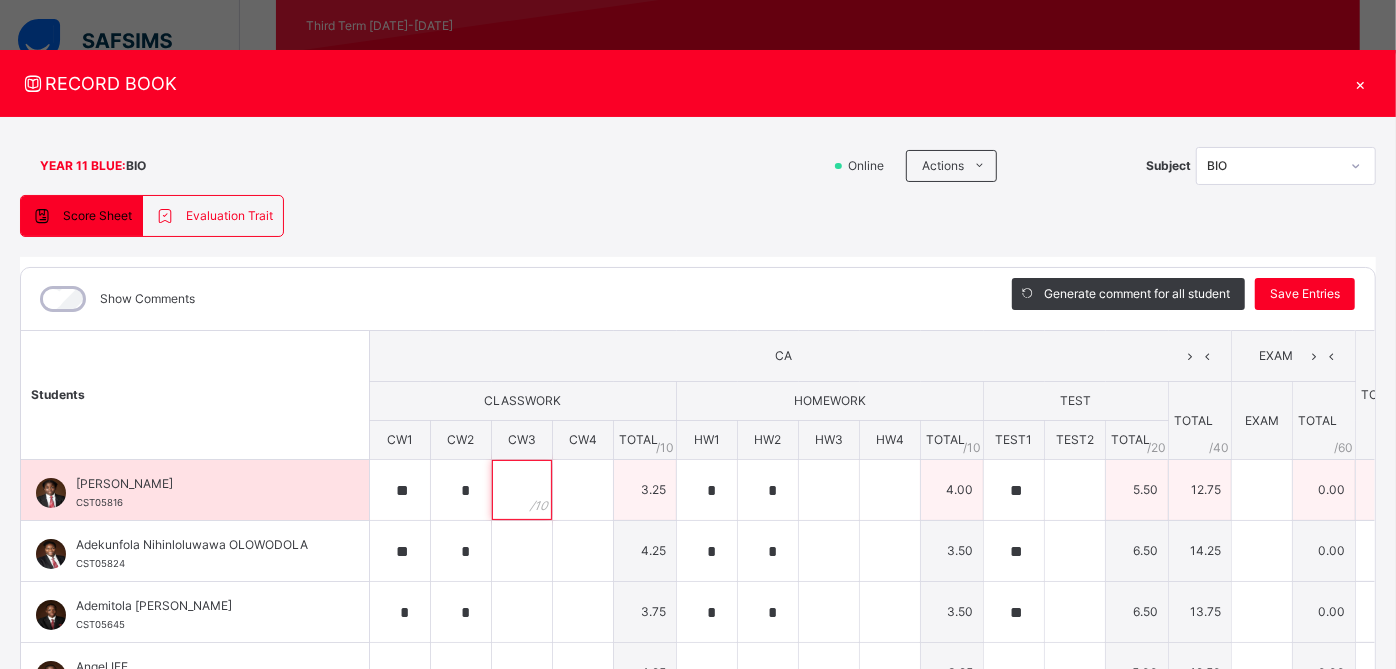 type on "*" 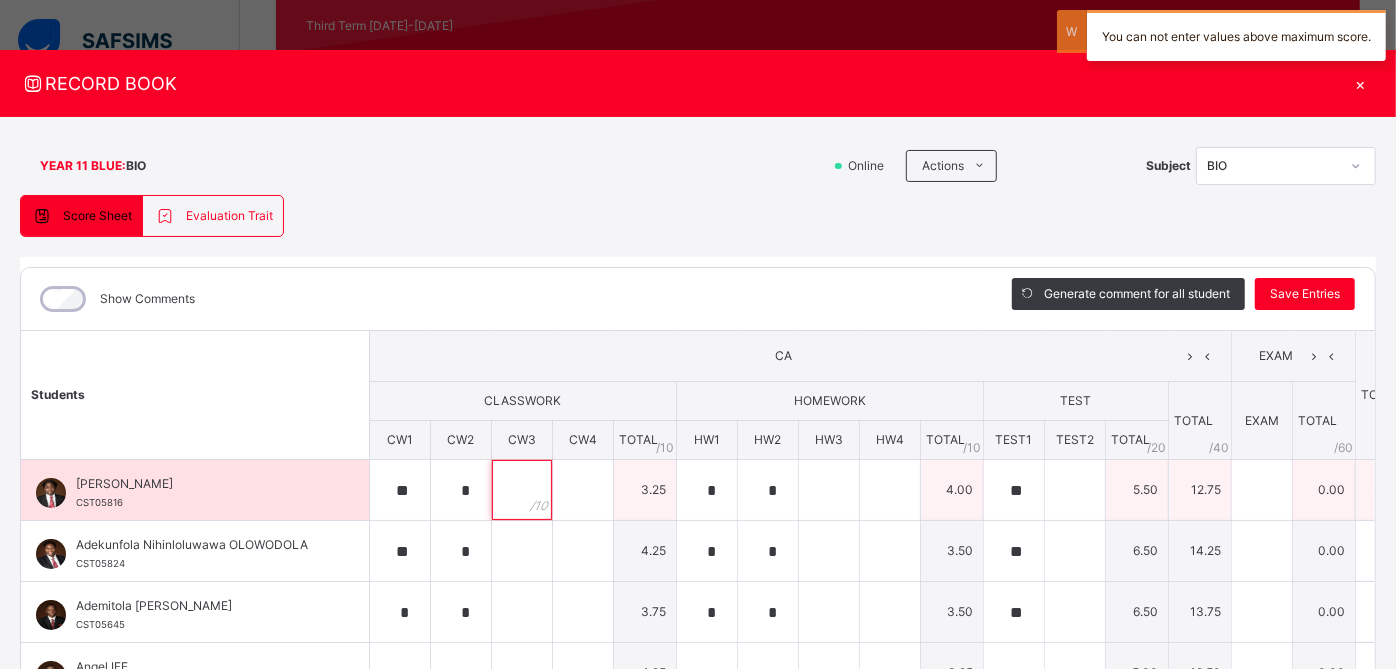 click at bounding box center (522, 490) 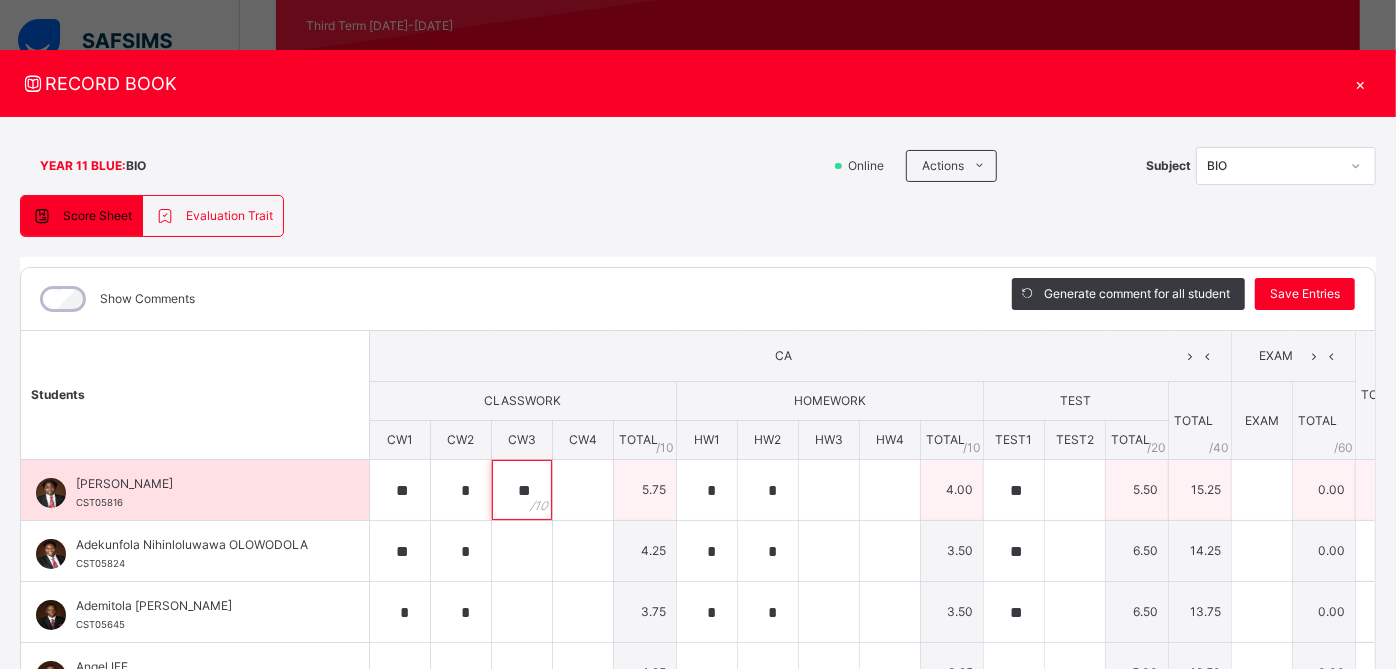type on "**" 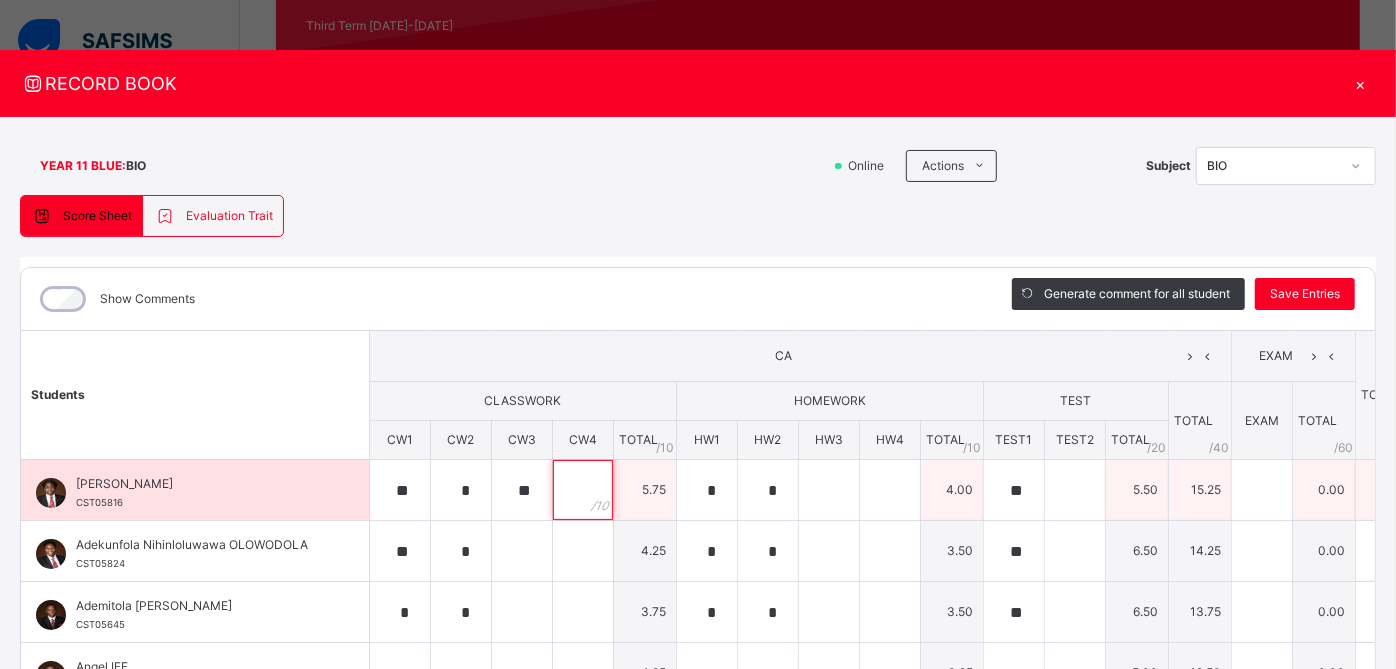 click at bounding box center [583, 490] 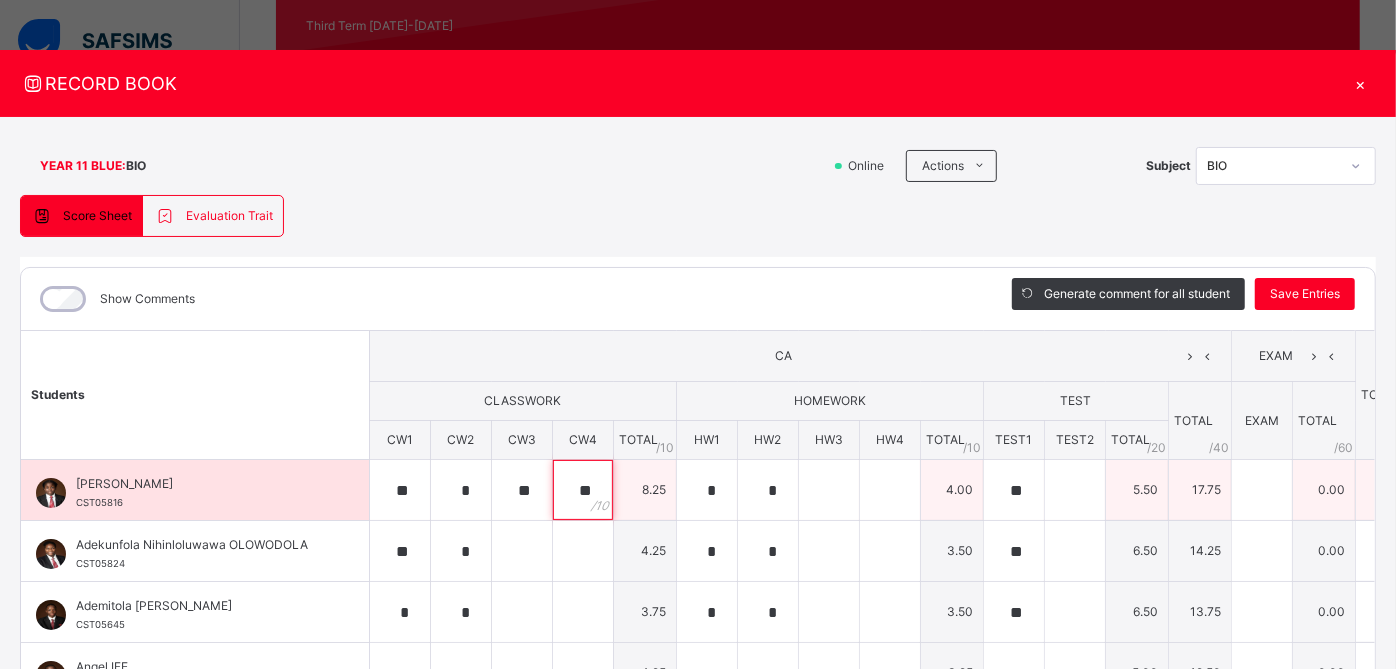 type on "**" 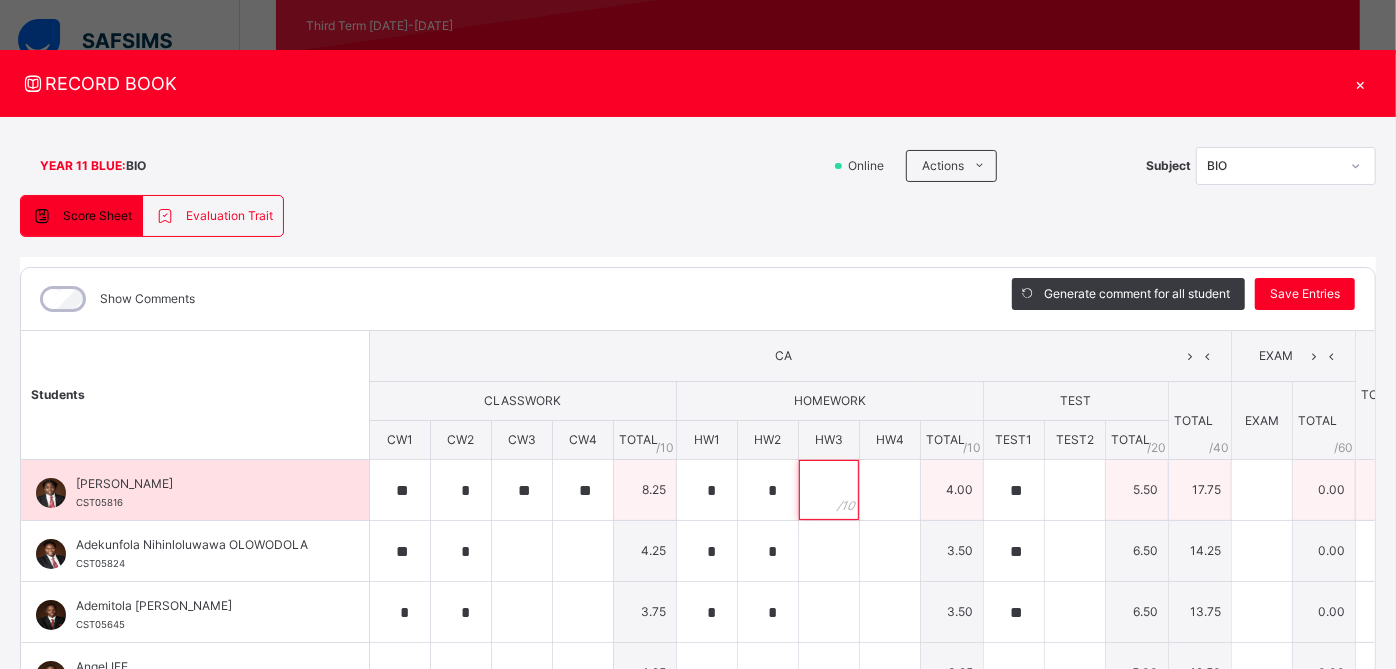 click at bounding box center [829, 490] 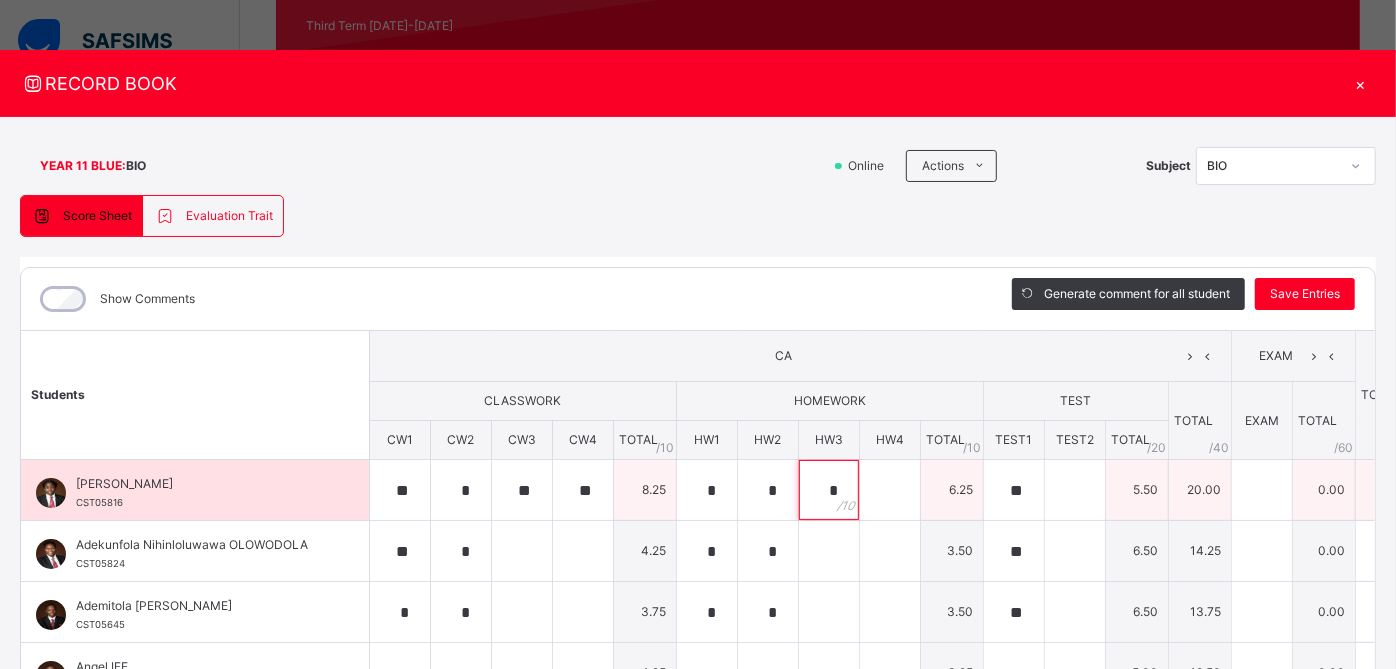 type on "*" 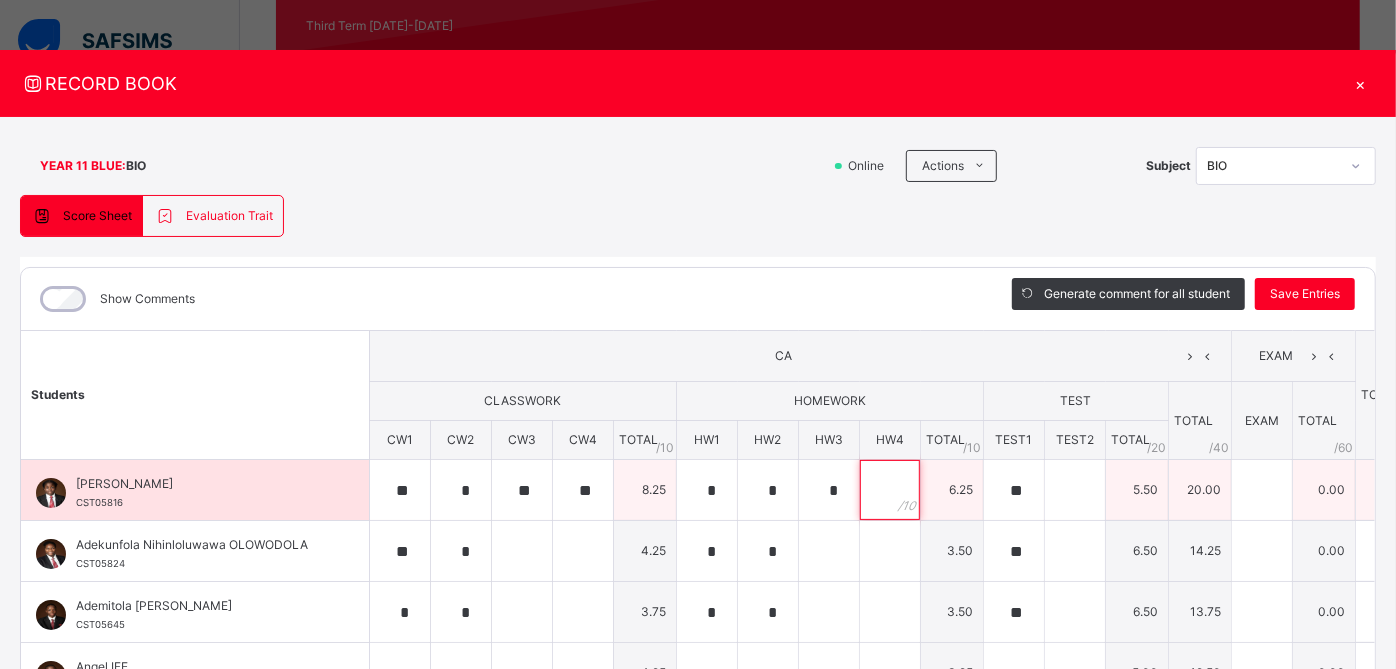 click at bounding box center (890, 490) 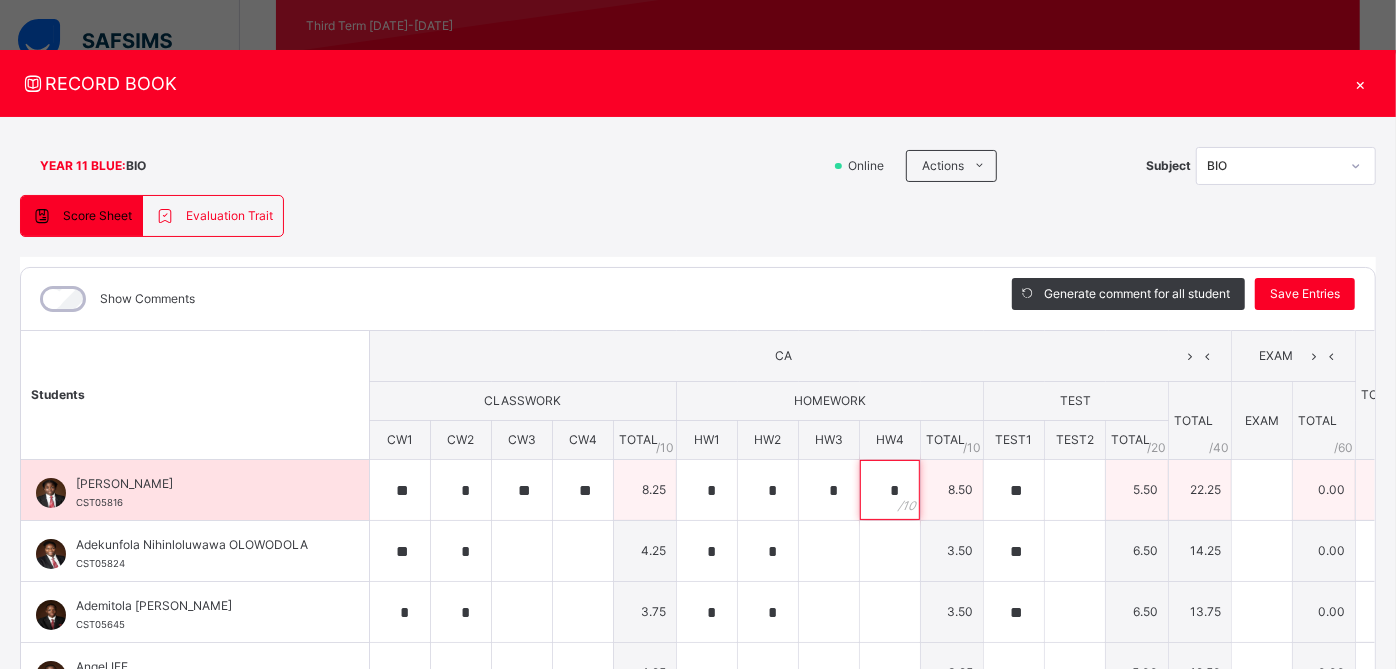 type on "*" 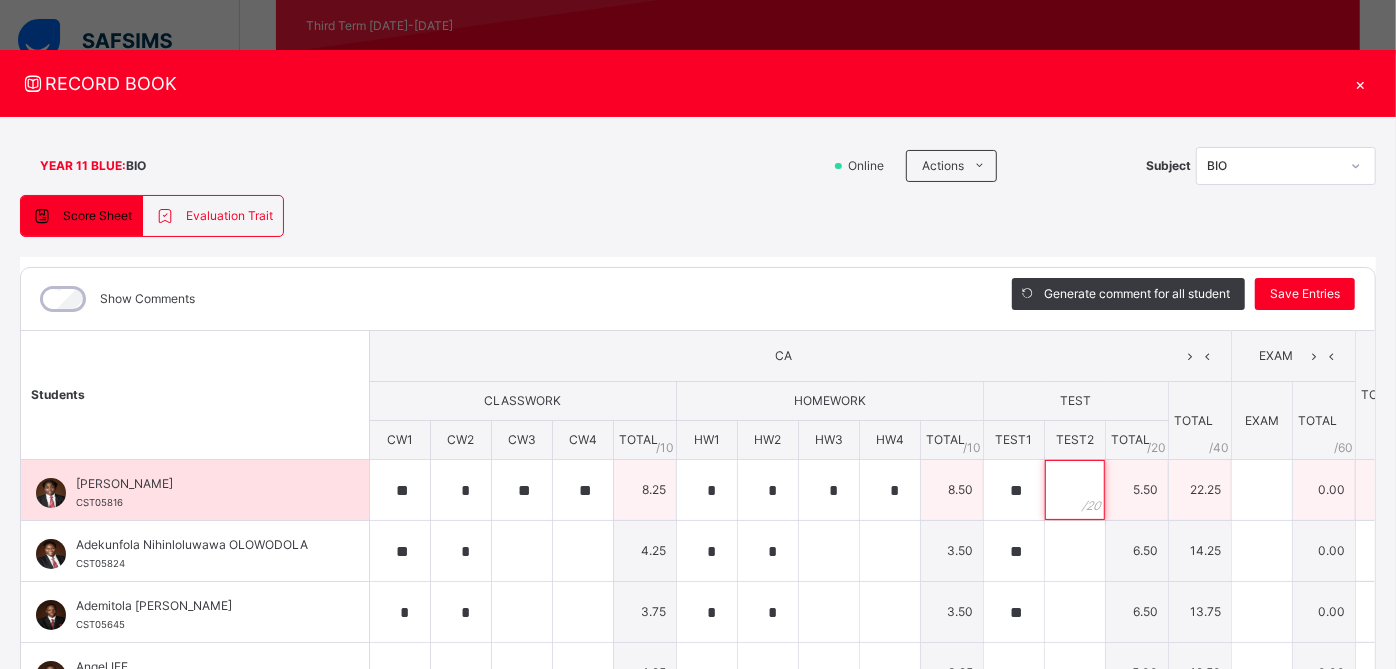 click at bounding box center [1075, 490] 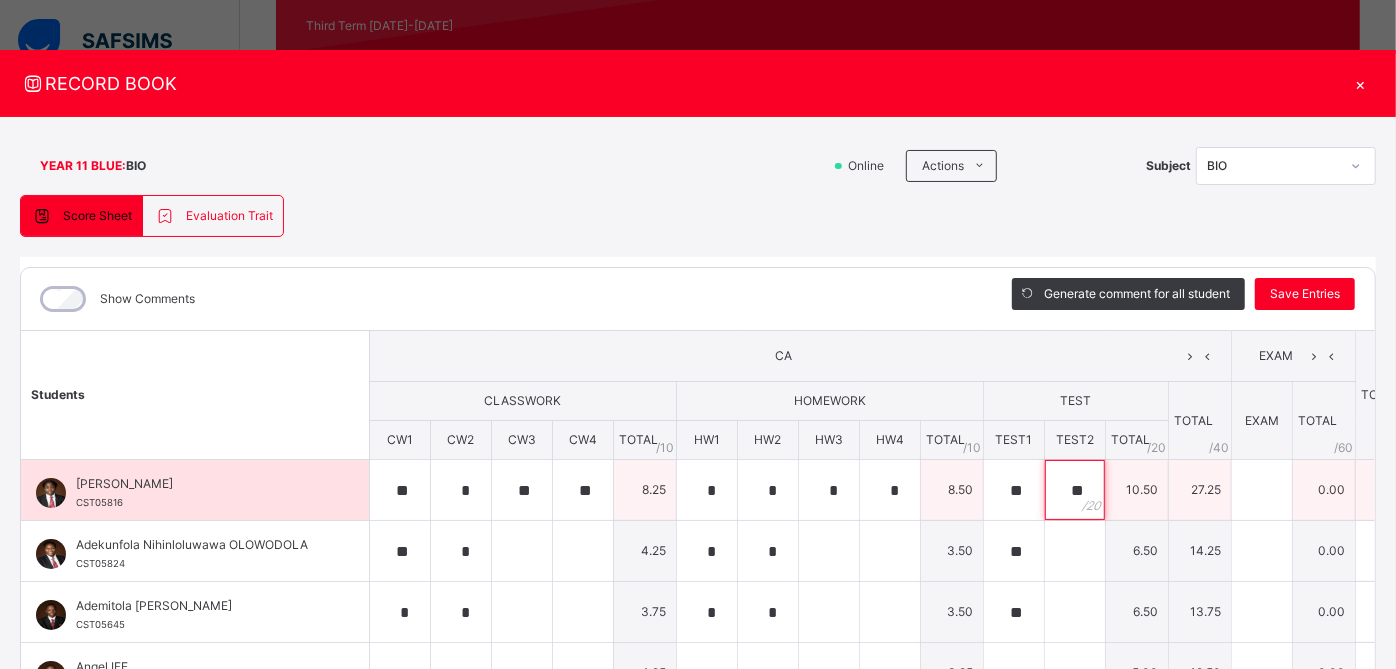 type on "**" 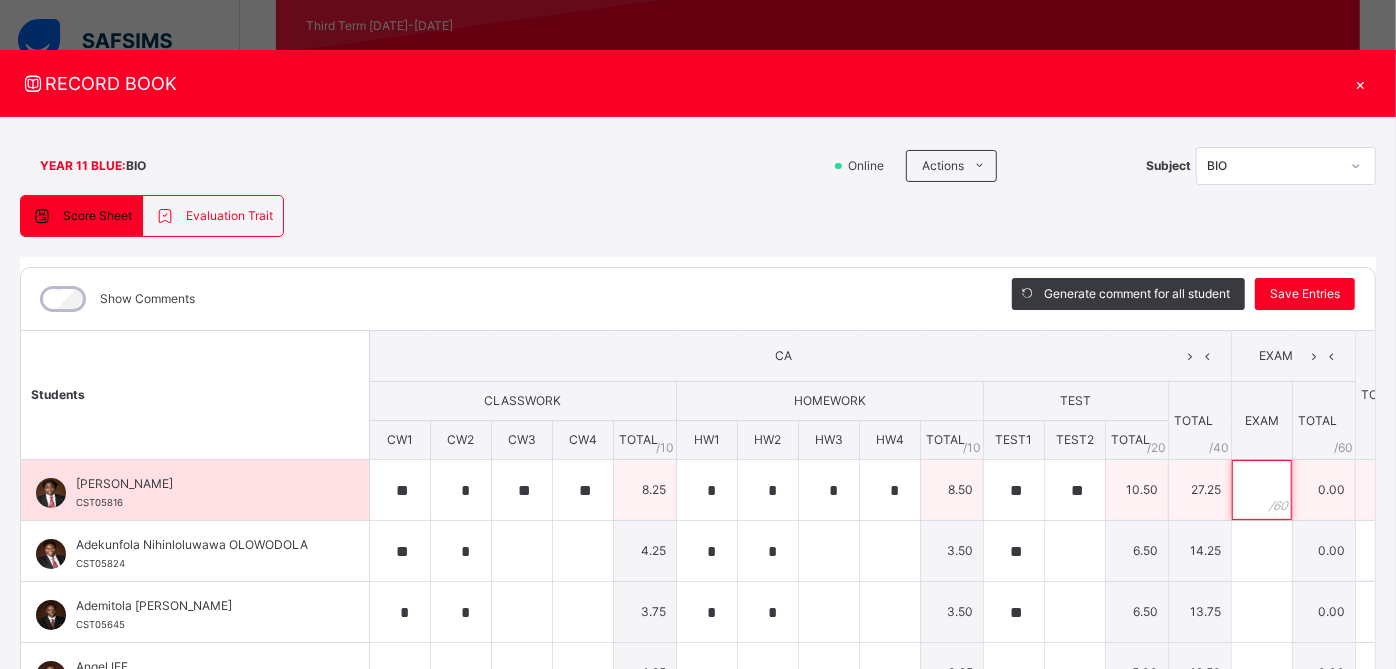 click at bounding box center [1262, 490] 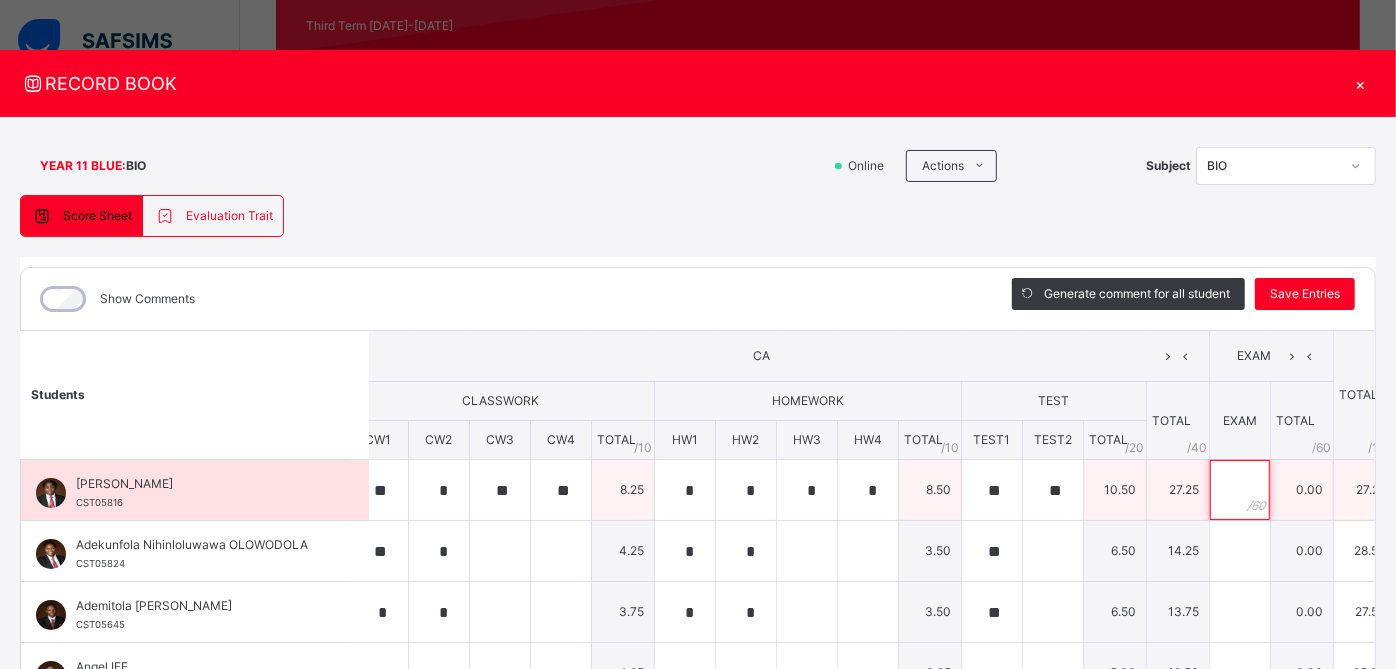 click at bounding box center (1240, 490) 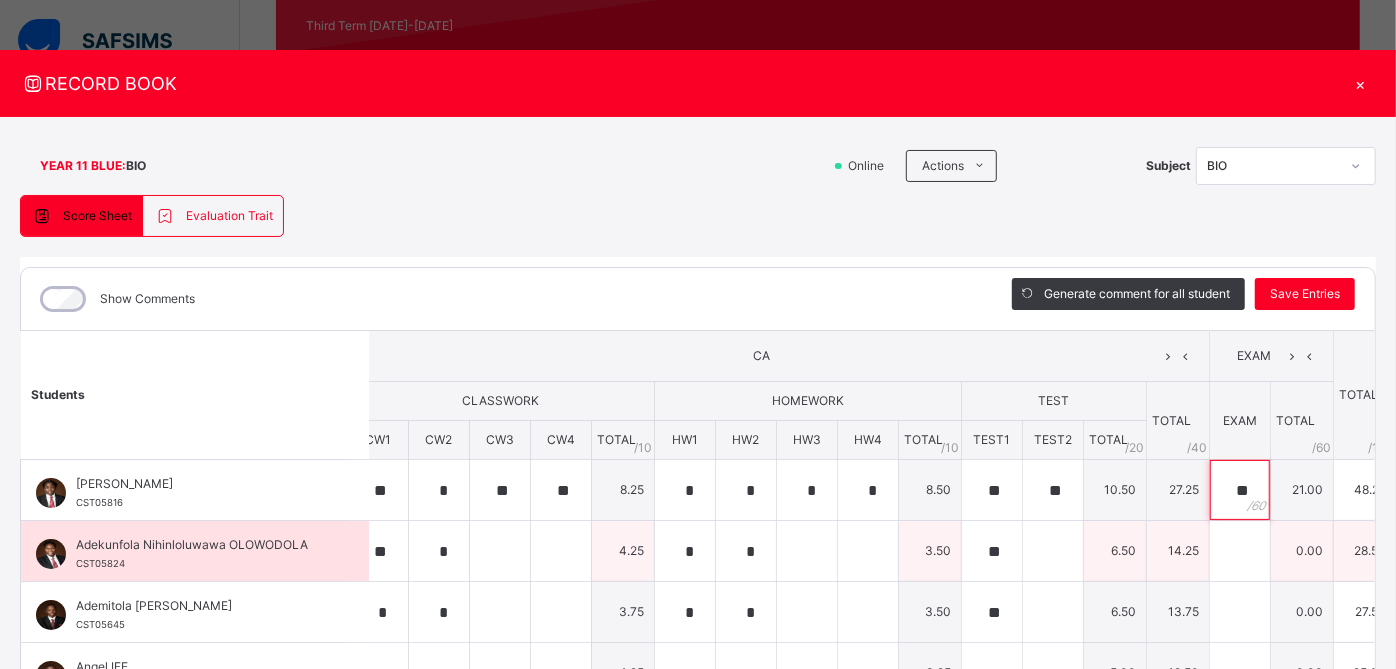 type on "**" 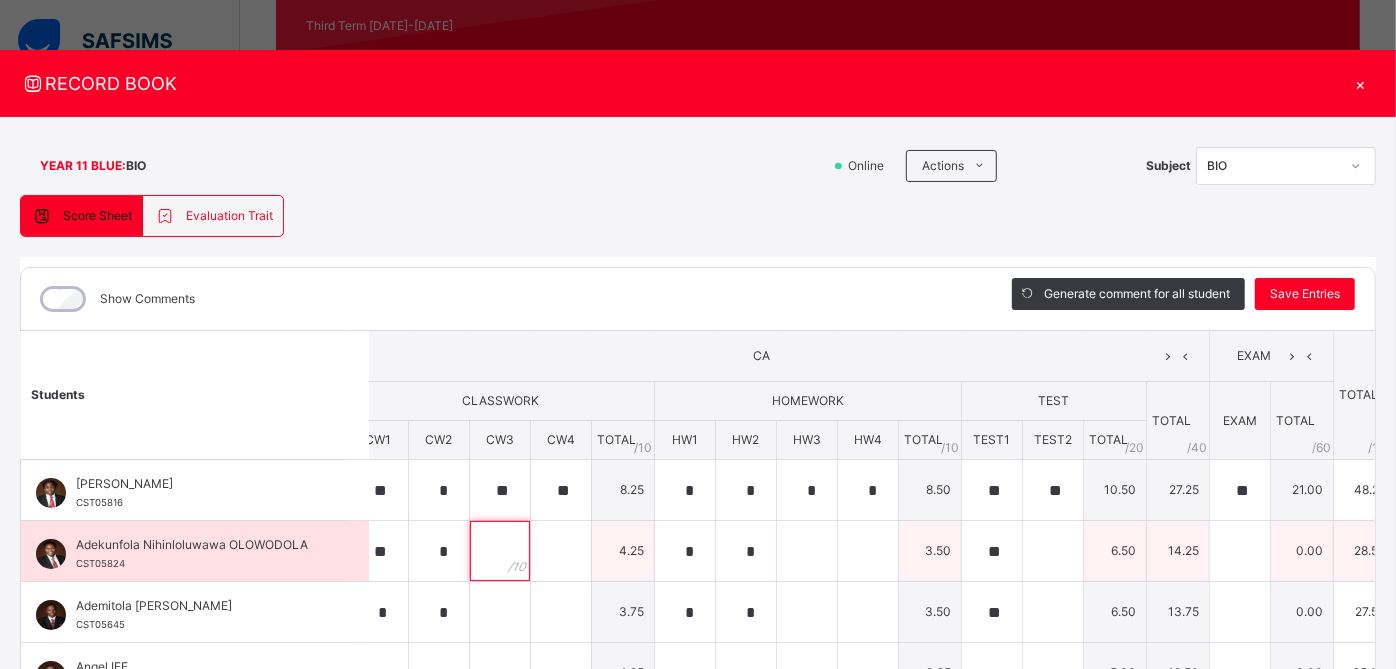 click at bounding box center (500, 551) 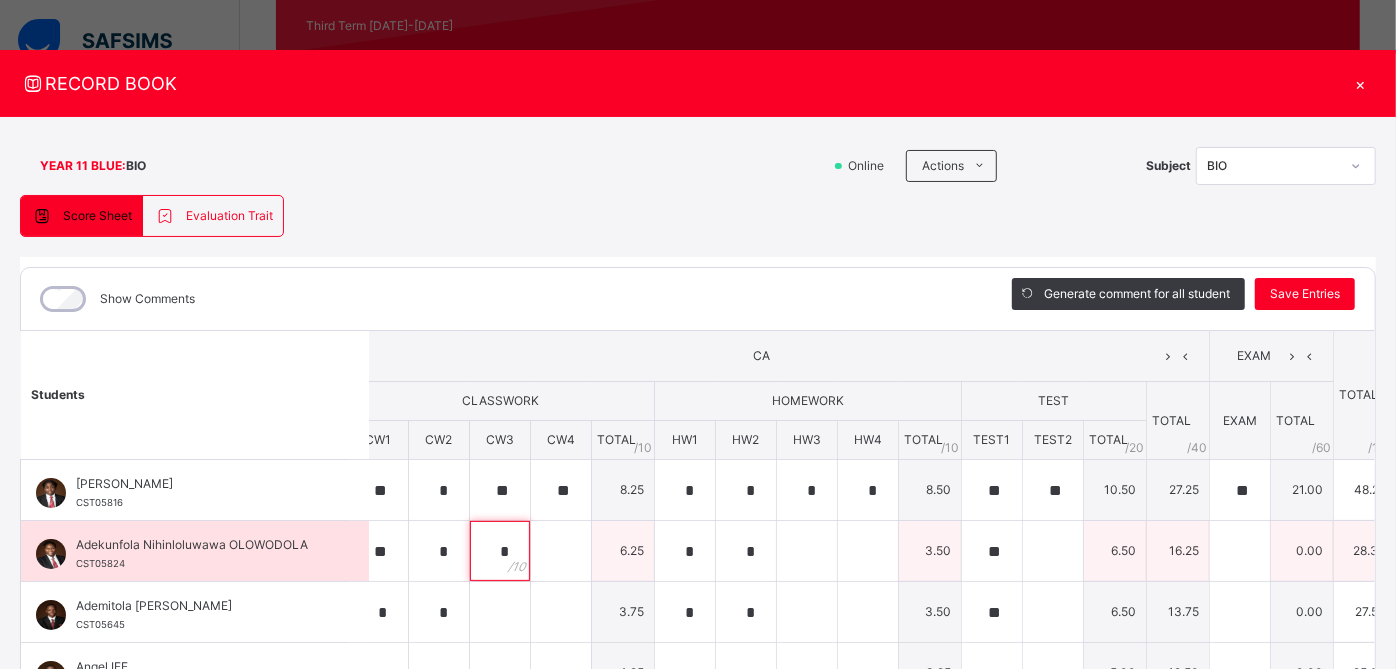 type on "*" 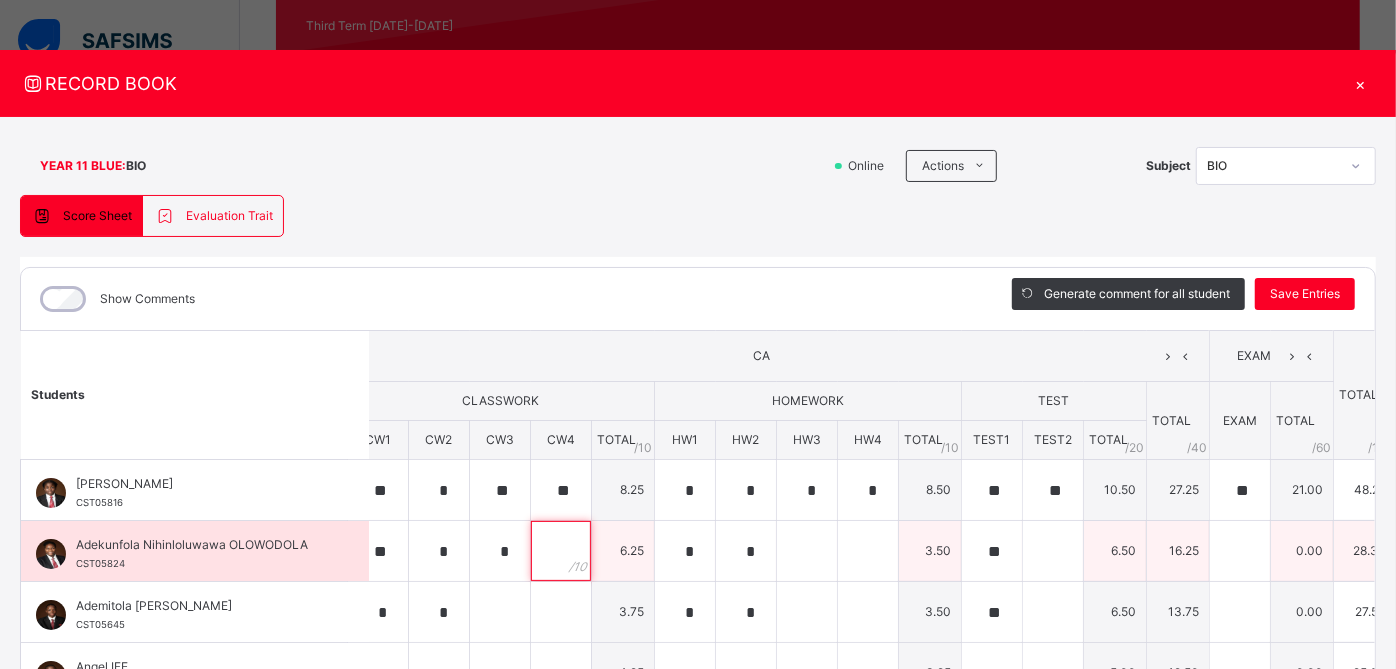 click at bounding box center [561, 551] 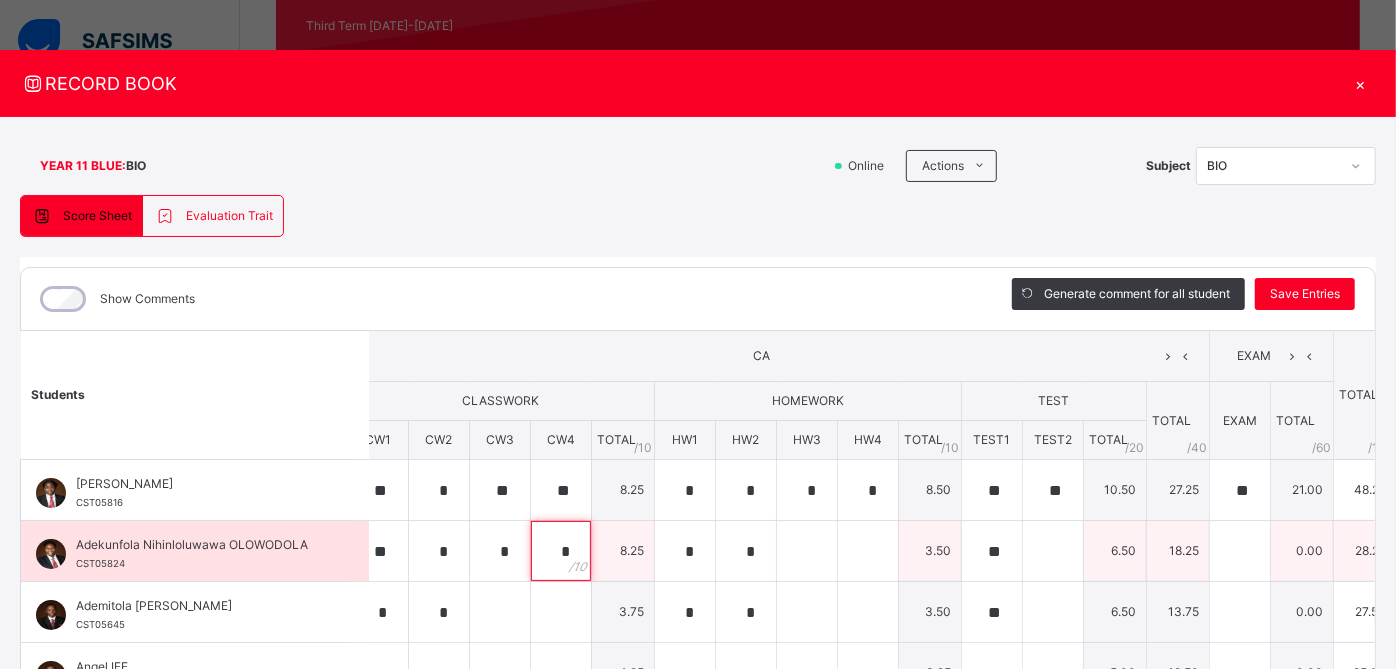 type on "*" 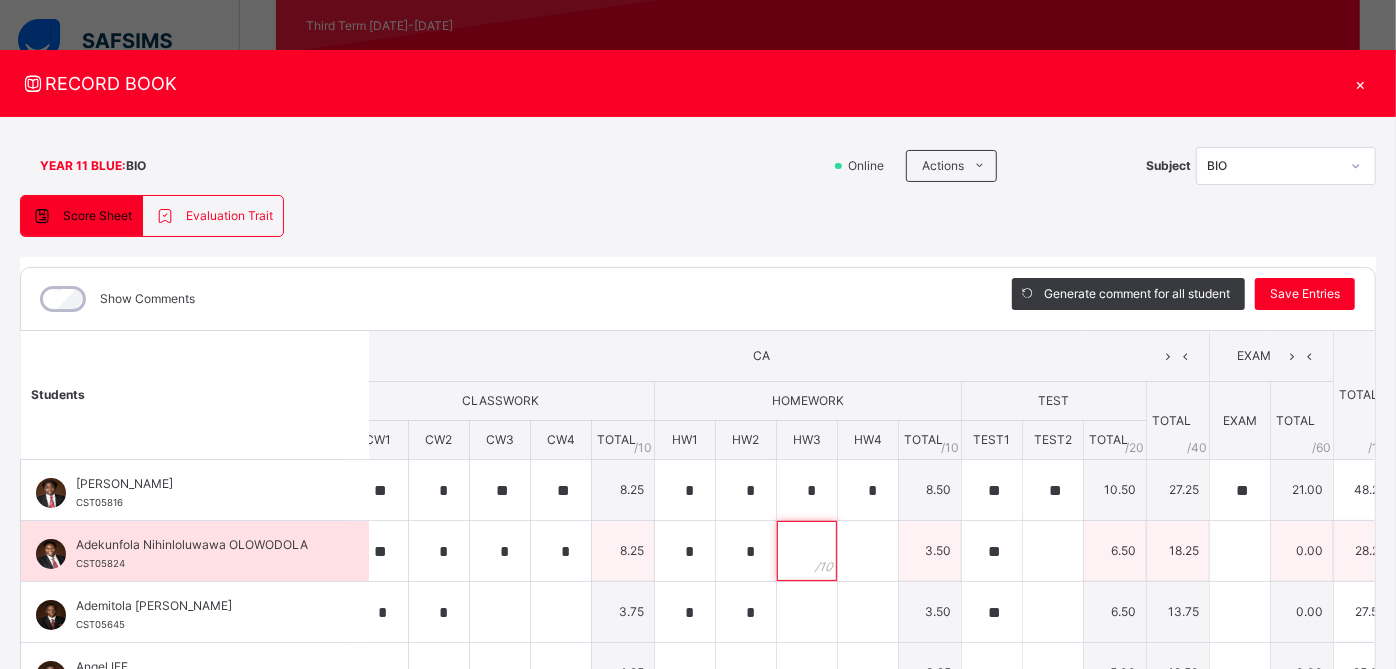 click at bounding box center [807, 551] 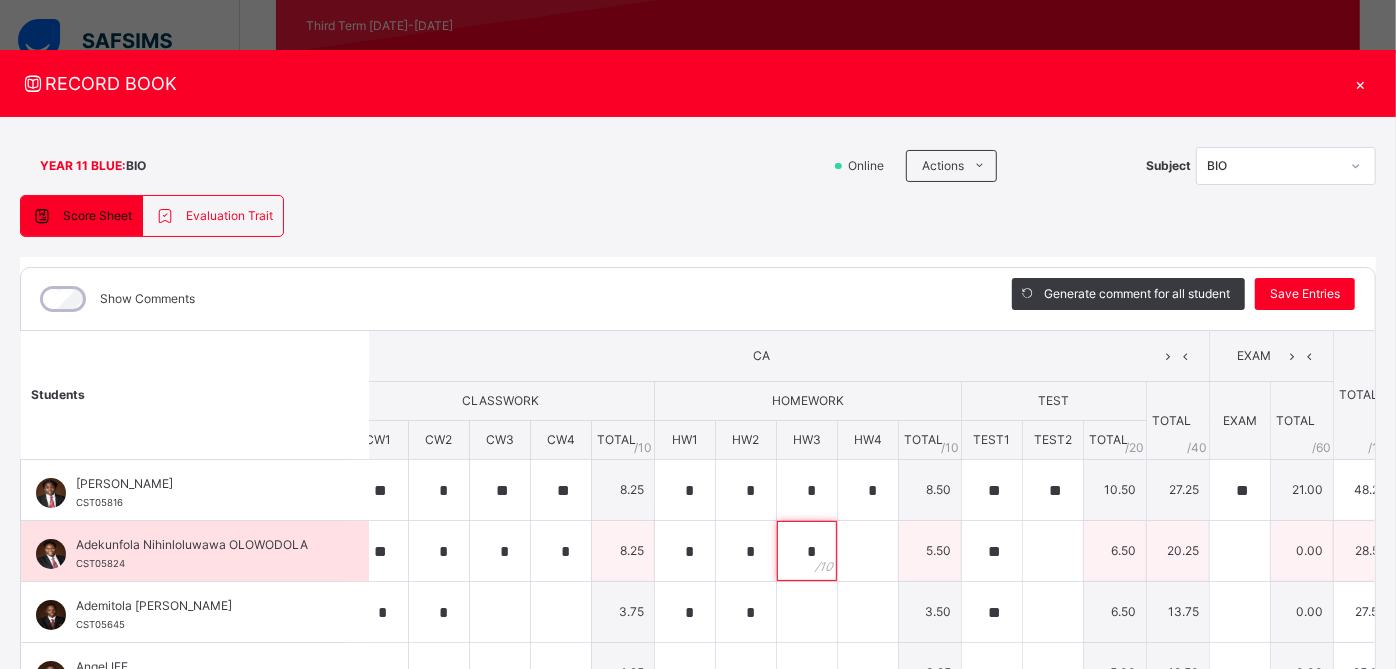 type on "*" 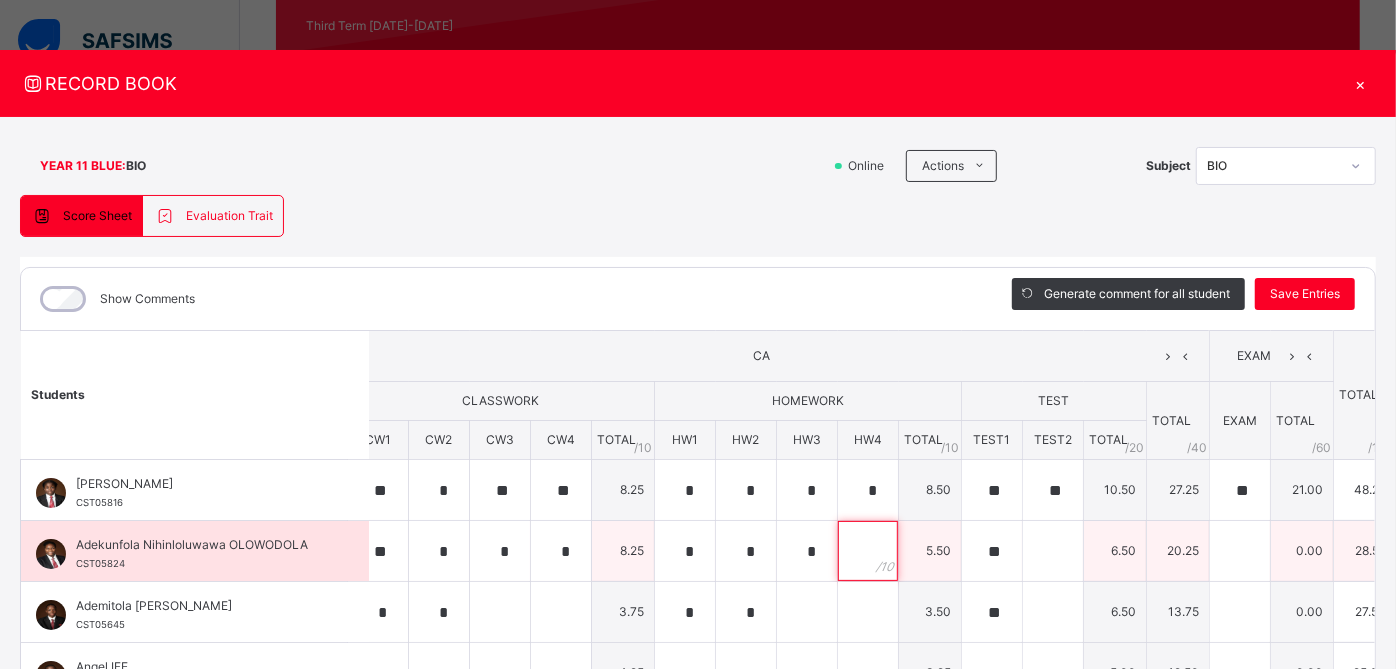 click at bounding box center [868, 551] 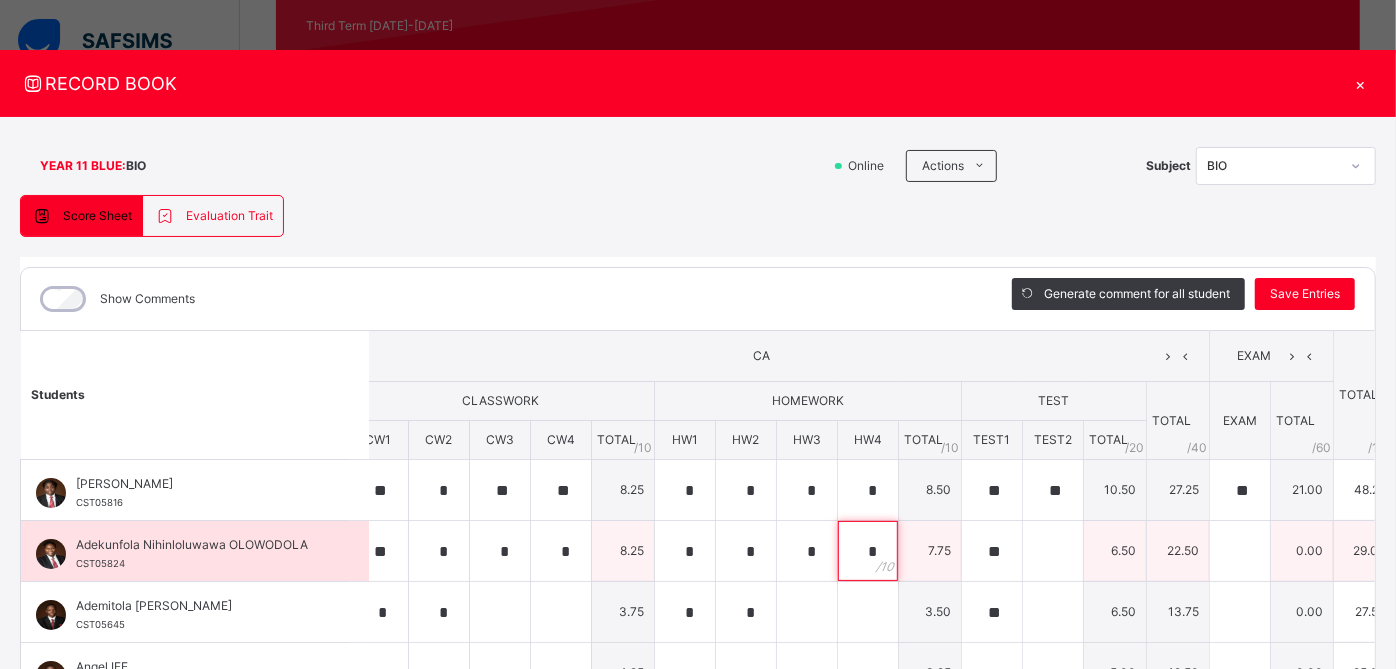 type on "*" 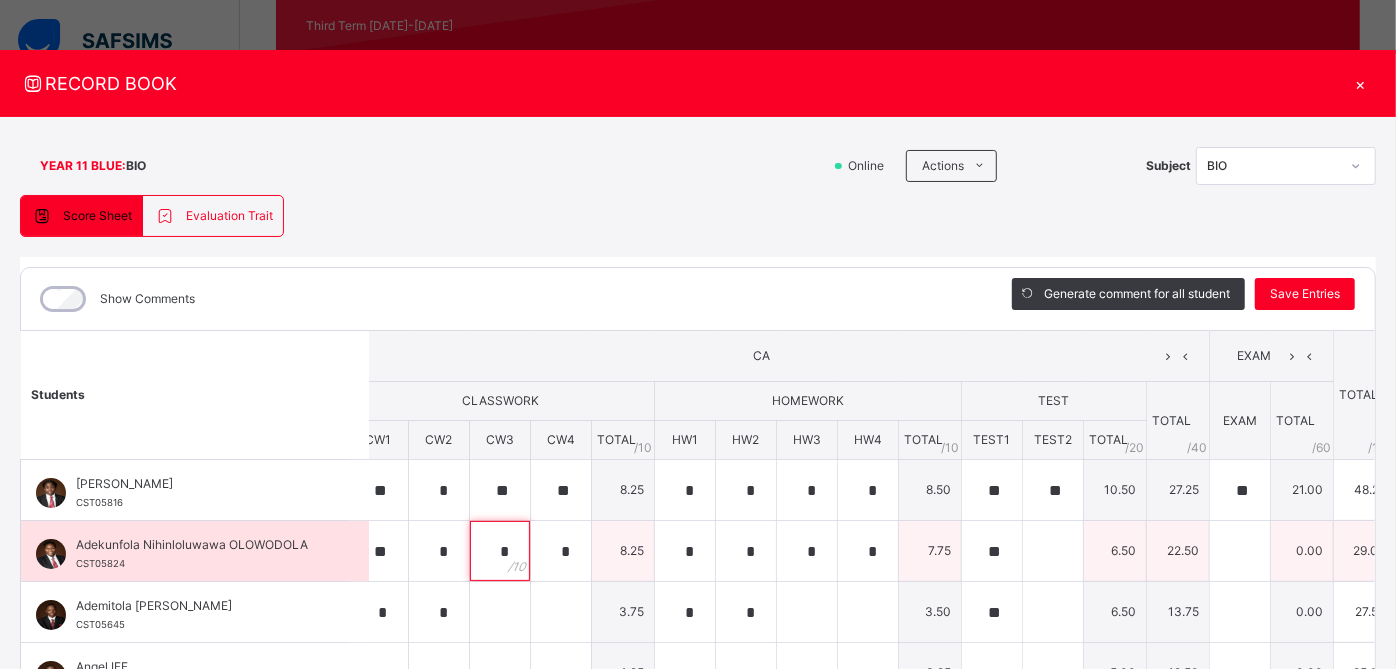 click on "*" at bounding box center (500, 551) 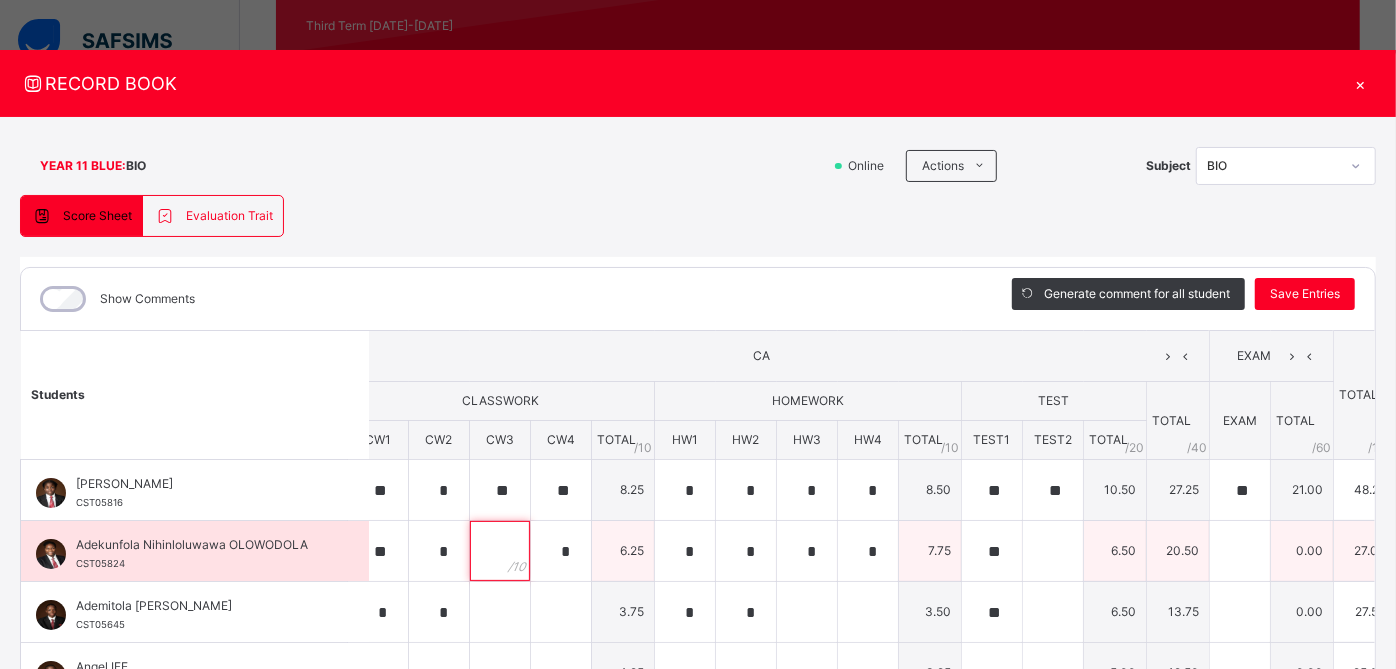 type 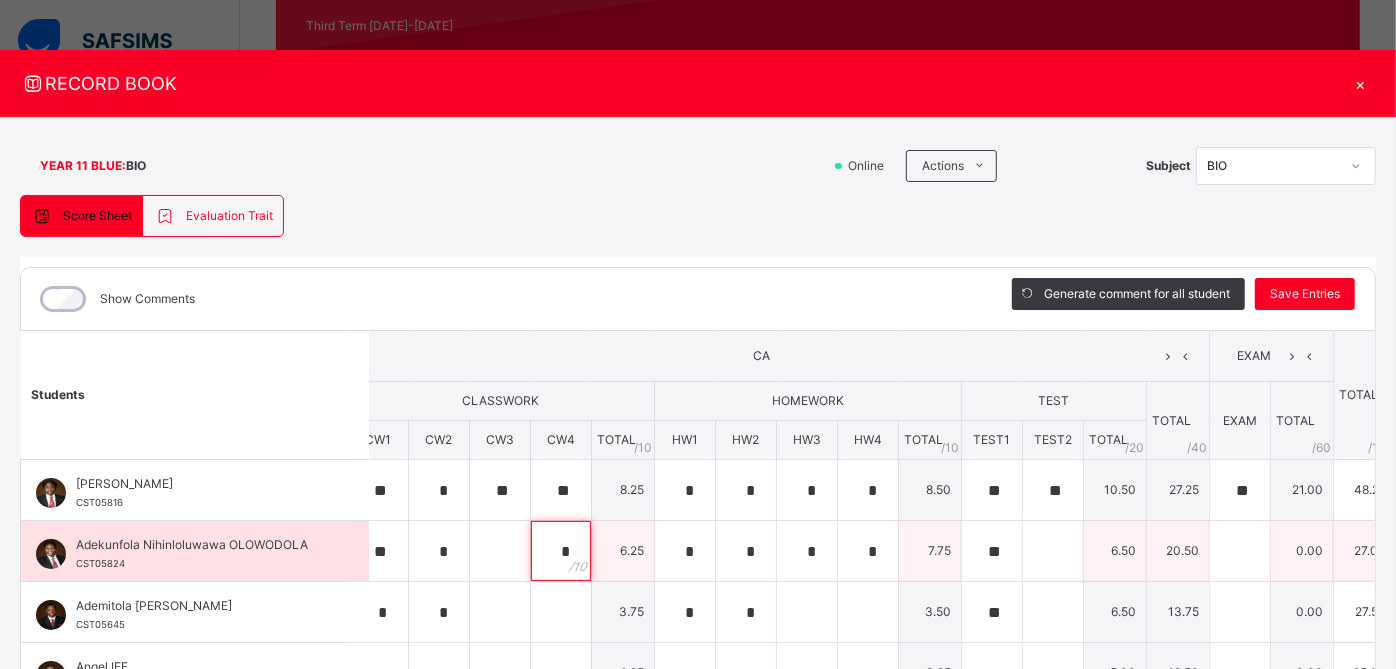 click on "*" at bounding box center [561, 551] 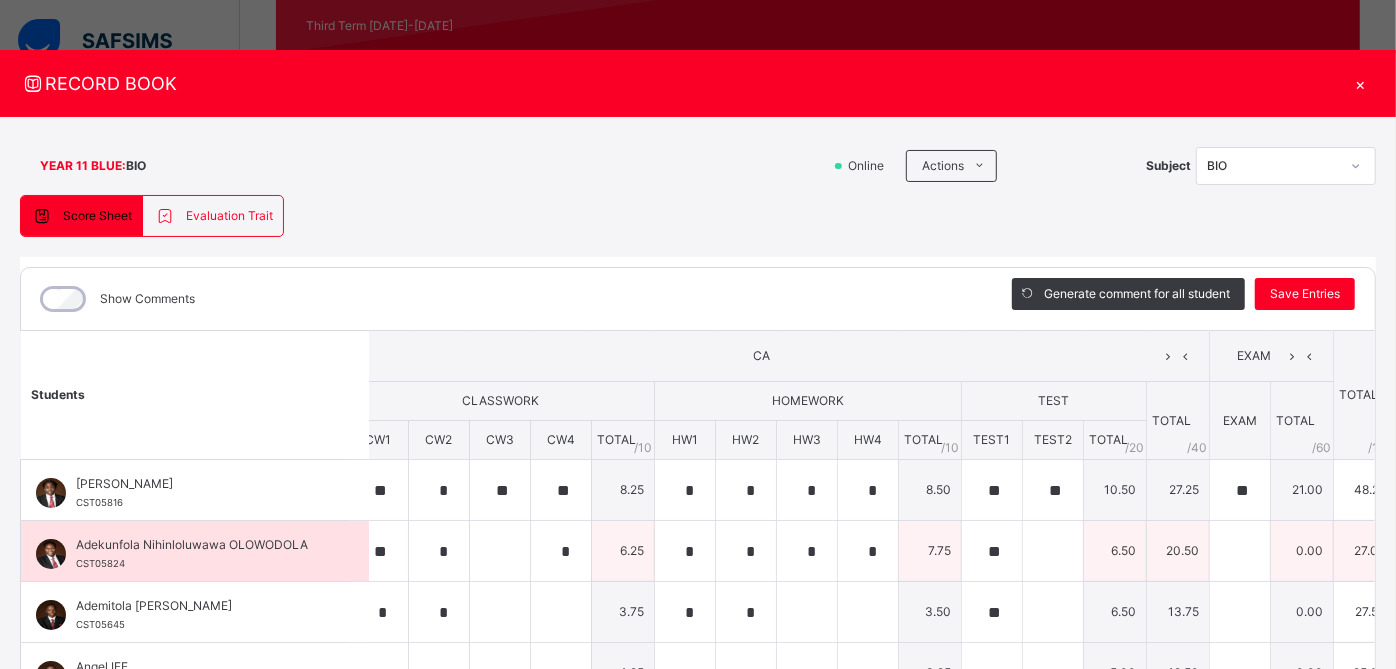 click on "*" at bounding box center (561, 551) 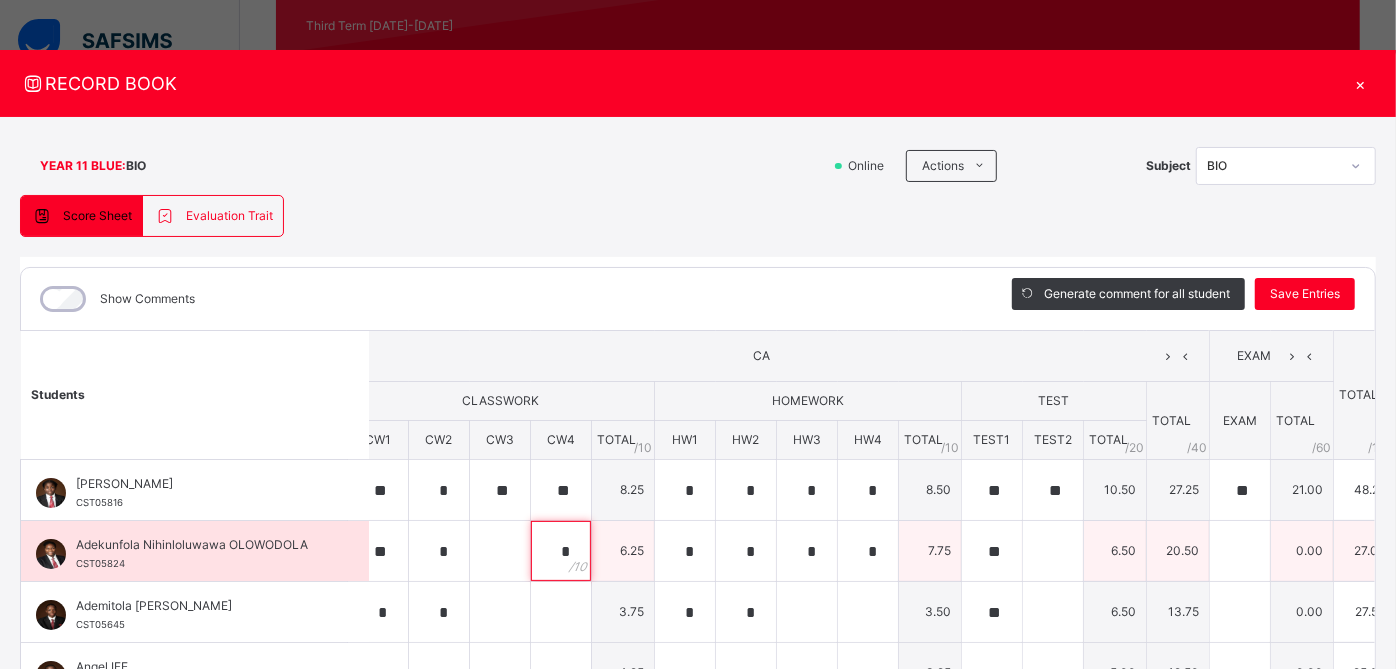click on "*" at bounding box center (561, 551) 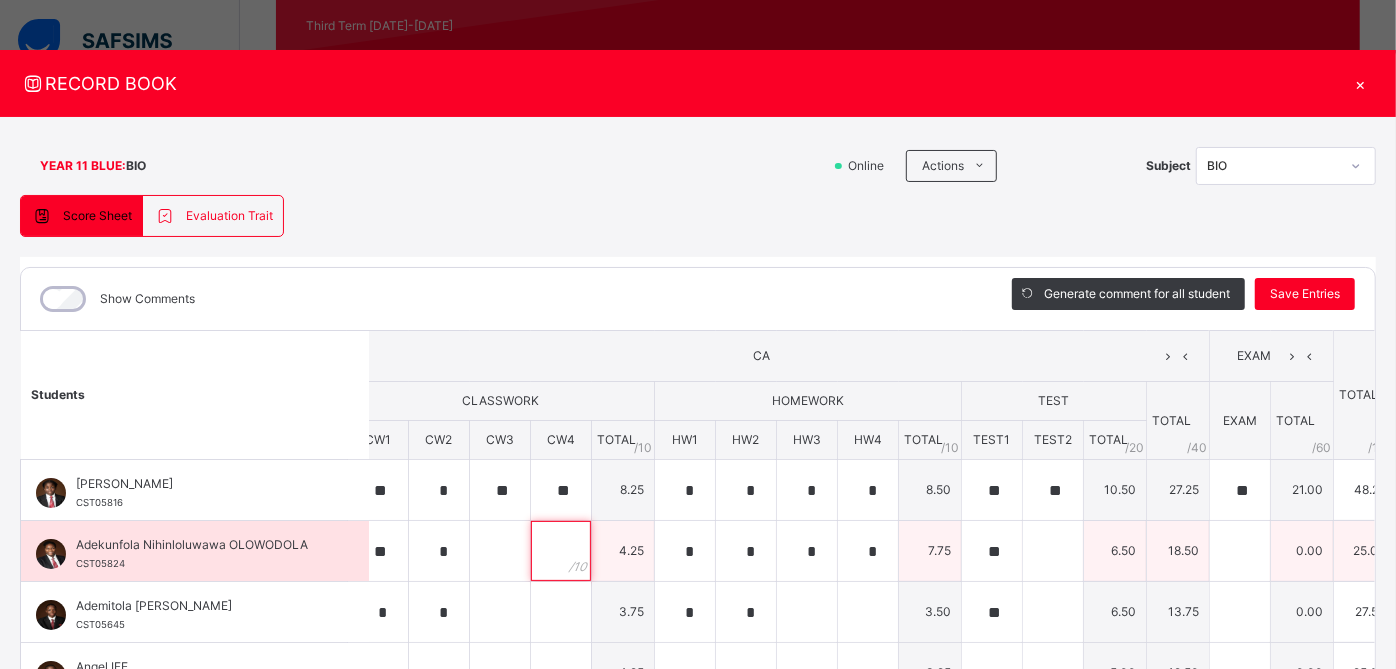 type 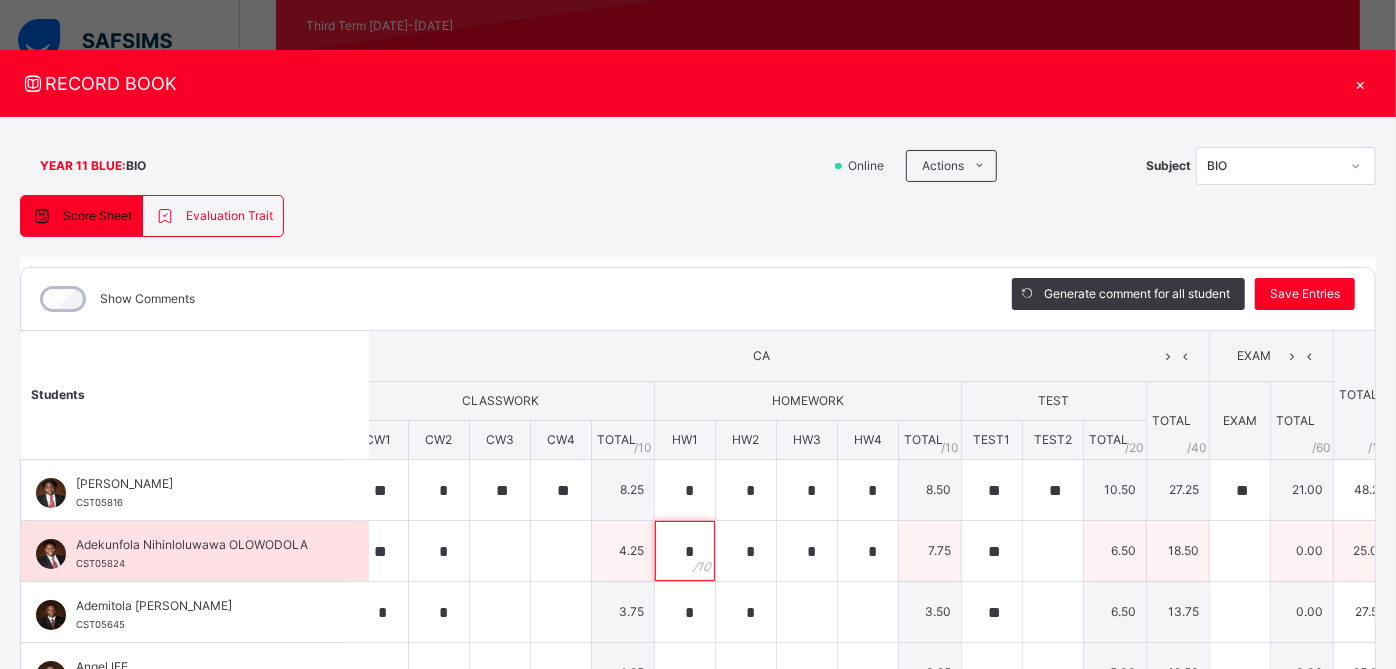click on "*" at bounding box center [685, 551] 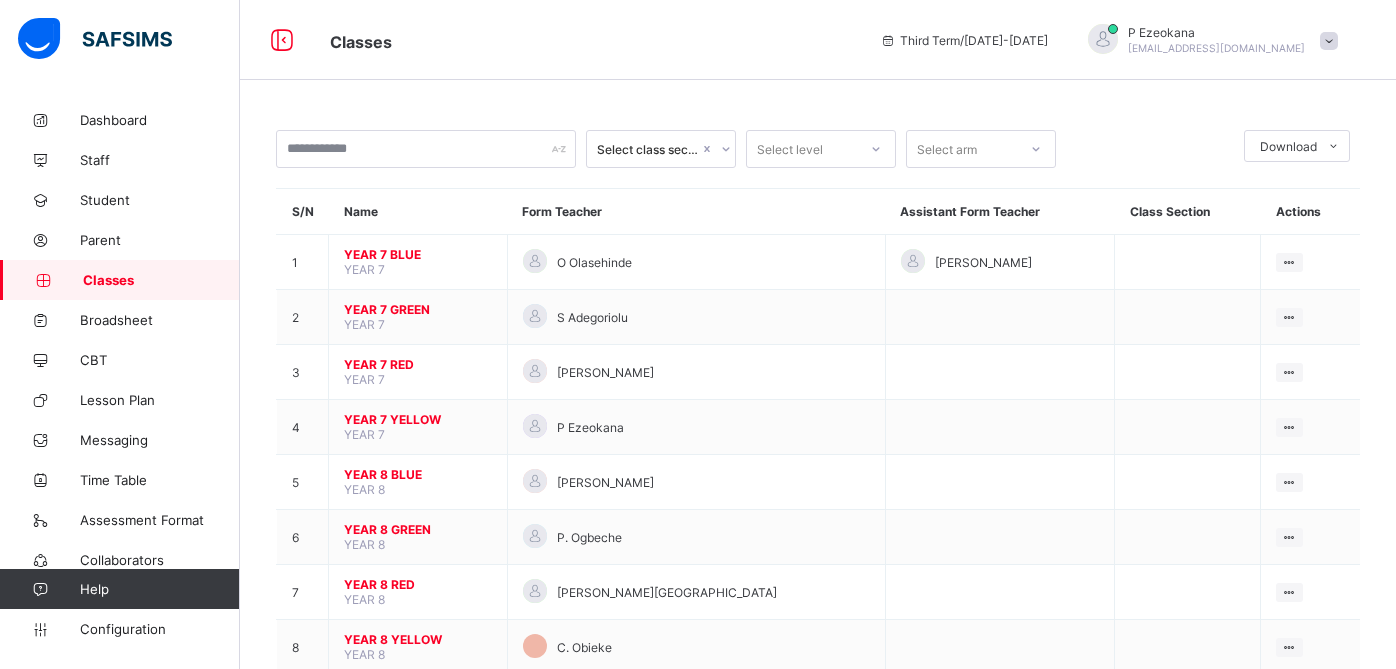scroll, scrollTop: 760, scrollLeft: 0, axis: vertical 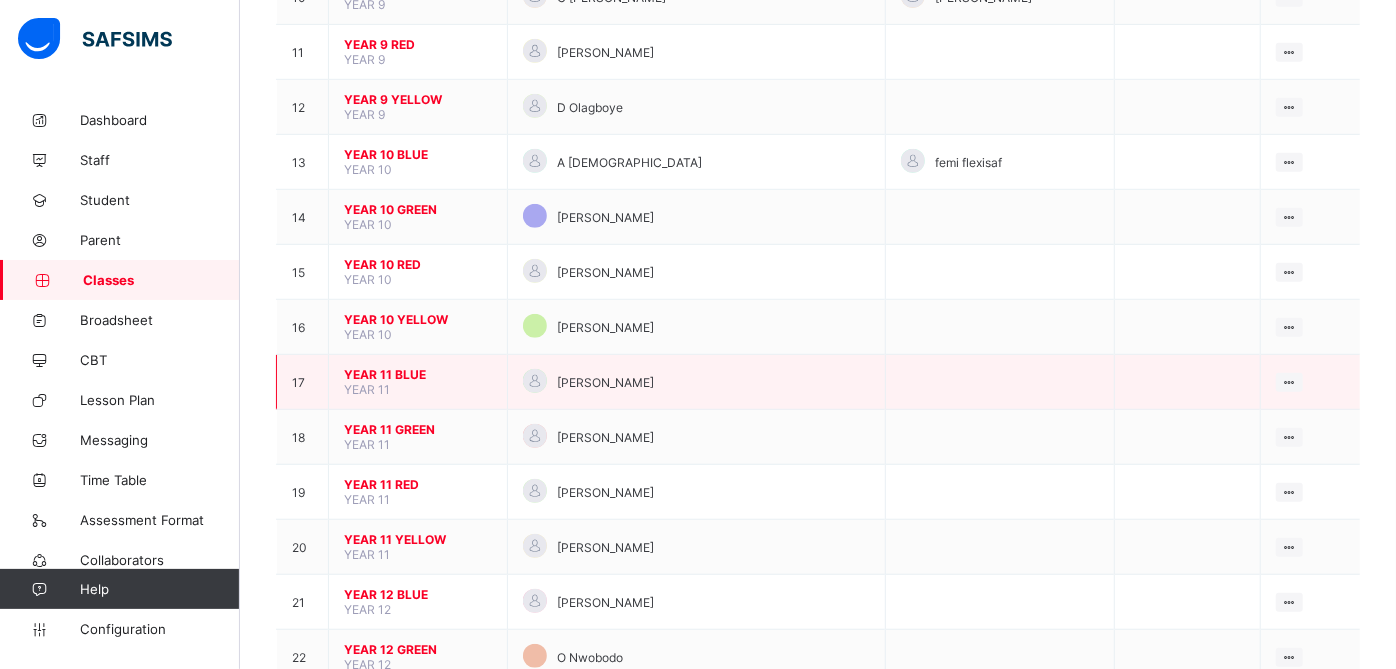 click on "YEAR 11   BLUE" at bounding box center [418, 374] 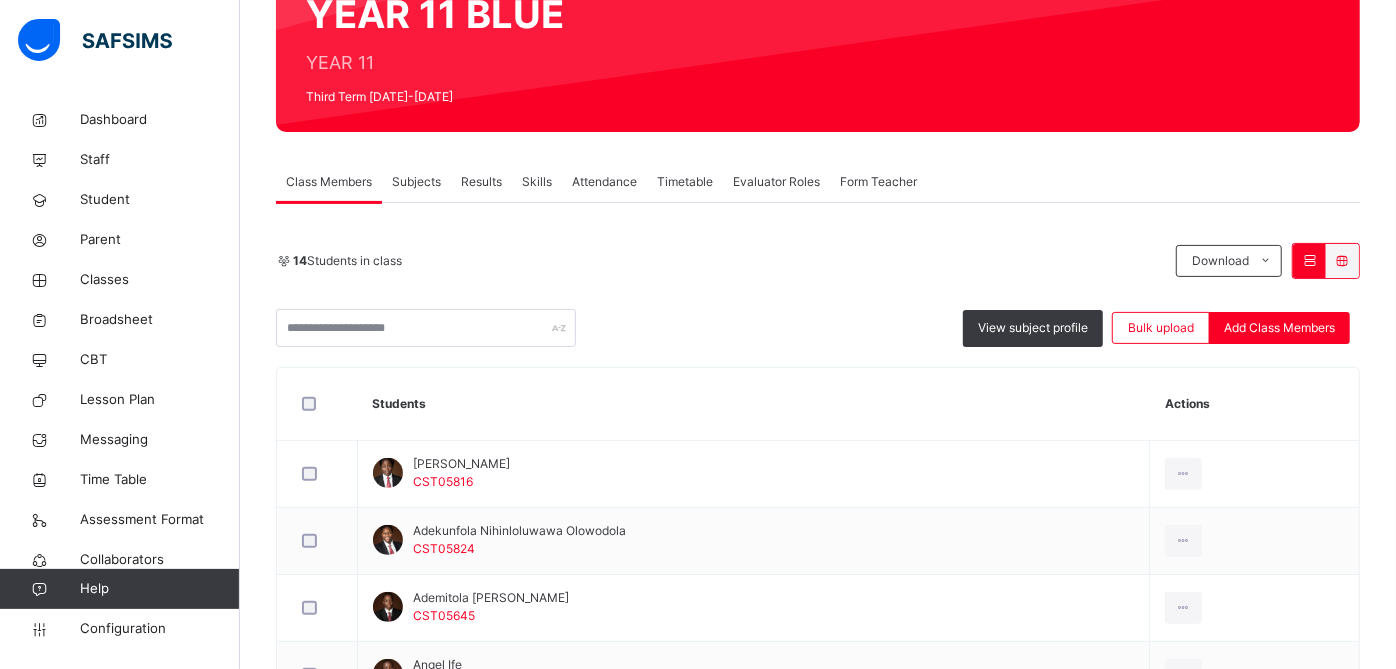 scroll, scrollTop: 208, scrollLeft: 0, axis: vertical 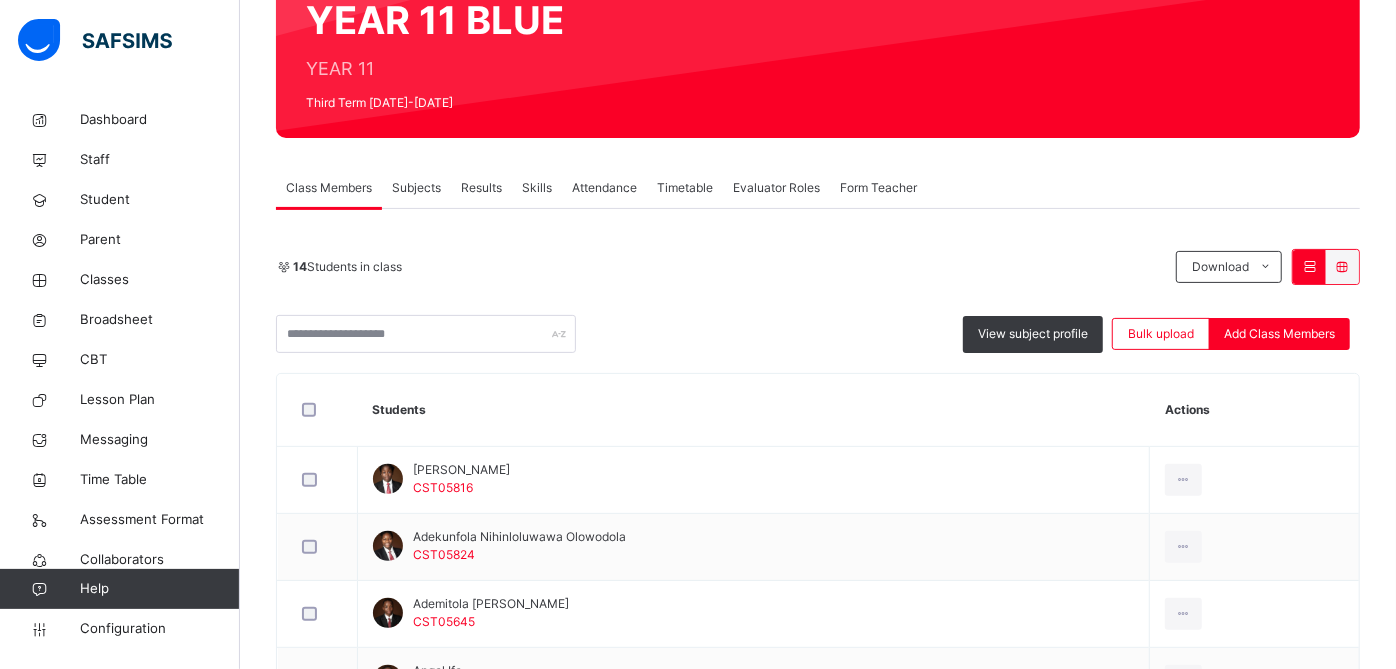 click on "Subjects" at bounding box center (416, 188) 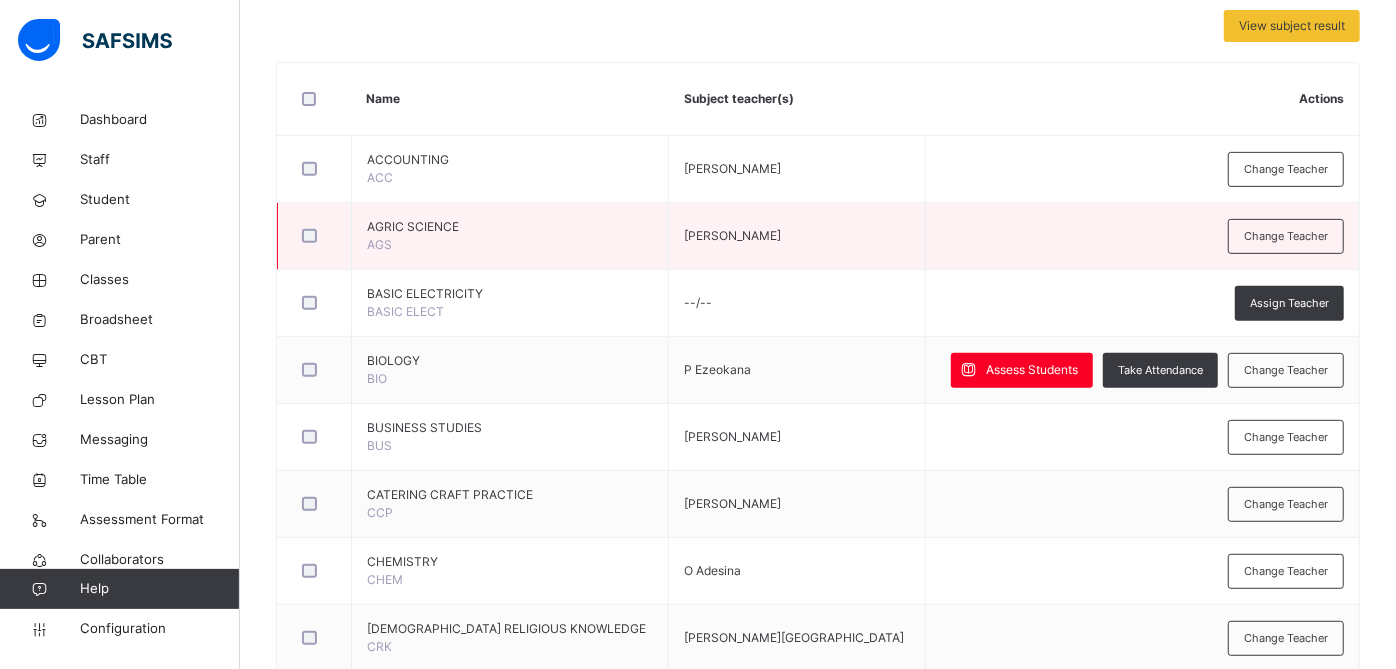 scroll, scrollTop: 437, scrollLeft: 0, axis: vertical 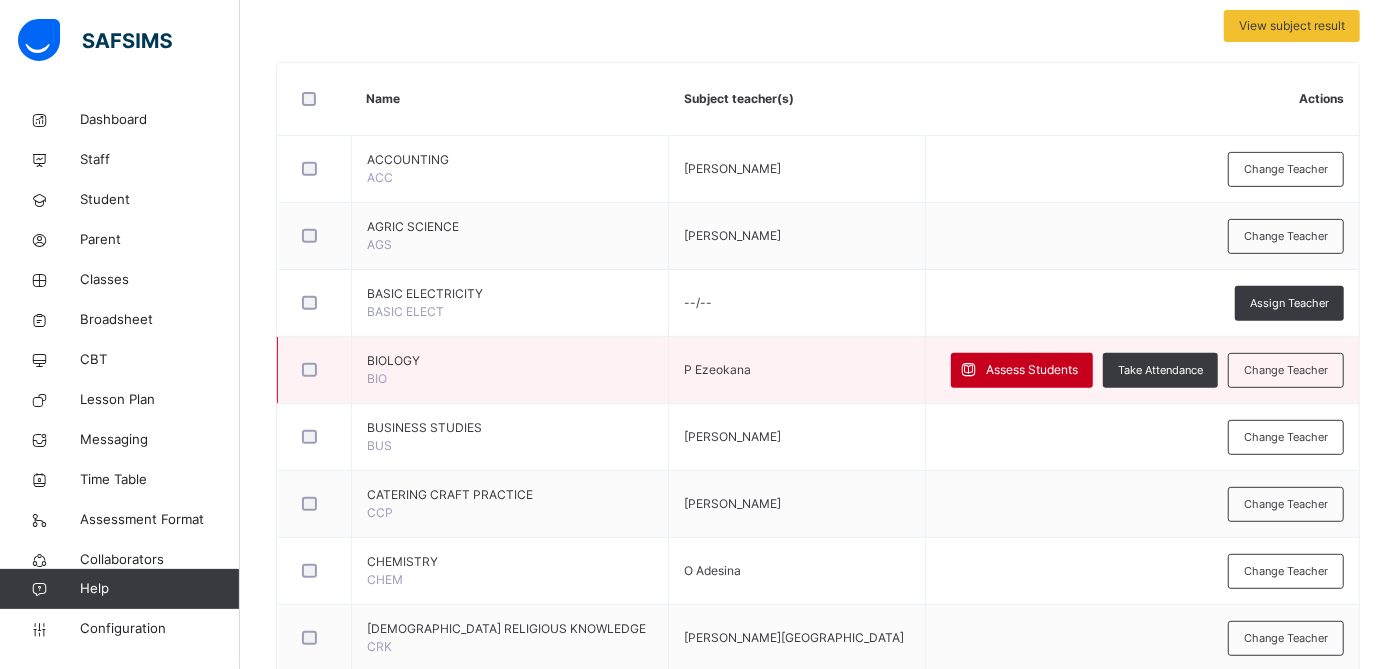 click on "Assess Students" at bounding box center [1032, 370] 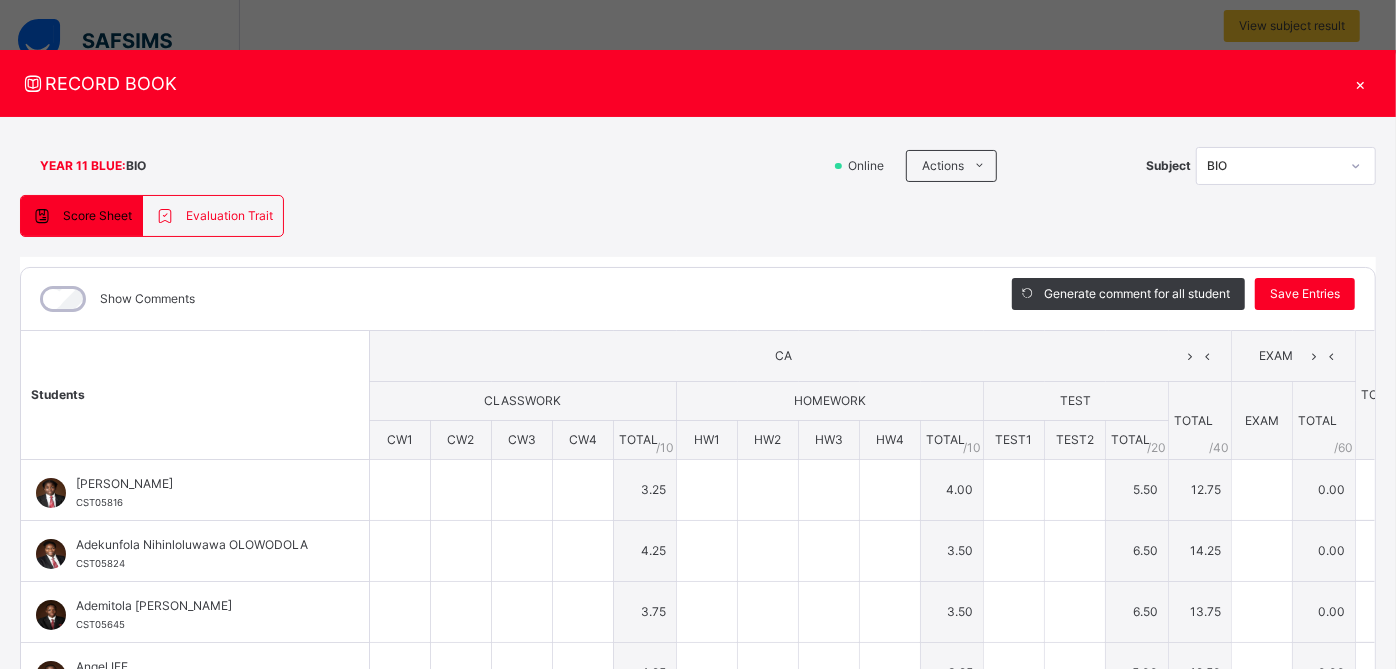 type on "**" 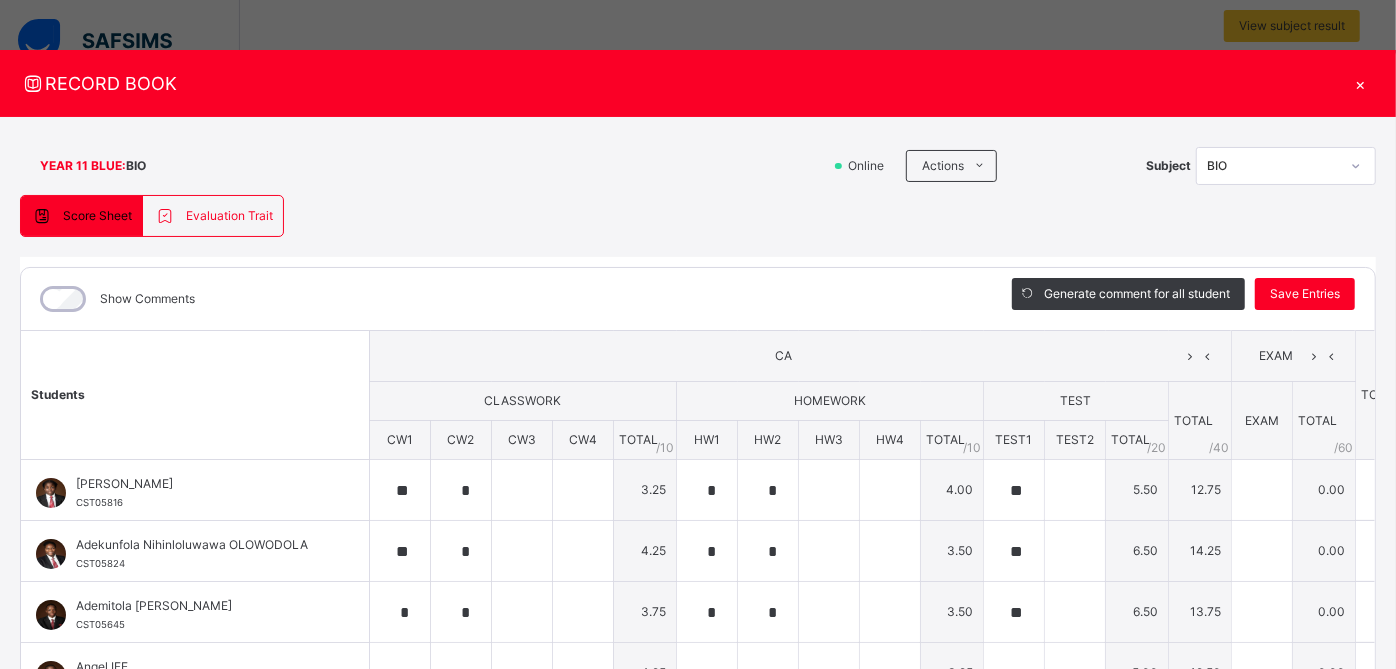 type on "*" 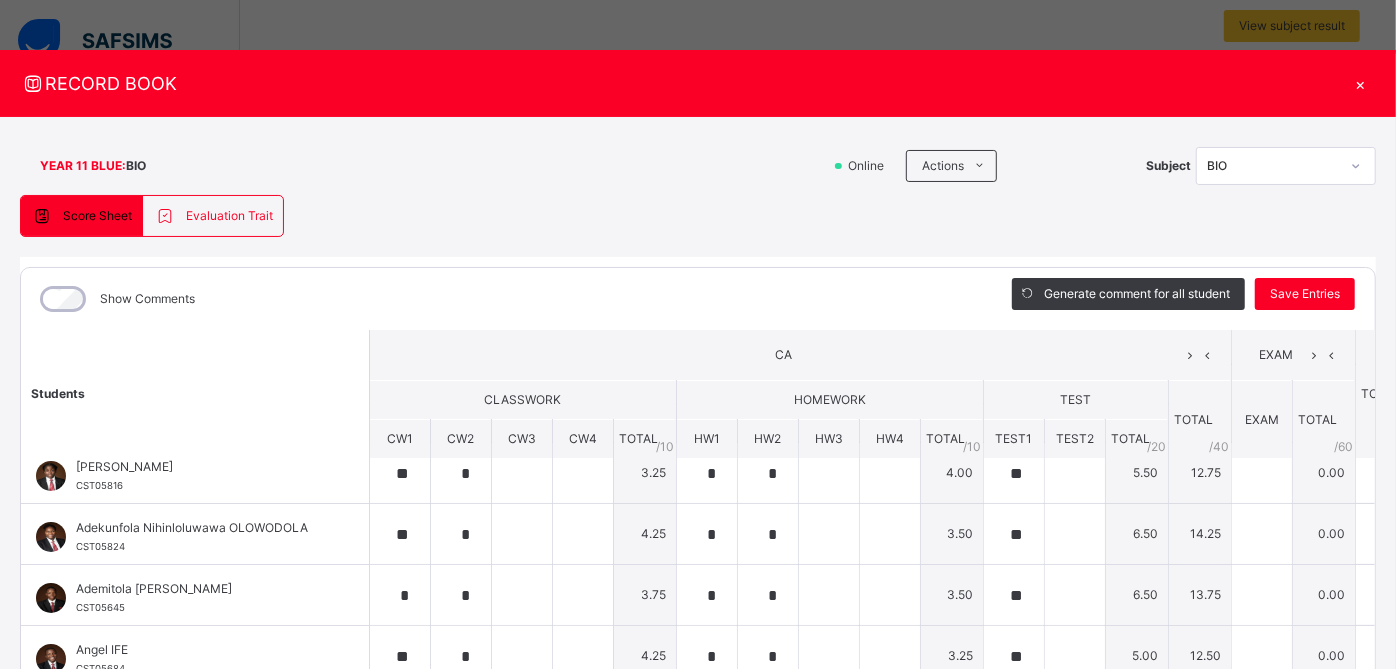 scroll, scrollTop: 0, scrollLeft: 0, axis: both 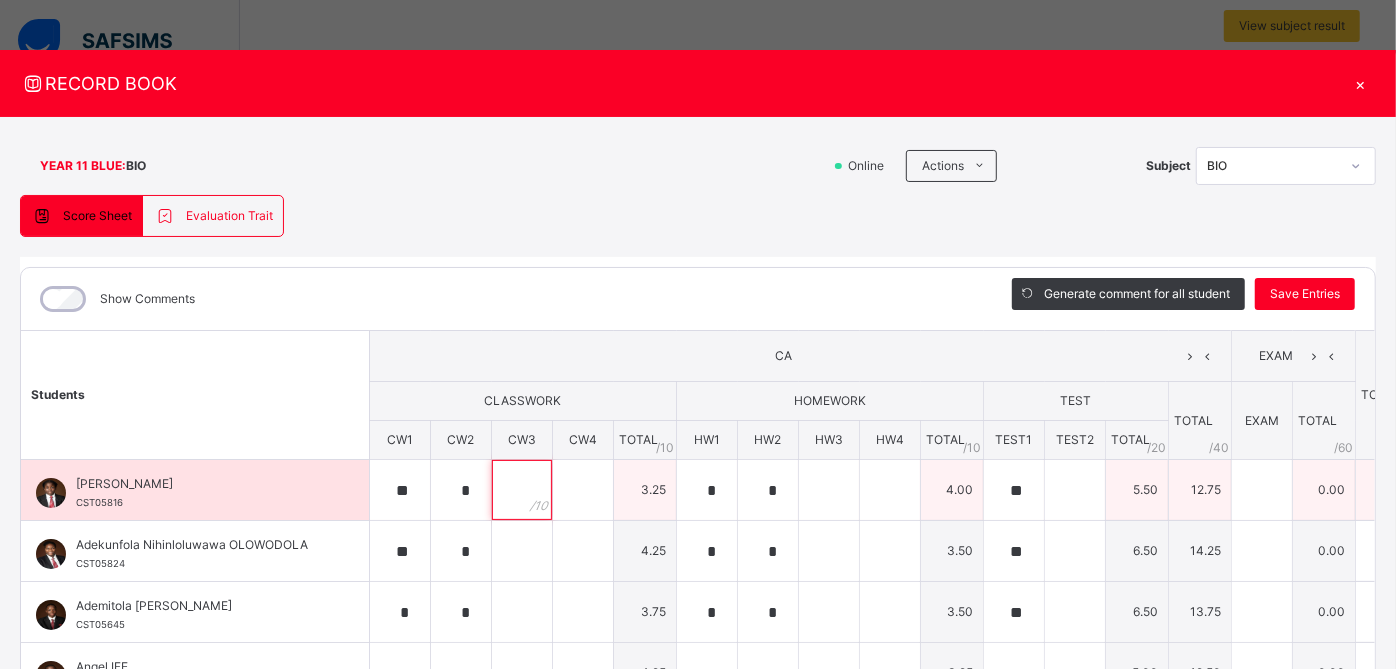 click at bounding box center [522, 490] 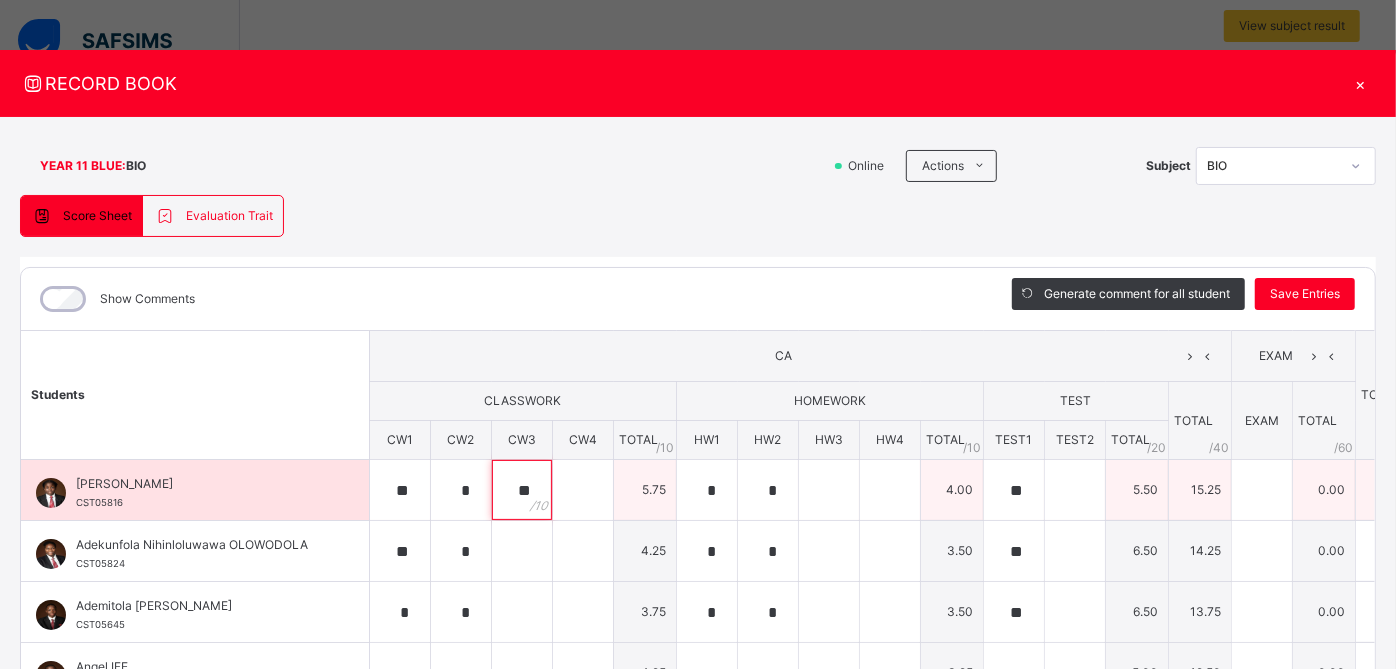 type on "**" 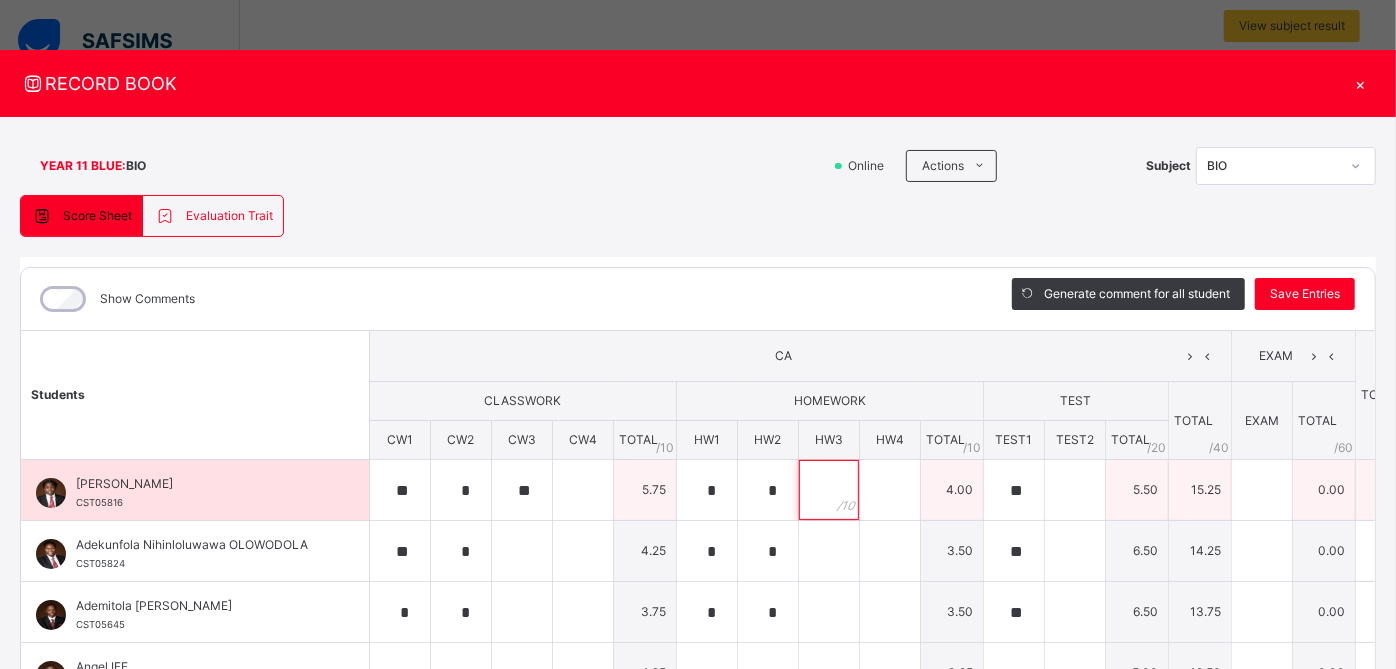 click at bounding box center (829, 490) 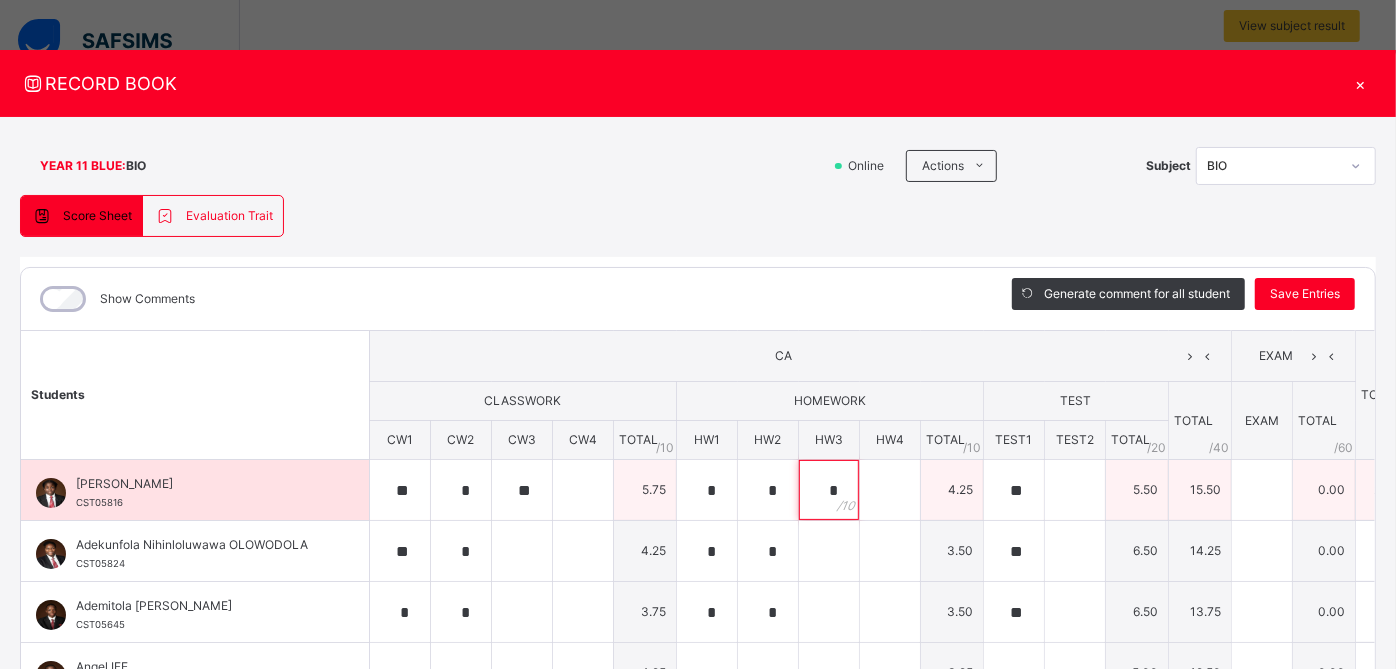 type on "**" 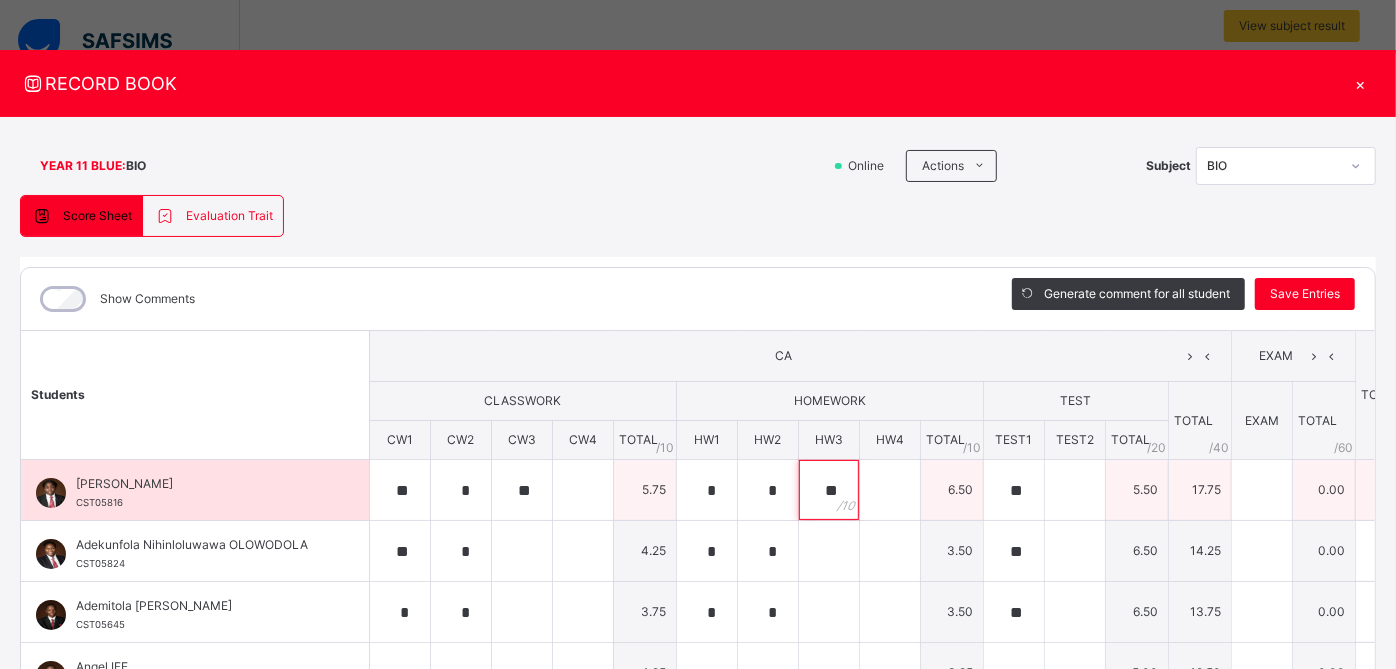 type 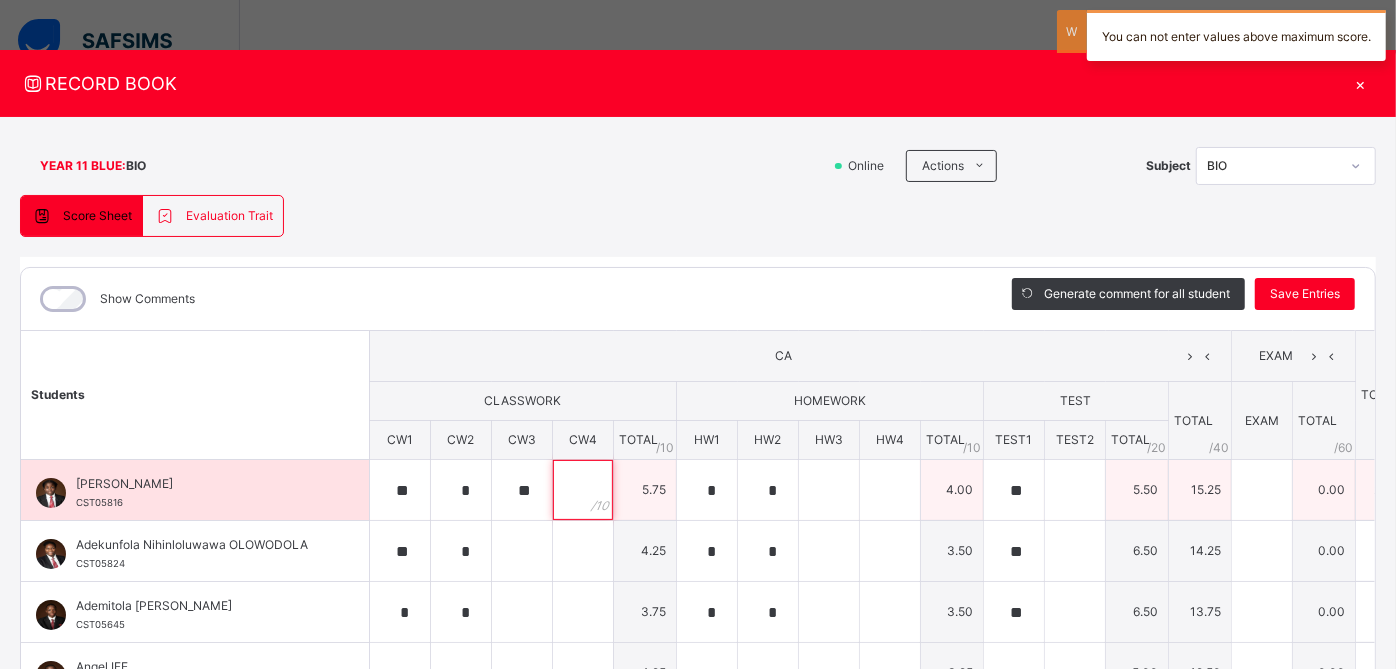 click at bounding box center [583, 490] 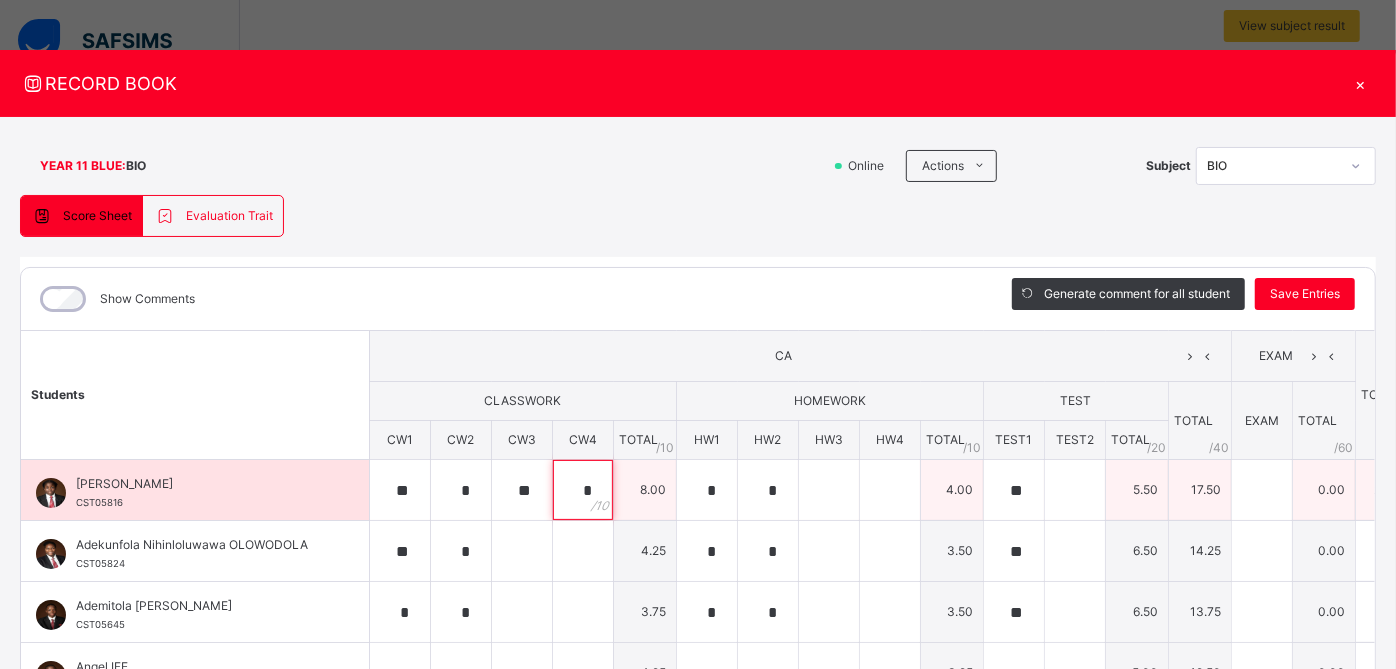 type on "*" 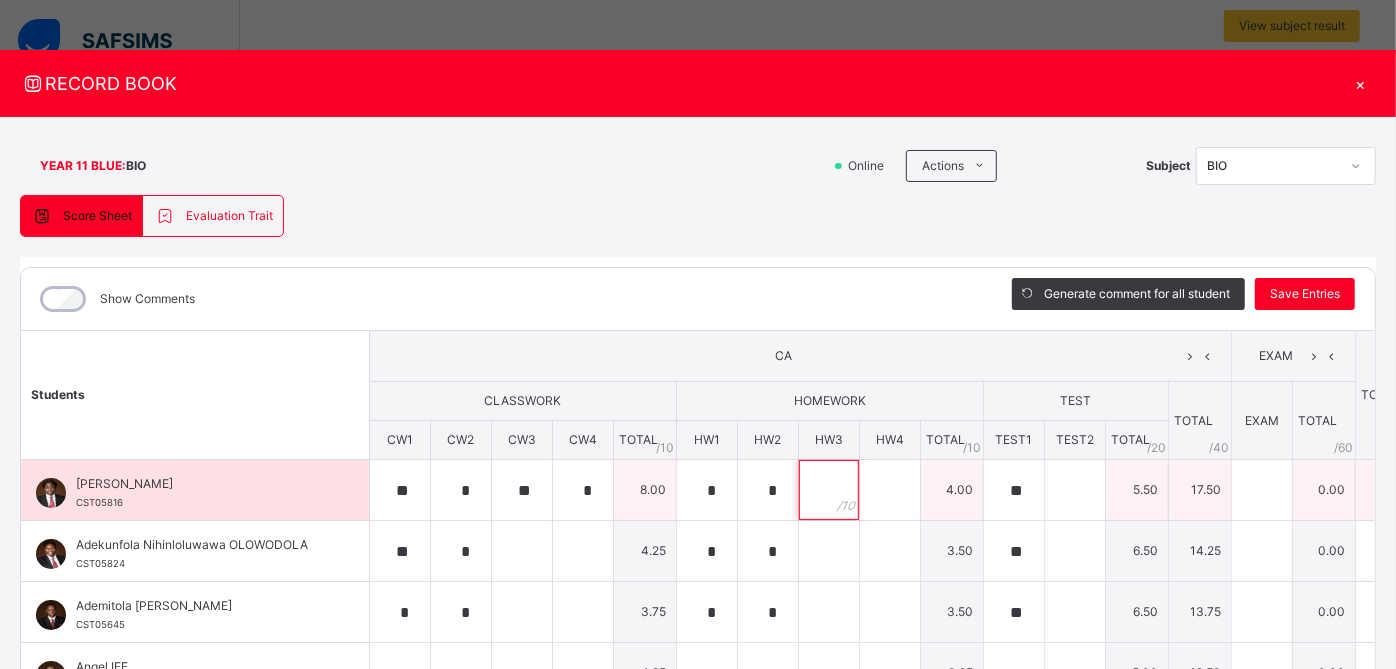 click at bounding box center [829, 490] 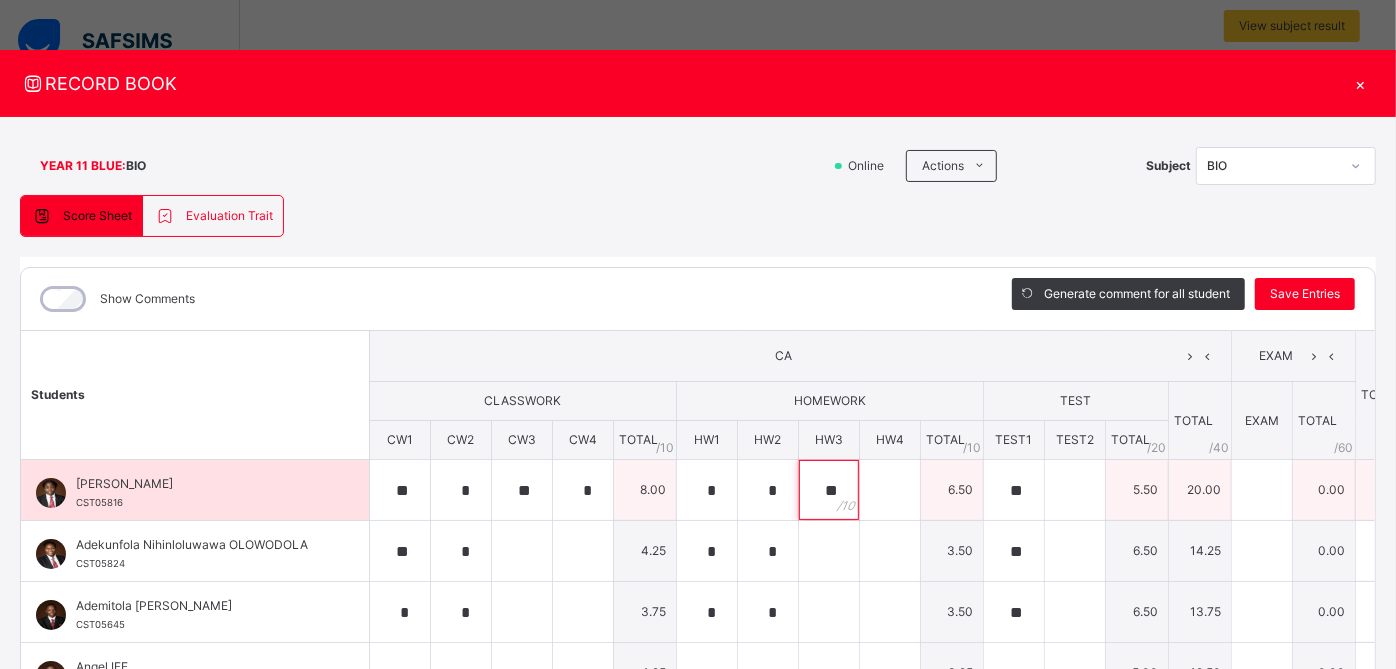 type on "**" 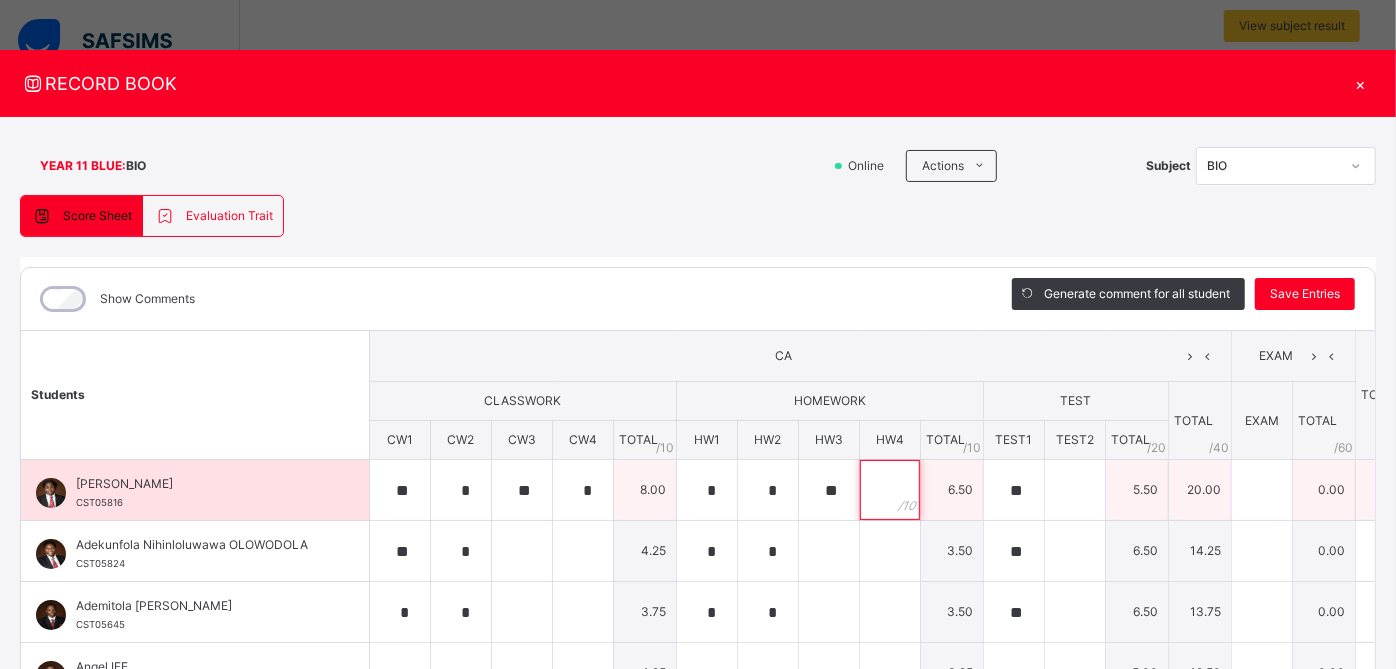 click at bounding box center [890, 490] 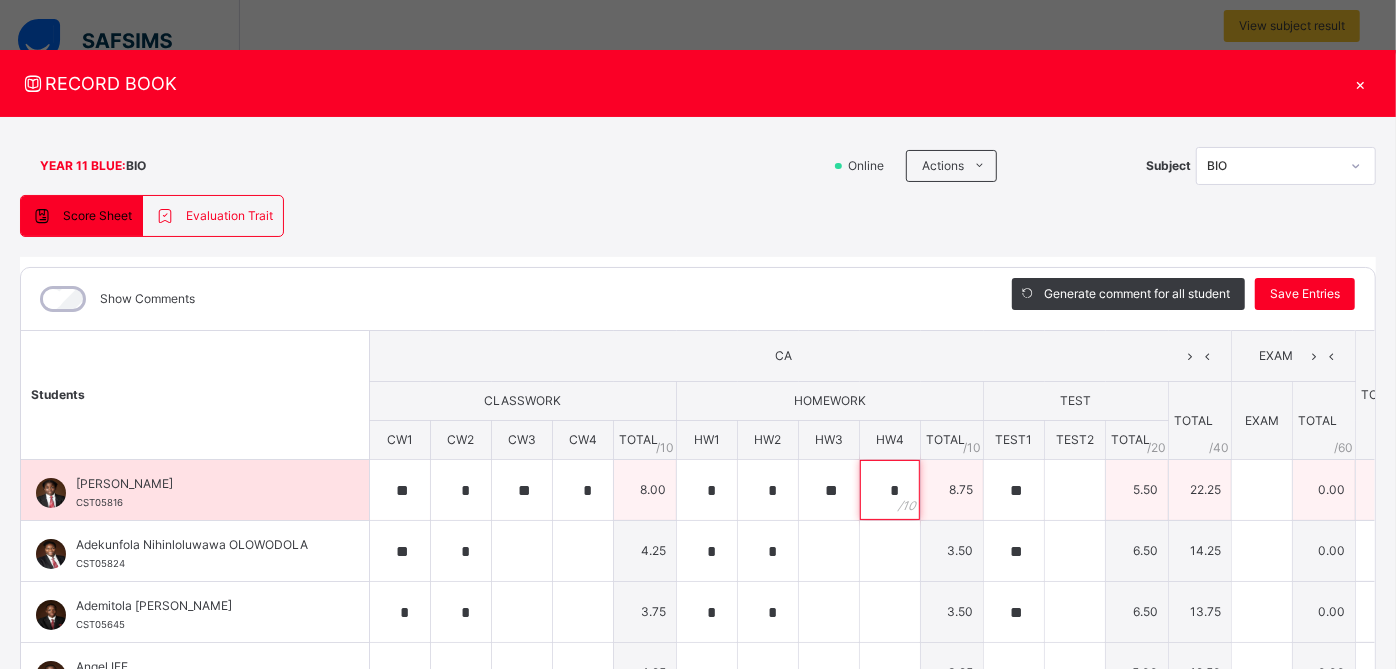 type on "*" 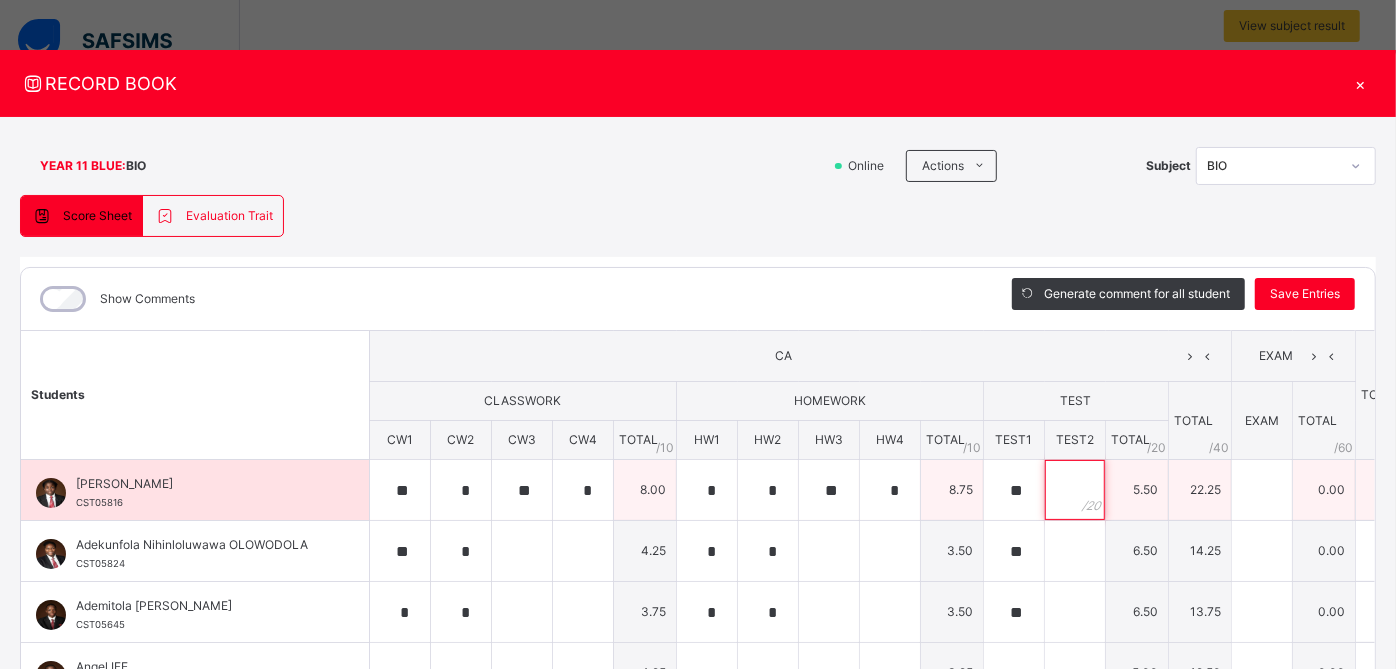 click at bounding box center (1075, 490) 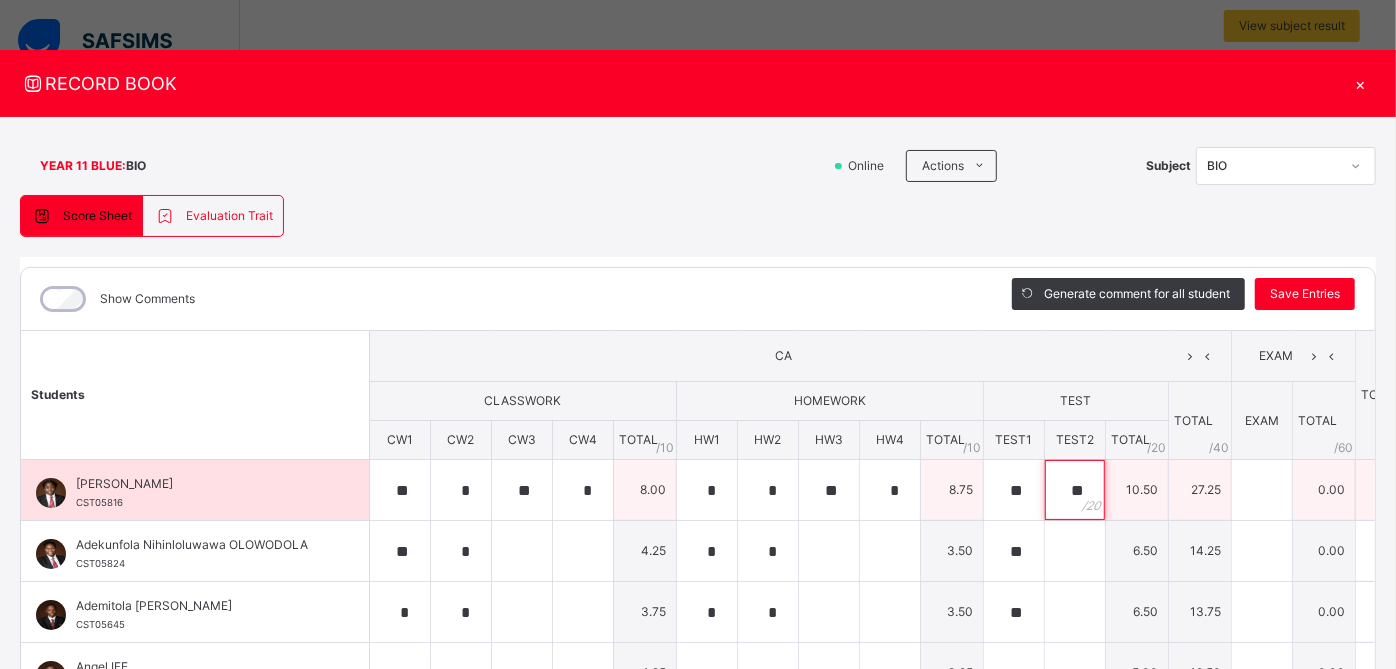type on "**" 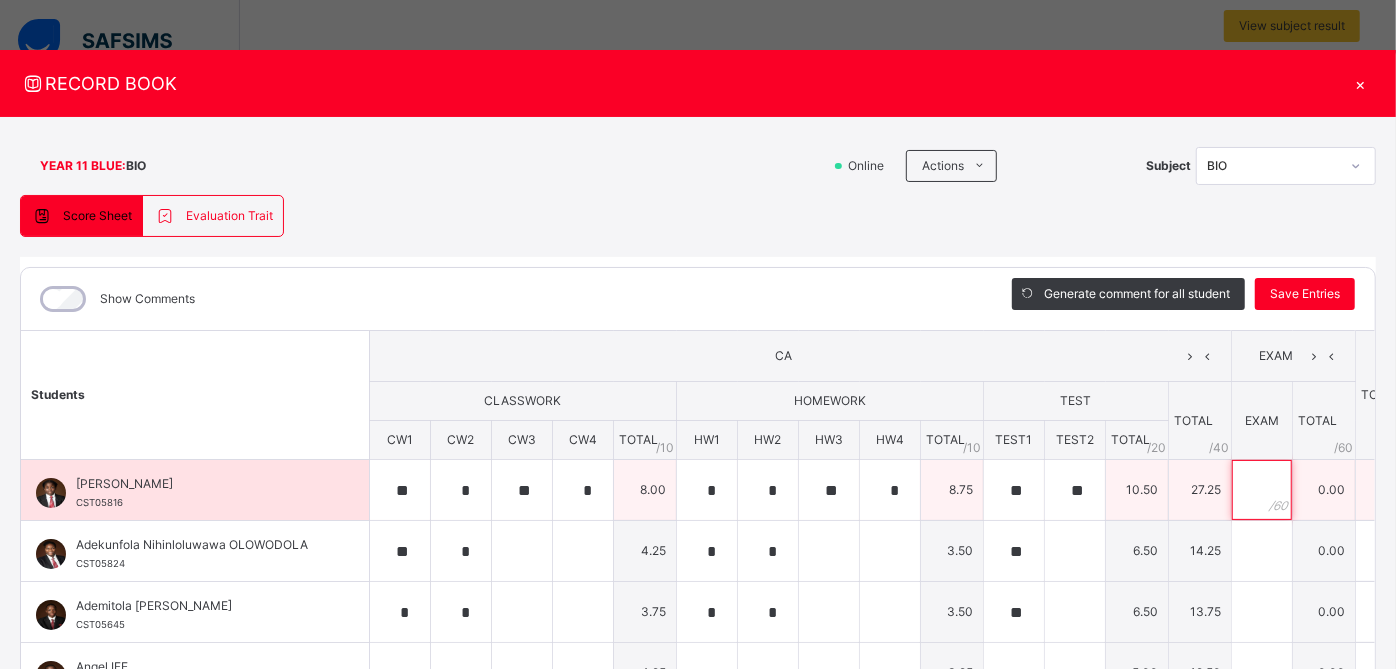 click at bounding box center (1262, 490) 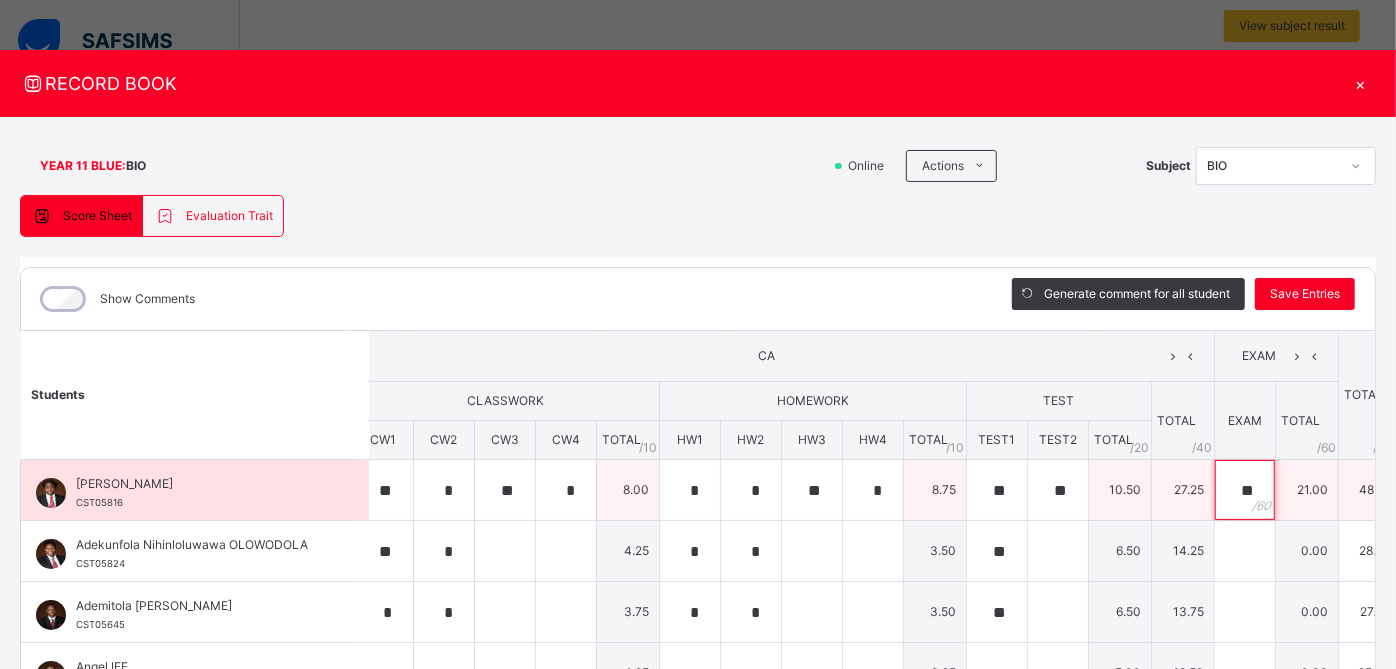 scroll, scrollTop: 0, scrollLeft: 22, axis: horizontal 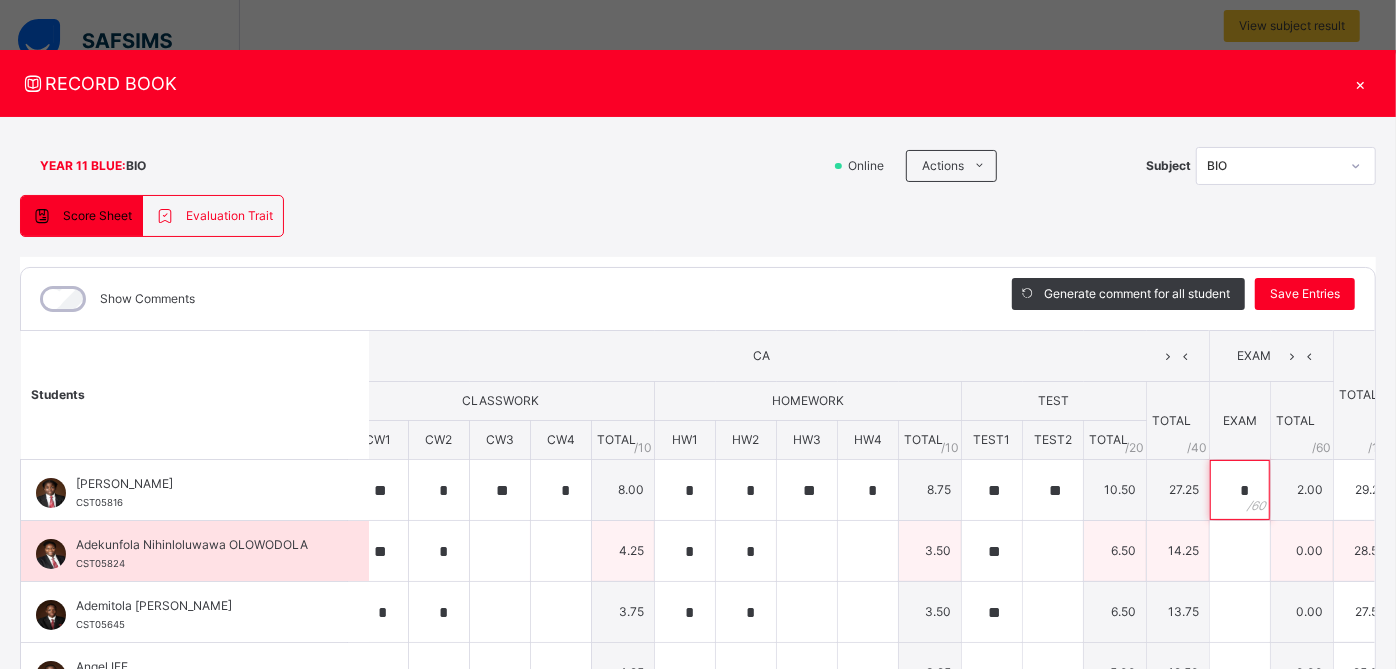 type on "**" 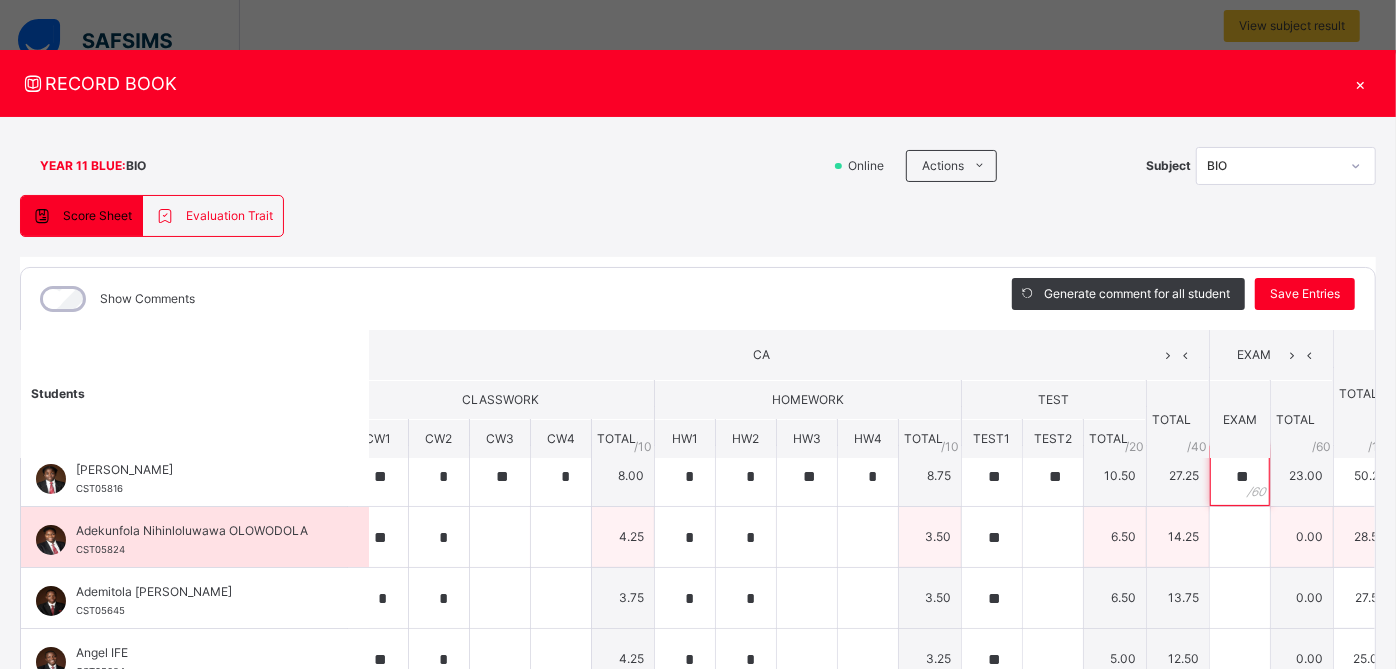 scroll, scrollTop: 15, scrollLeft: 22, axis: both 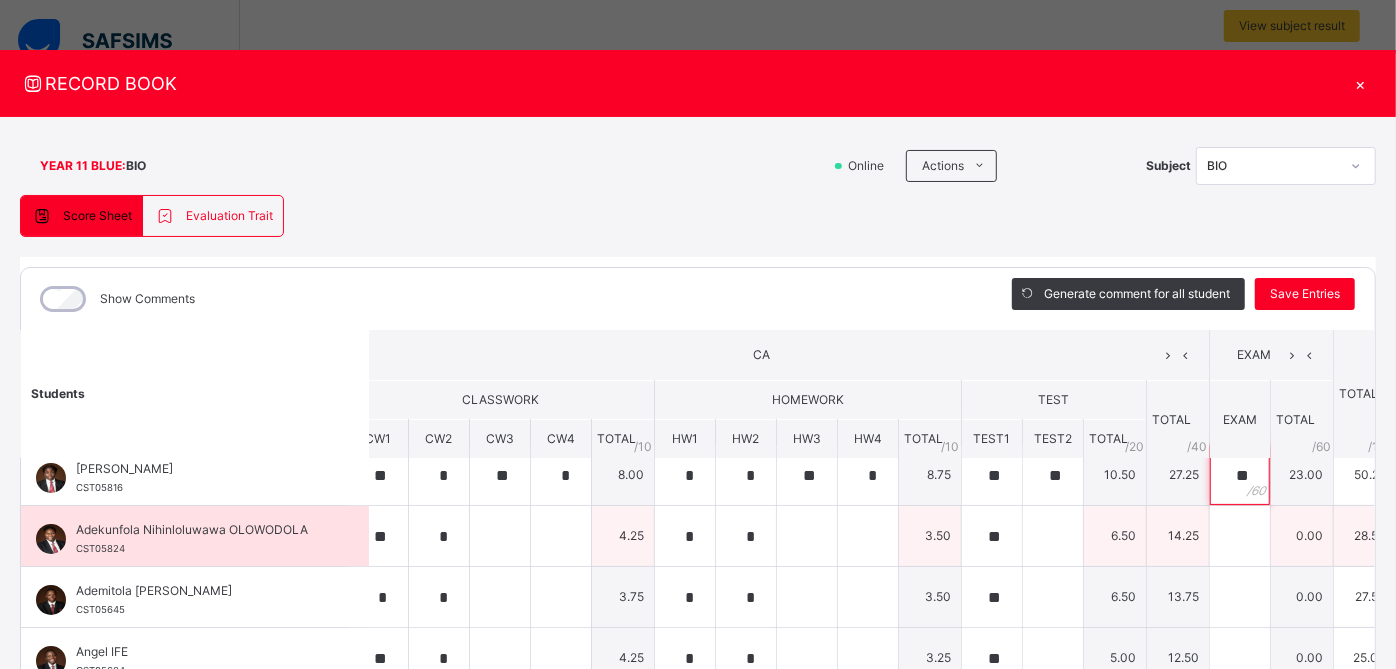 type on "**" 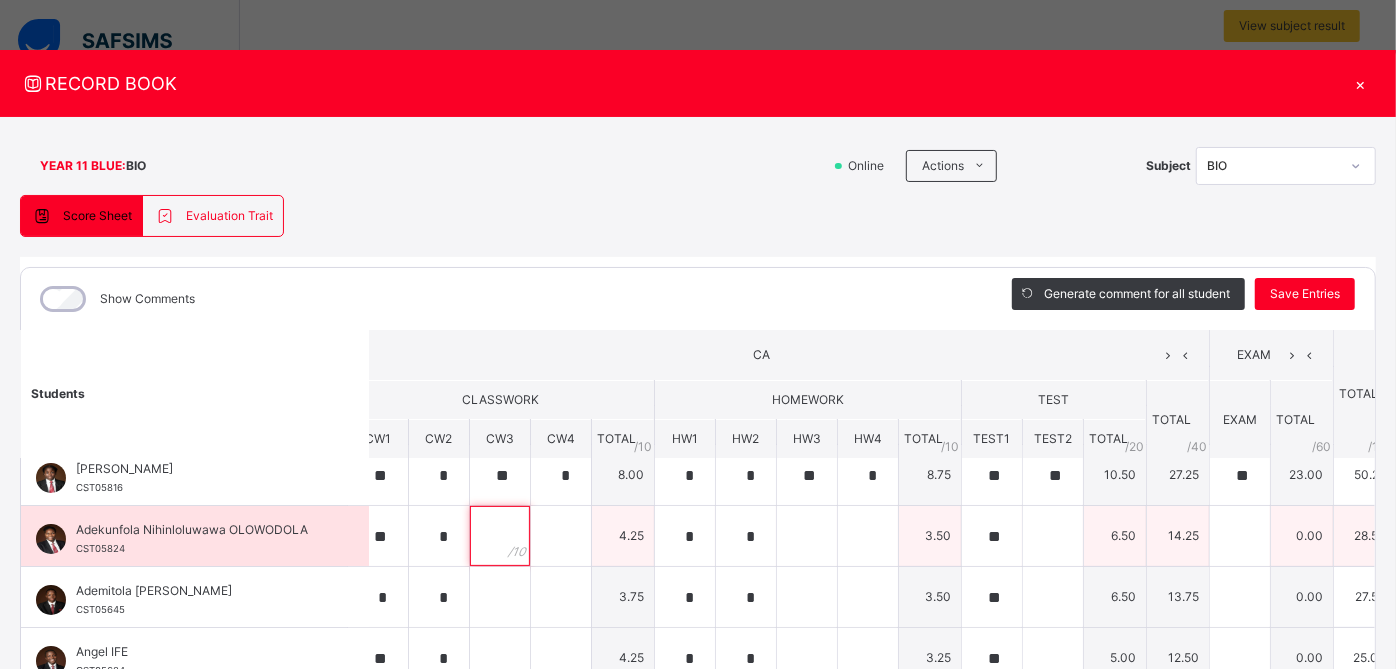 click at bounding box center [500, 536] 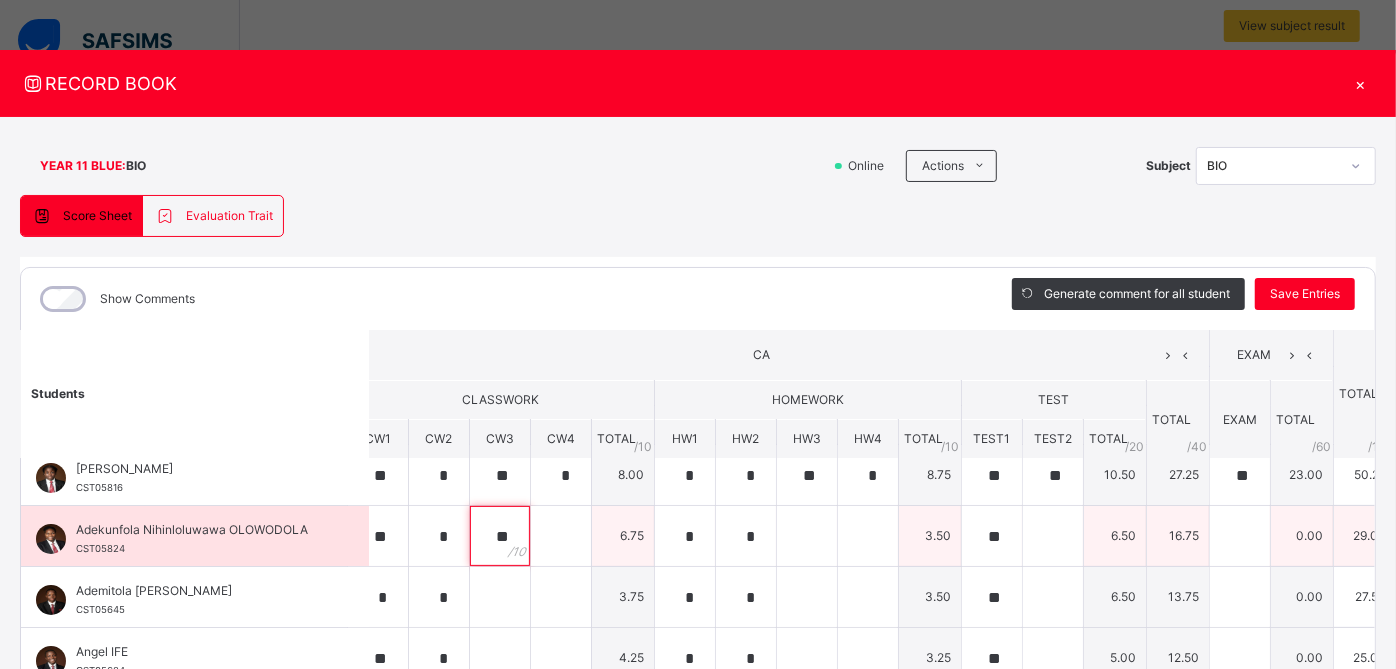 type on "**" 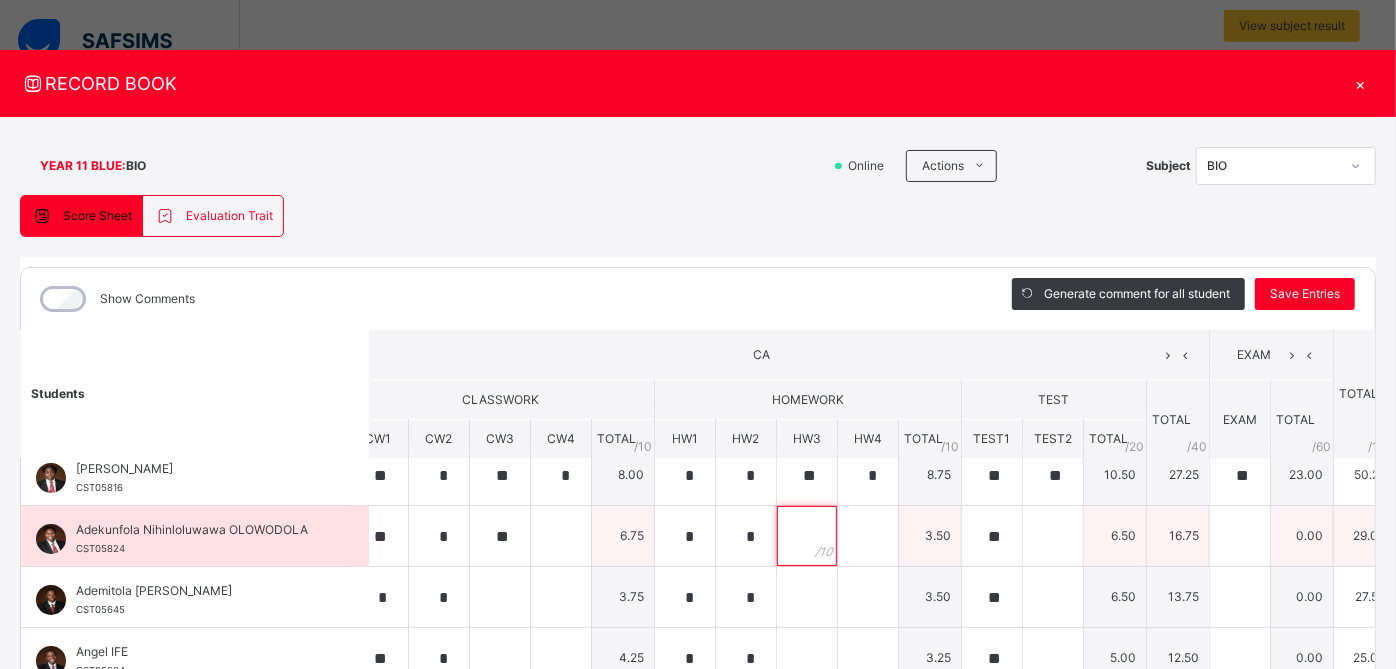 click at bounding box center [807, 536] 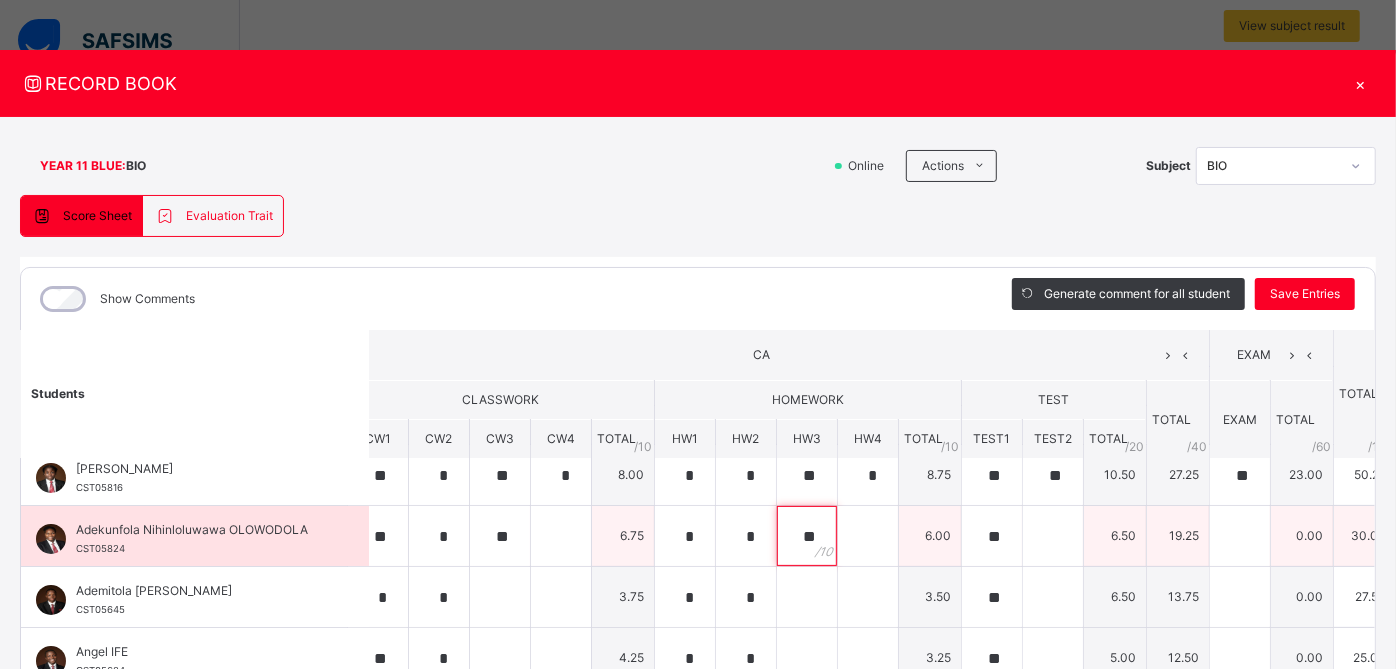 type on "**" 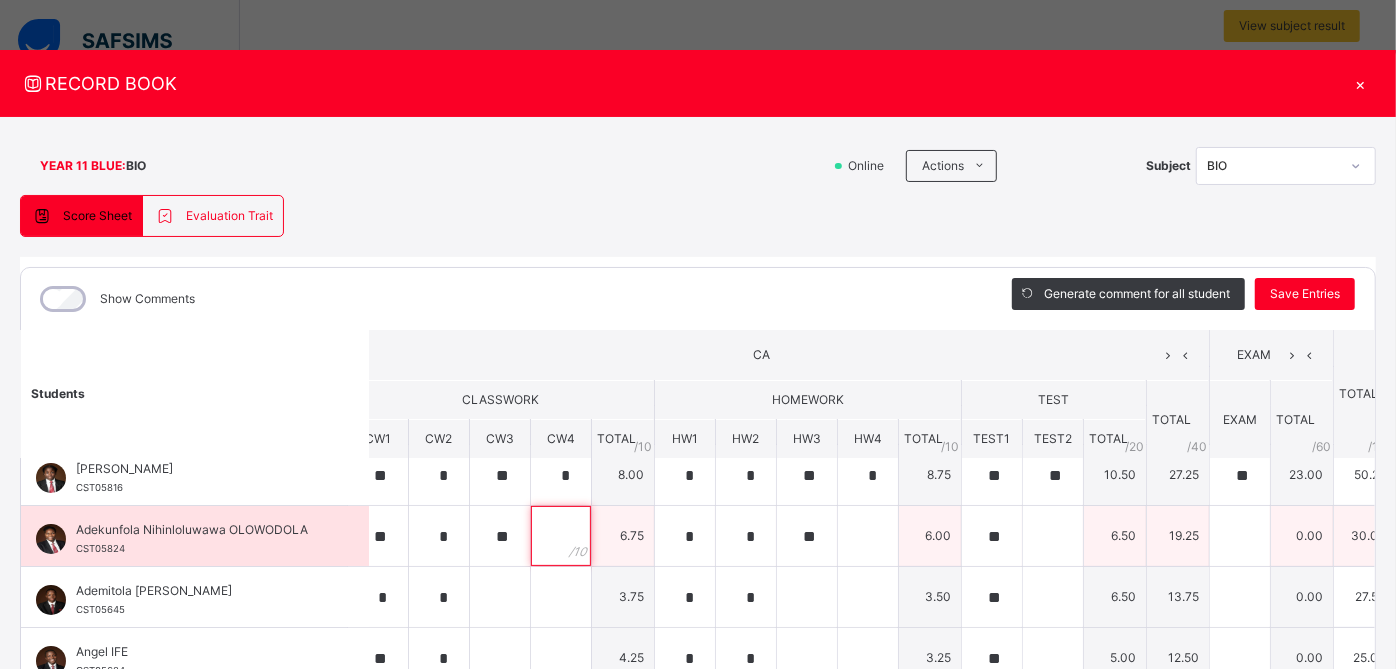 click at bounding box center [561, 536] 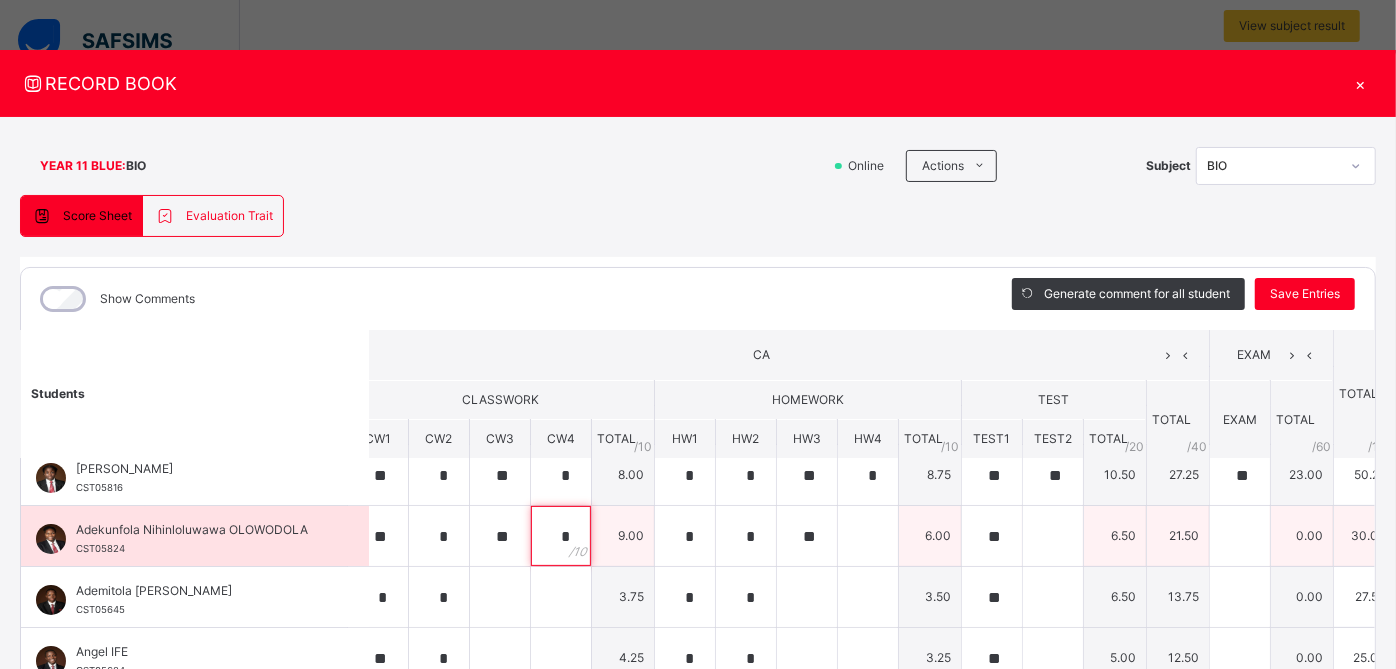 type on "*" 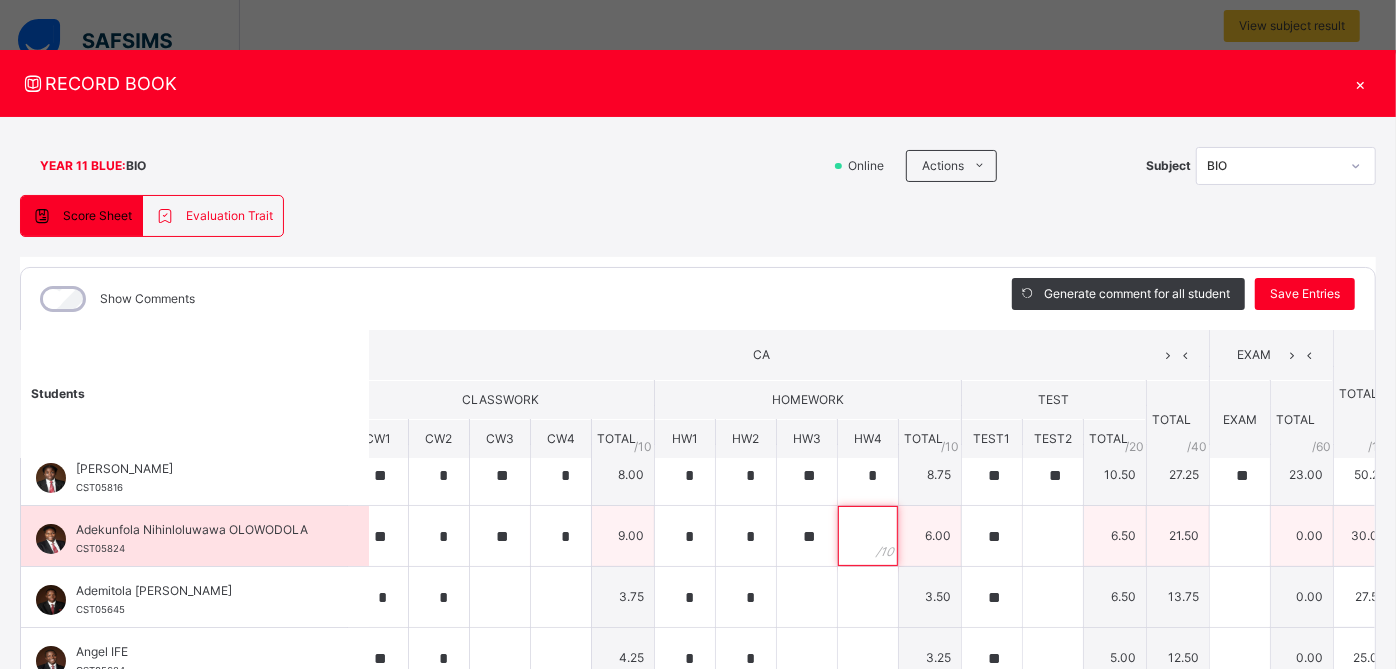 click at bounding box center [868, 536] 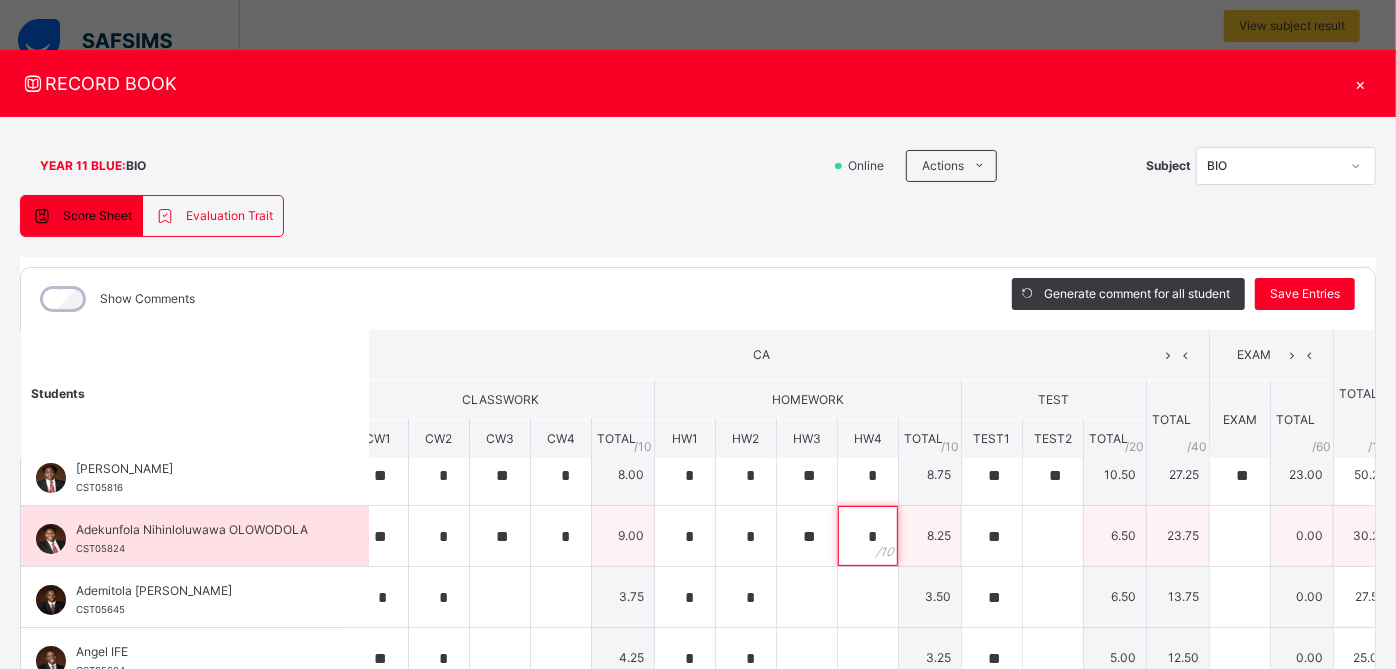 type on "*" 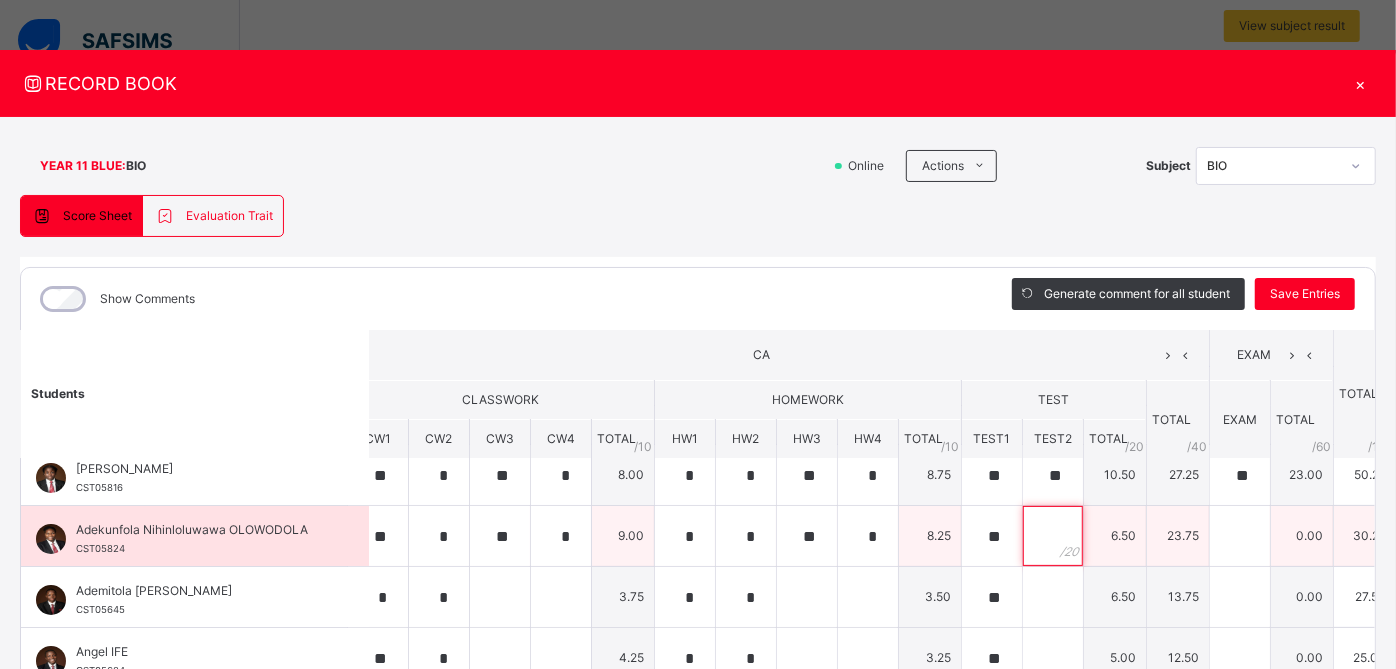 click at bounding box center (1053, 536) 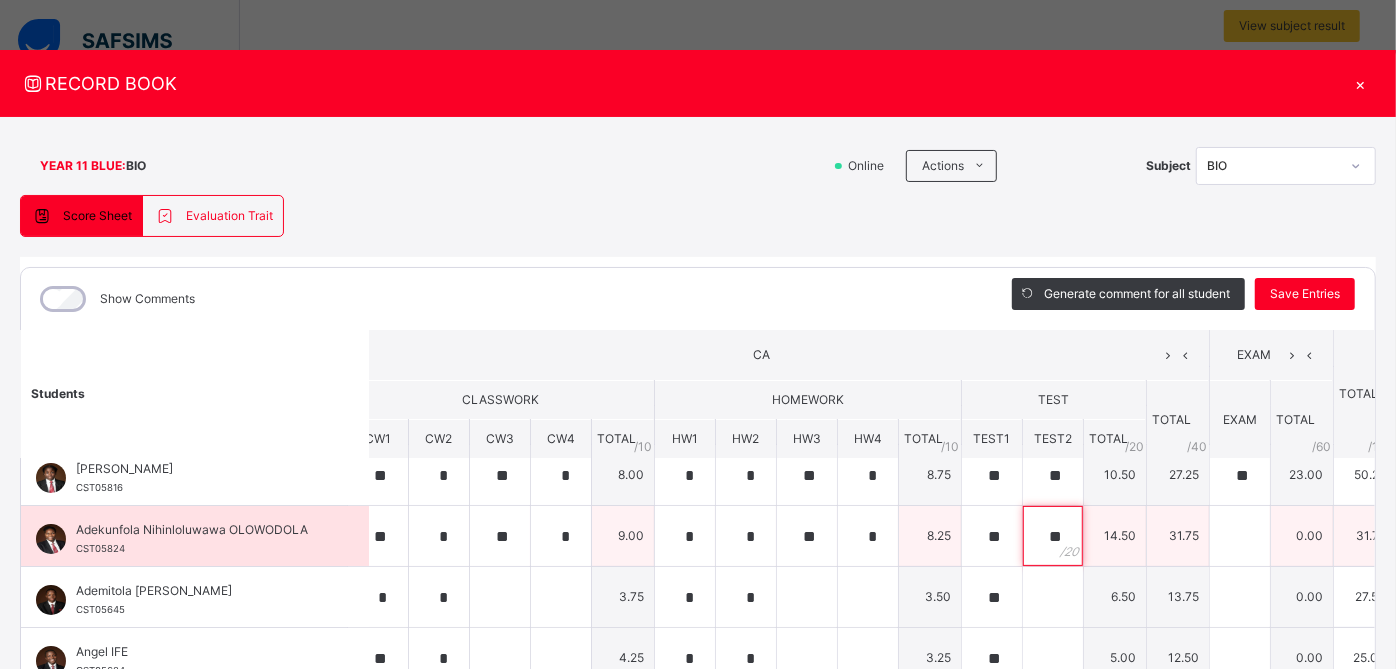 type on "**" 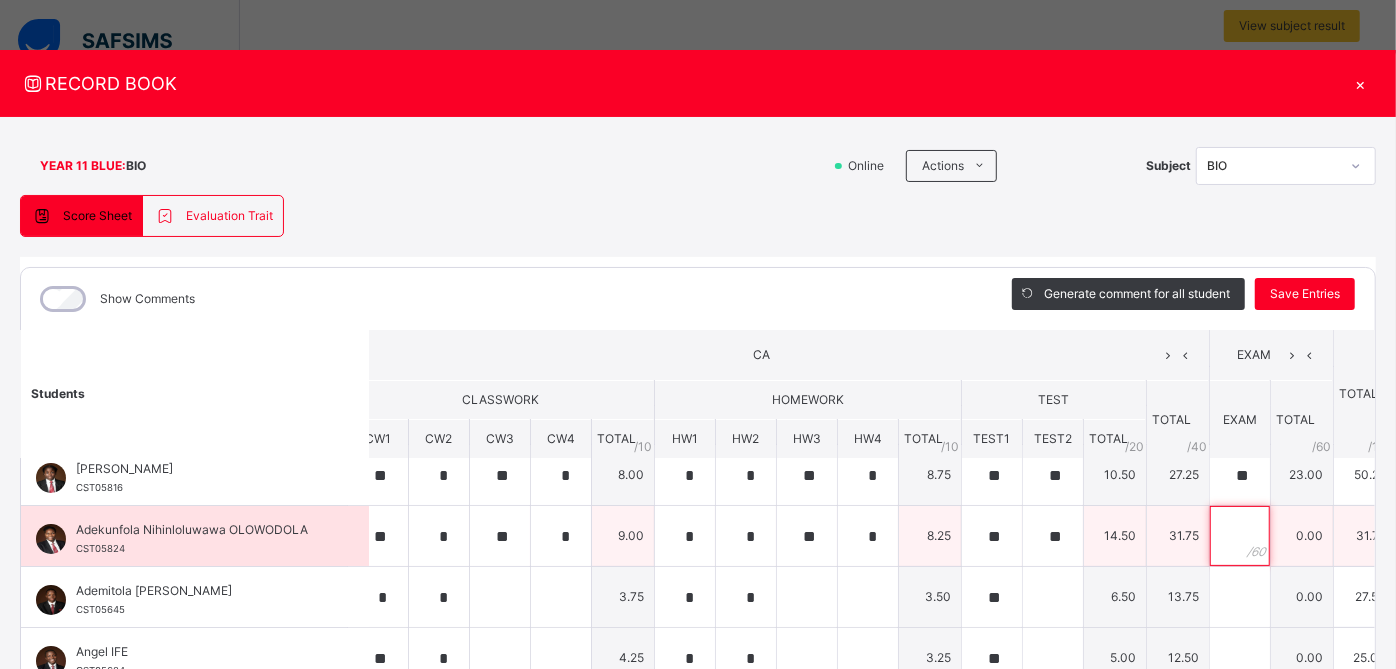 click at bounding box center (1240, 536) 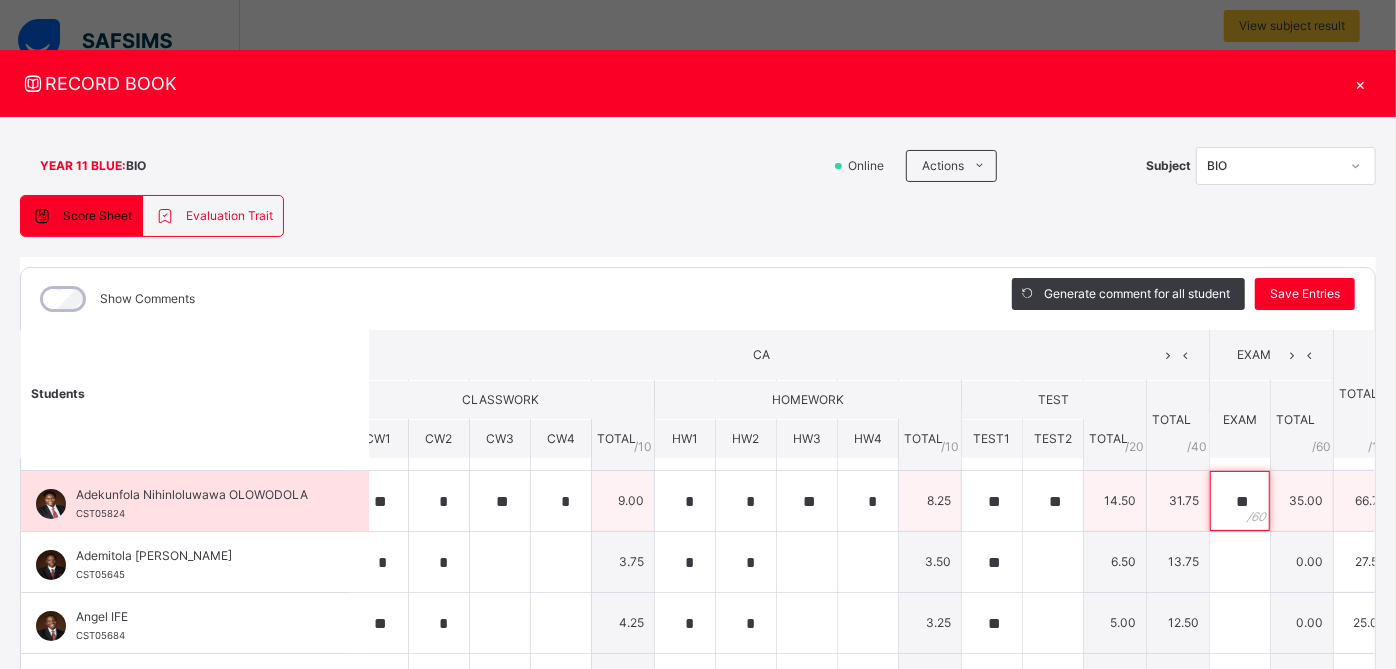 scroll, scrollTop: 52, scrollLeft: 22, axis: both 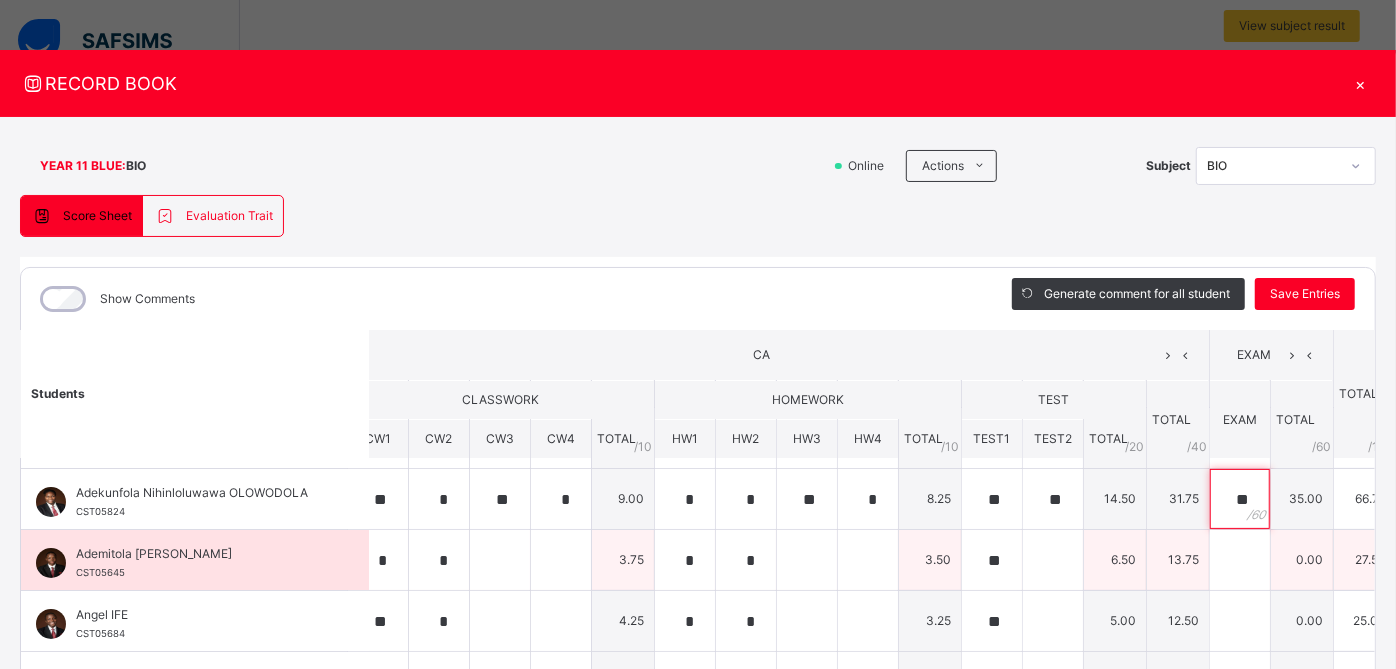 type on "**" 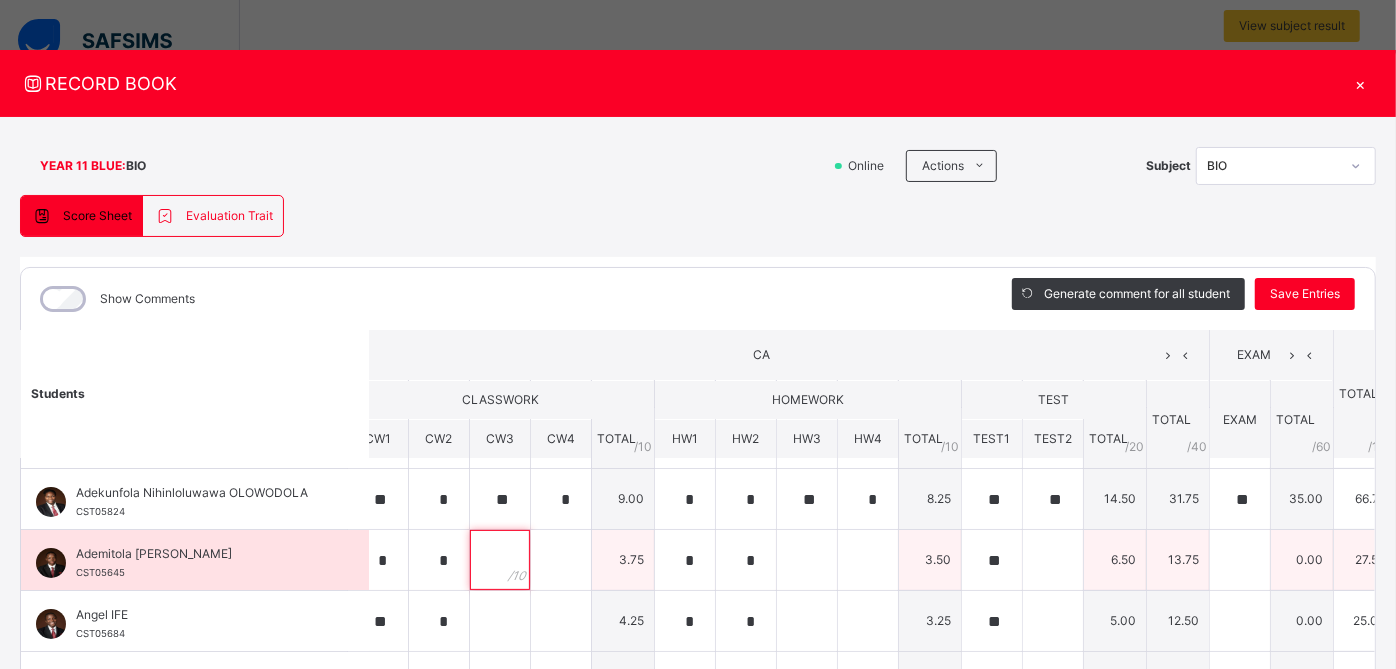 click at bounding box center [500, 560] 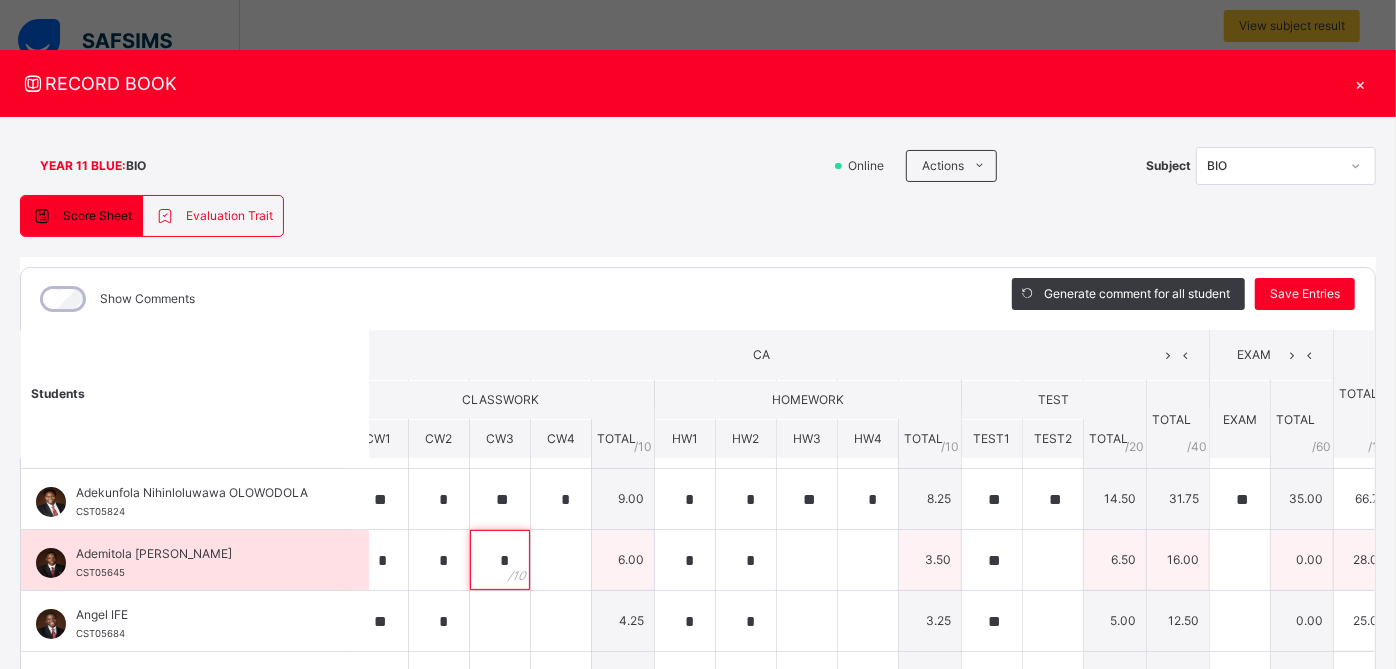 type on "*" 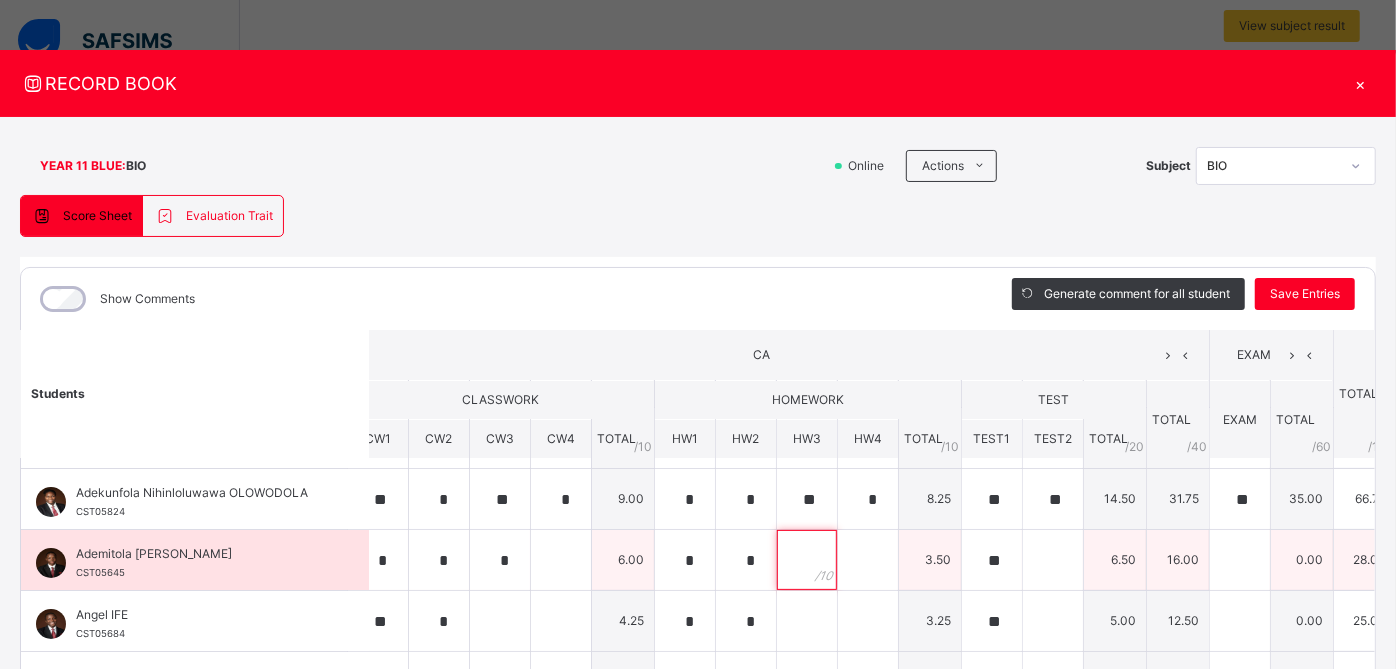 click at bounding box center [807, 560] 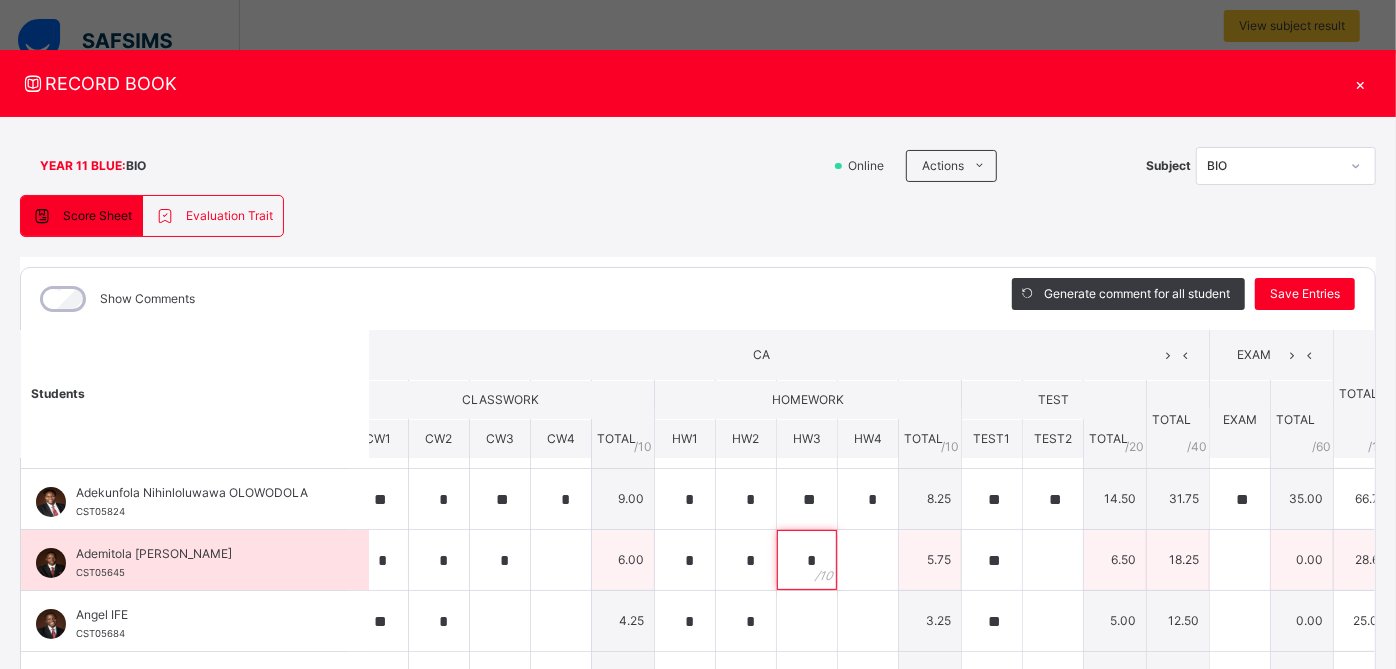 type on "*" 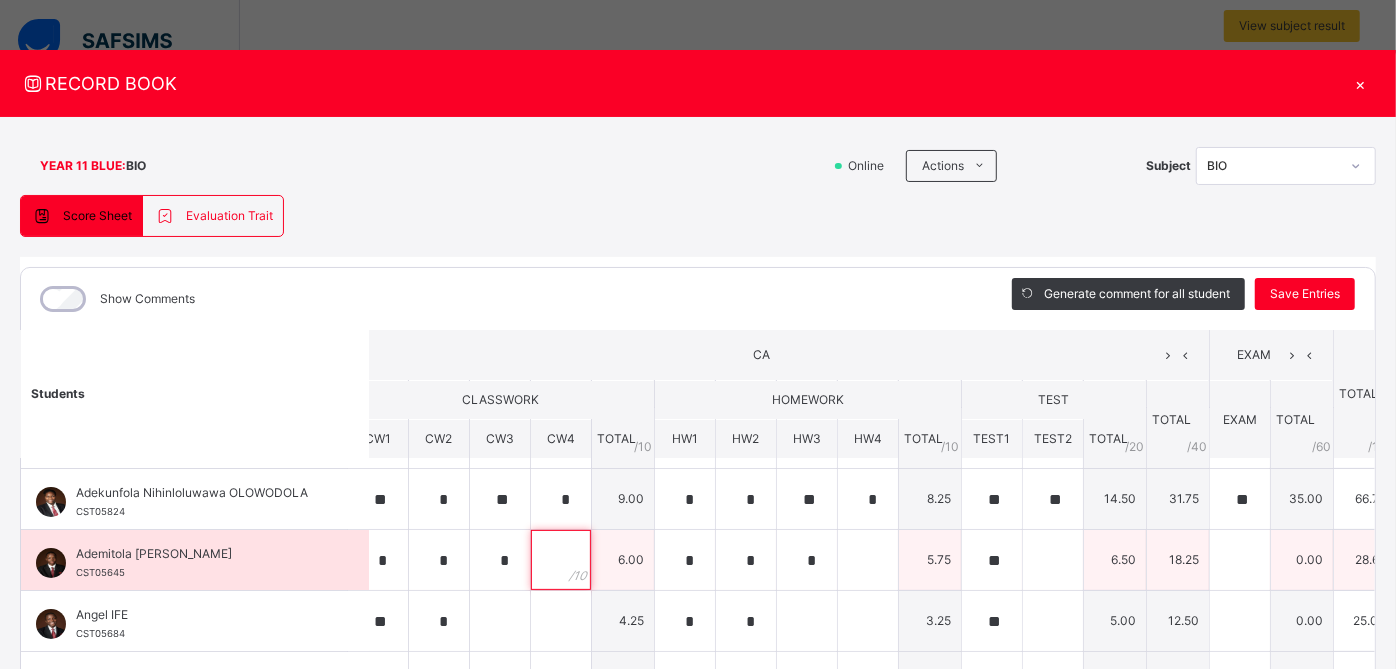 click at bounding box center [561, 560] 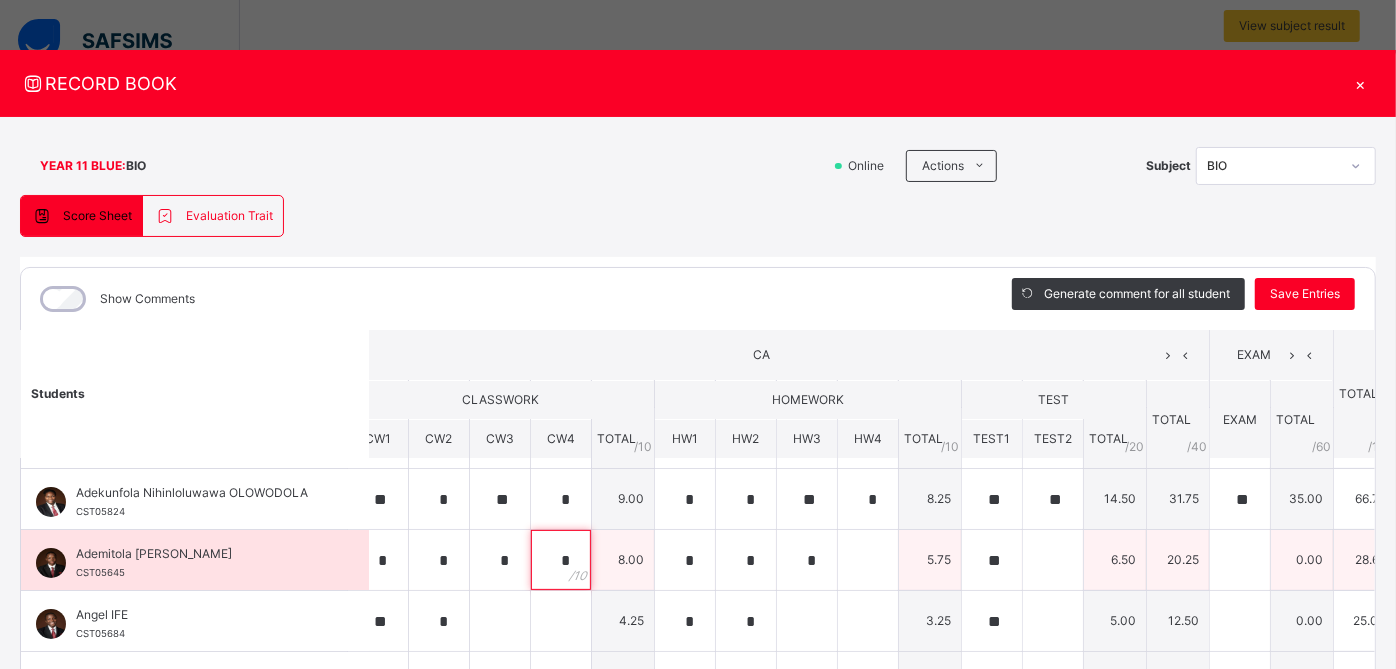 type on "*" 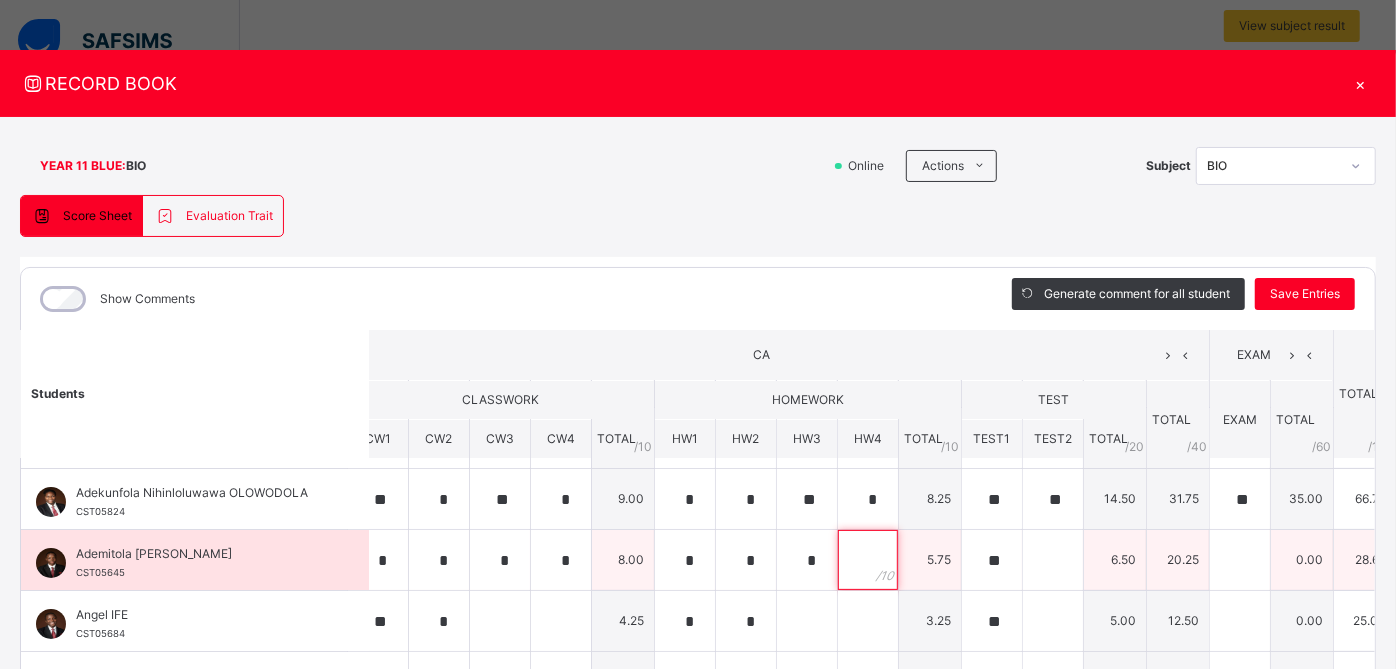 click at bounding box center [868, 560] 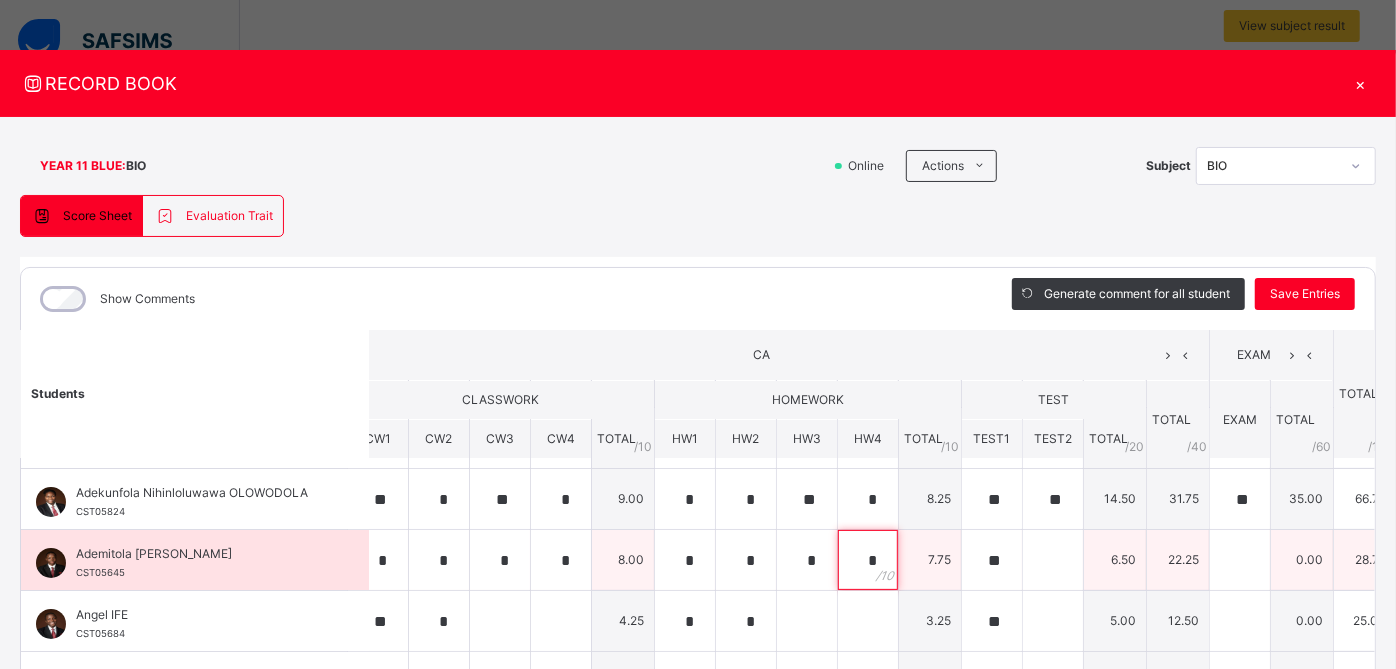 type on "*" 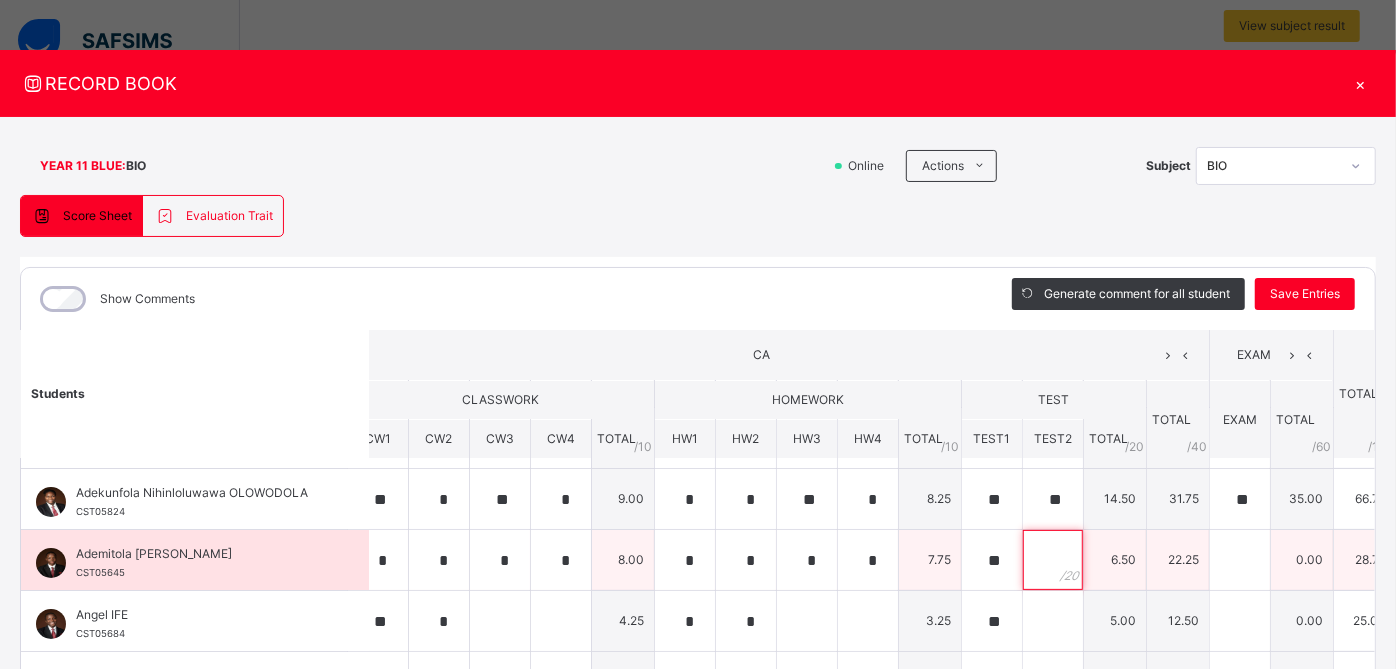 click at bounding box center (1053, 560) 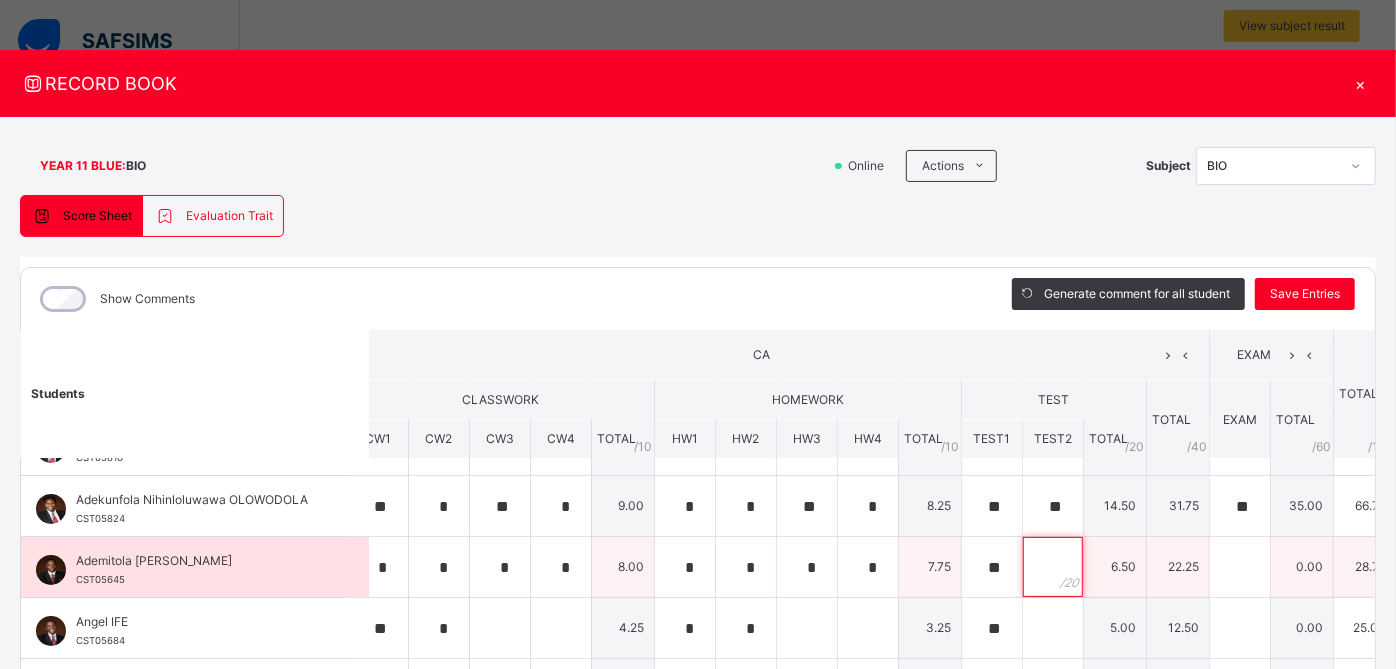 scroll, scrollTop: 48, scrollLeft: 22, axis: both 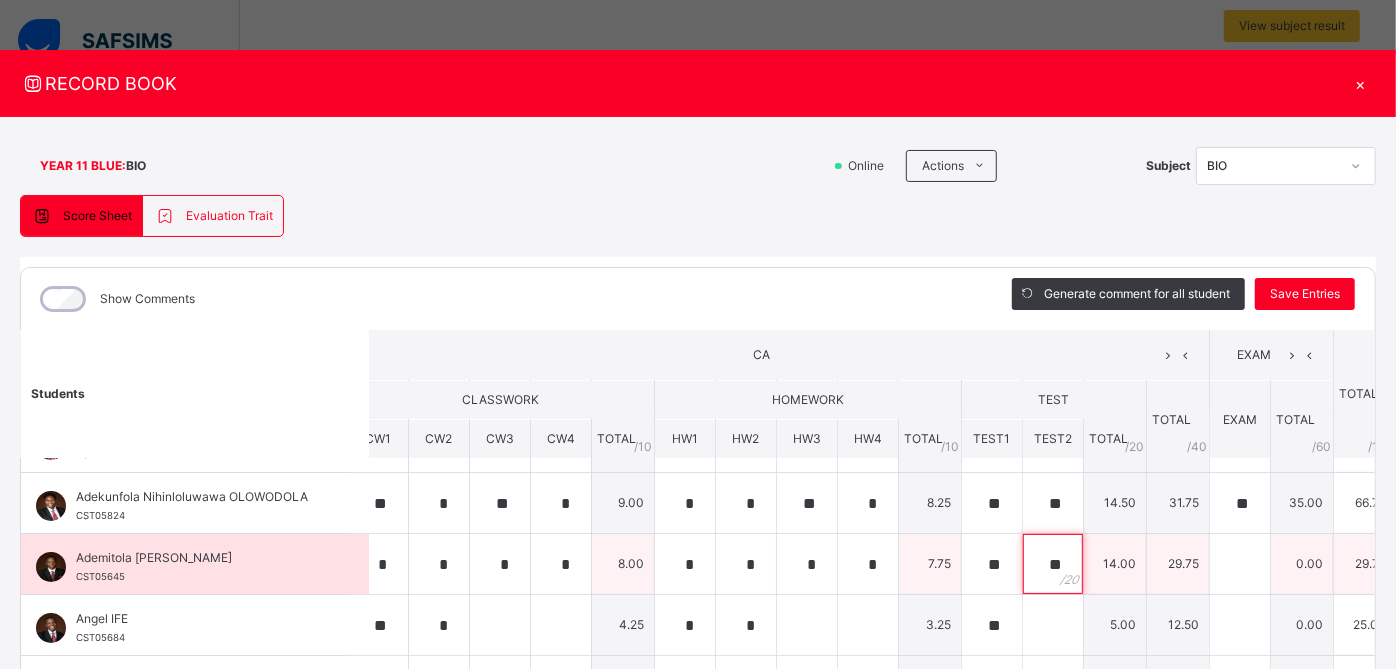 type on "**" 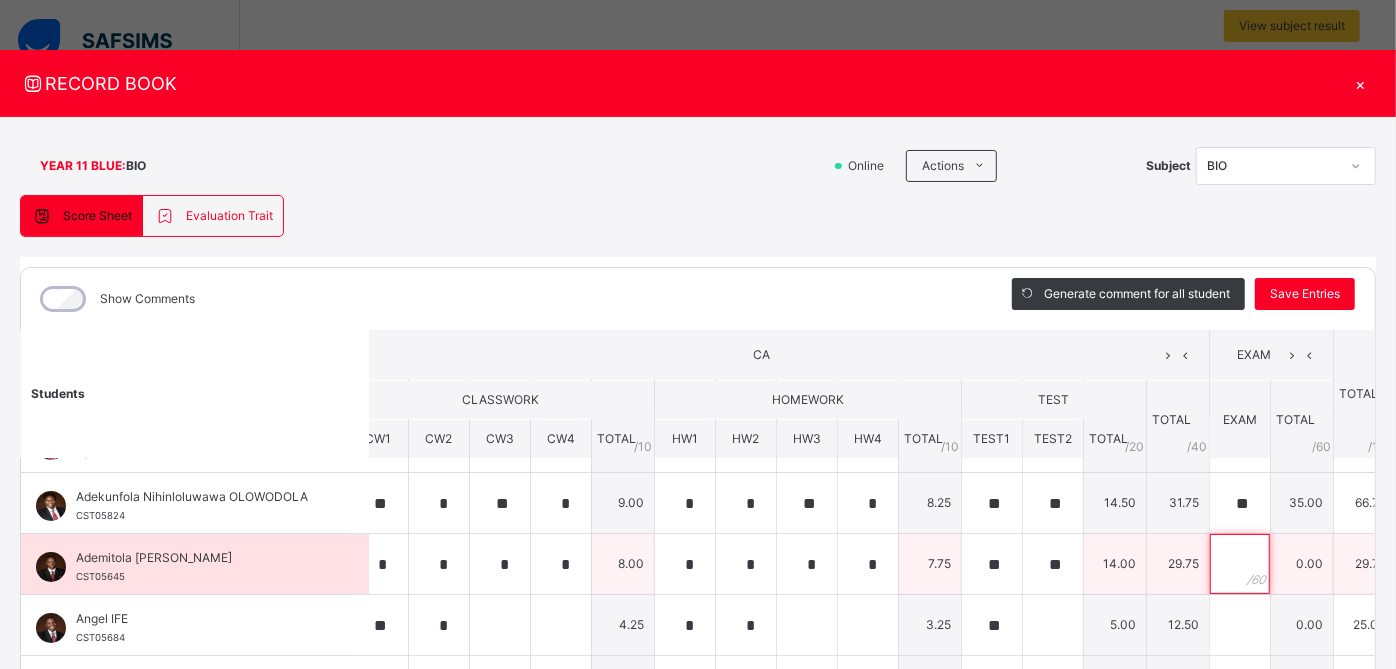 click at bounding box center [1240, 564] 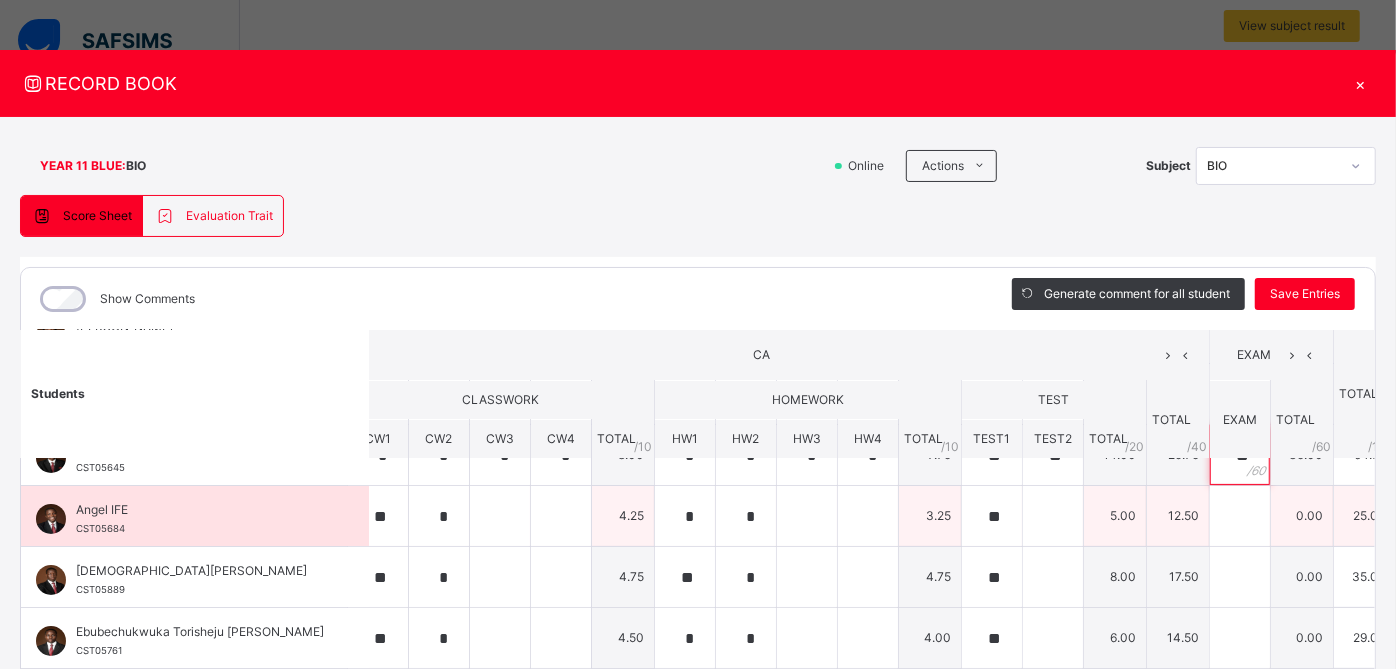 scroll, scrollTop: 160, scrollLeft: 22, axis: both 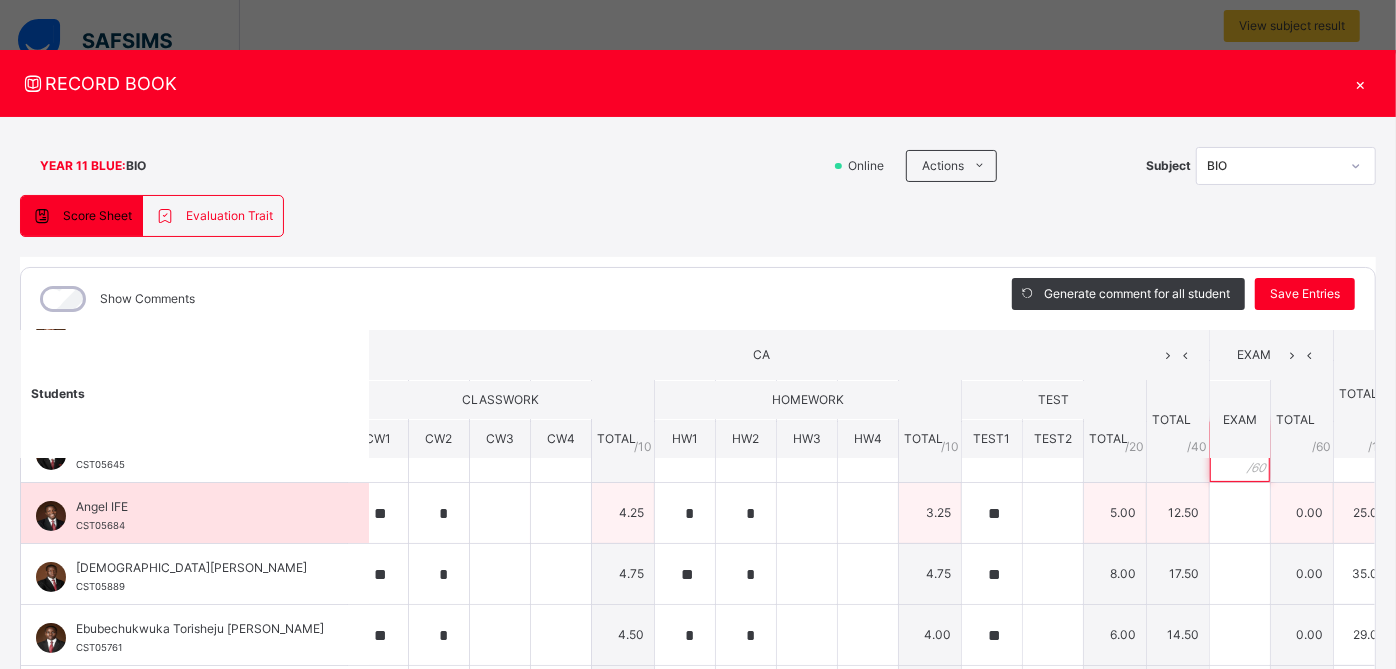 type on "**" 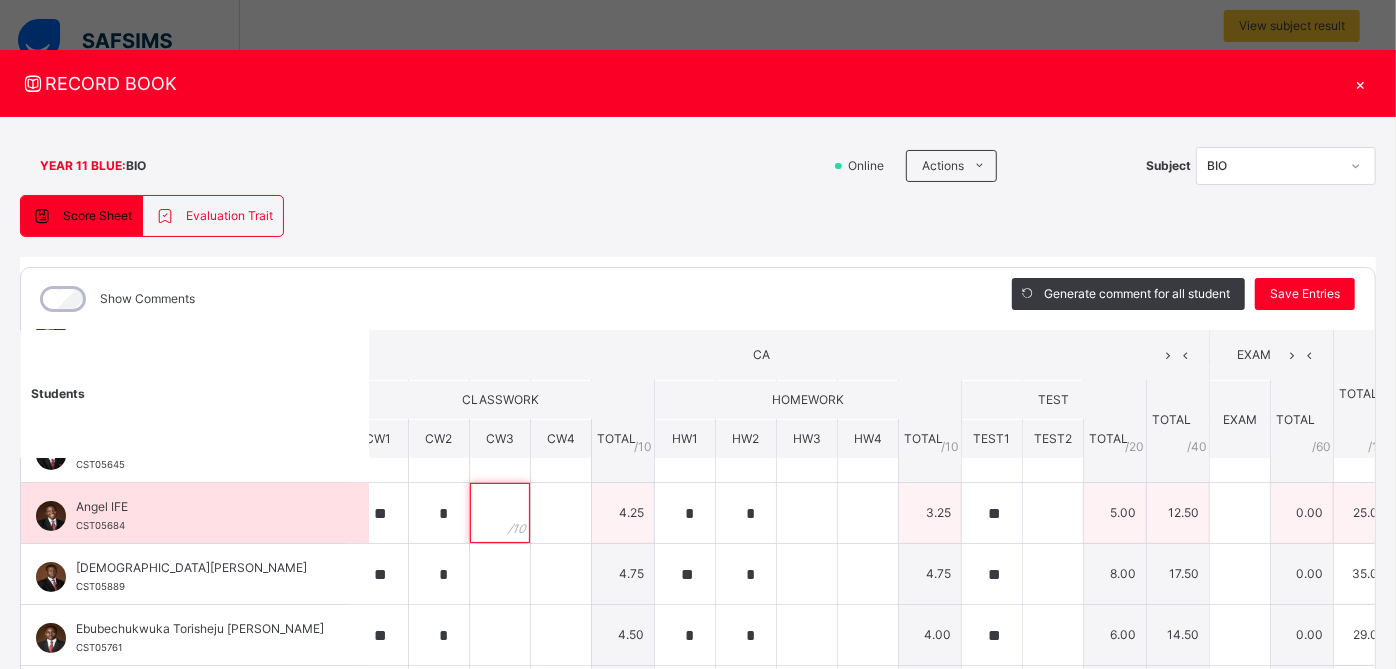 click at bounding box center (500, 513) 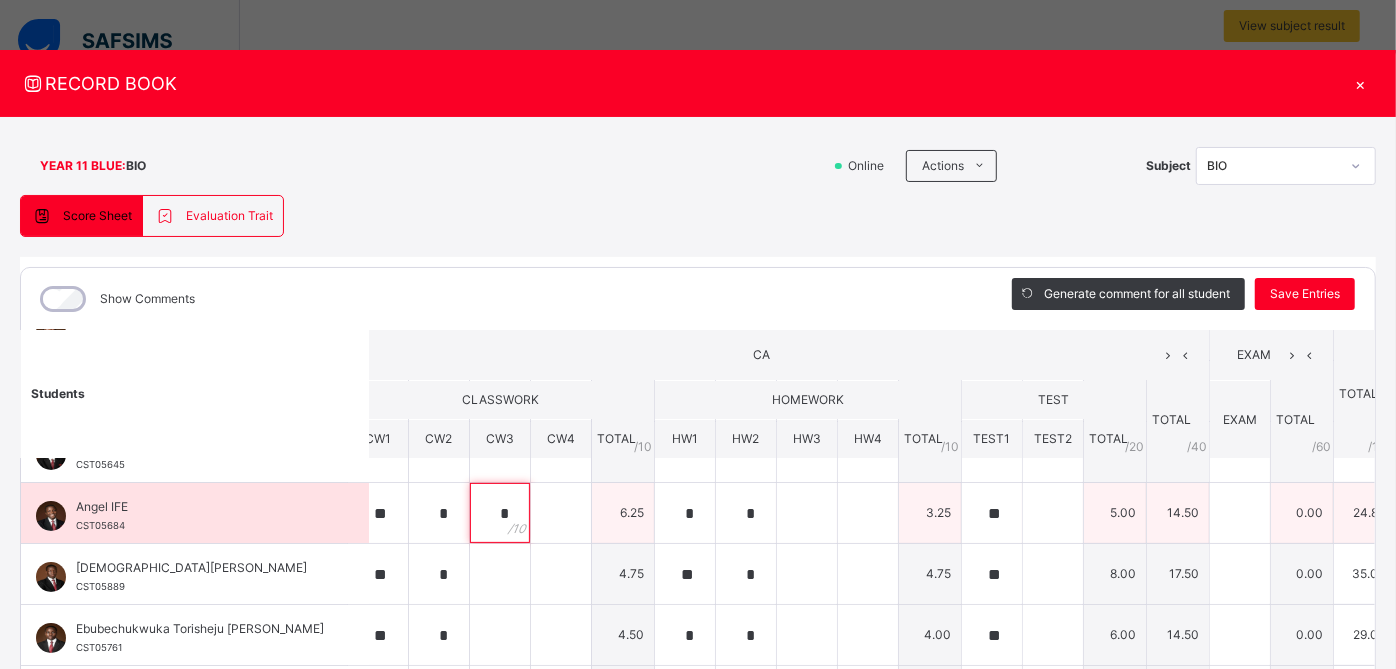 type on "*" 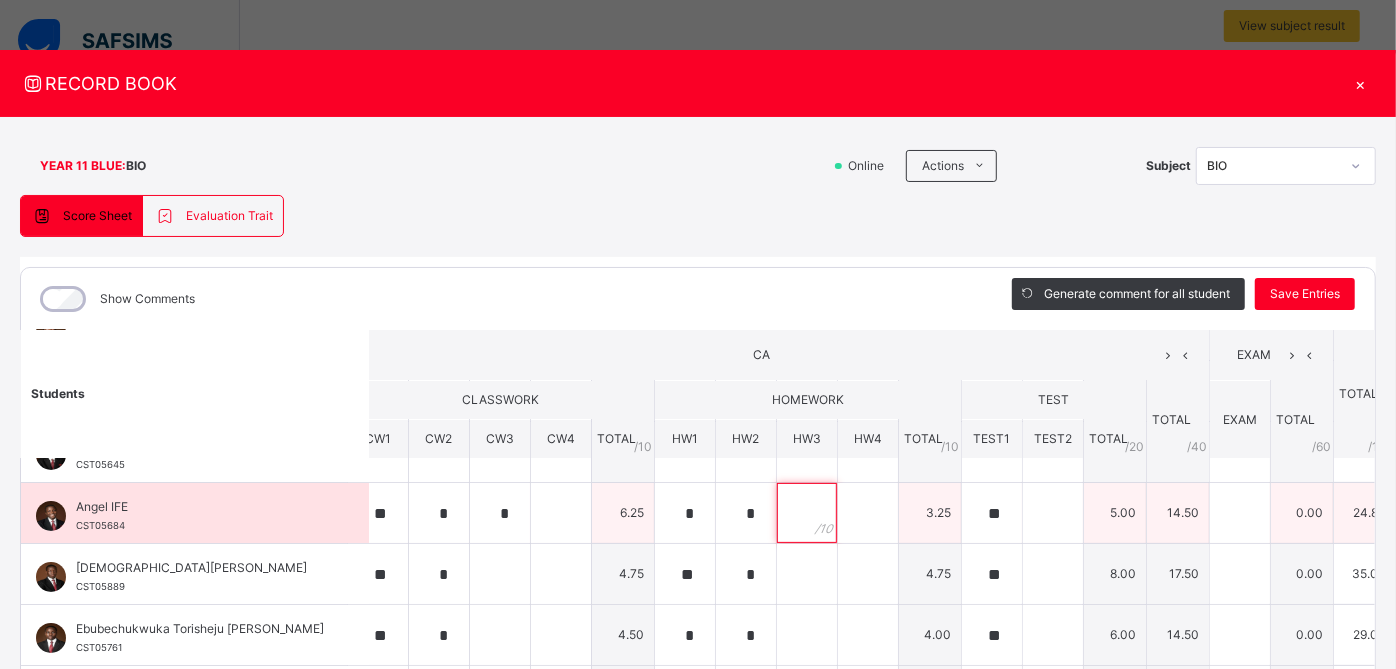 click at bounding box center [807, 513] 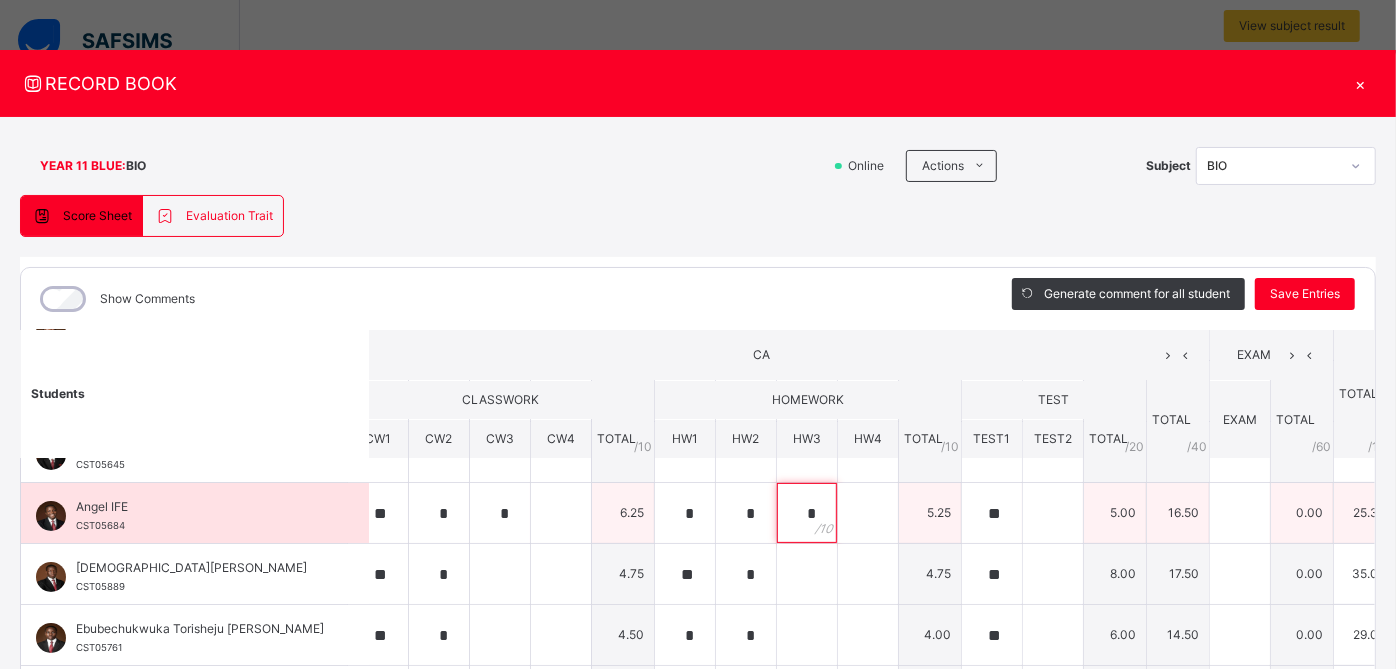 type on "*" 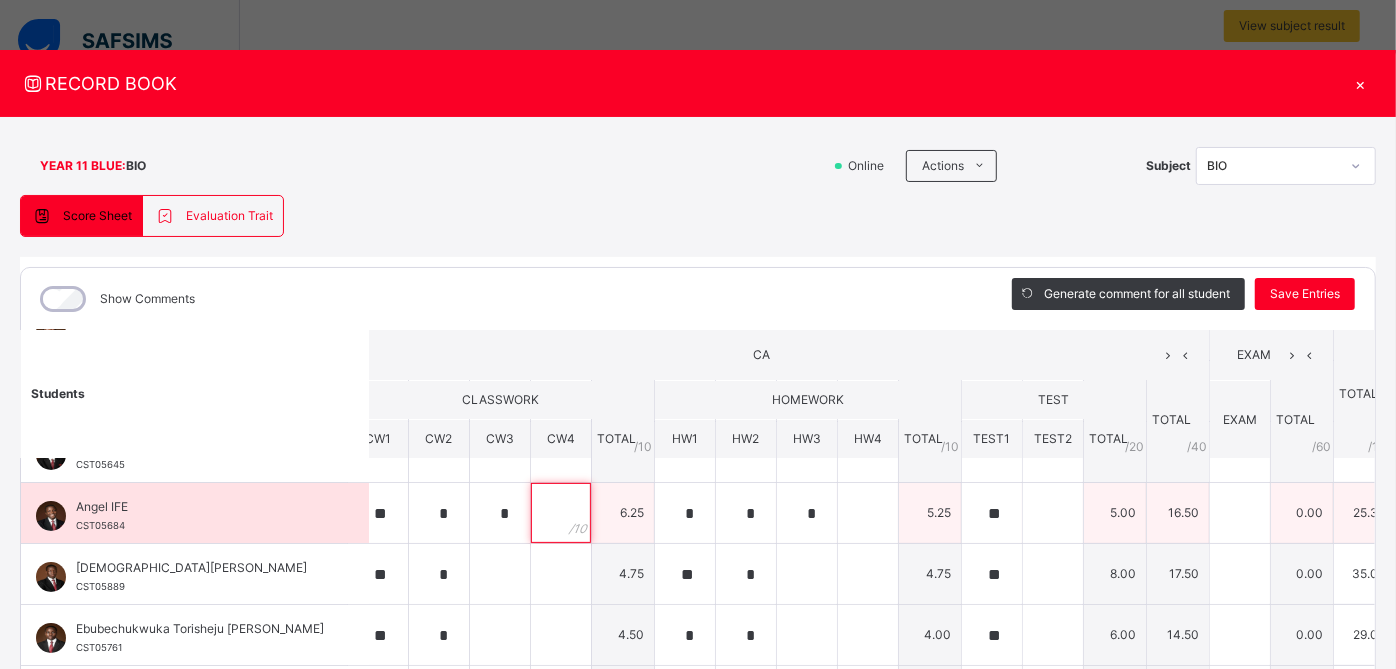 click at bounding box center (561, 513) 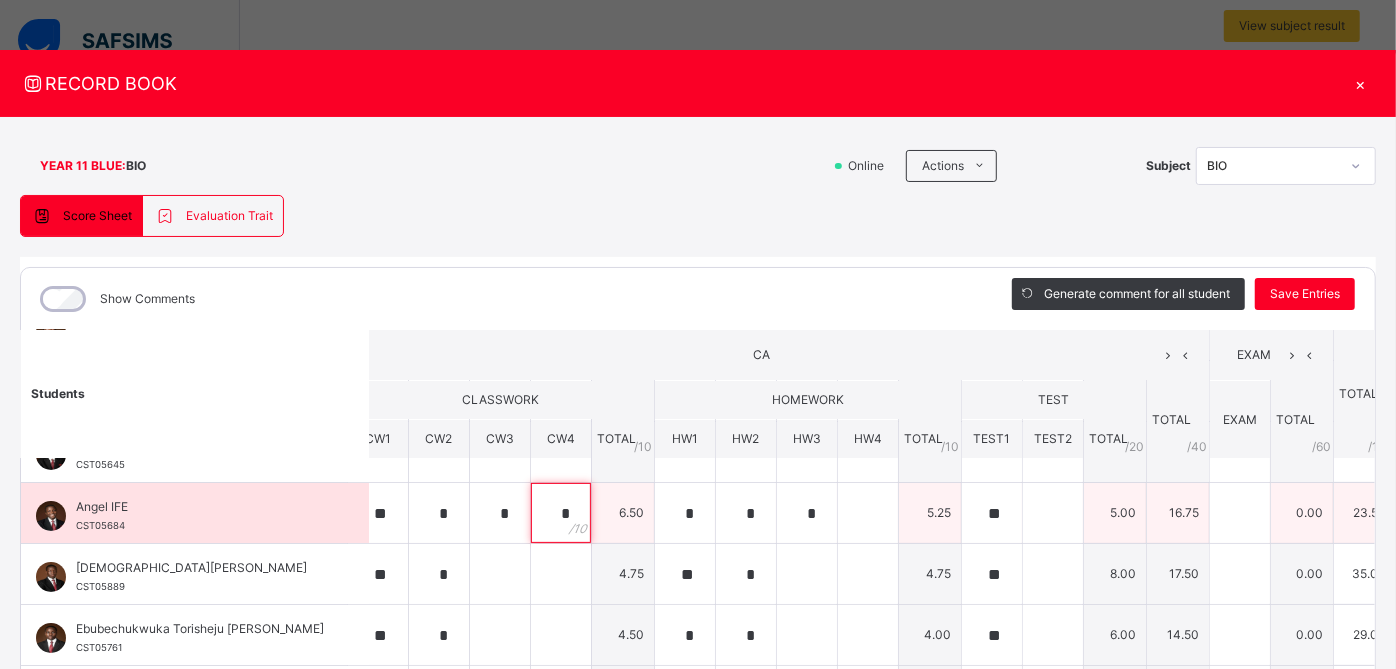 type on "**" 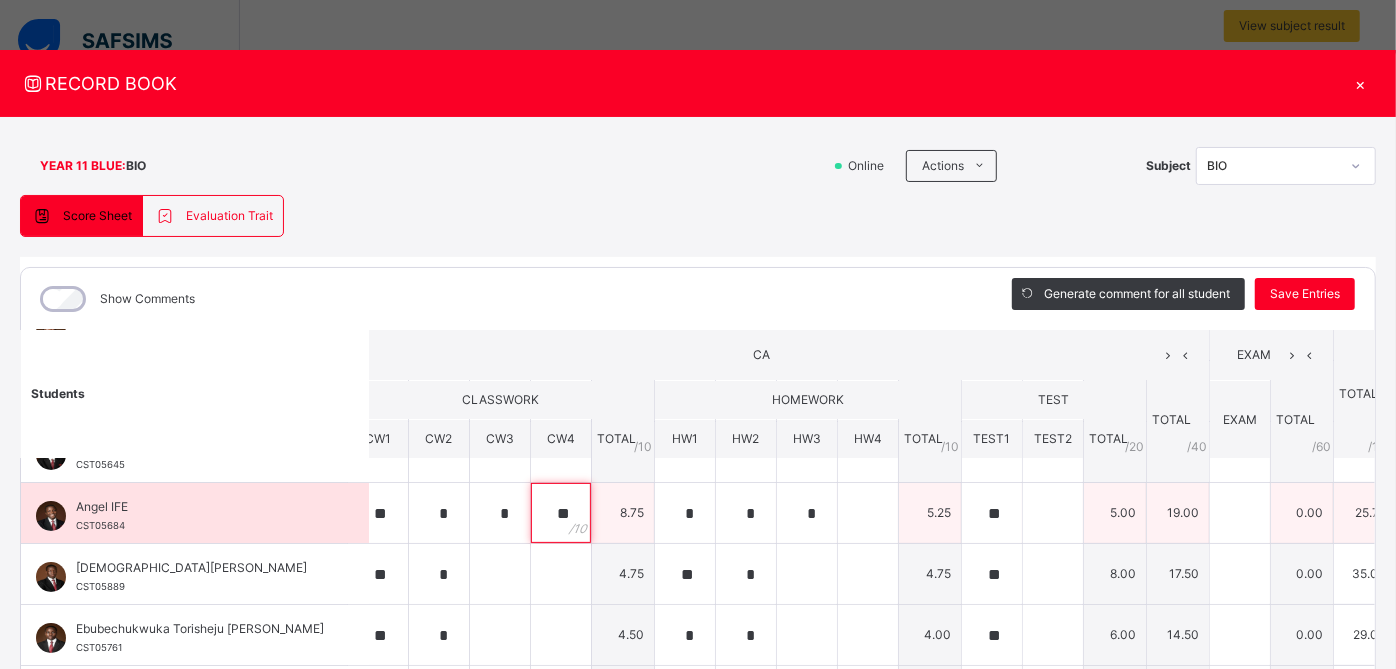 type on "**" 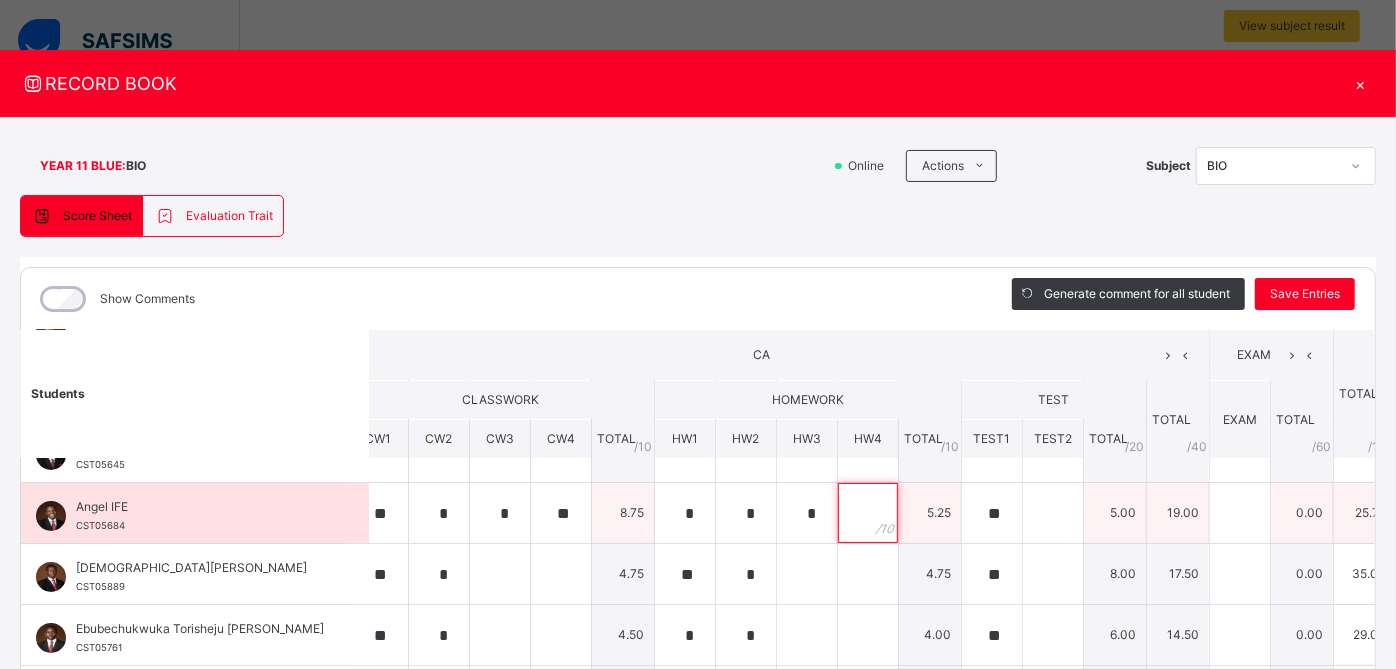 click at bounding box center (868, 513) 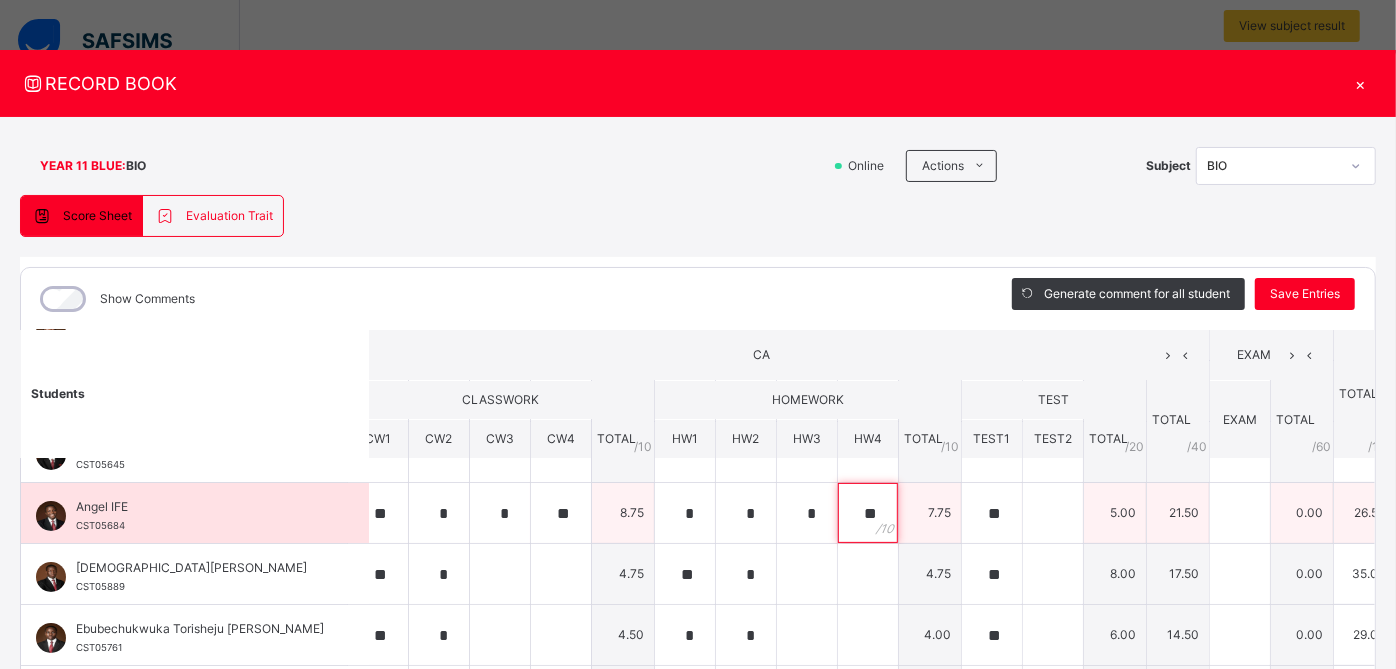 type on "**" 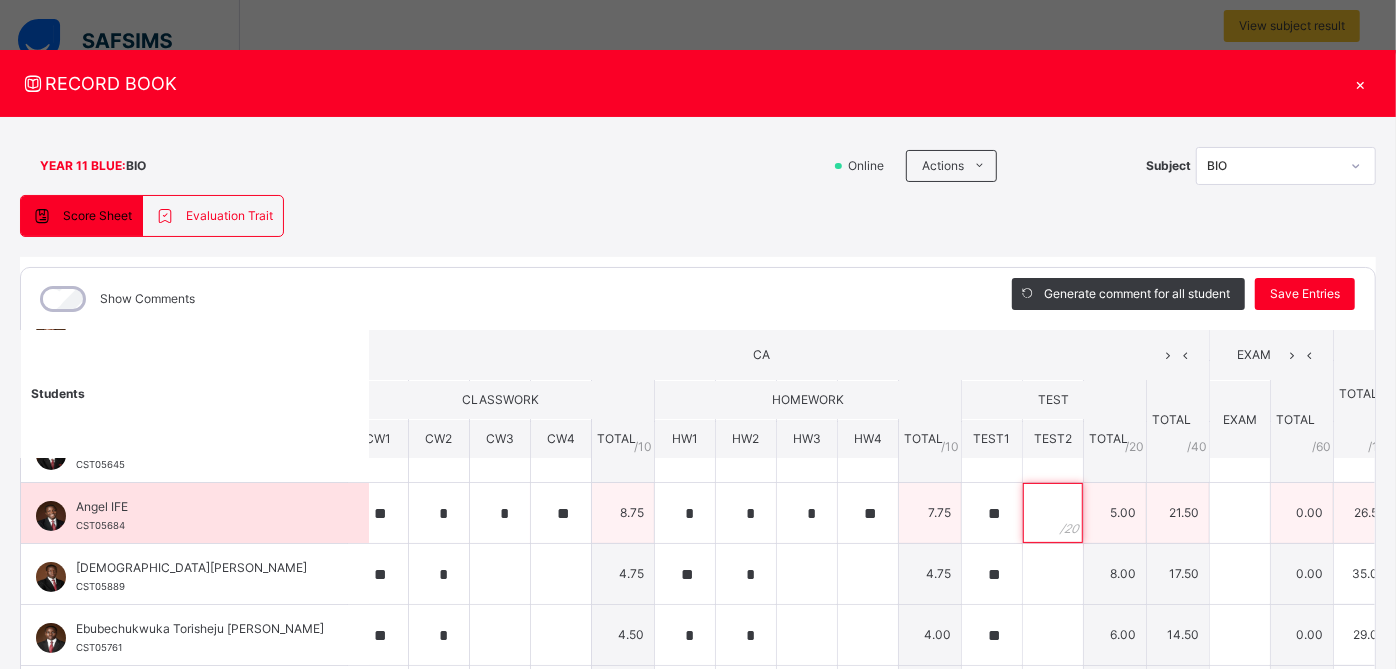 click at bounding box center (1053, 513) 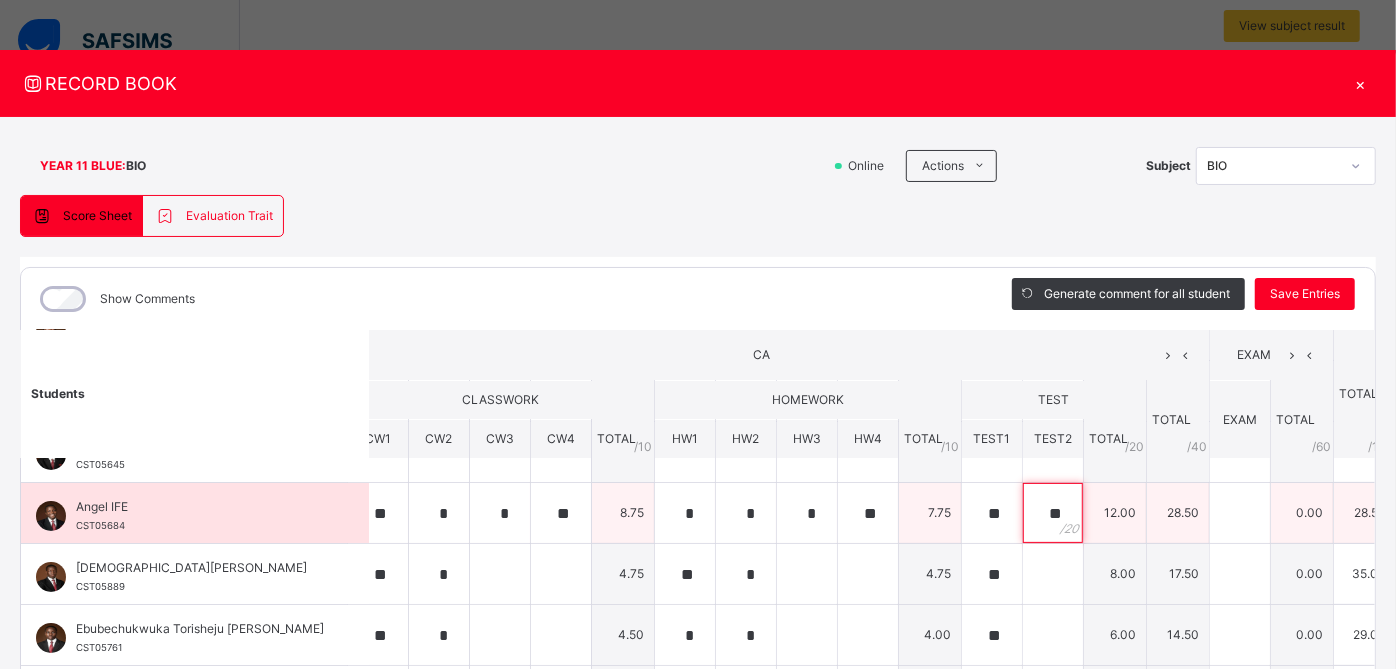 type on "**" 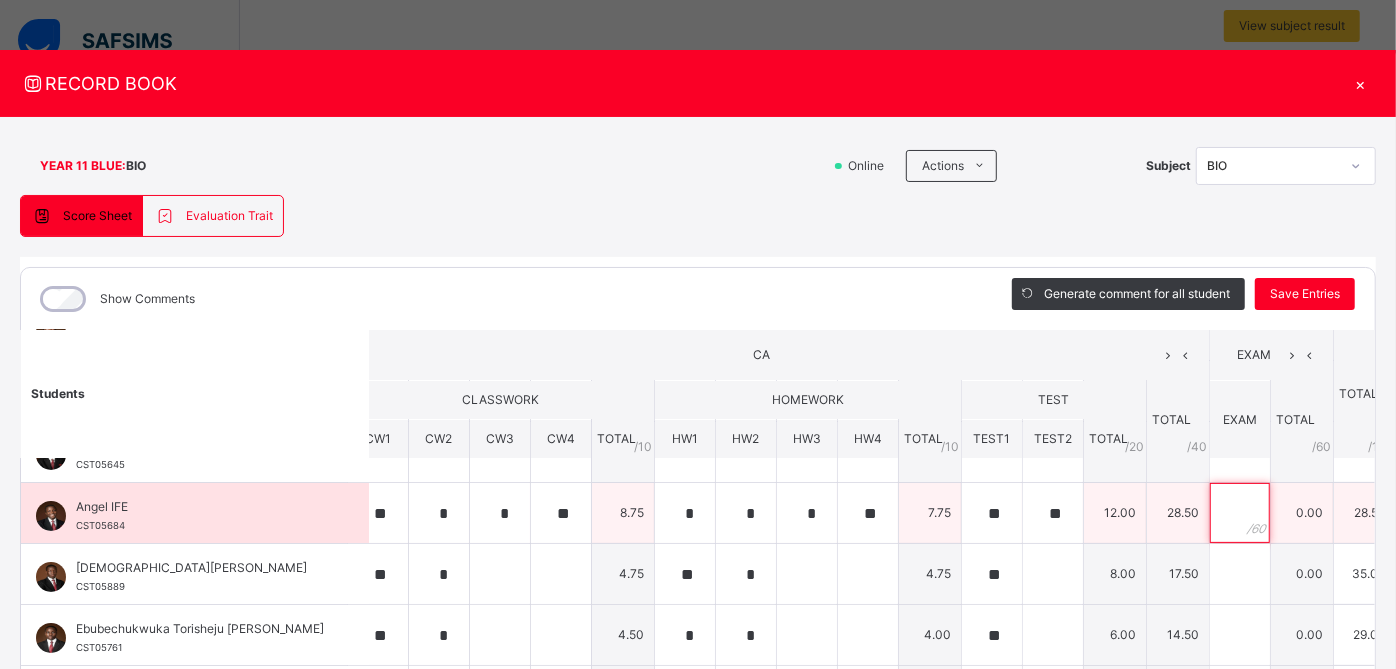 click at bounding box center [1240, 513] 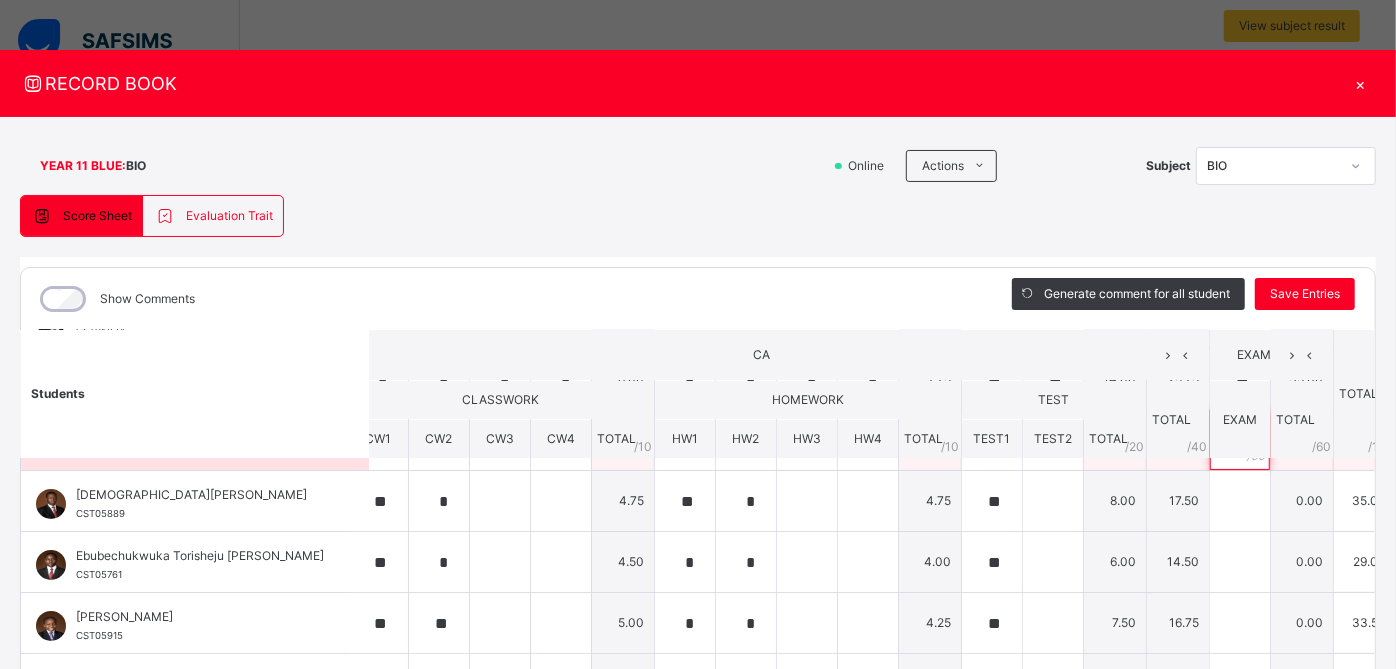 scroll, scrollTop: 234, scrollLeft: 22, axis: both 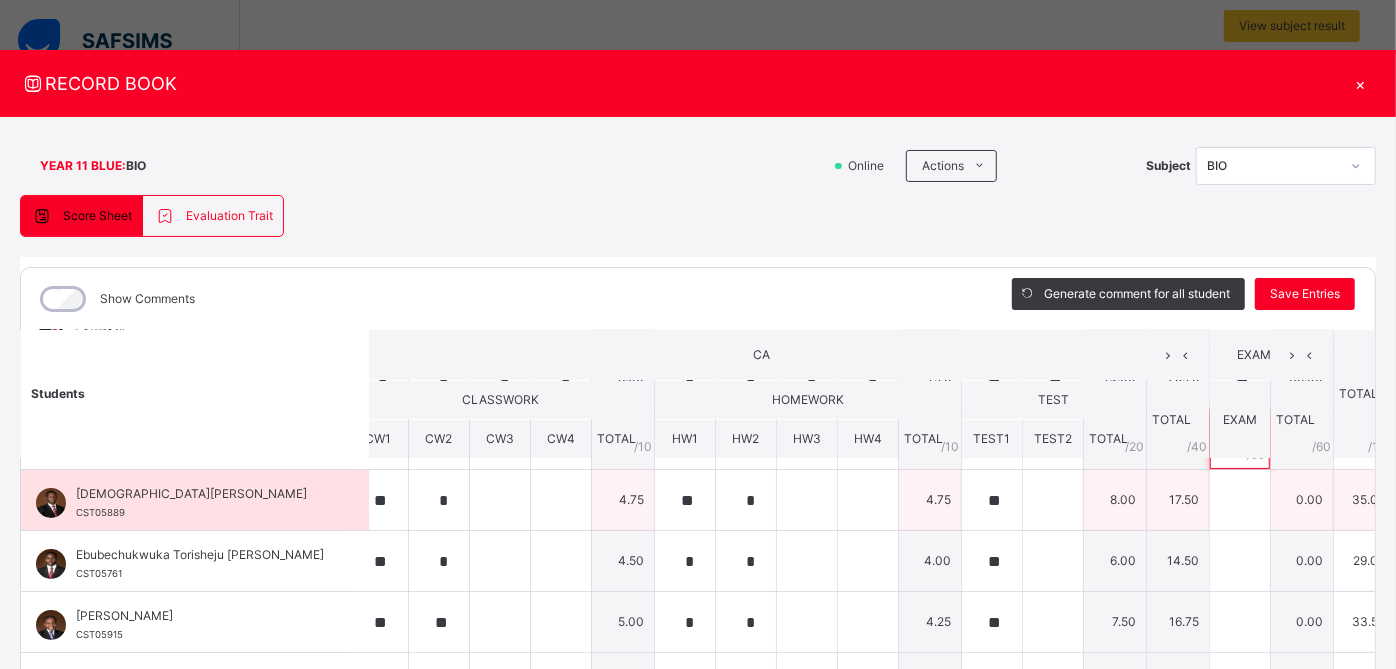 type on "**" 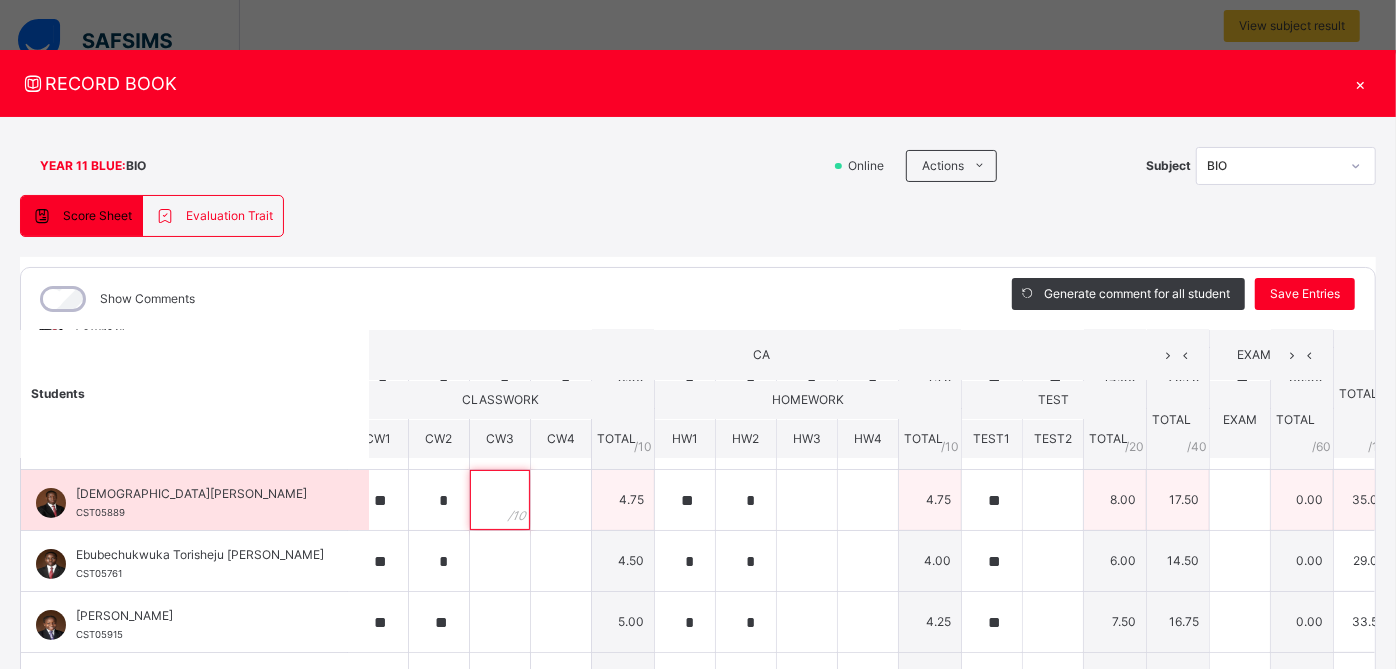 click at bounding box center (500, 500) 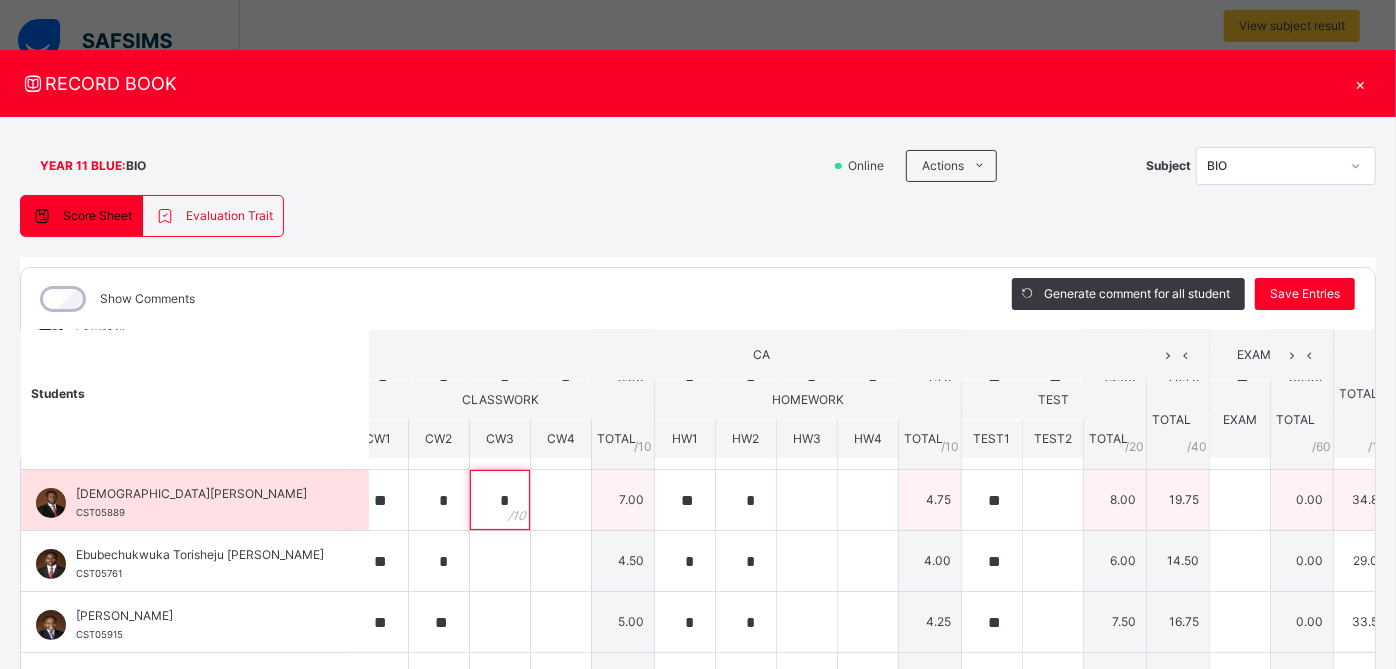 type on "*" 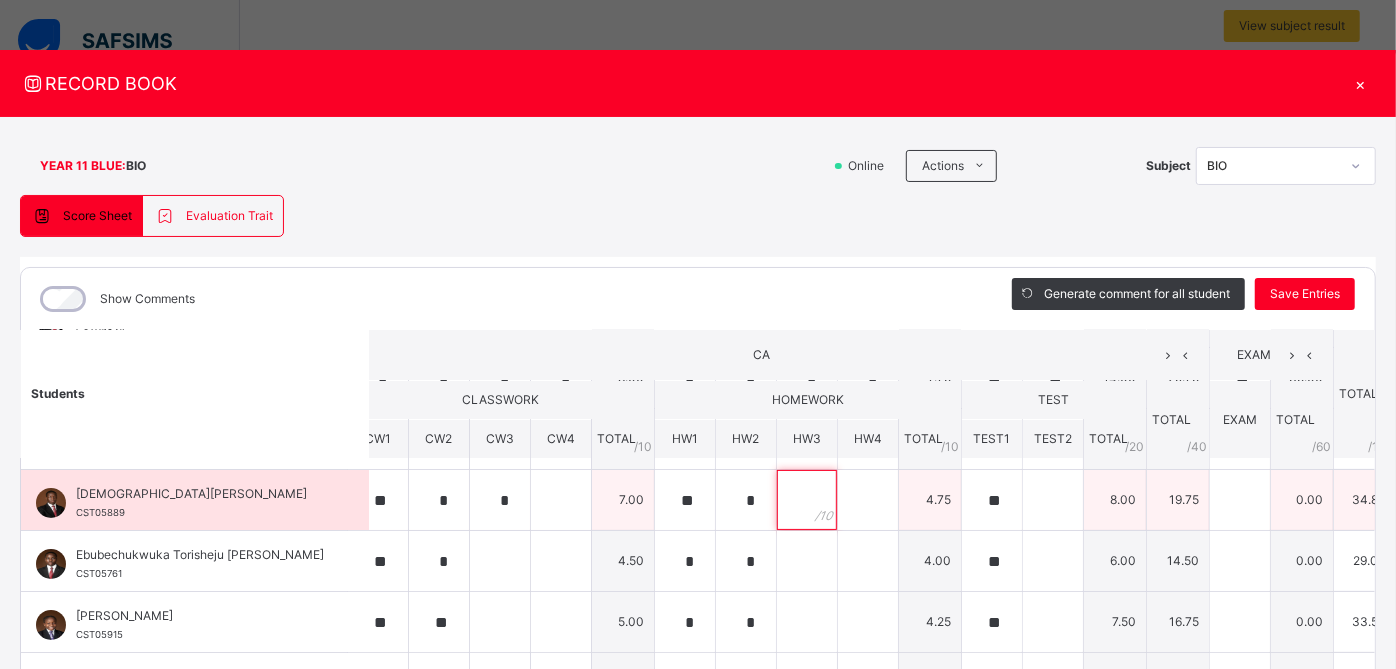click at bounding box center [807, 500] 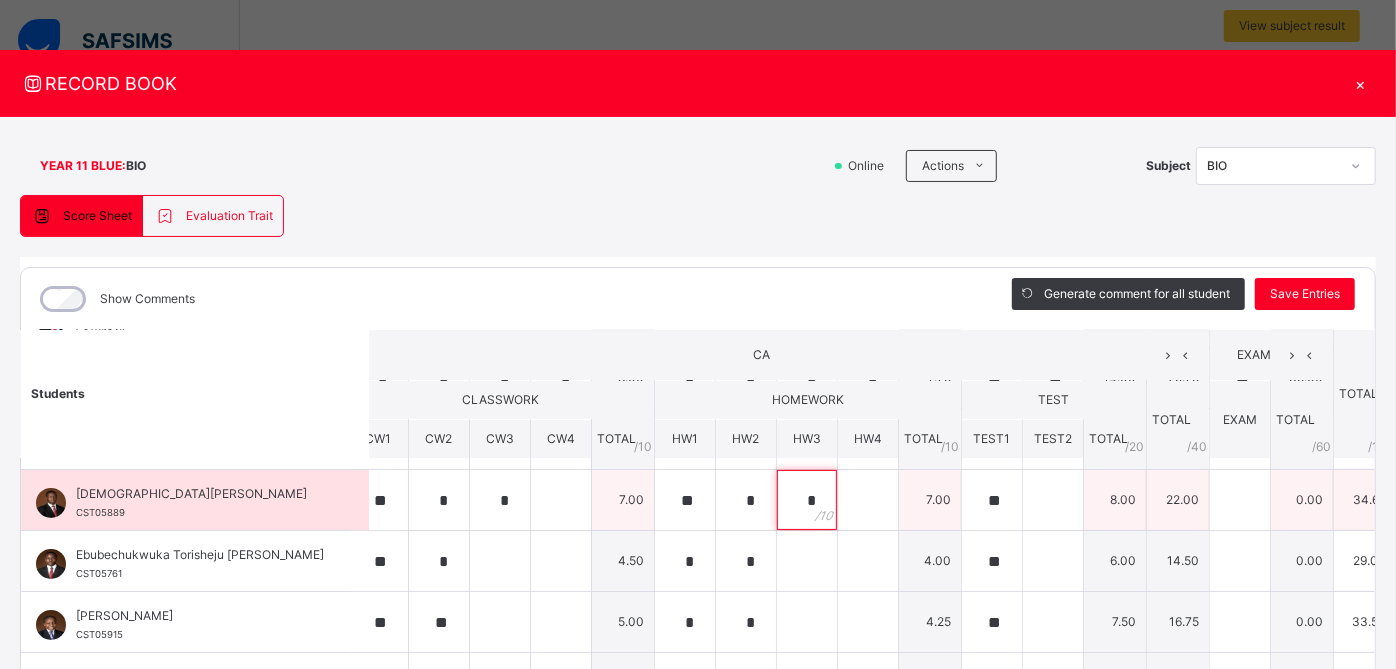 type on "*" 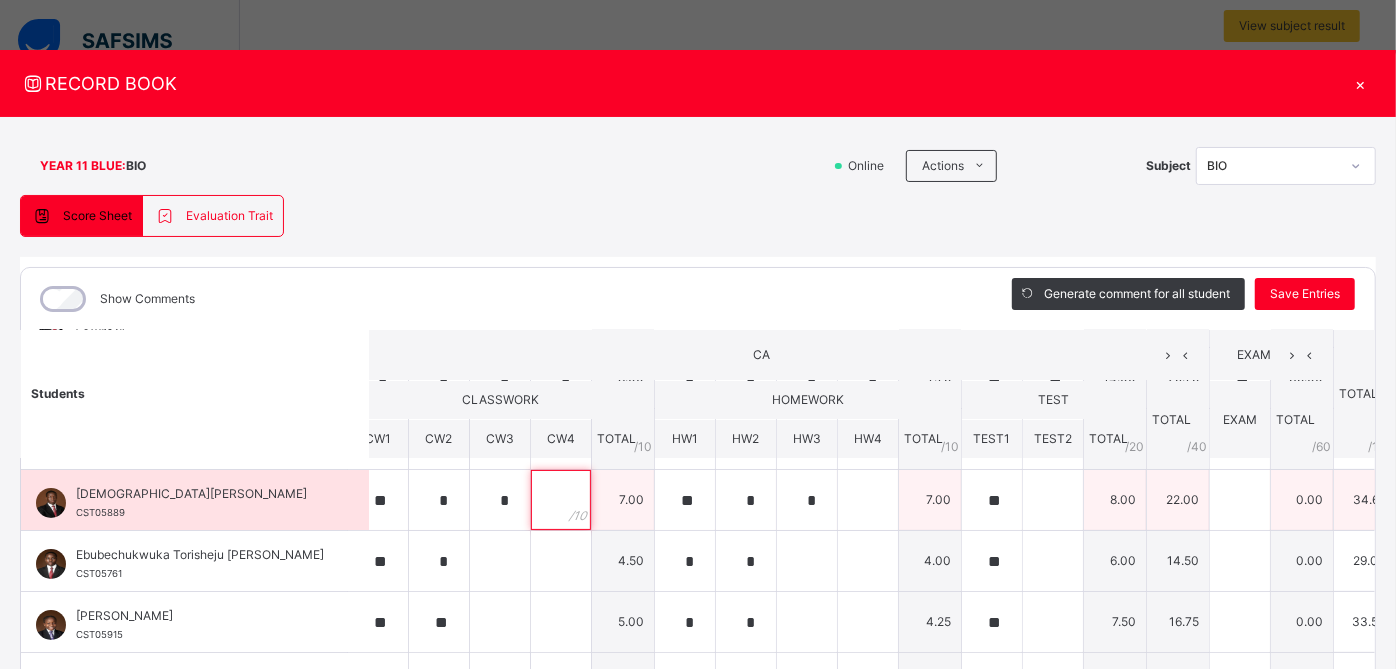 click at bounding box center [561, 500] 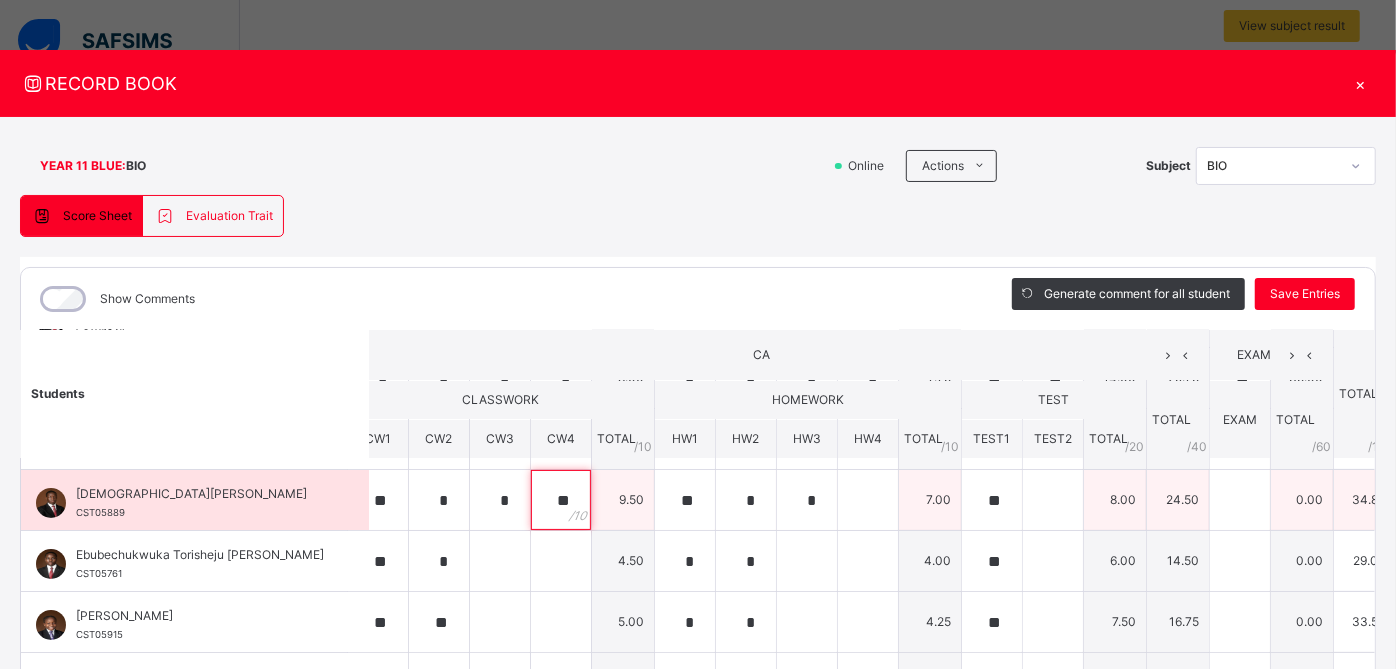 type on "**" 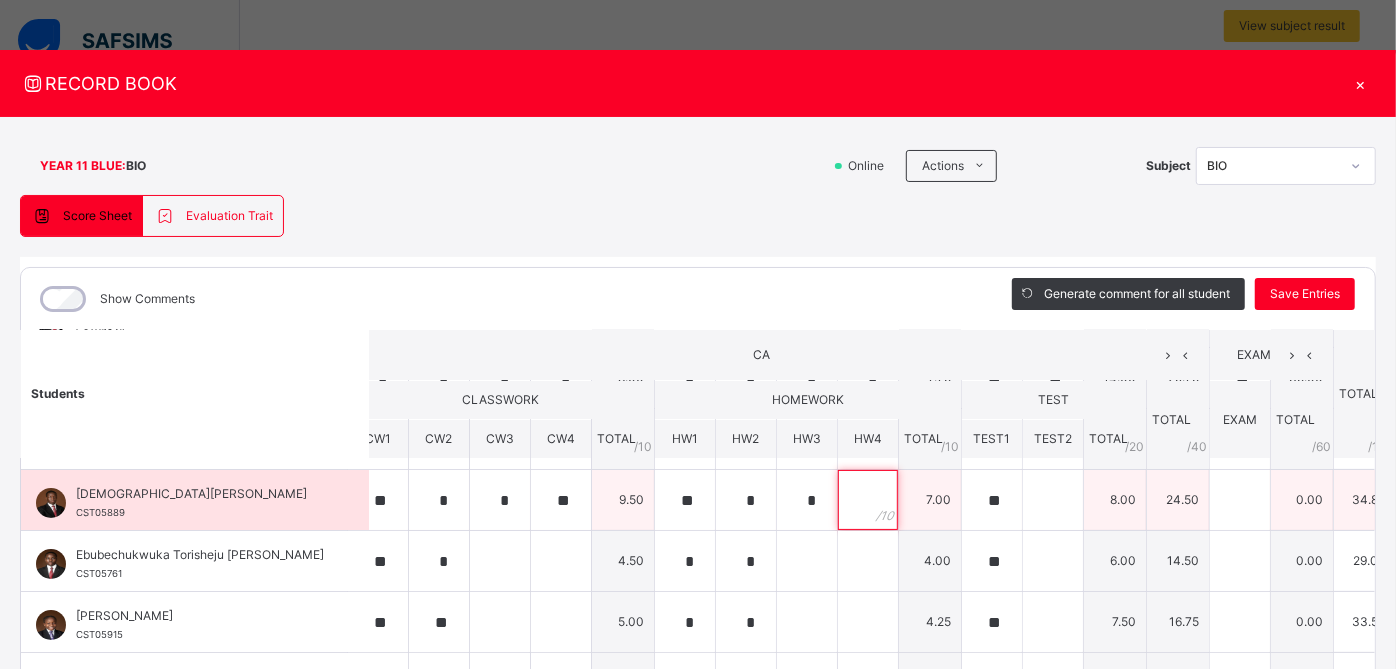 click at bounding box center (868, 500) 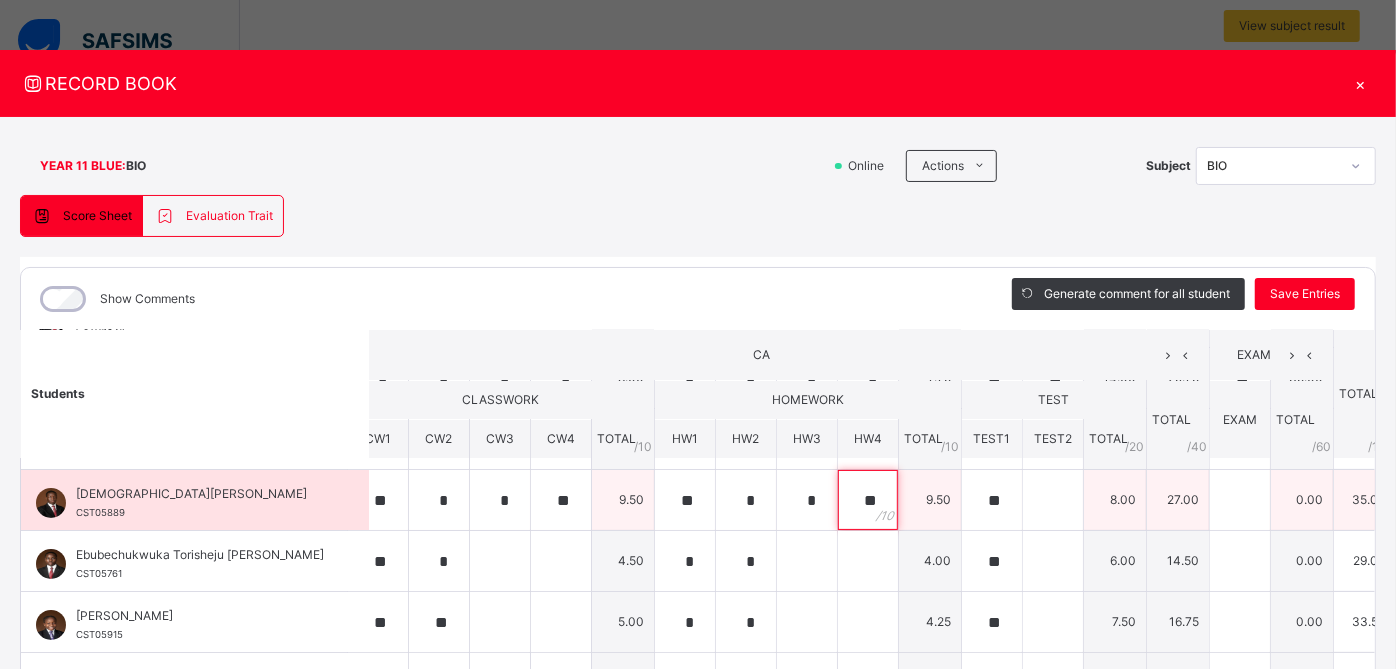type on "**" 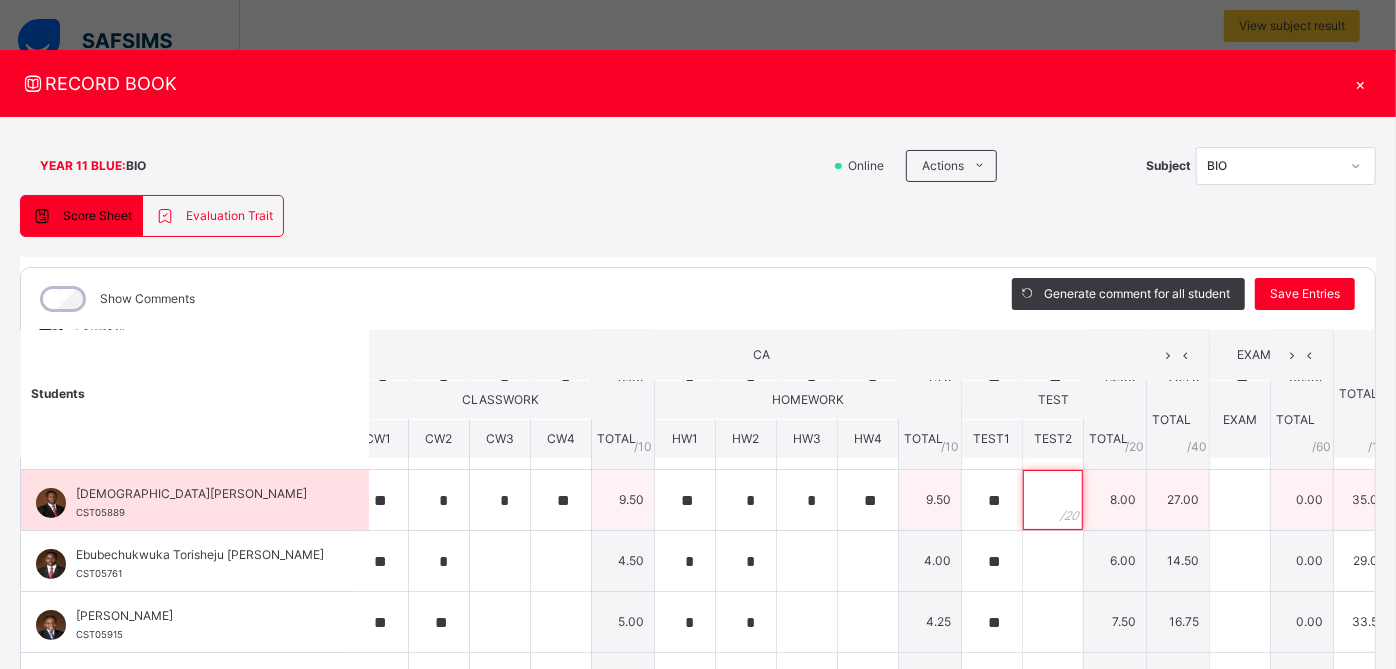 click at bounding box center (1053, 500) 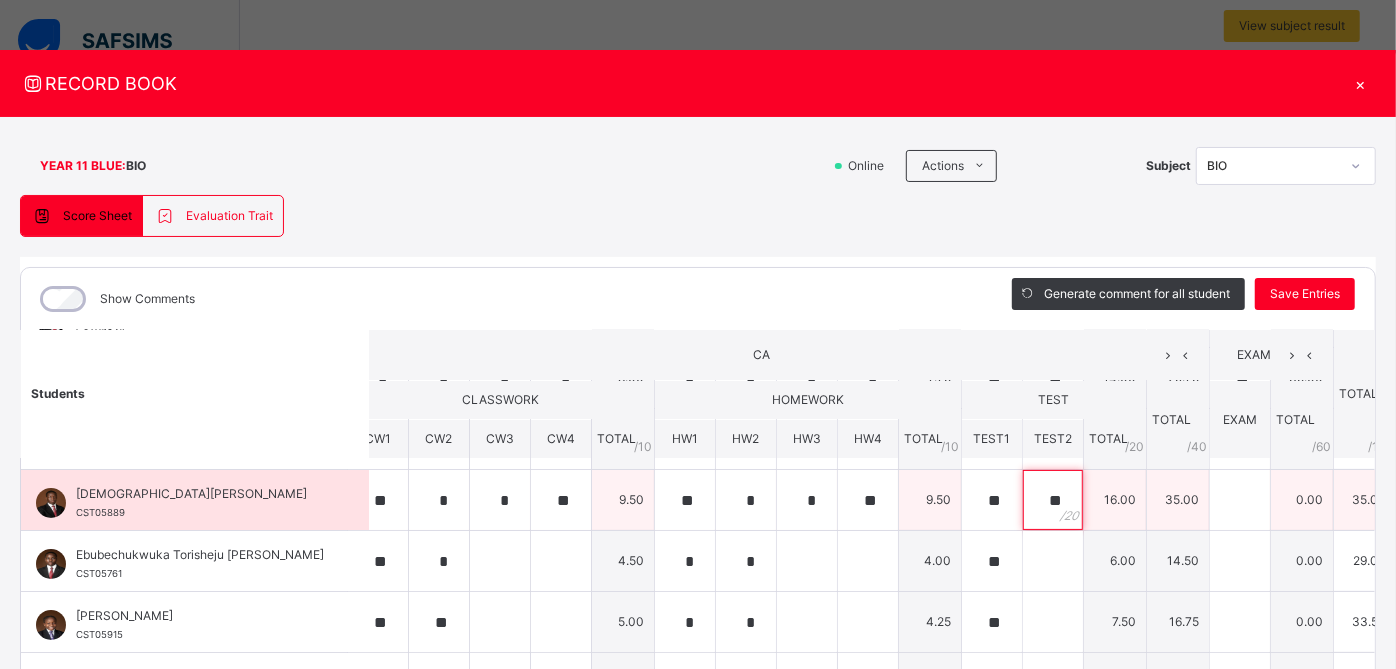 type on "**" 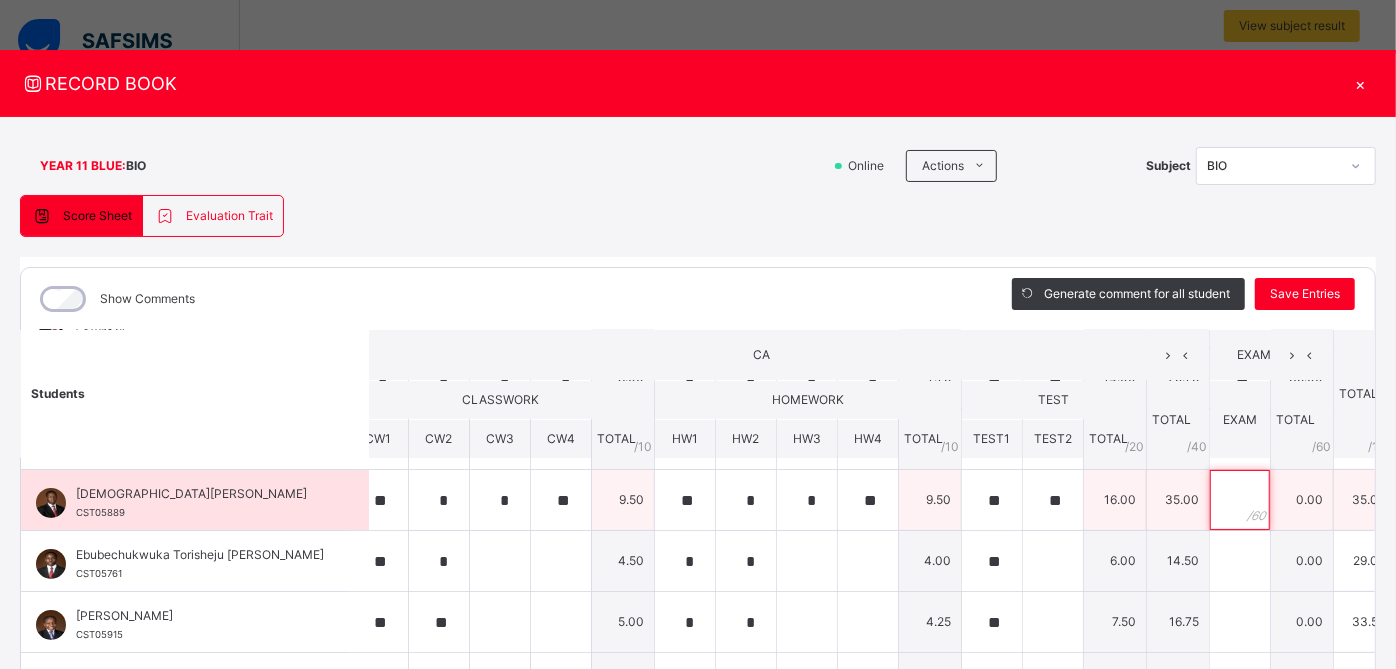 click at bounding box center [1240, 500] 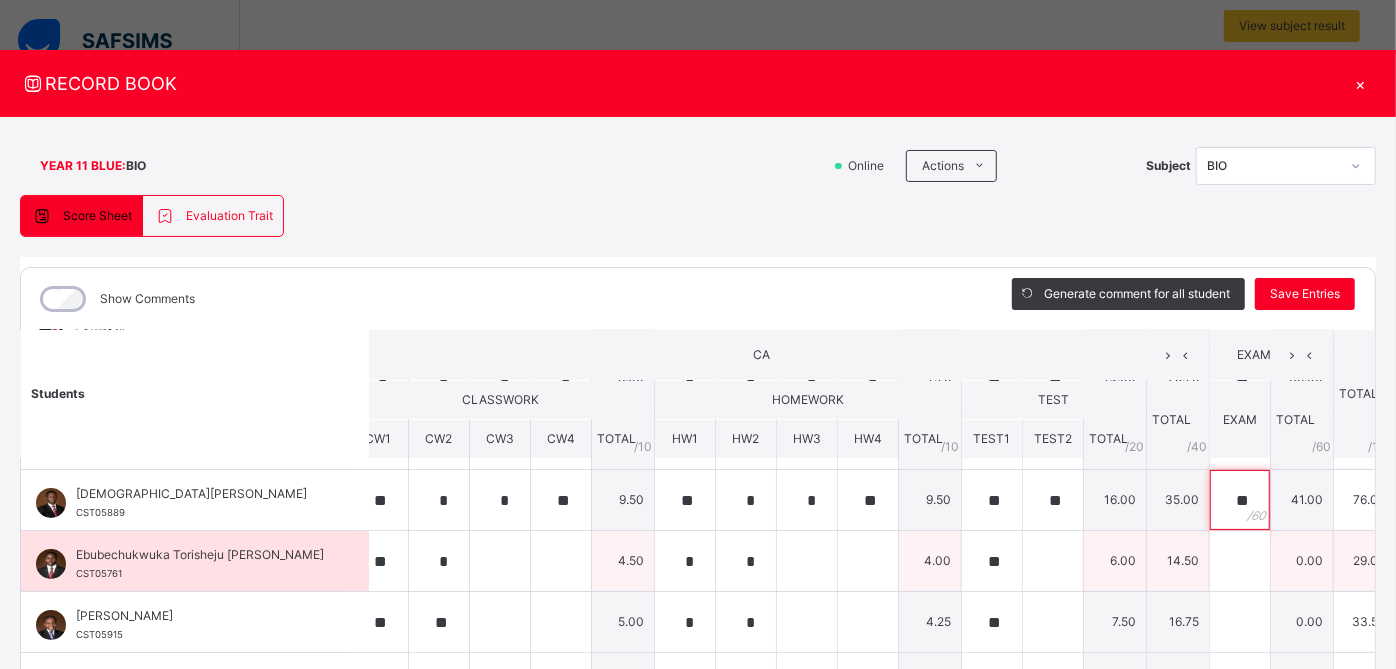 type on "**" 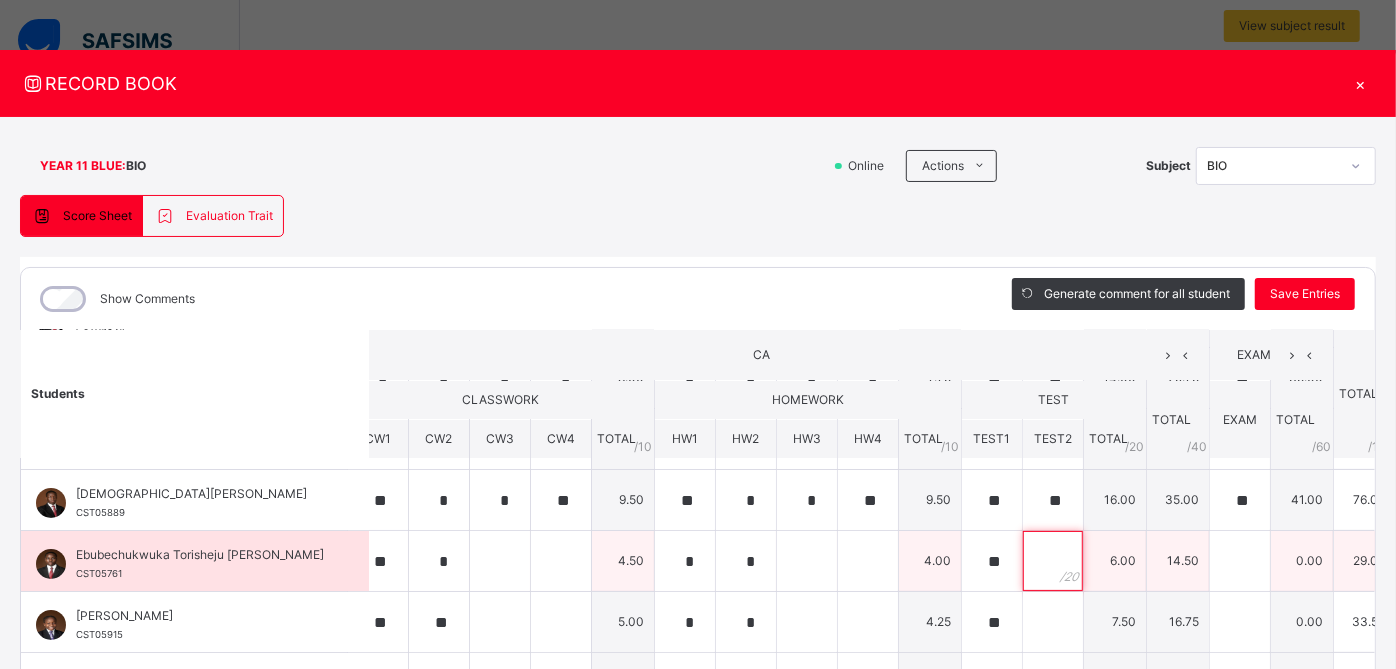 click at bounding box center (1053, 561) 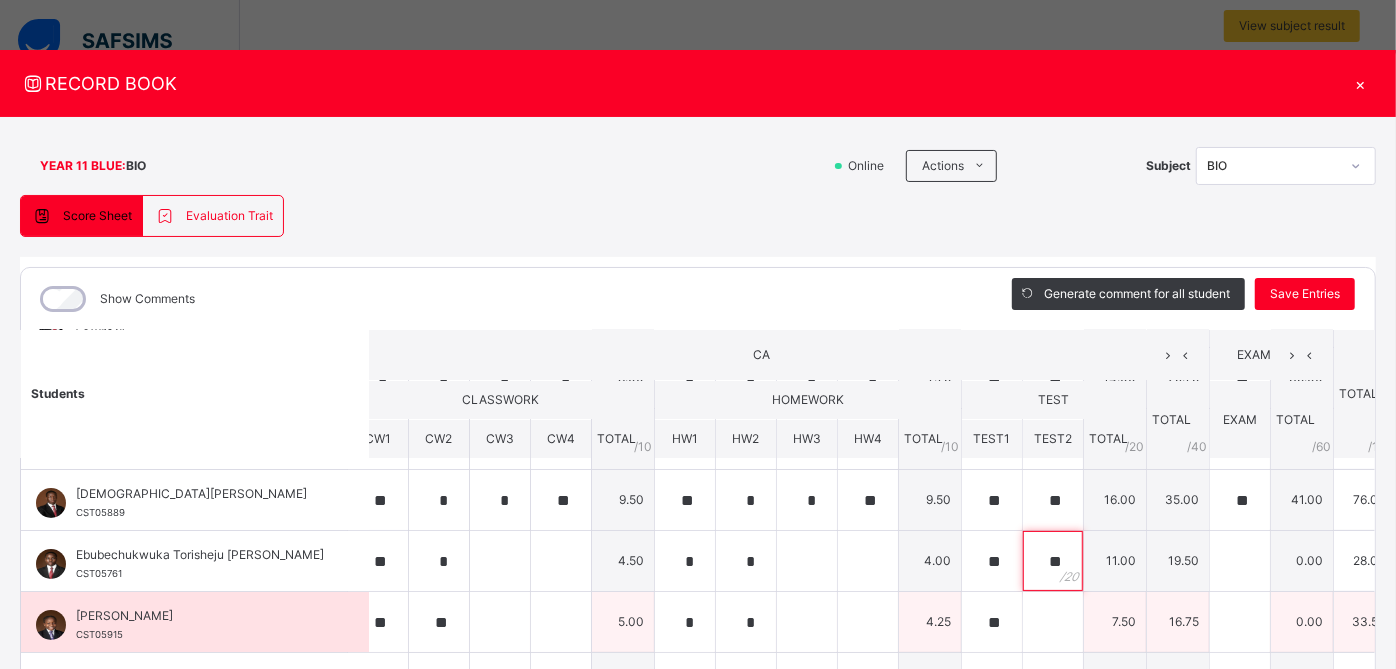 type on "**" 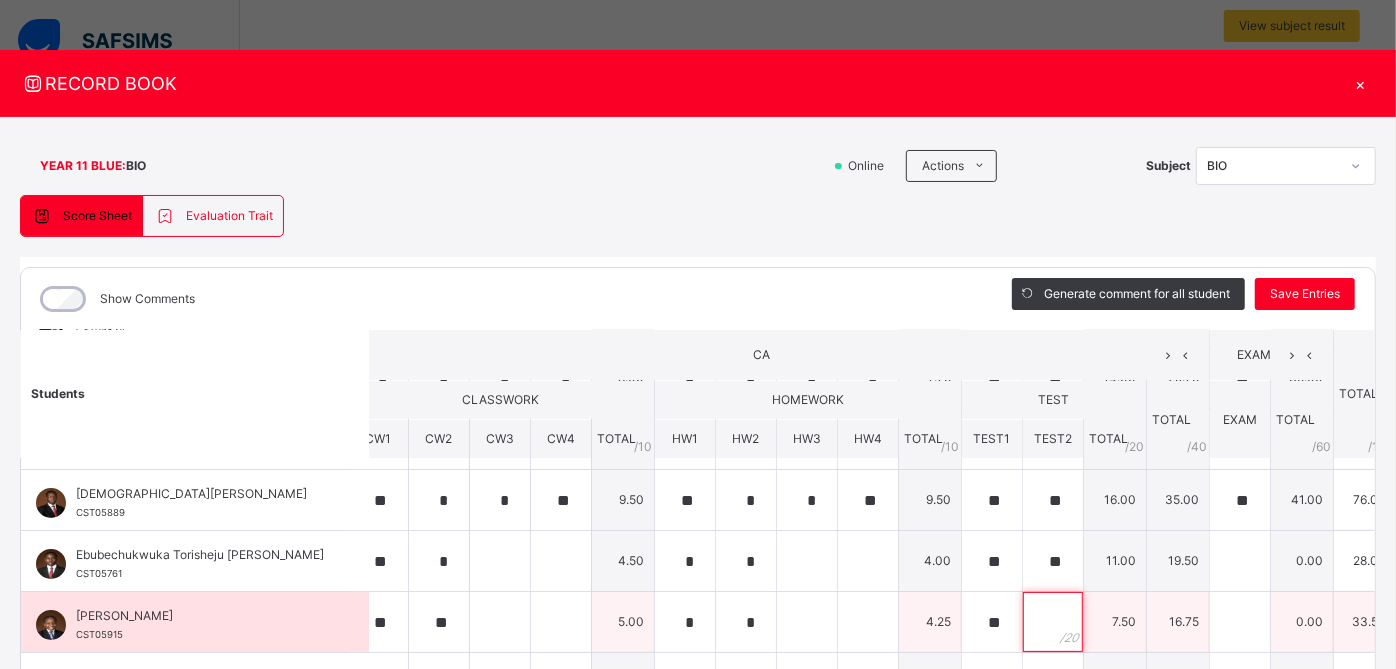click at bounding box center [1053, 622] 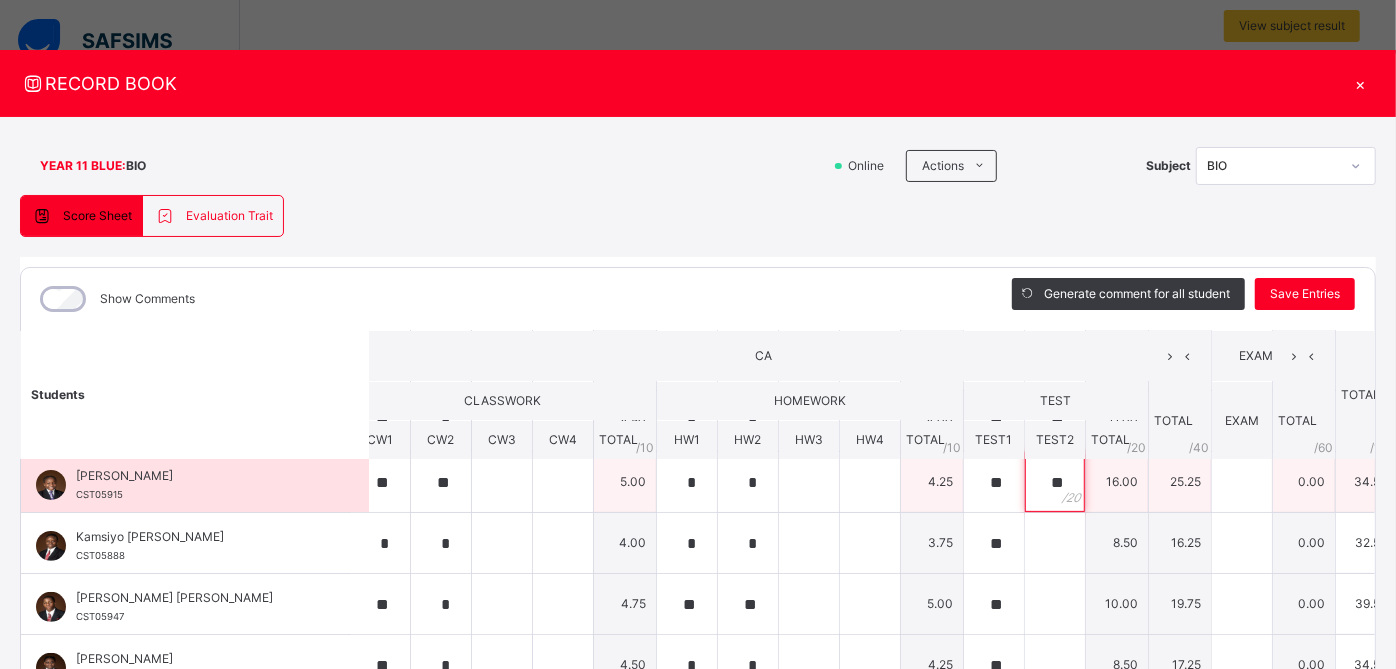 scroll, scrollTop: 375, scrollLeft: 22, axis: both 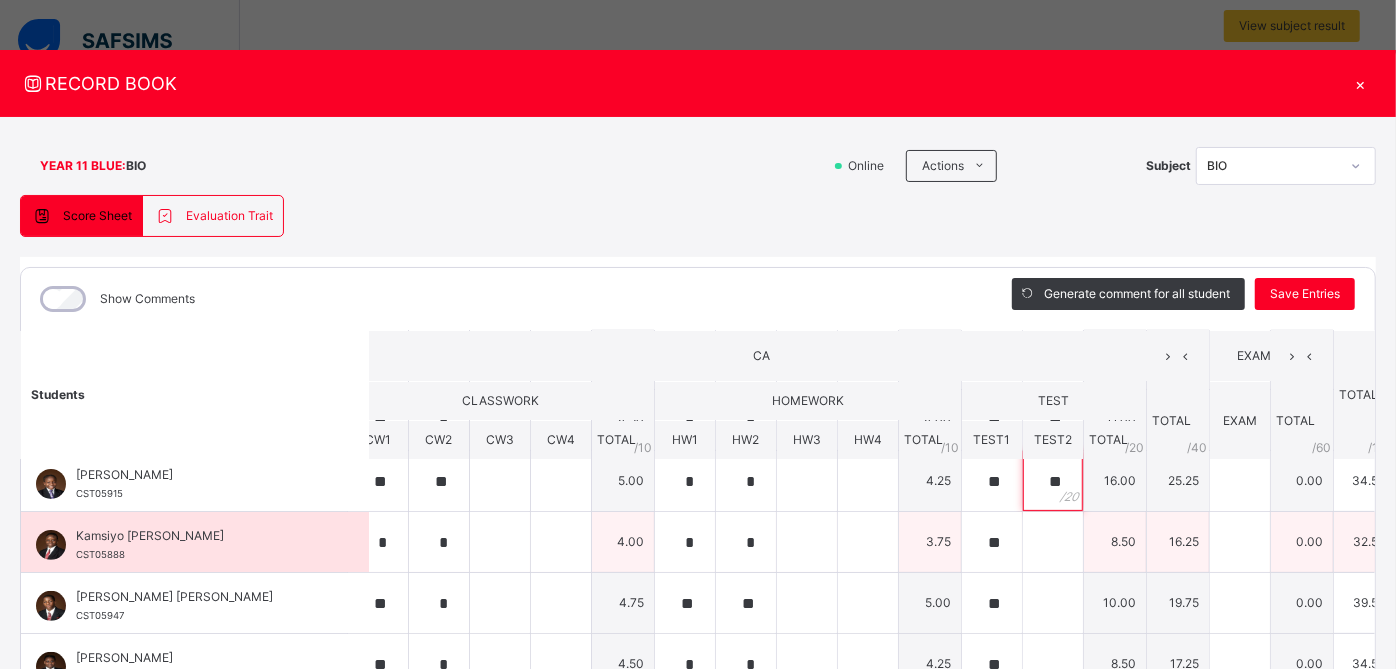 type on "**" 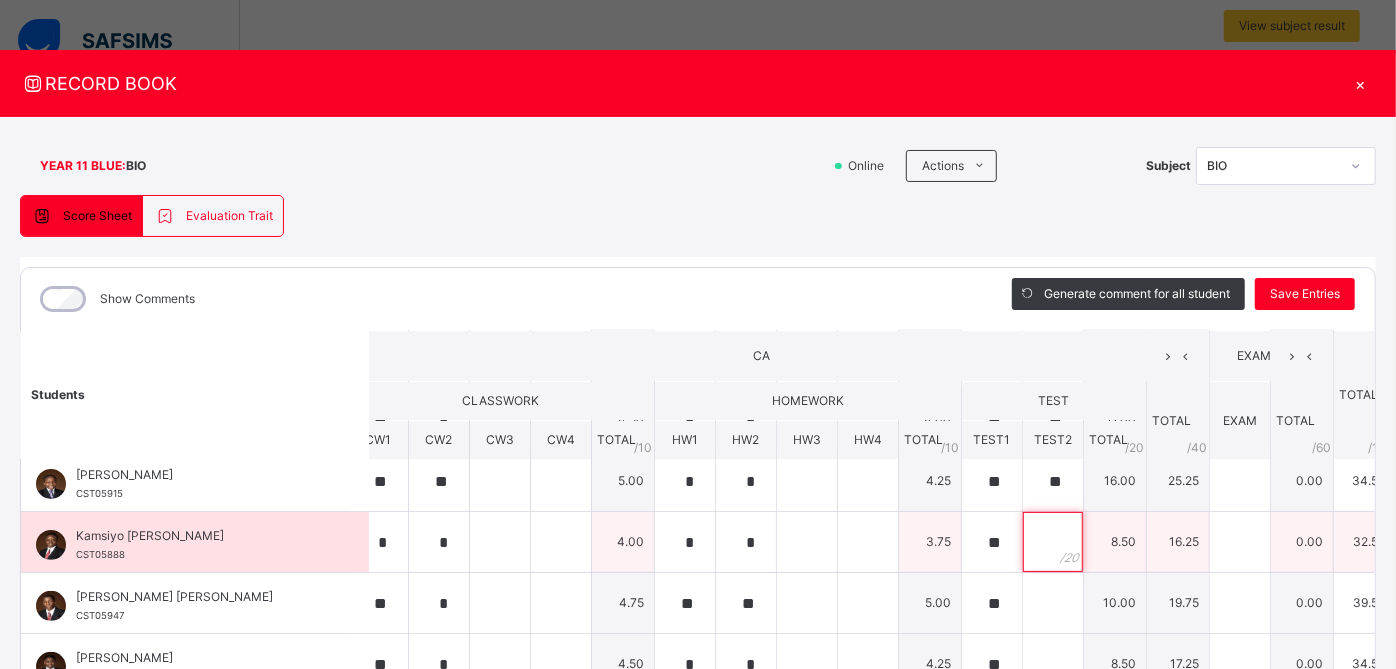 click at bounding box center (1053, 542) 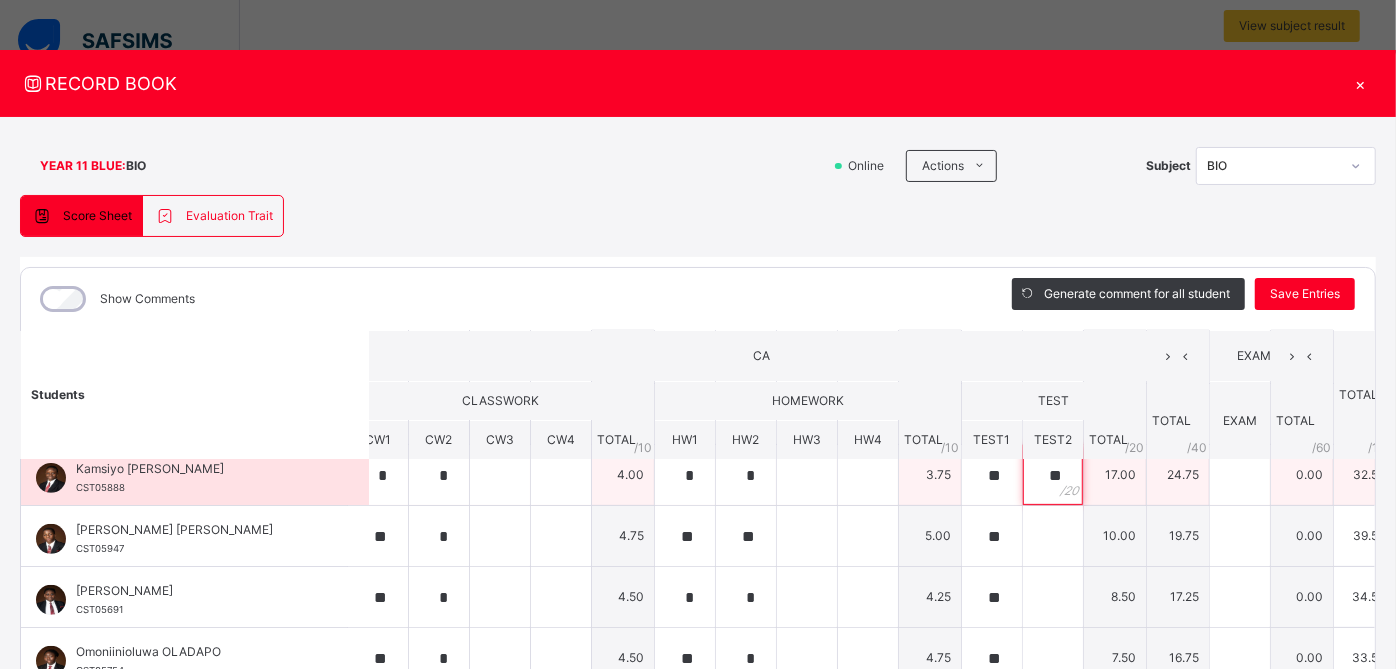 scroll, scrollTop: 448, scrollLeft: 22, axis: both 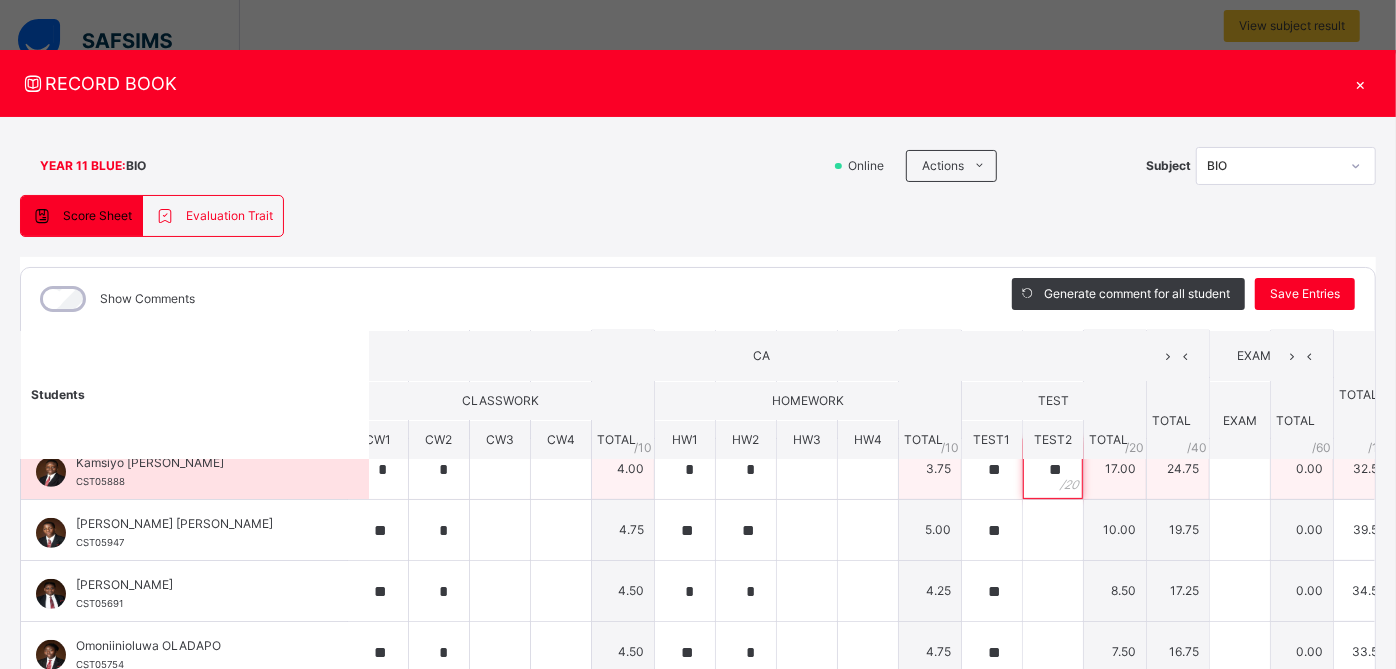 type on "**" 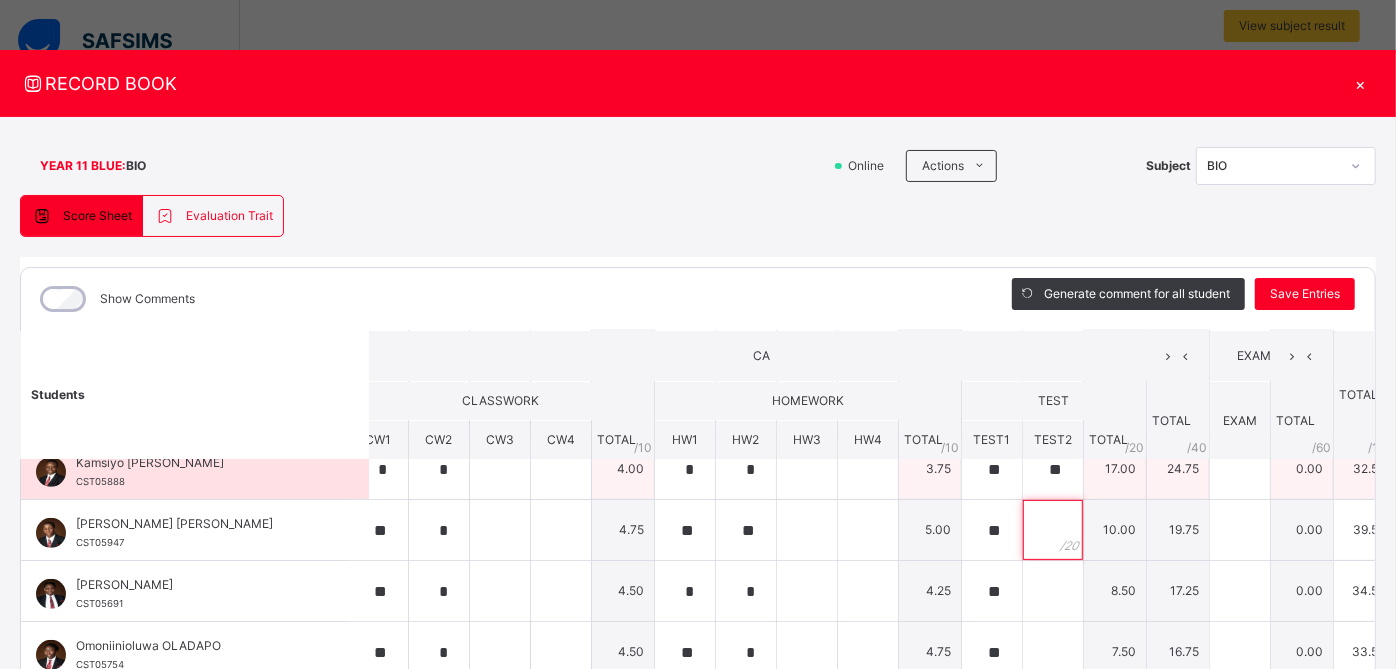 click at bounding box center (1053, 530) 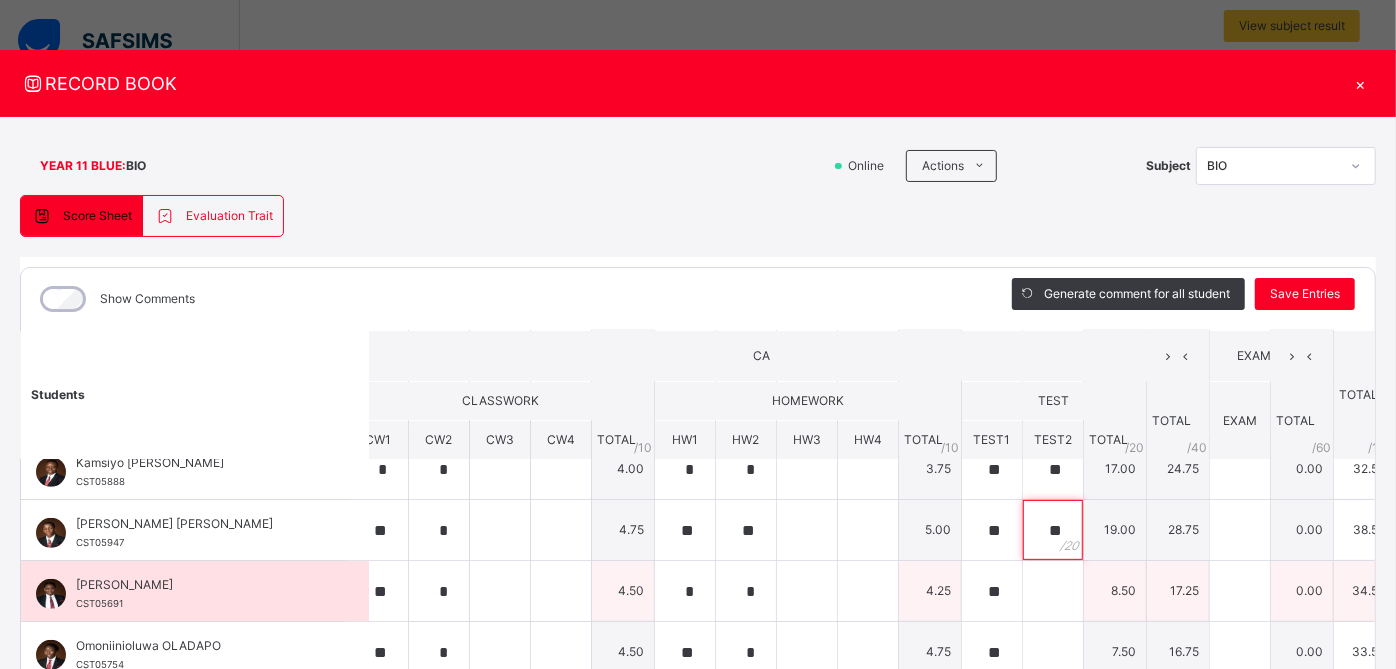 type on "**" 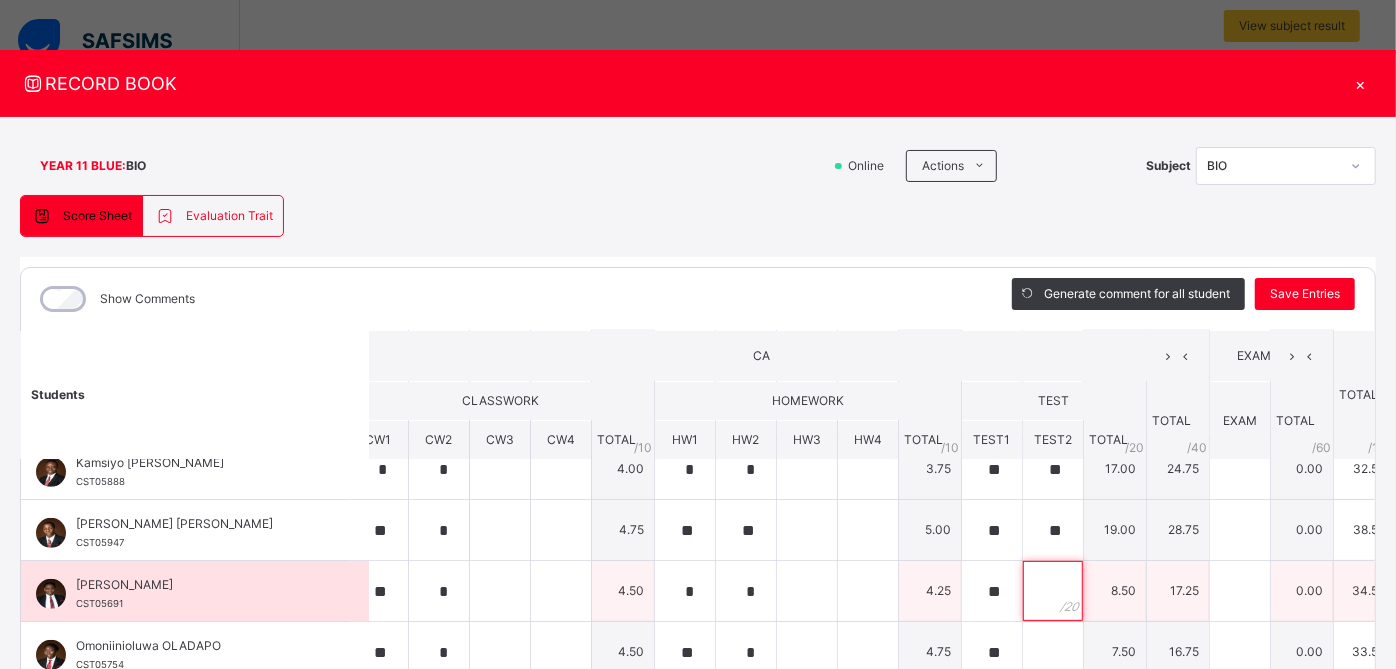 click at bounding box center (1053, 591) 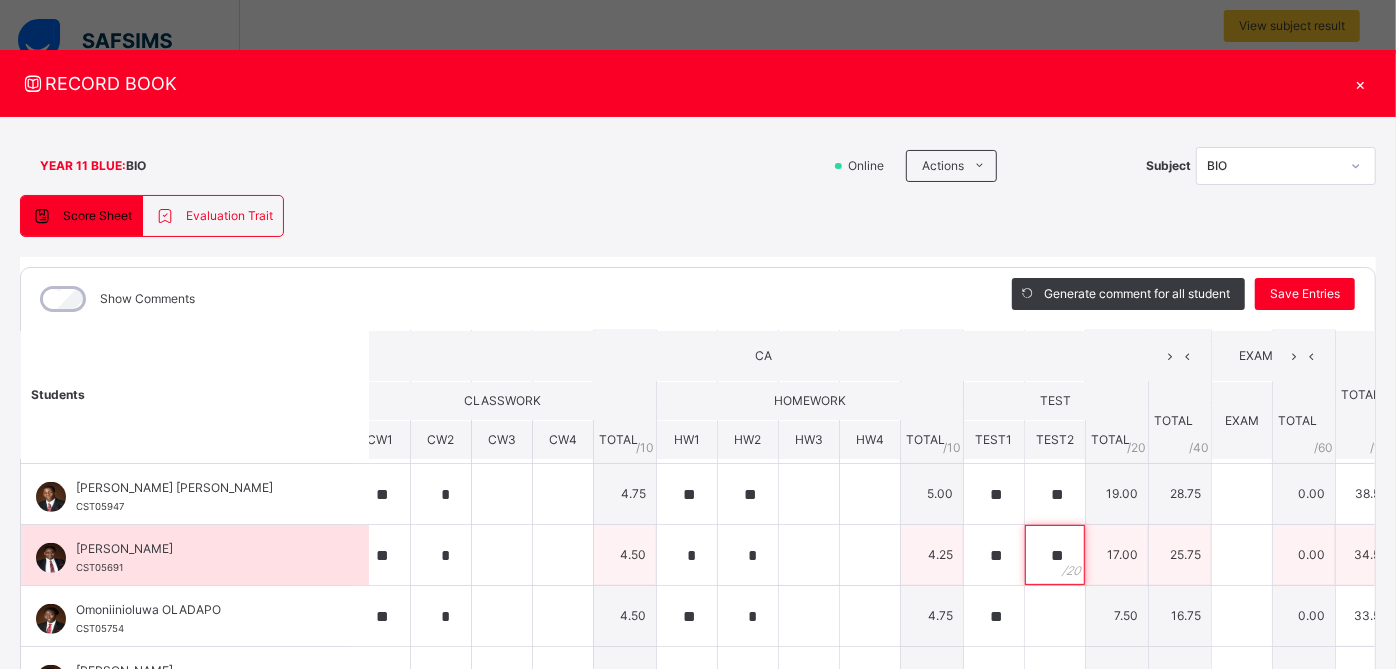 scroll, scrollTop: 496, scrollLeft: 20, axis: both 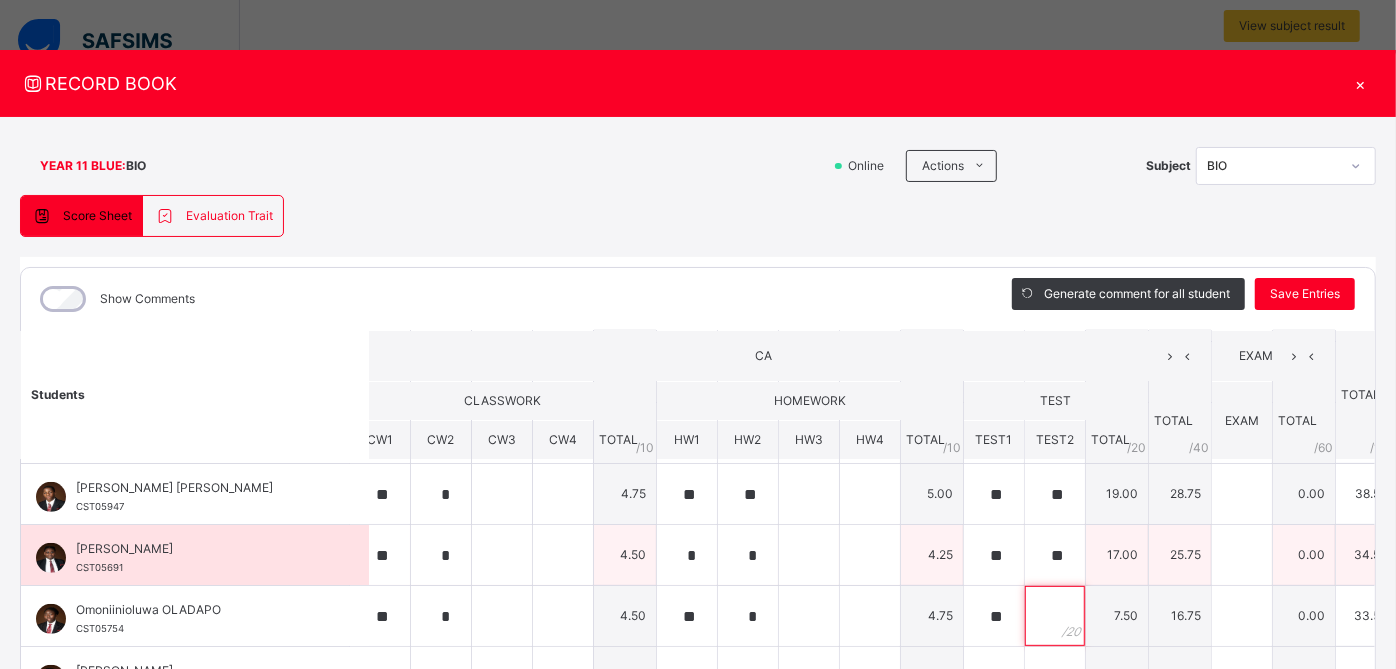 click at bounding box center [1055, 616] 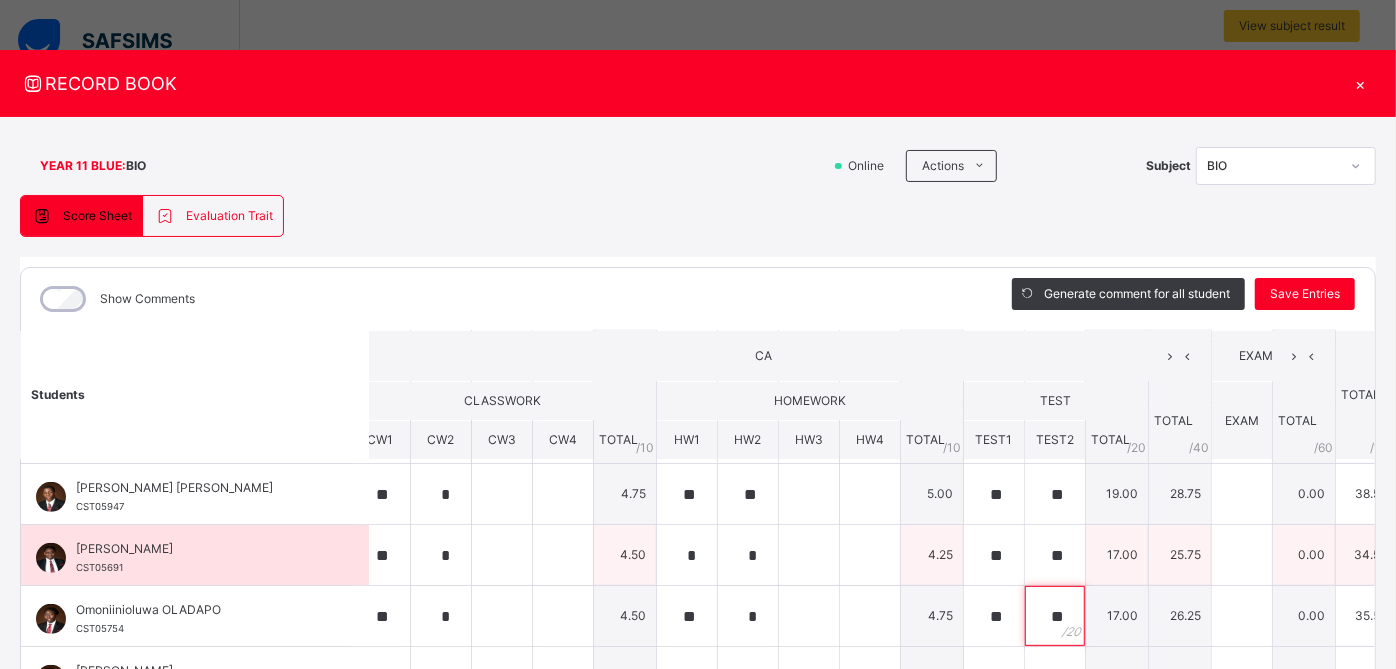 scroll, scrollTop: 496, scrollLeft: 22, axis: both 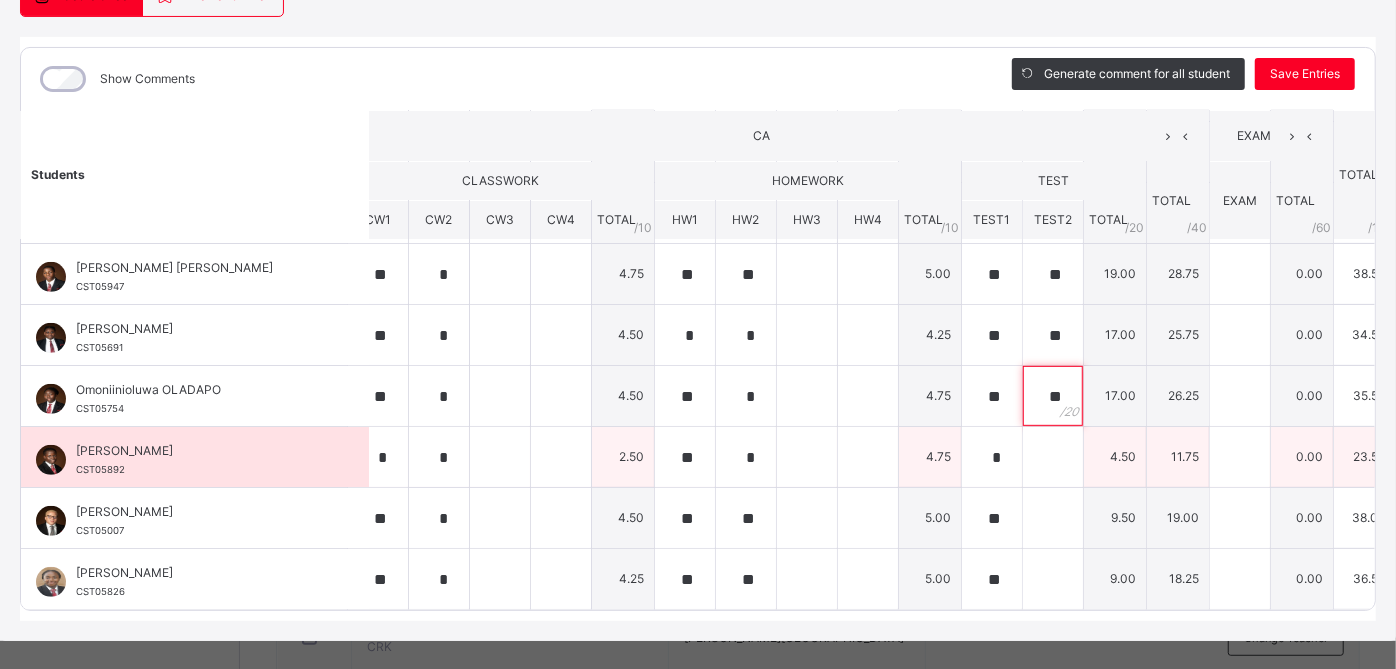 type on "**" 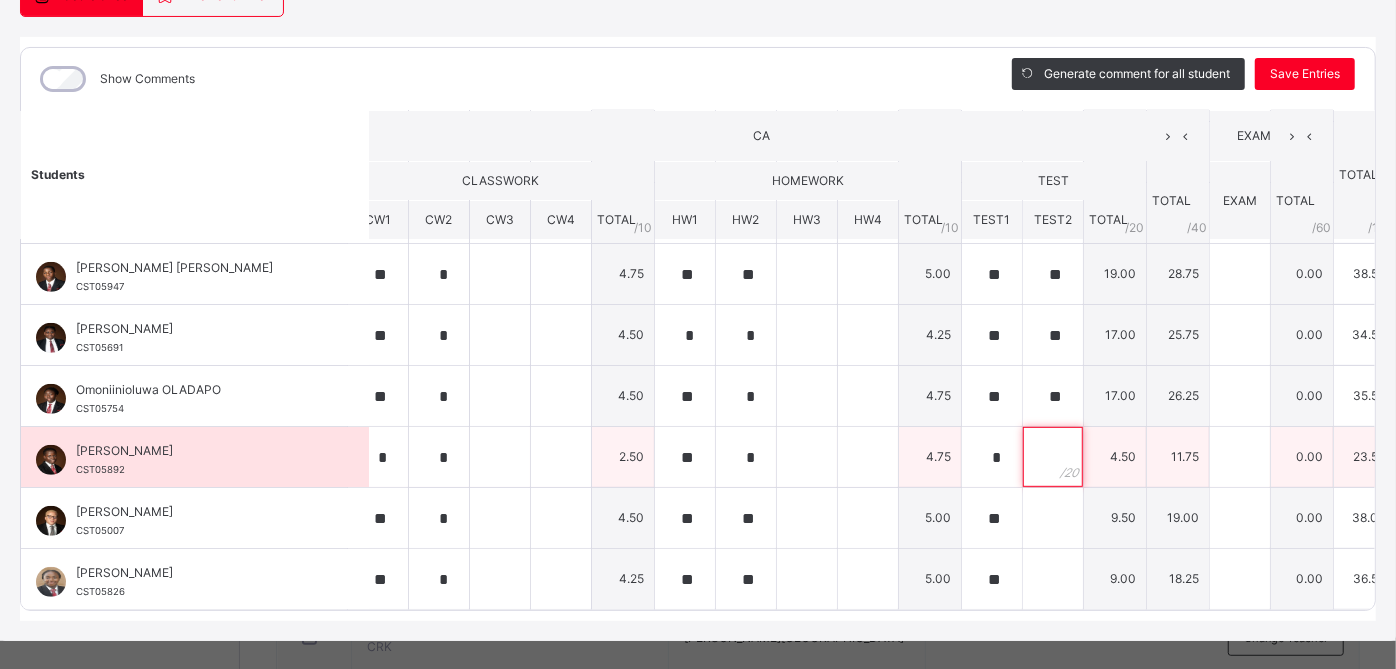 click at bounding box center (1053, 457) 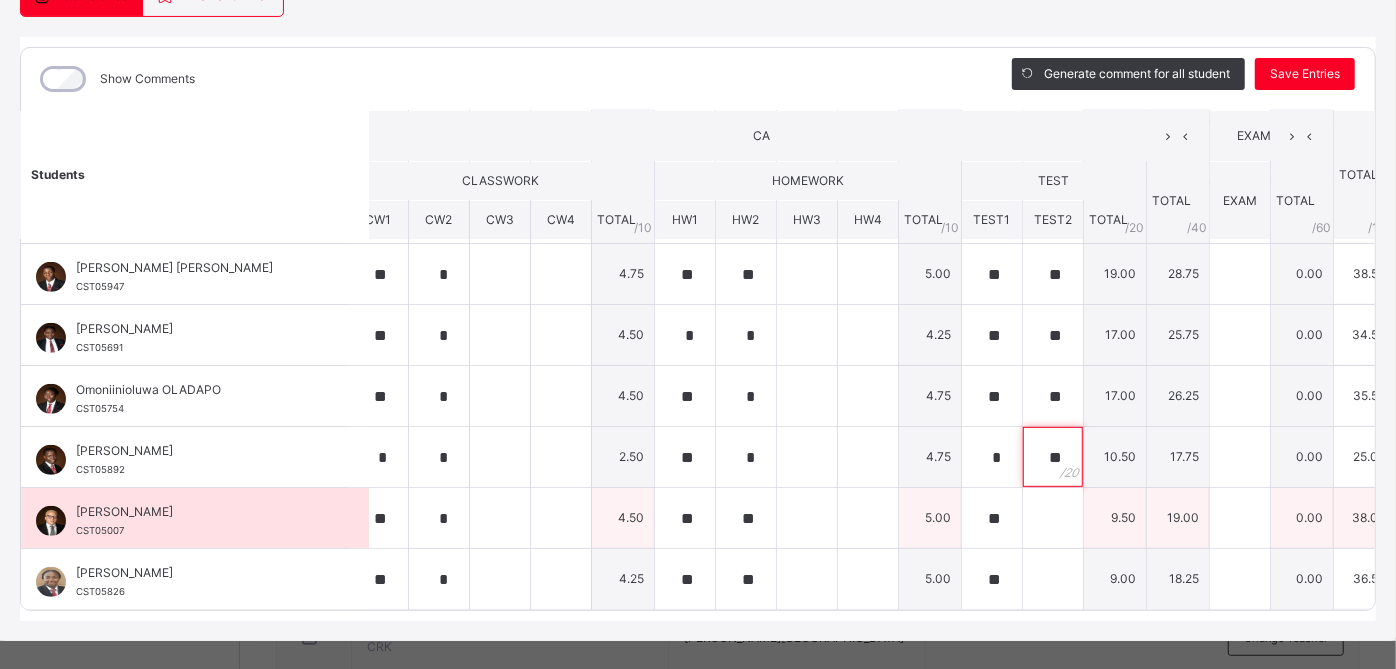 type on "**" 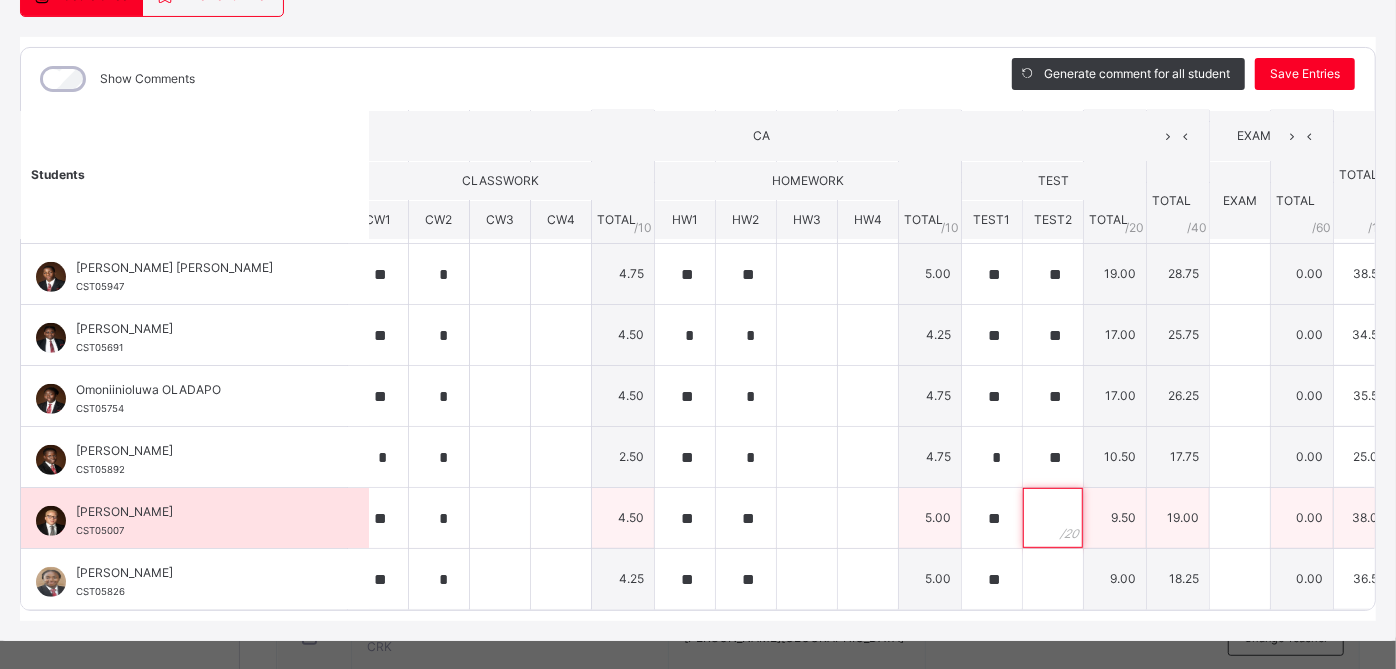 click at bounding box center [1053, 518] 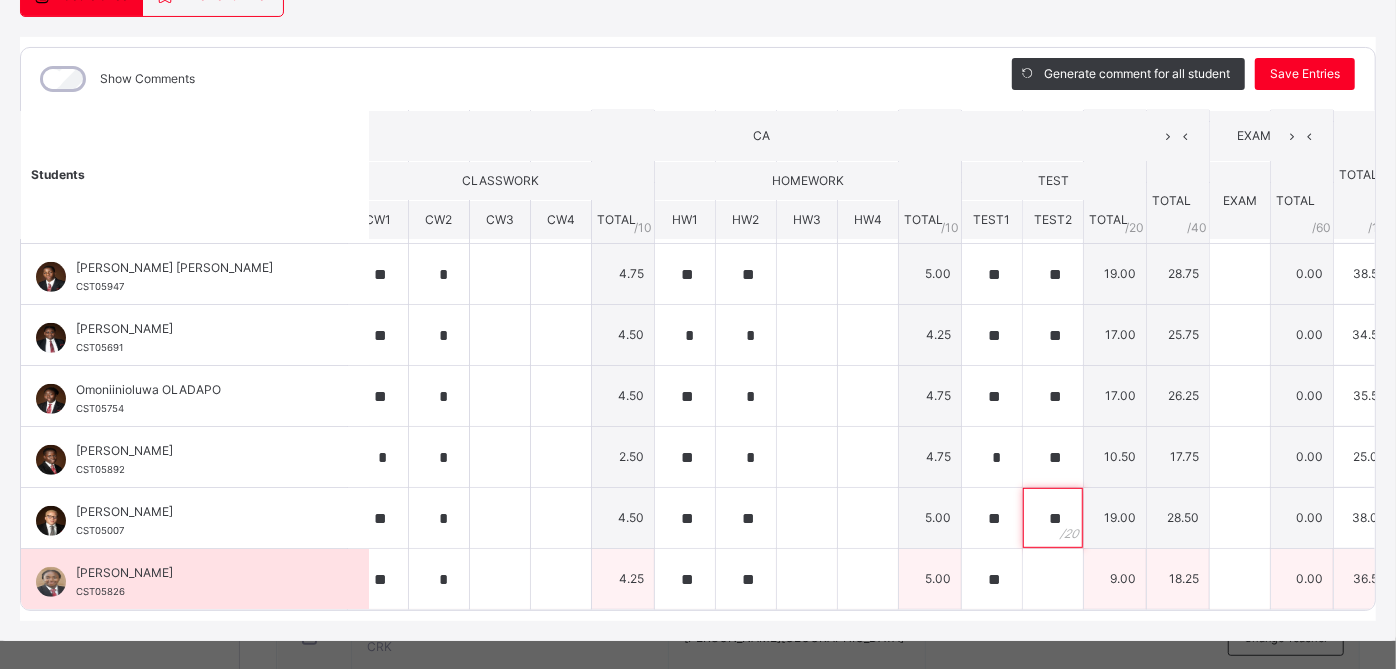 type on "**" 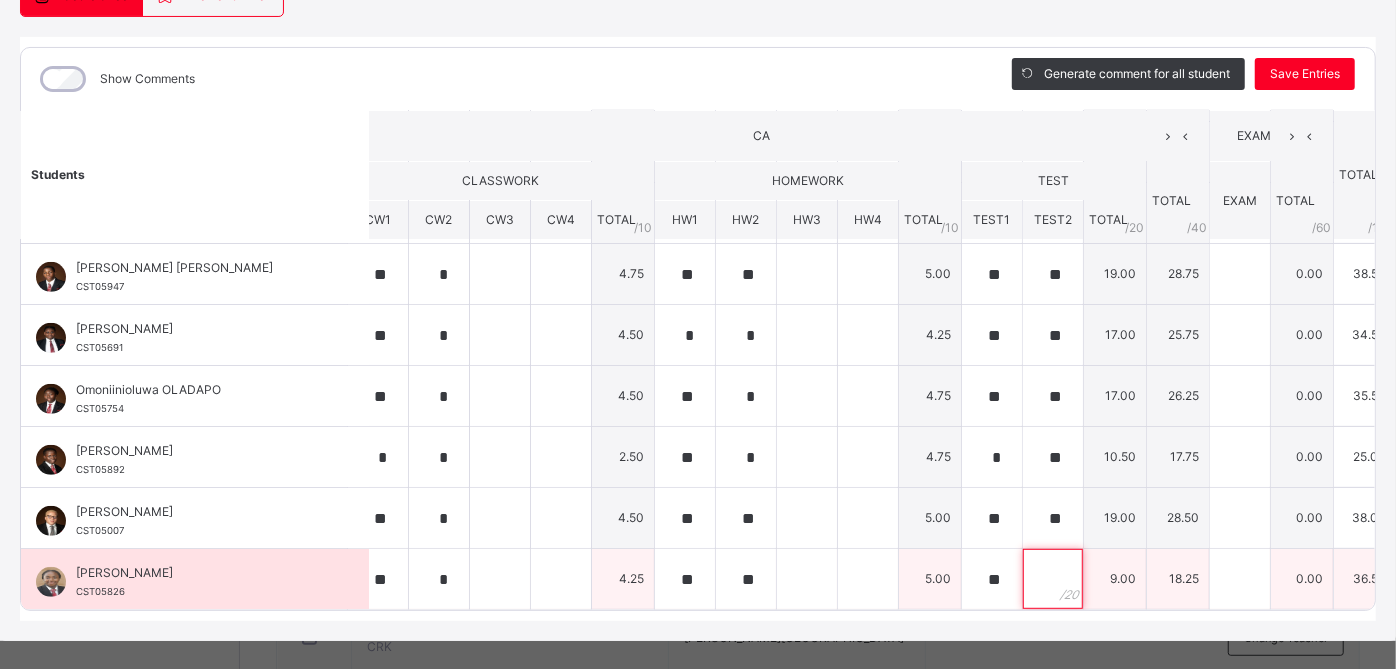 click at bounding box center (1053, 579) 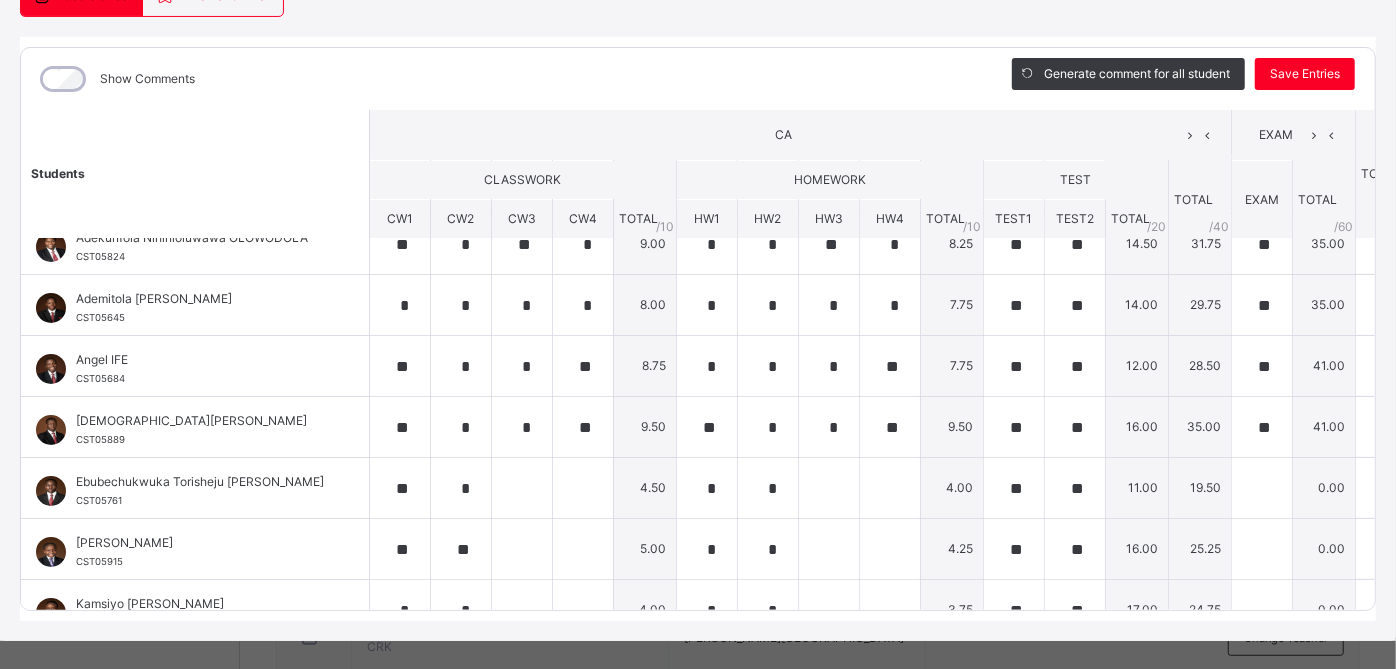 scroll, scrollTop: 86, scrollLeft: 0, axis: vertical 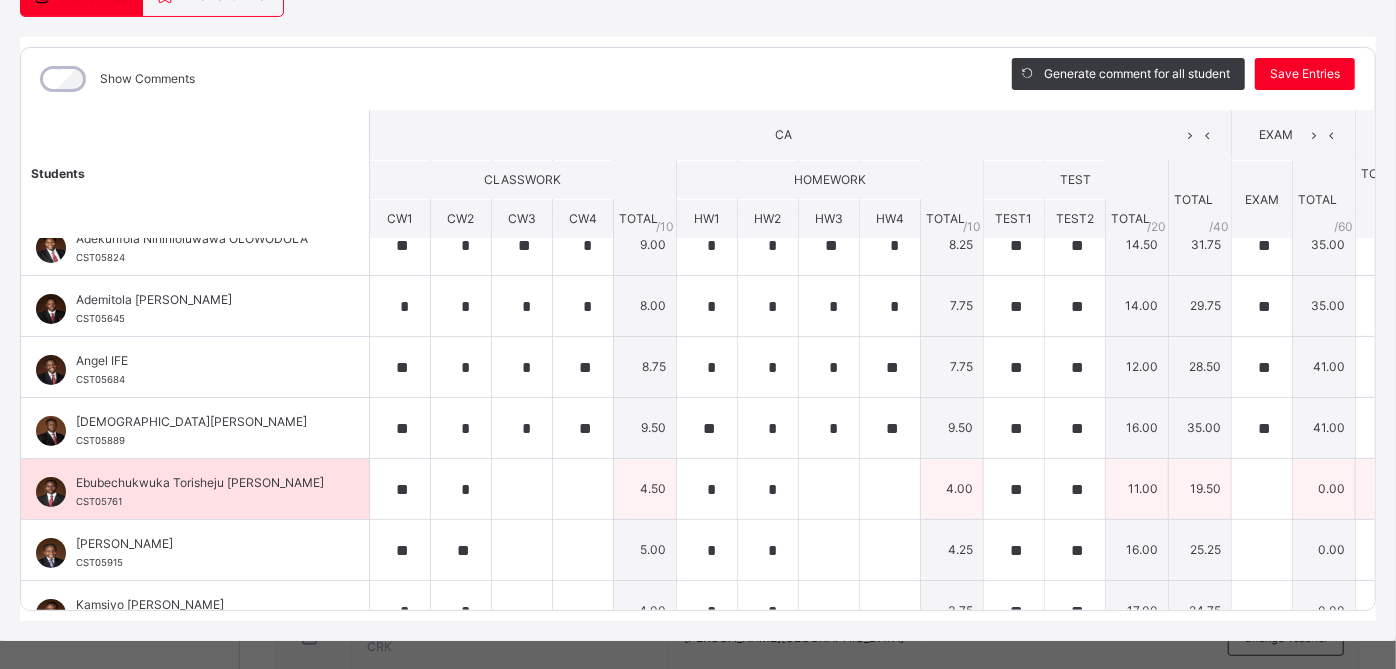 type on "**" 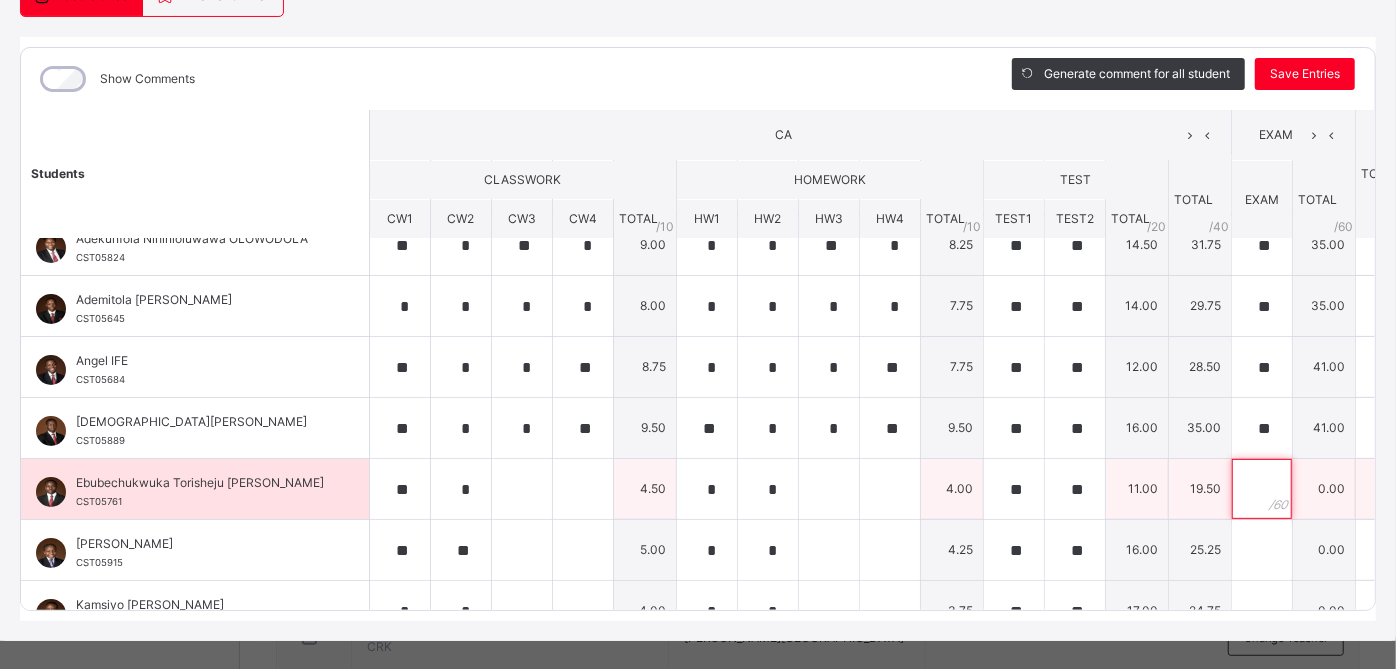 click at bounding box center (1262, 489) 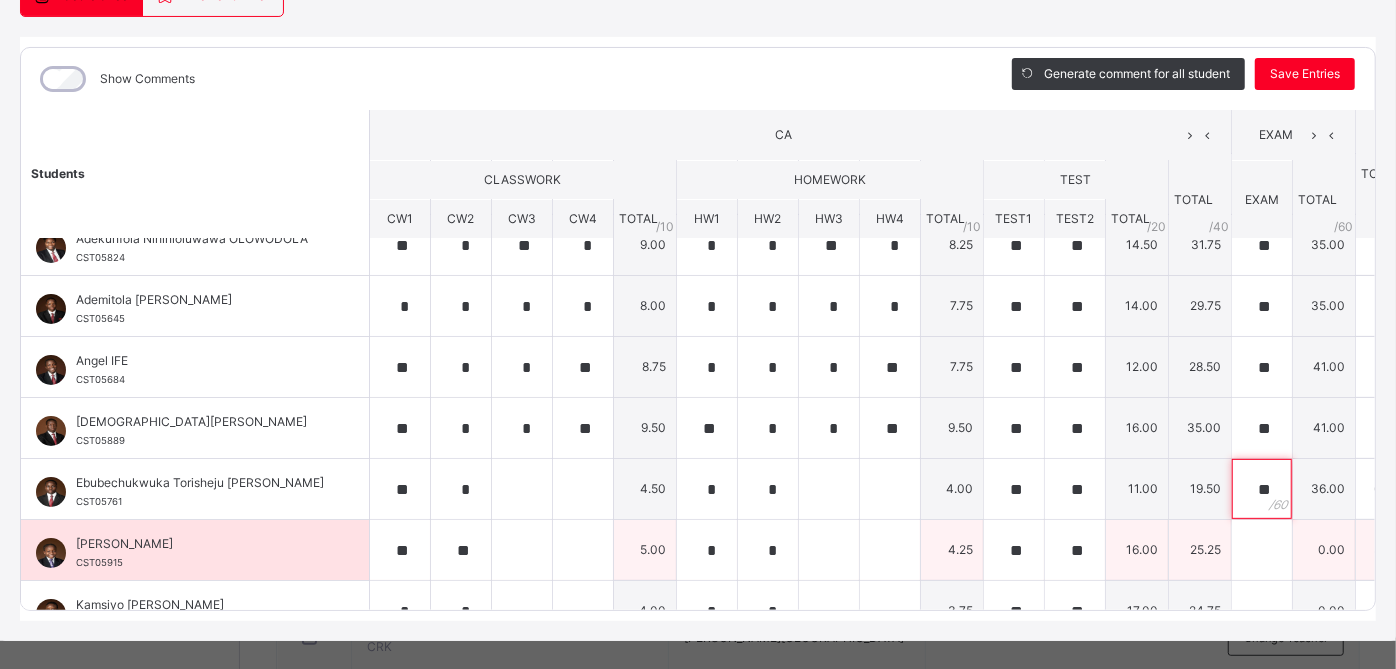 type on "**" 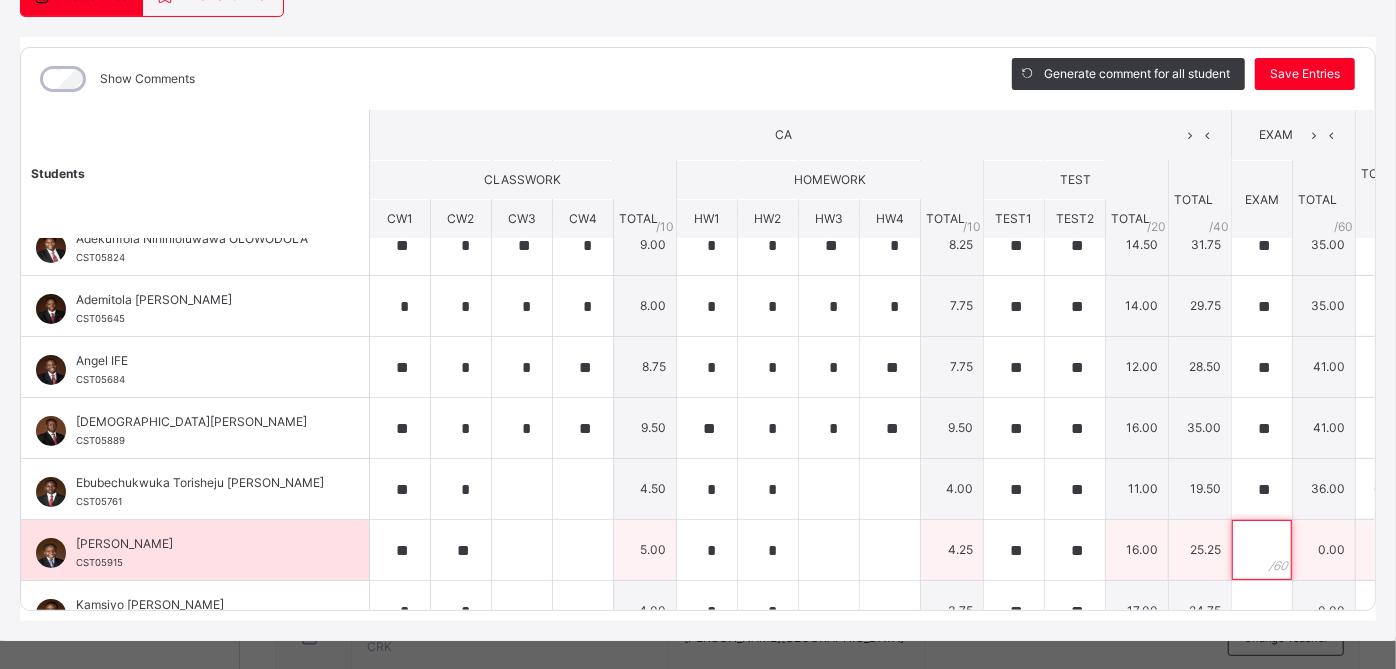 click at bounding box center (1262, 550) 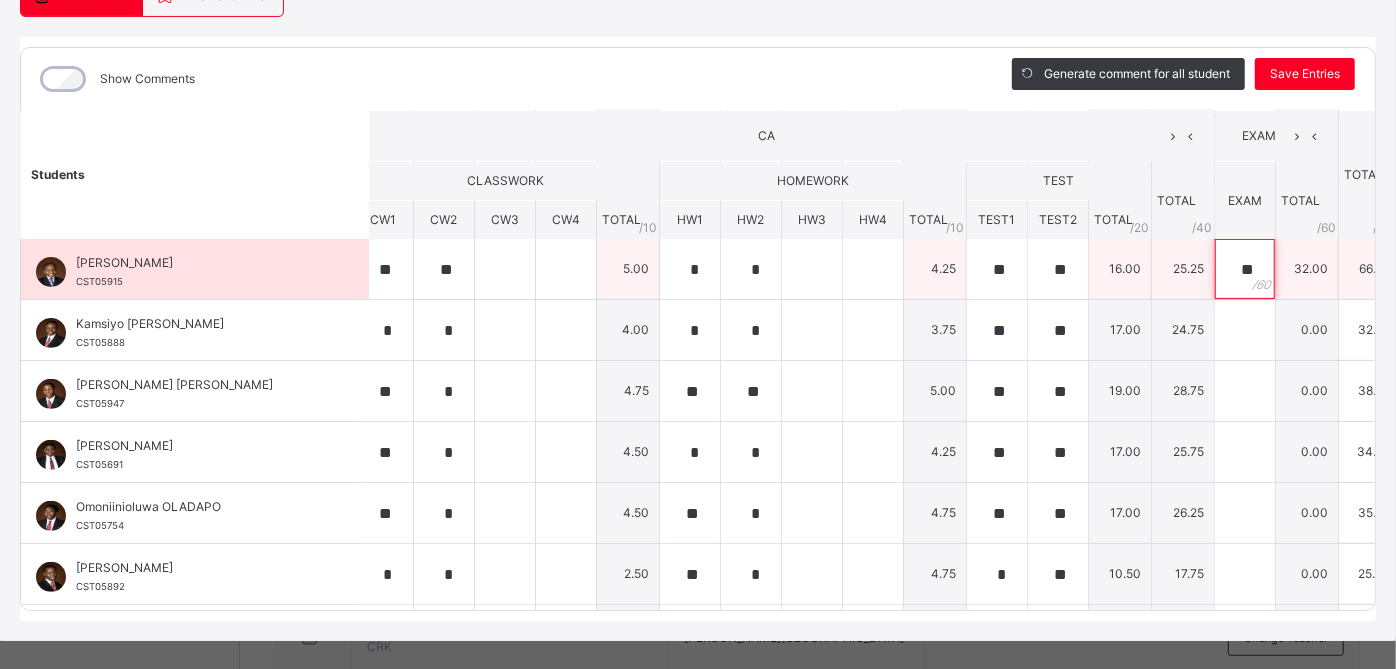 scroll, scrollTop: 371, scrollLeft: 19, axis: both 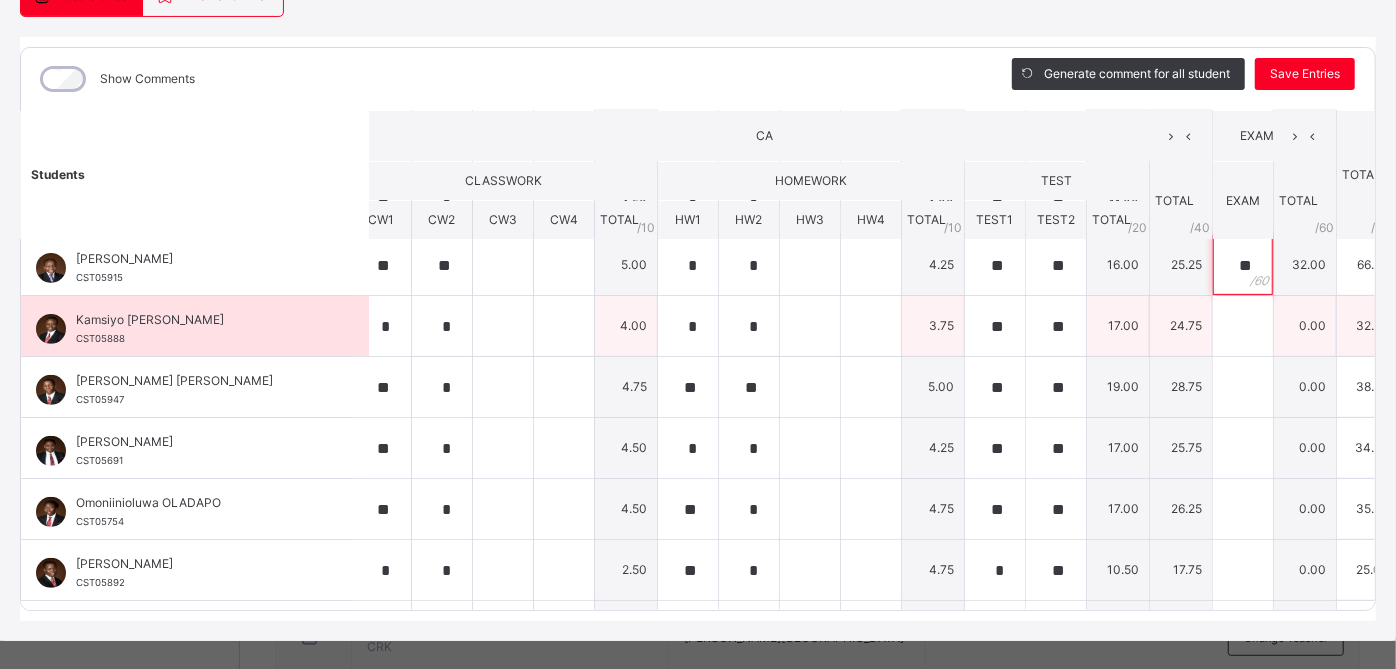 type on "**" 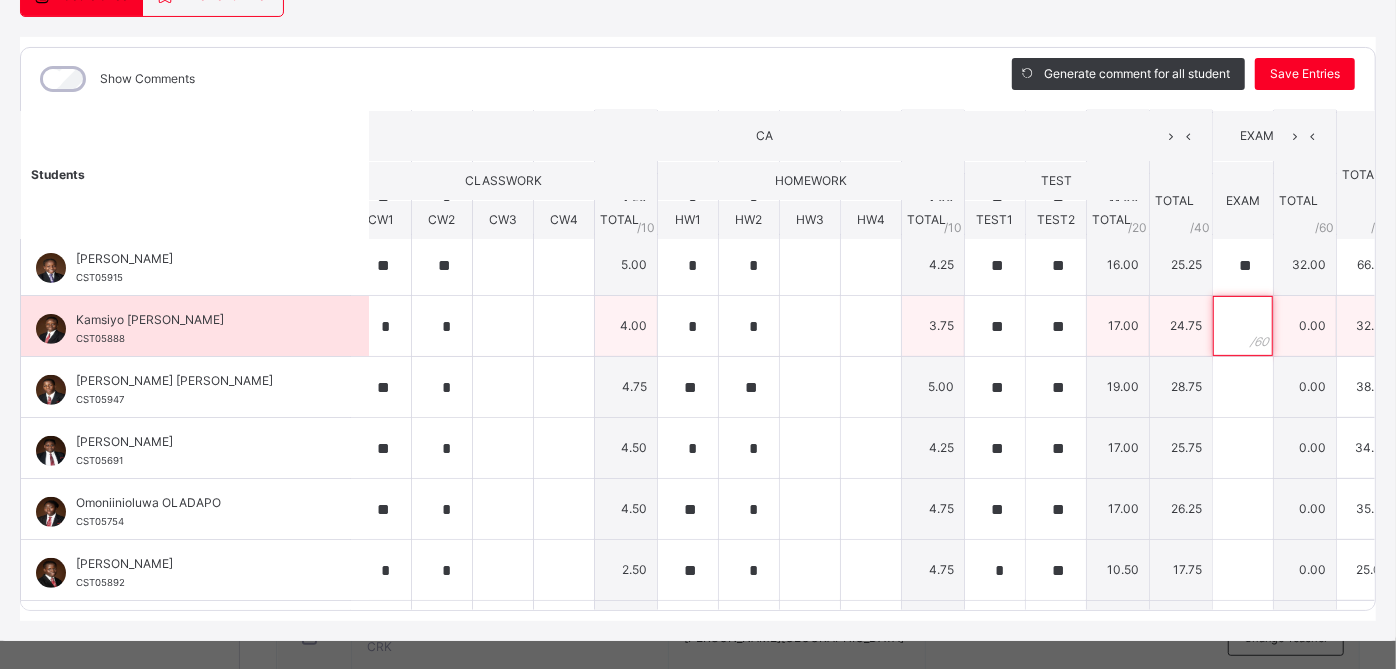 click at bounding box center (1243, 326) 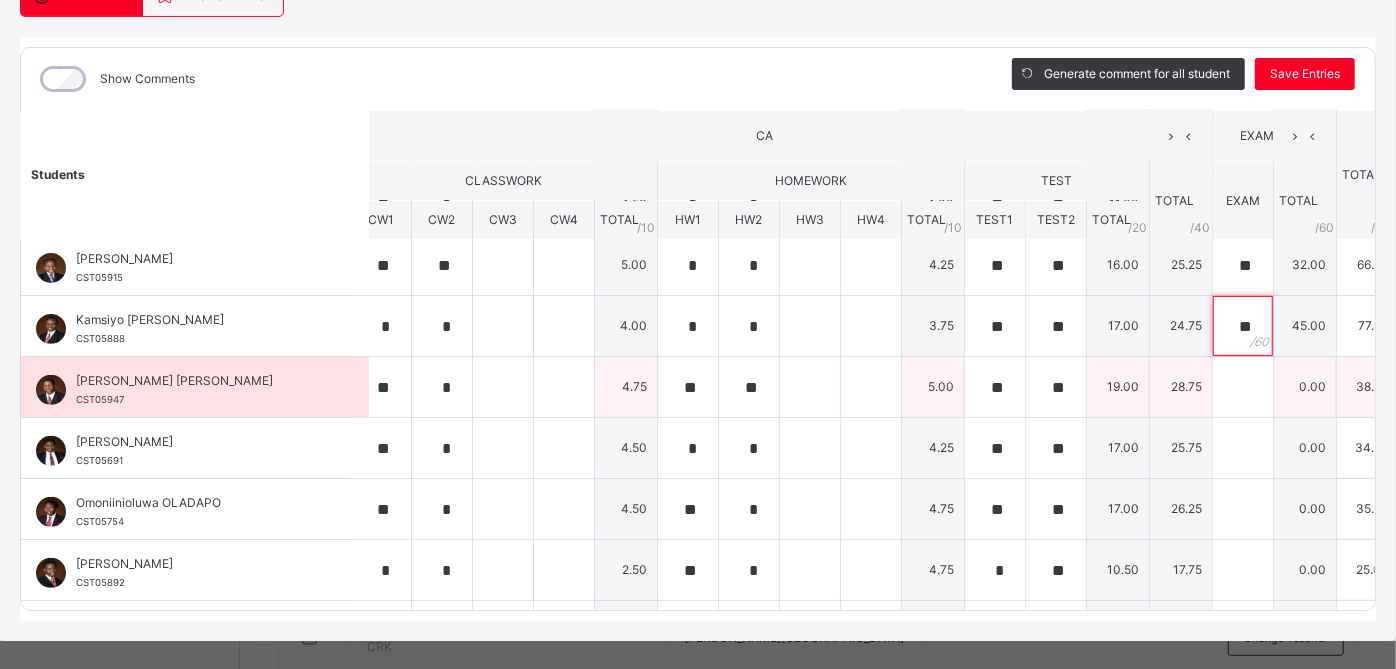 type on "**" 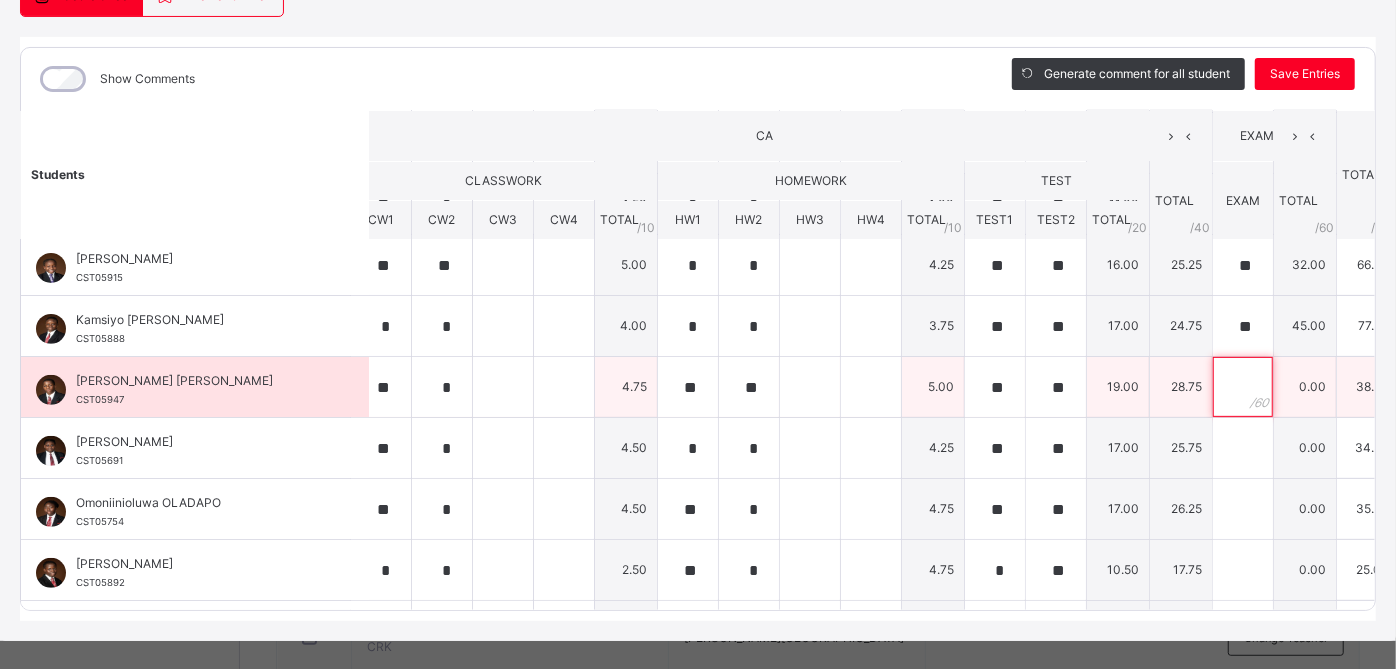 click at bounding box center (1243, 387) 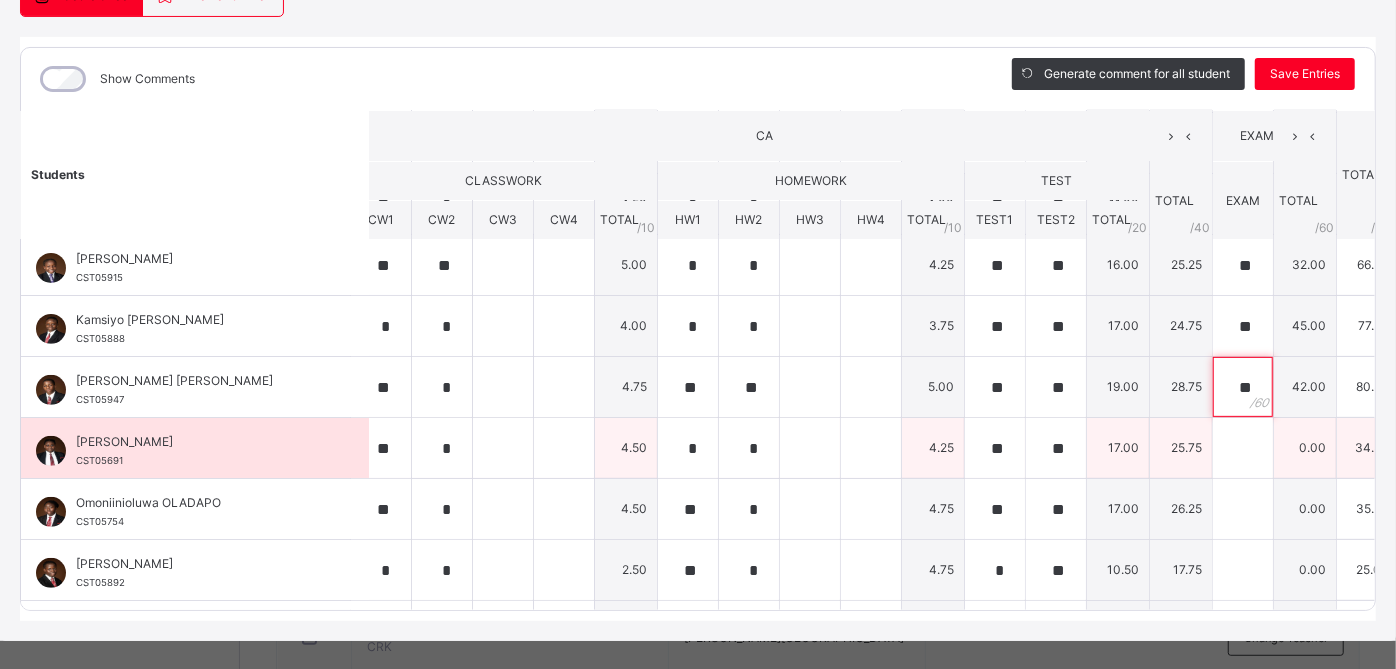 type on "**" 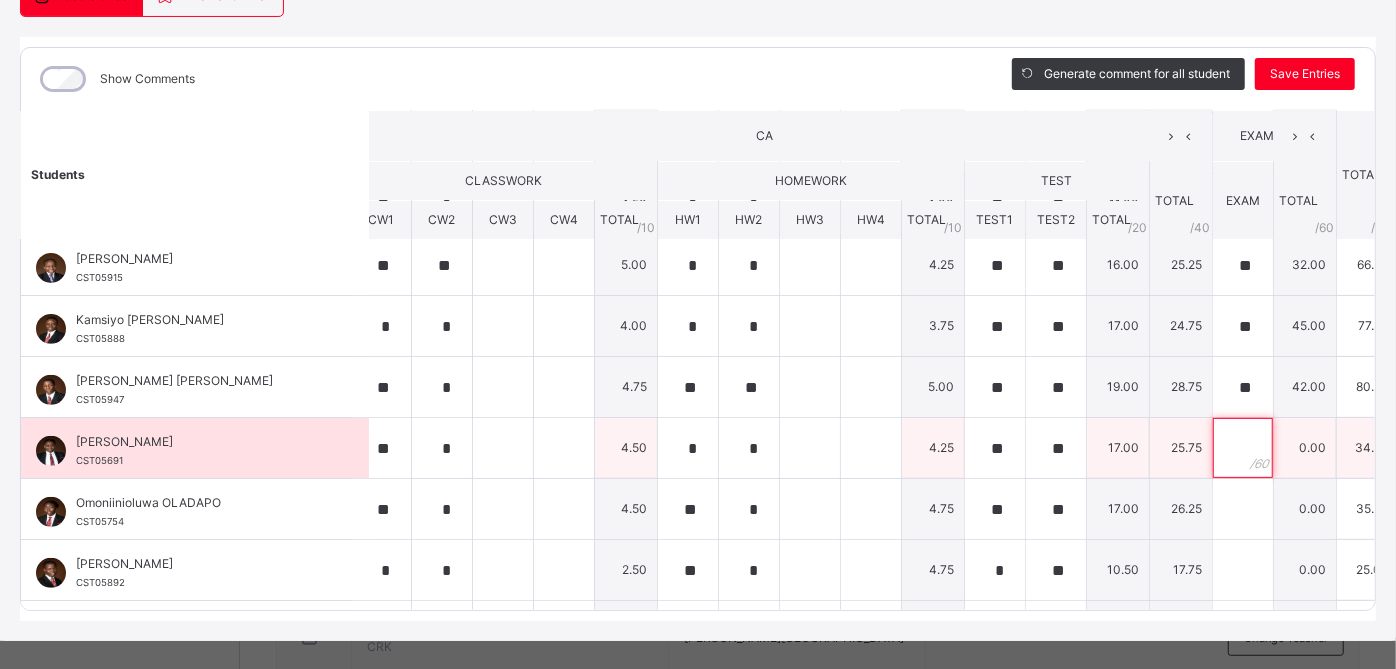 click at bounding box center [1243, 448] 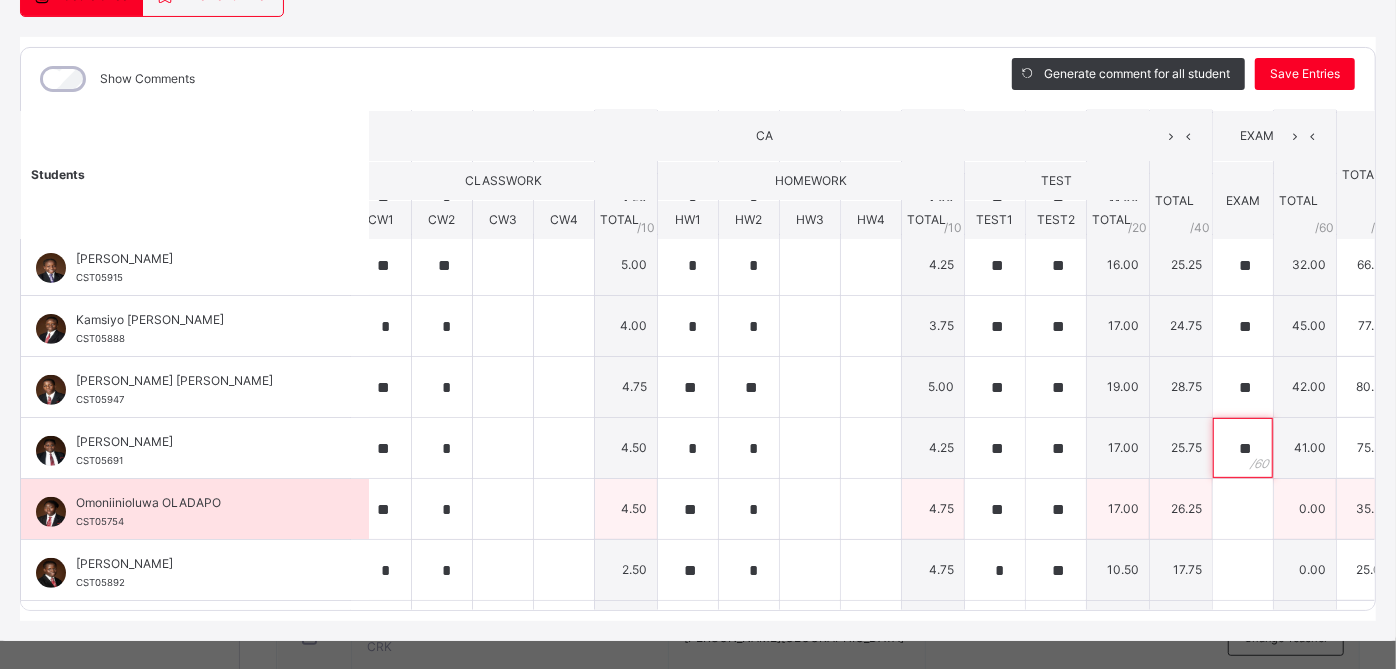 type on "**" 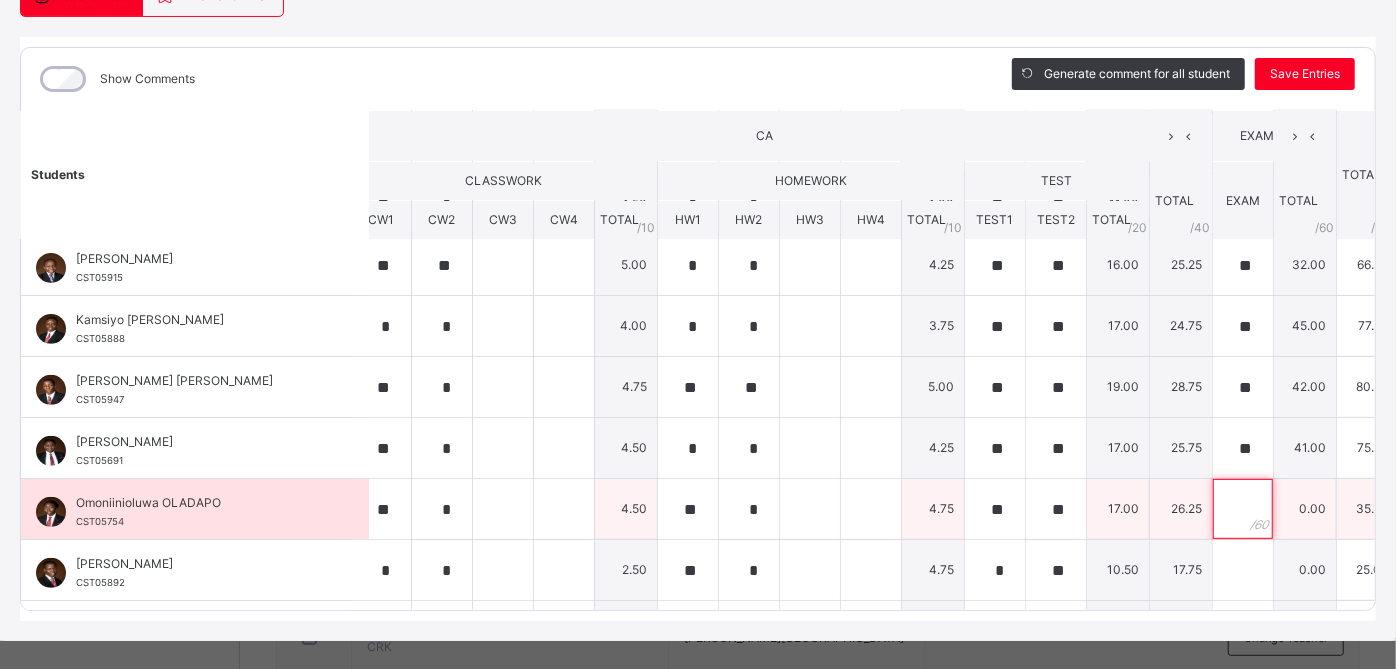 click at bounding box center (1243, 509) 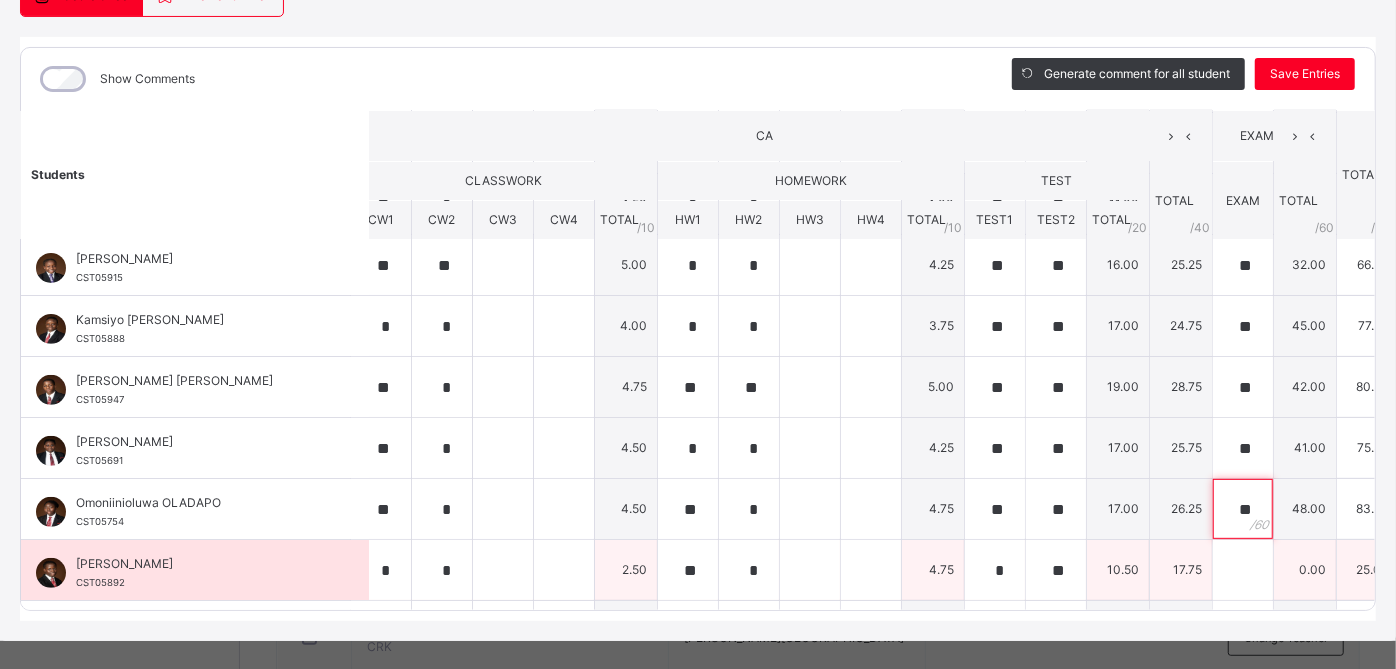 type on "**" 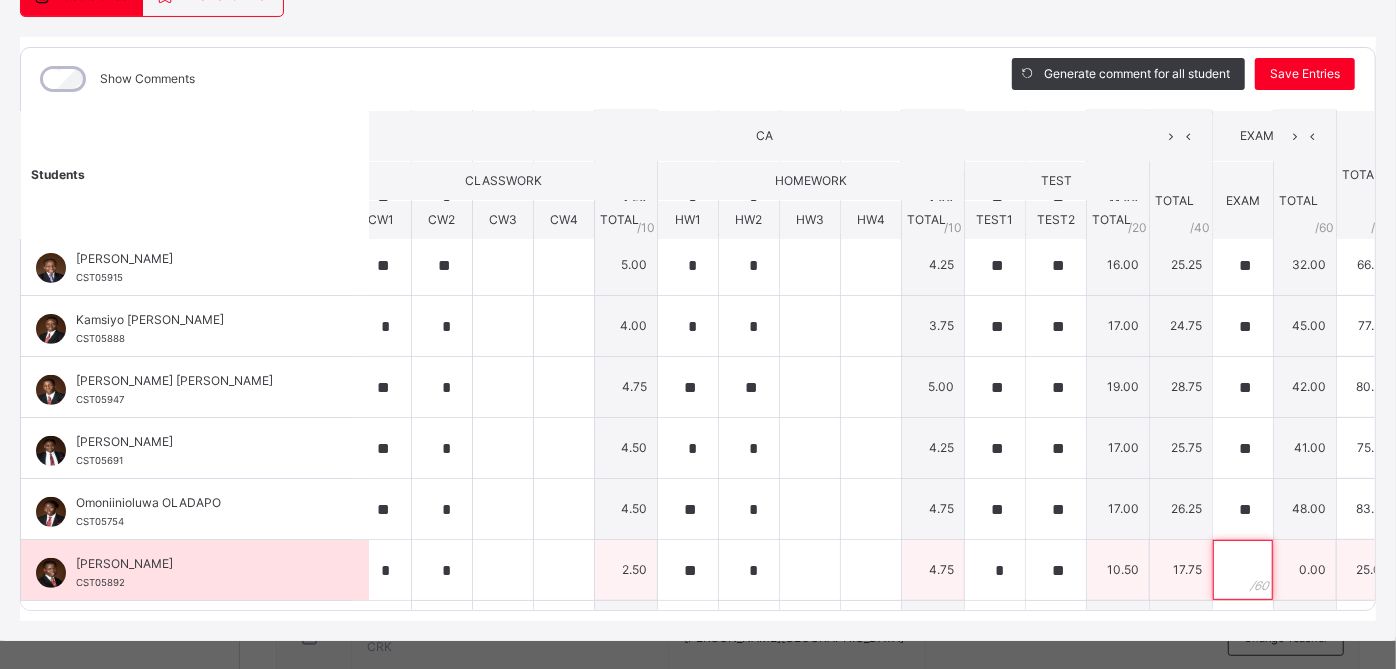 click at bounding box center [1243, 570] 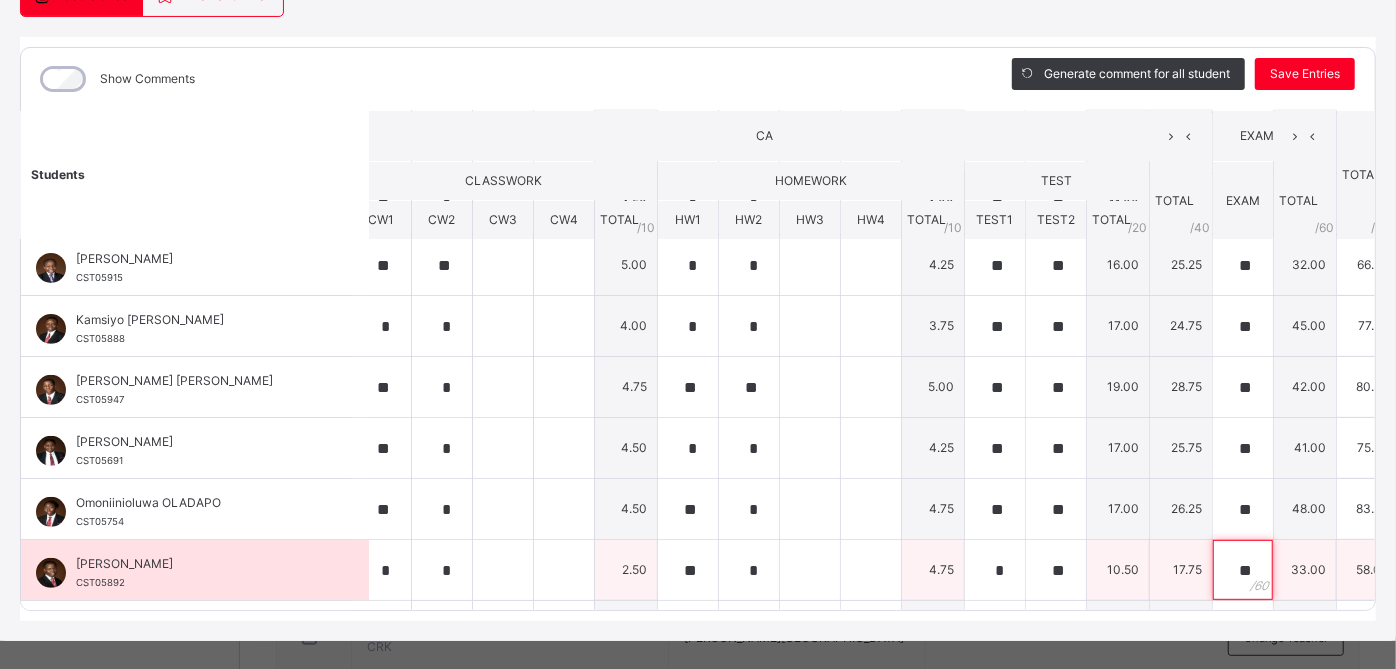 scroll, scrollTop: 496, scrollLeft: 19, axis: both 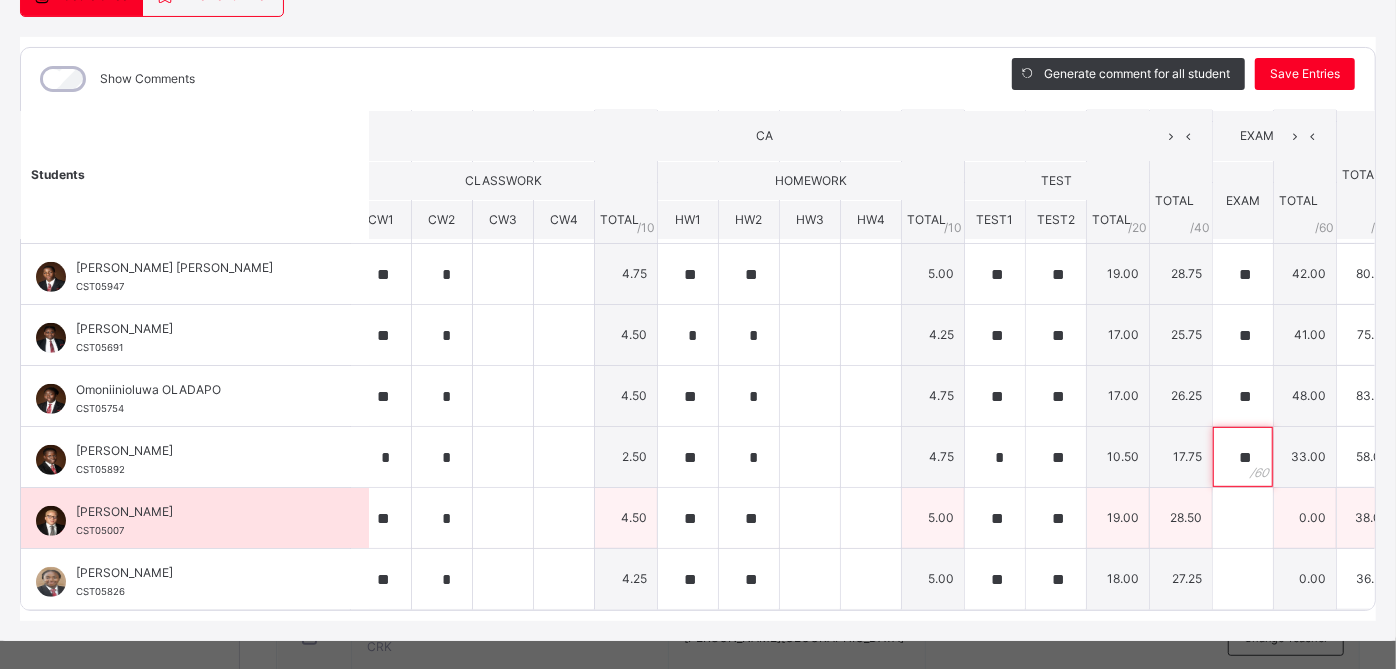 type on "**" 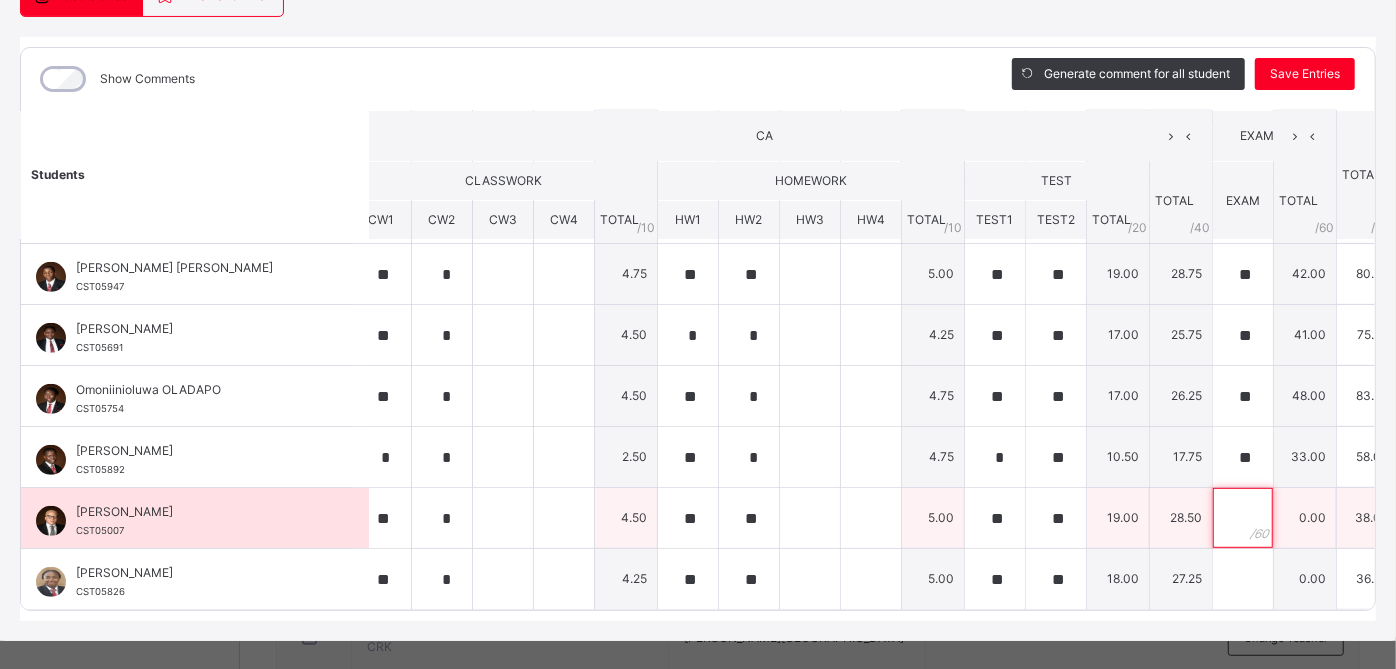 click at bounding box center (1243, 518) 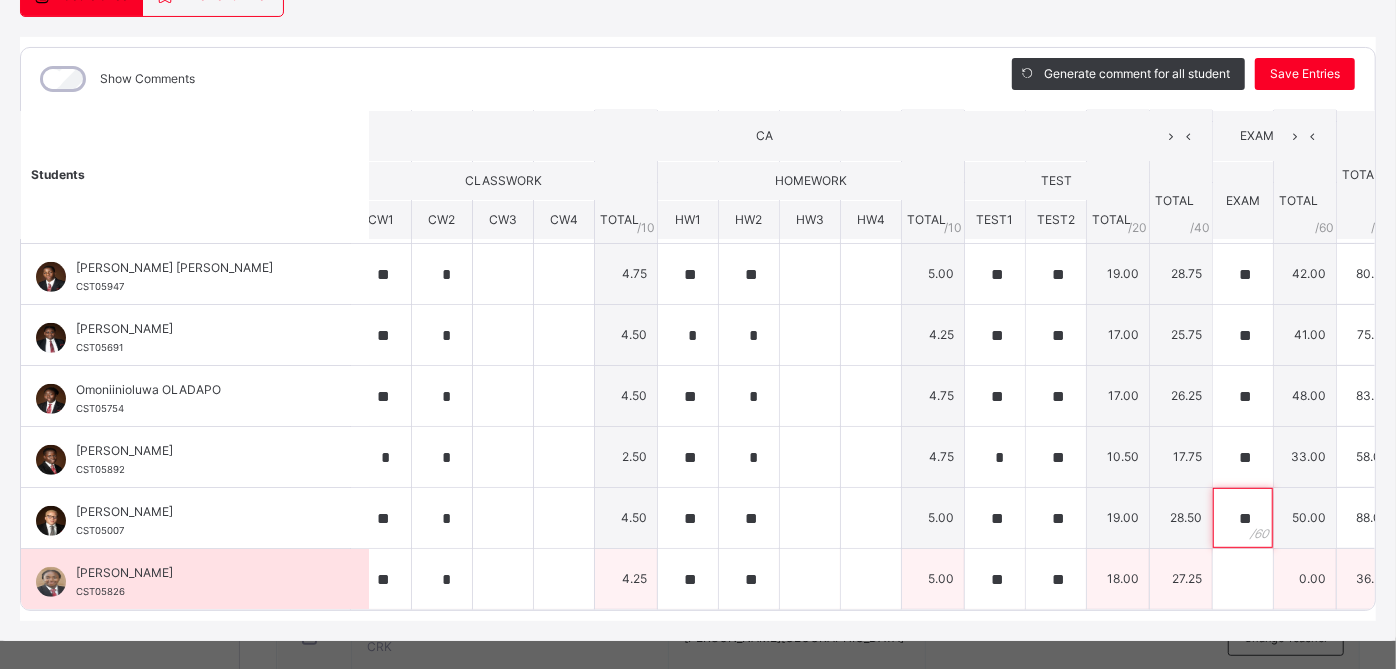 type on "**" 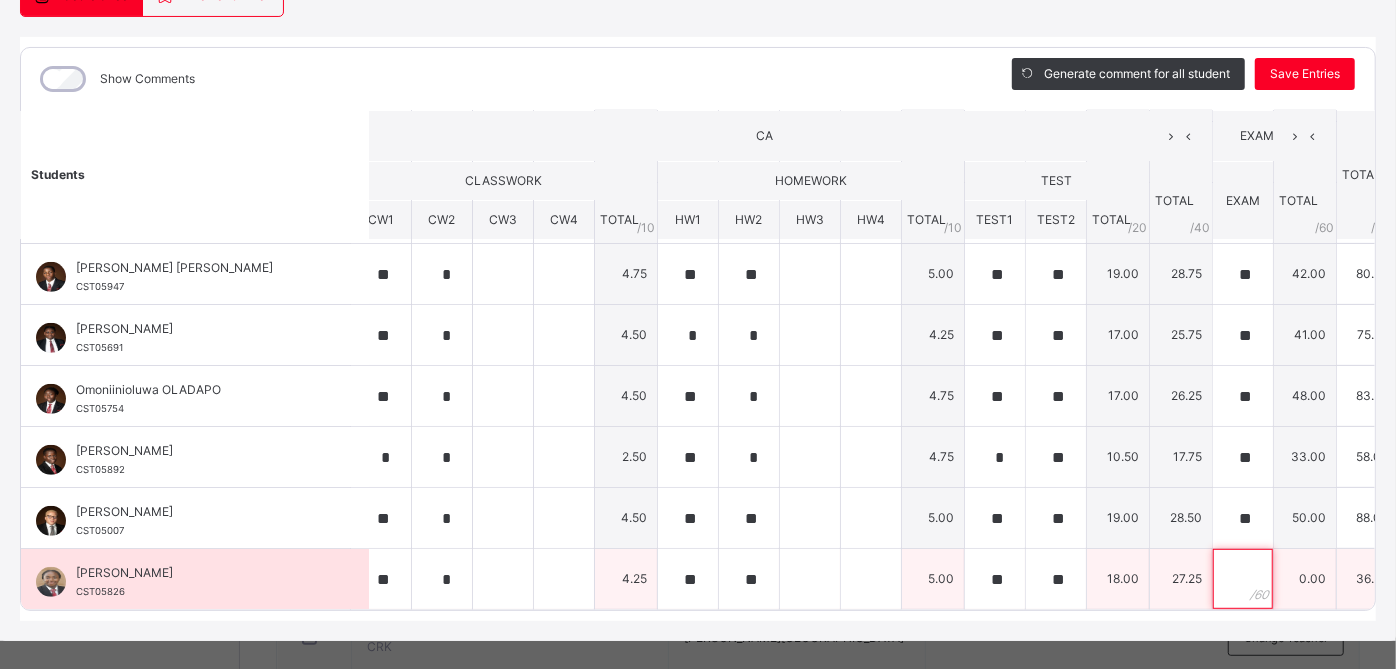 click at bounding box center (1243, 579) 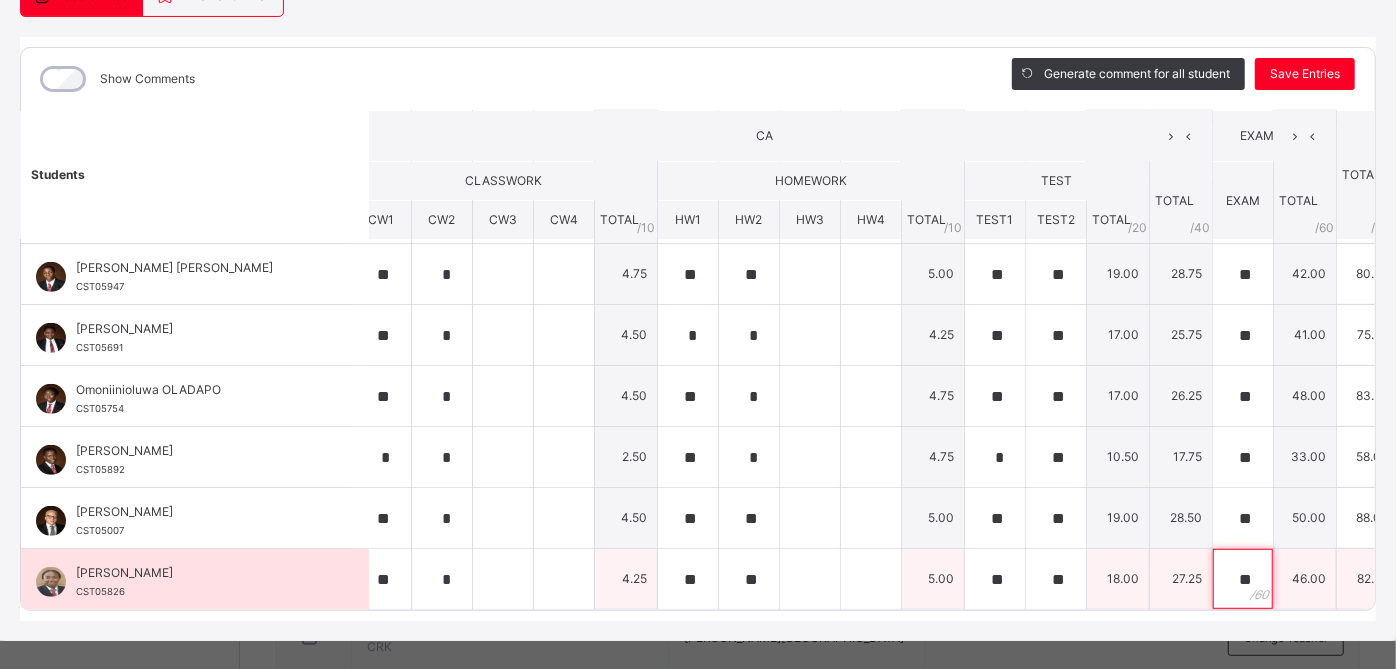 scroll, scrollTop: 257, scrollLeft: 0, axis: vertical 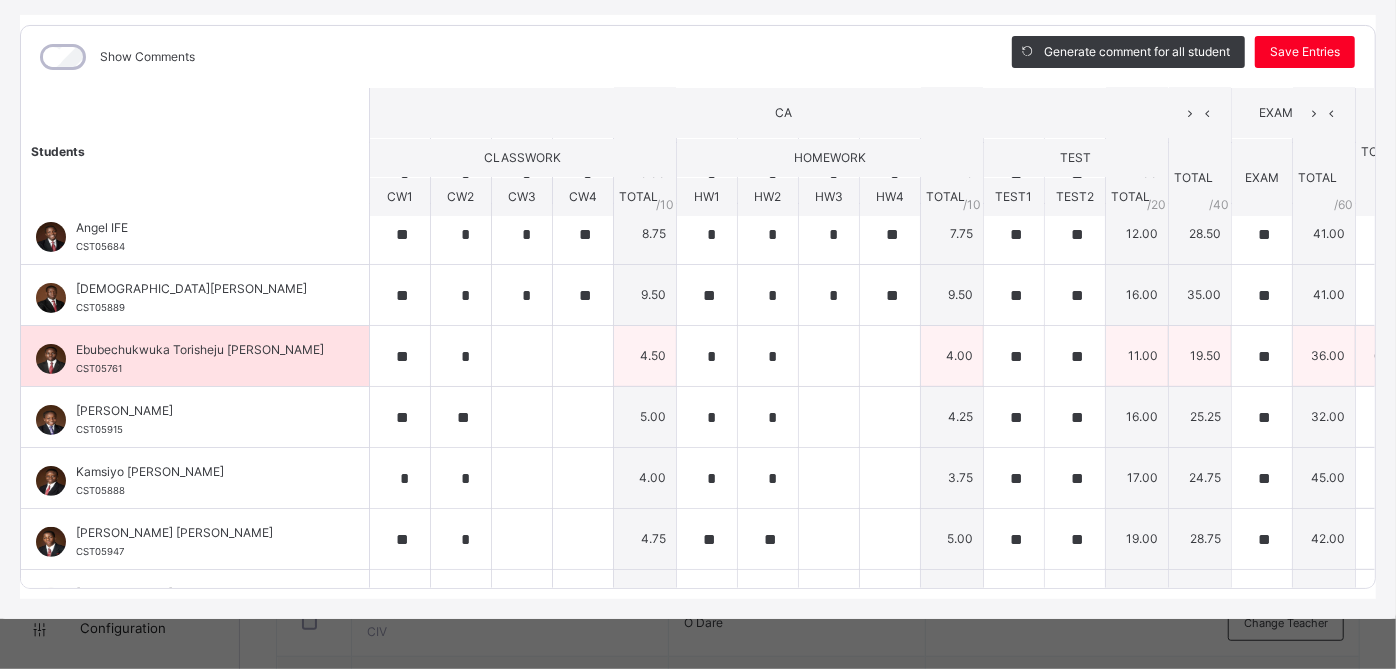 type on "**" 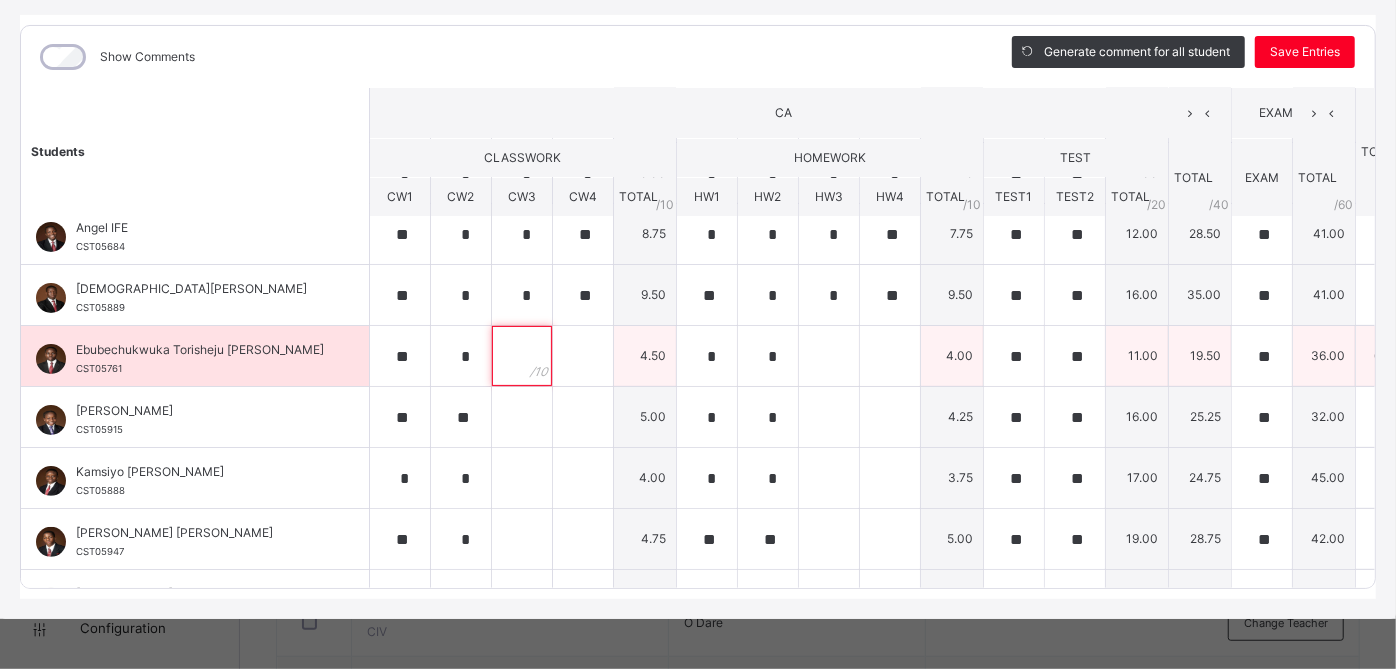 click at bounding box center (522, 356) 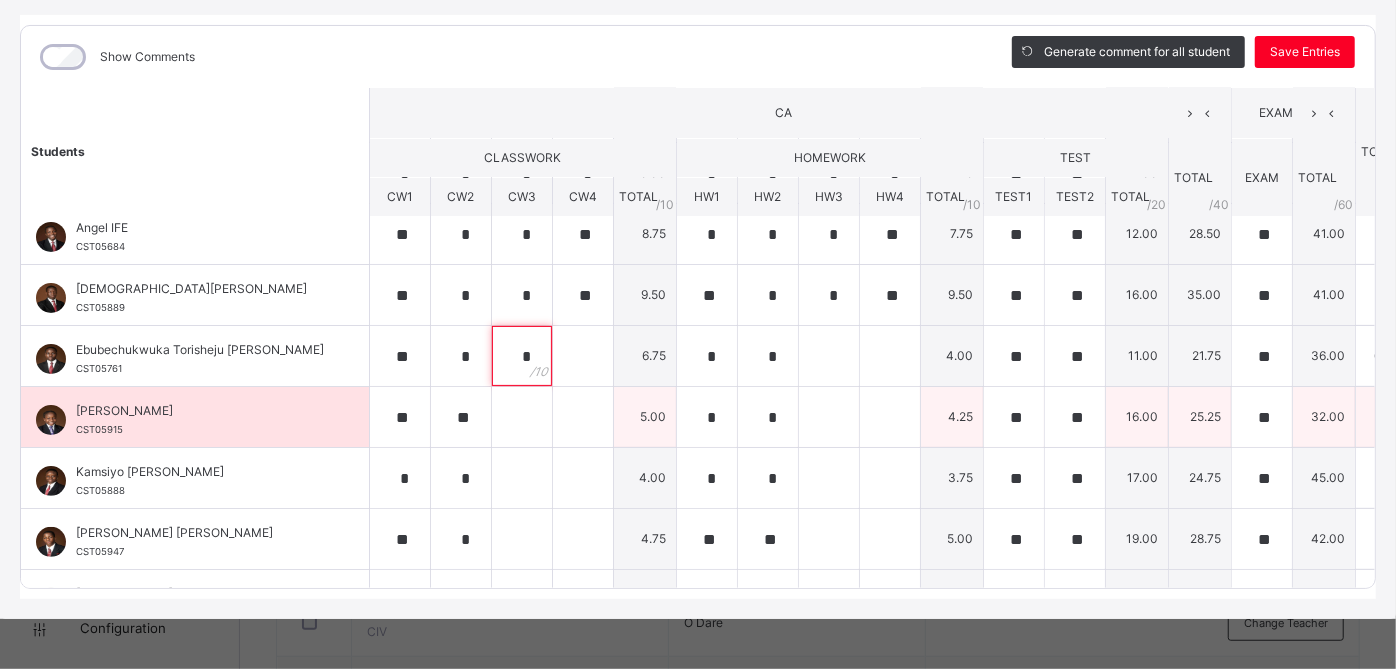 type on "*" 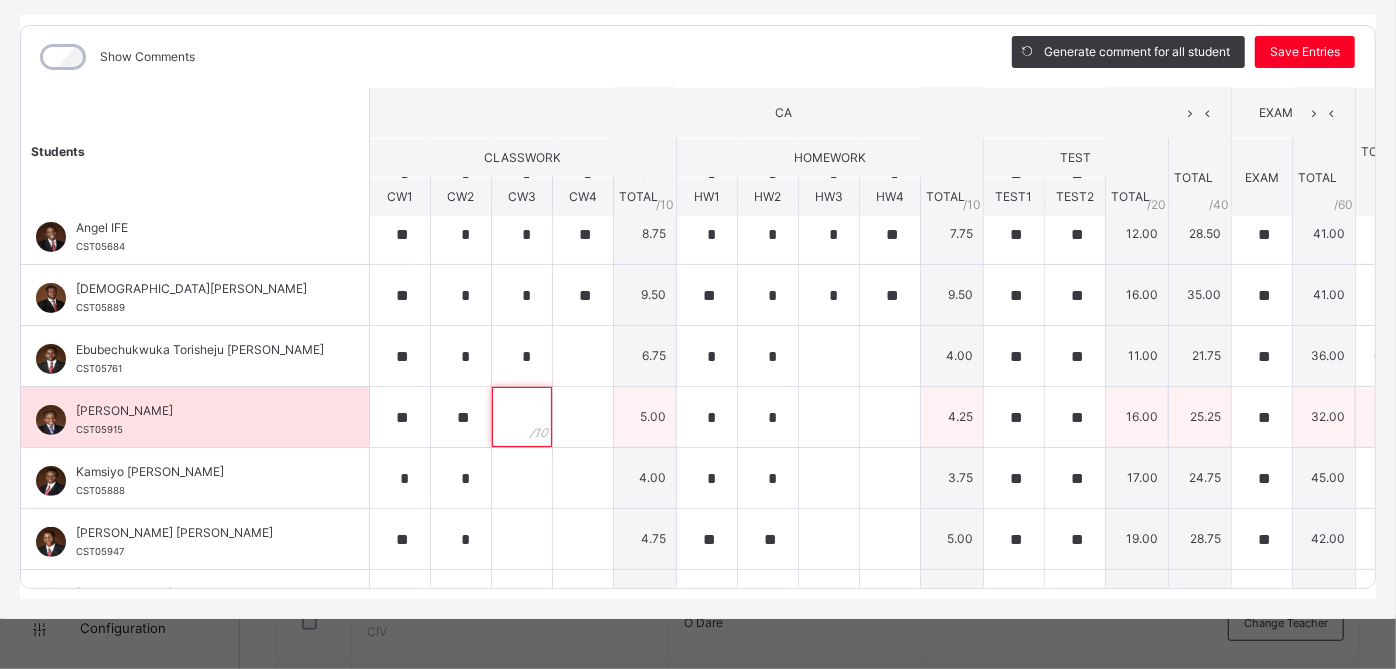 click at bounding box center (522, 417) 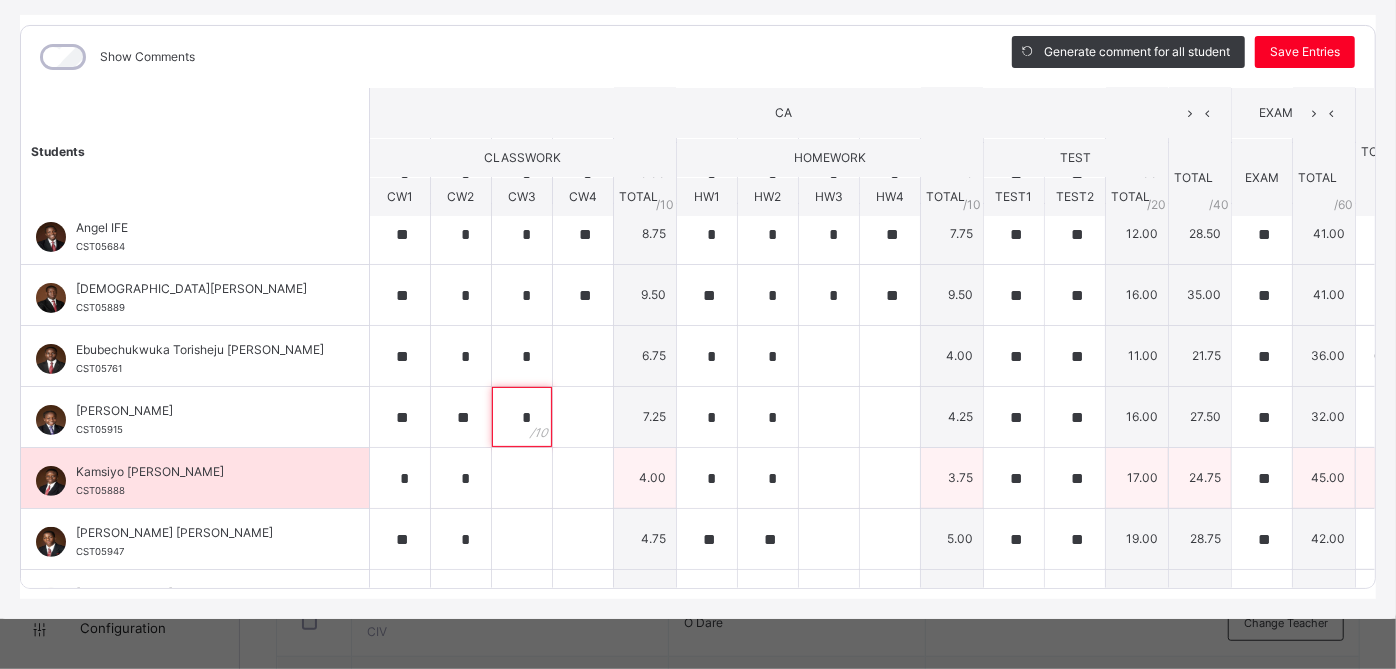 type on "*" 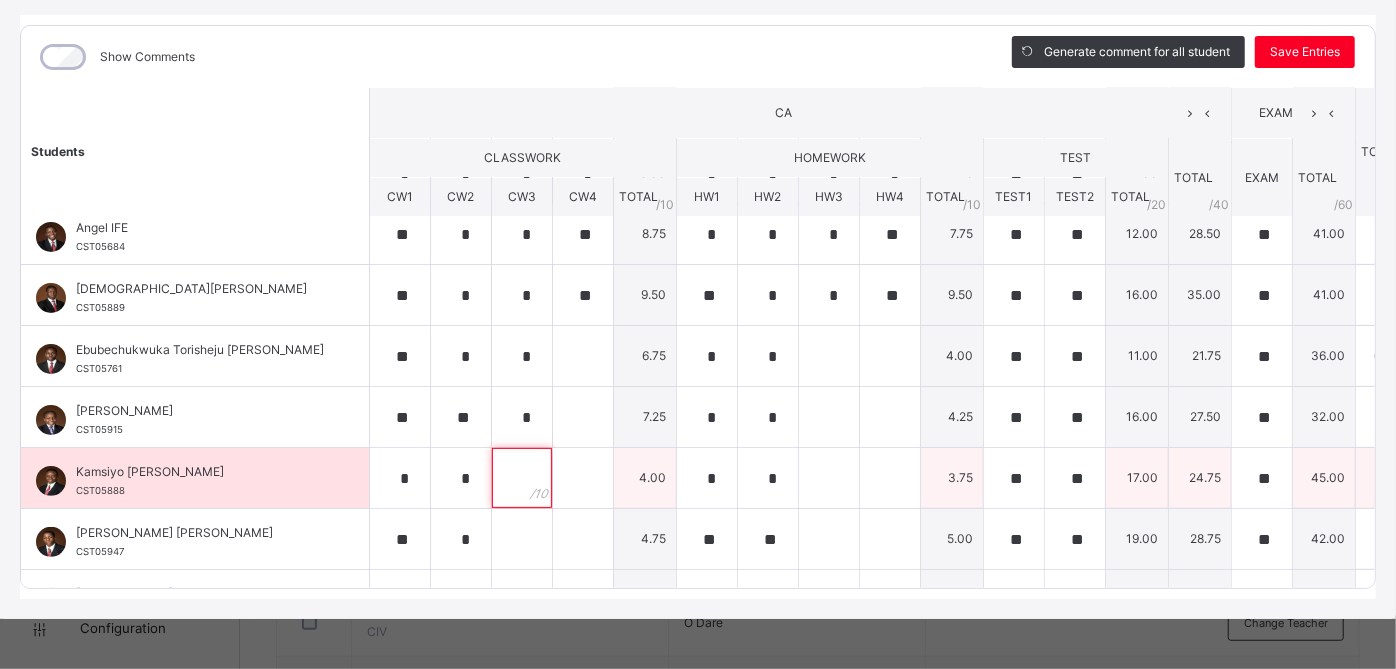 click at bounding box center [522, 478] 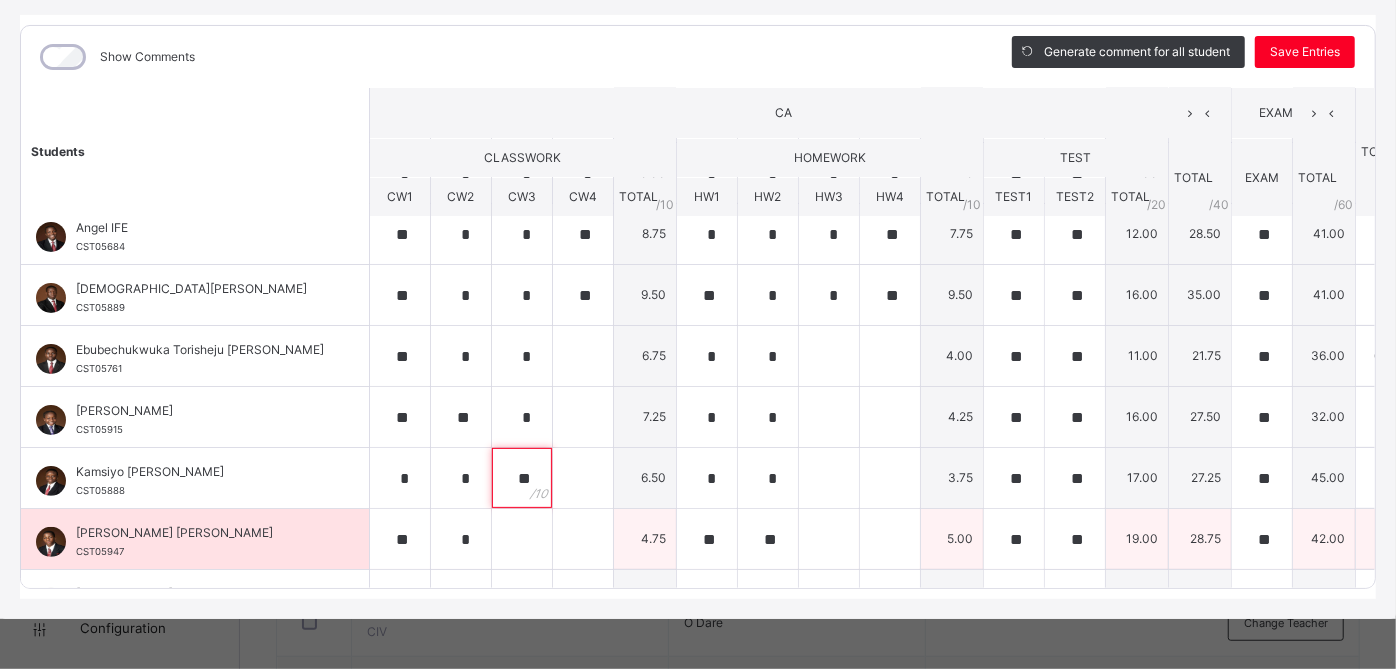 type on "**" 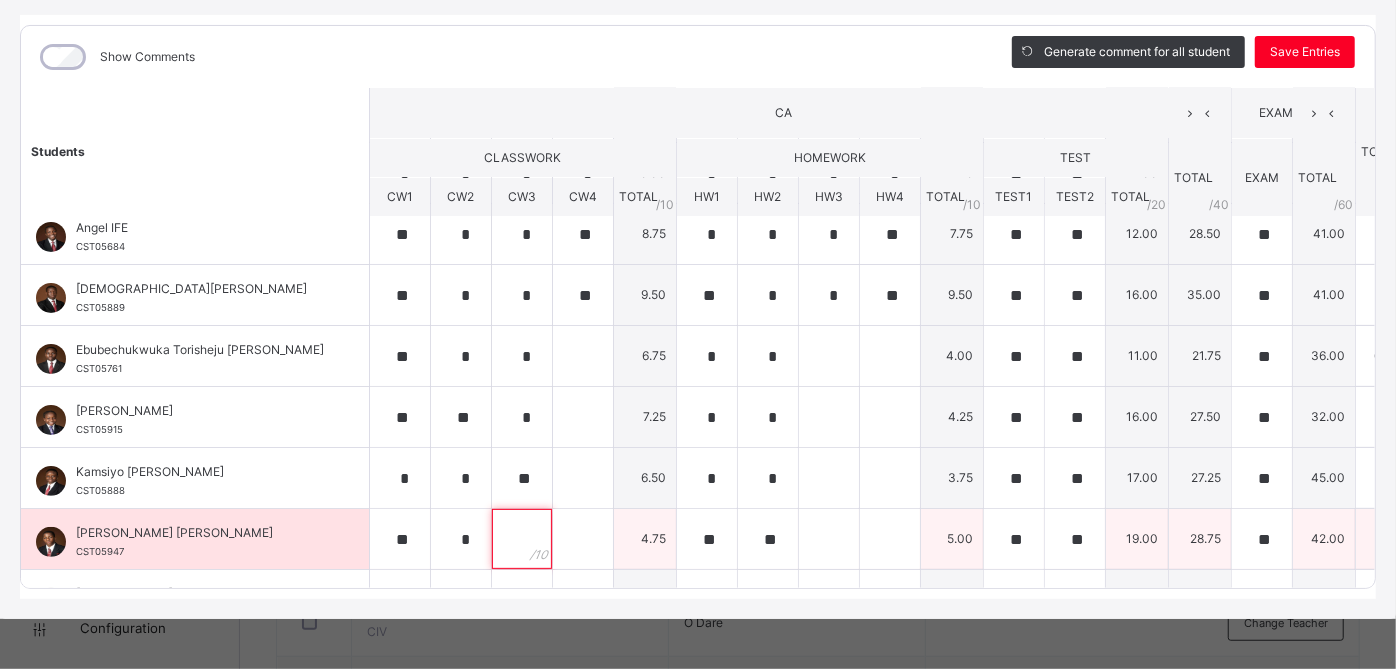 click at bounding box center [522, 539] 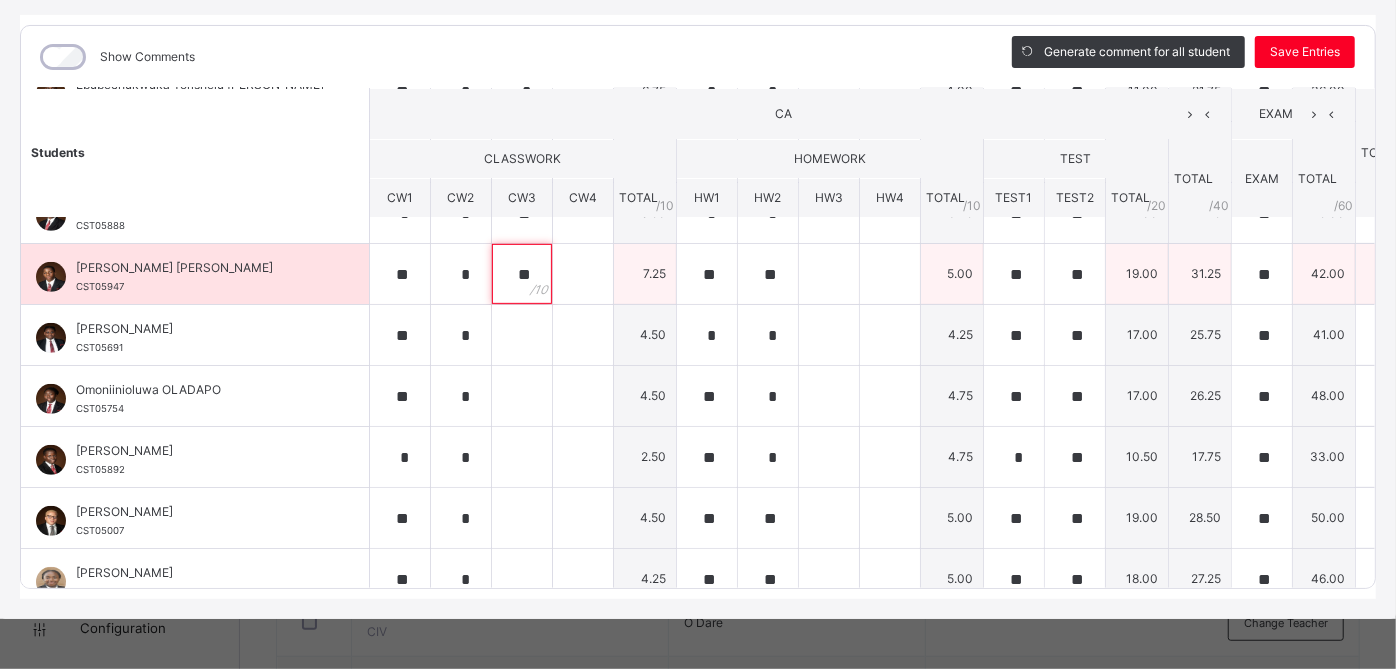 scroll, scrollTop: 466, scrollLeft: 0, axis: vertical 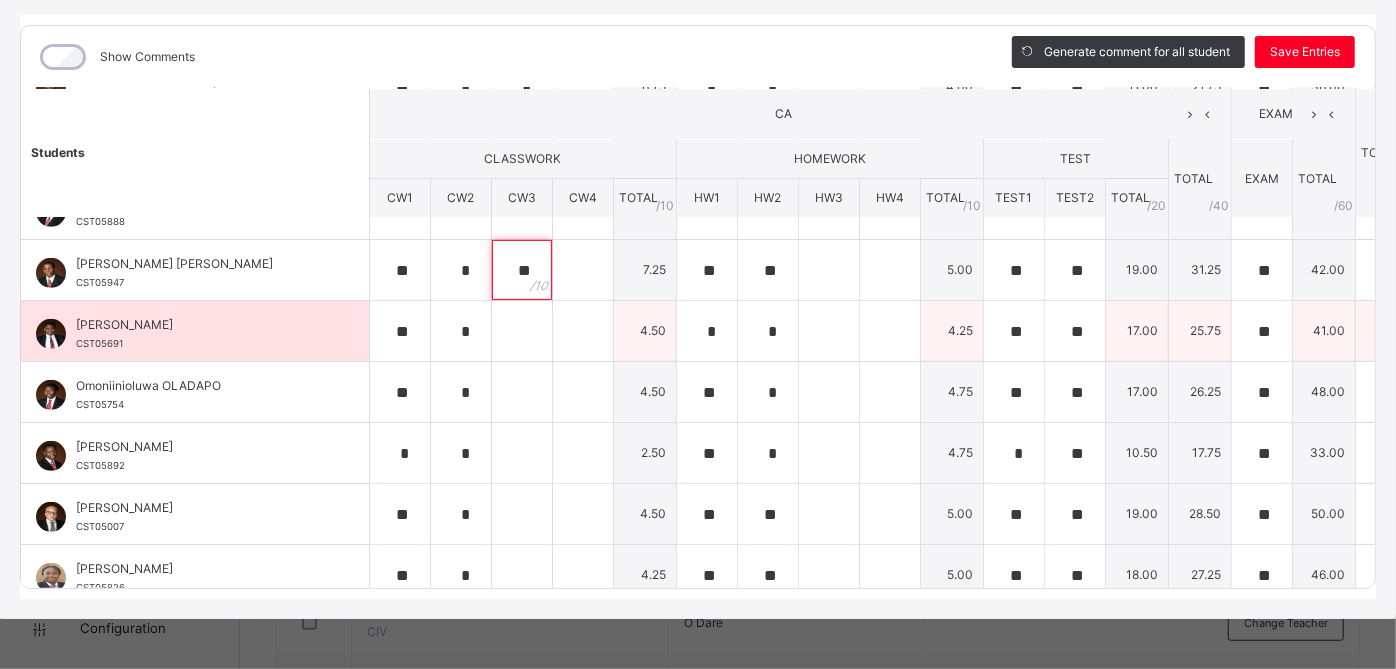 type on "**" 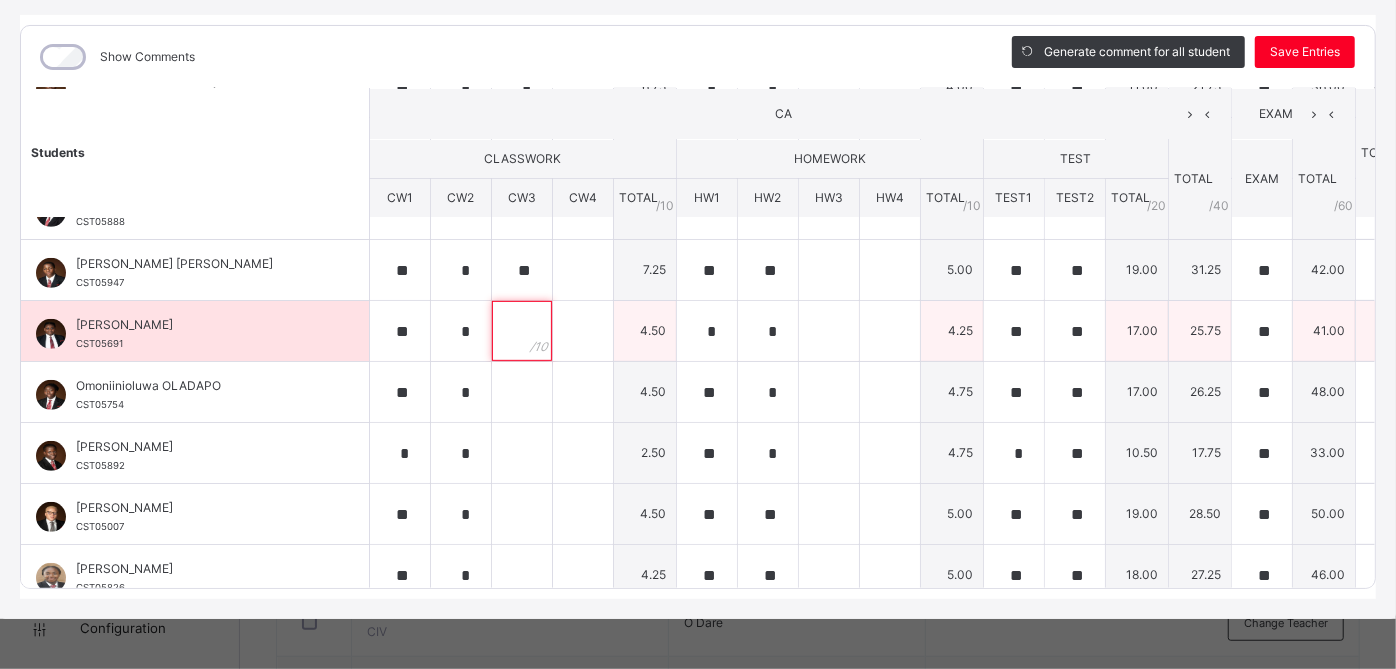 click at bounding box center (522, 331) 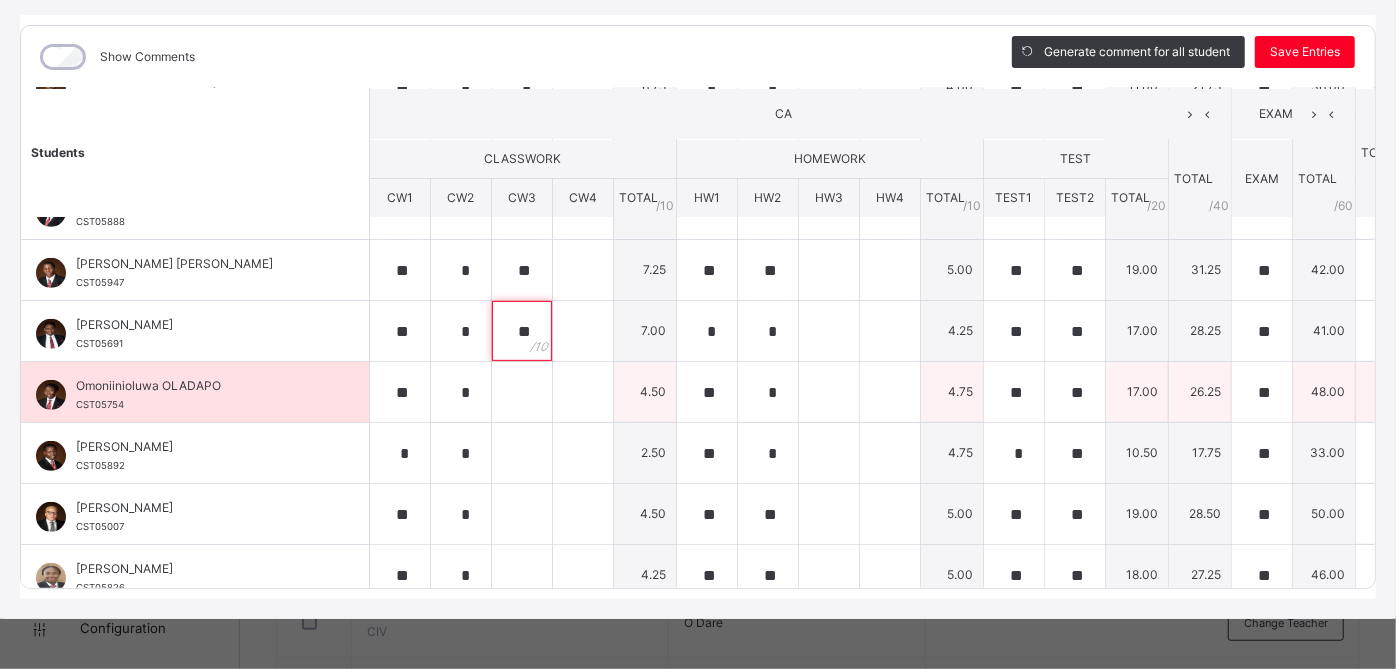 type on "**" 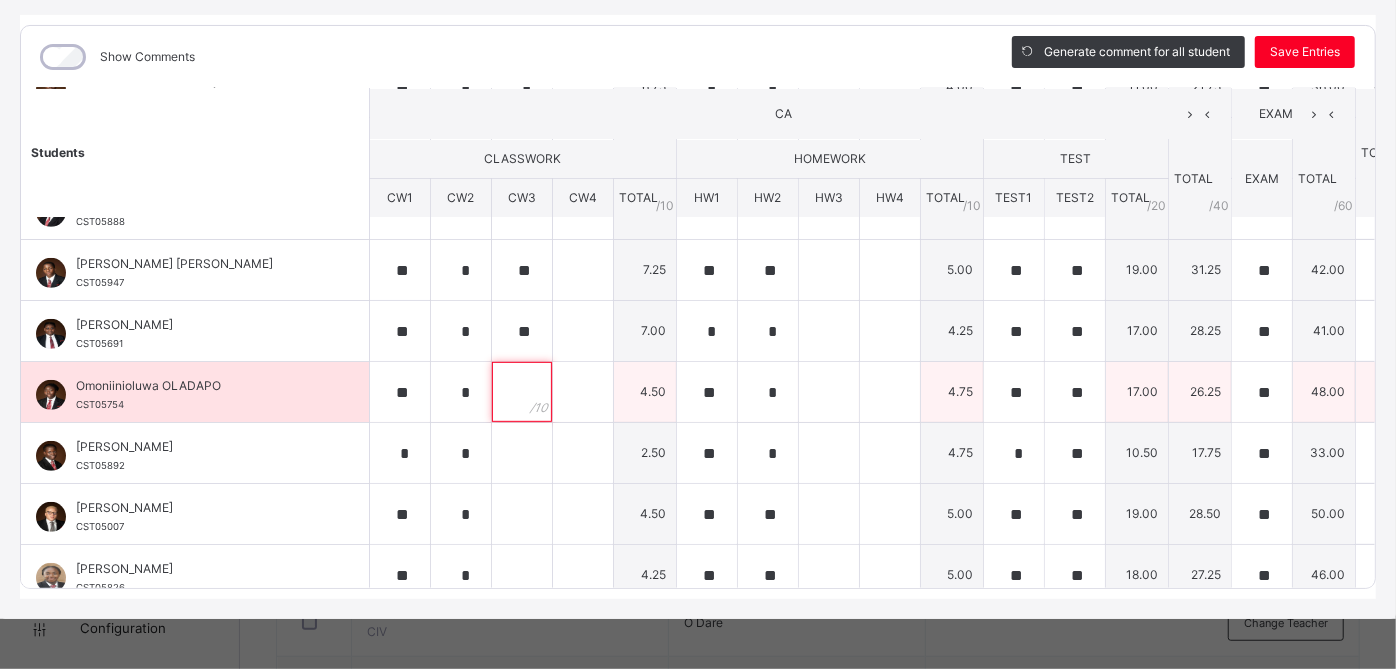 click at bounding box center (522, 392) 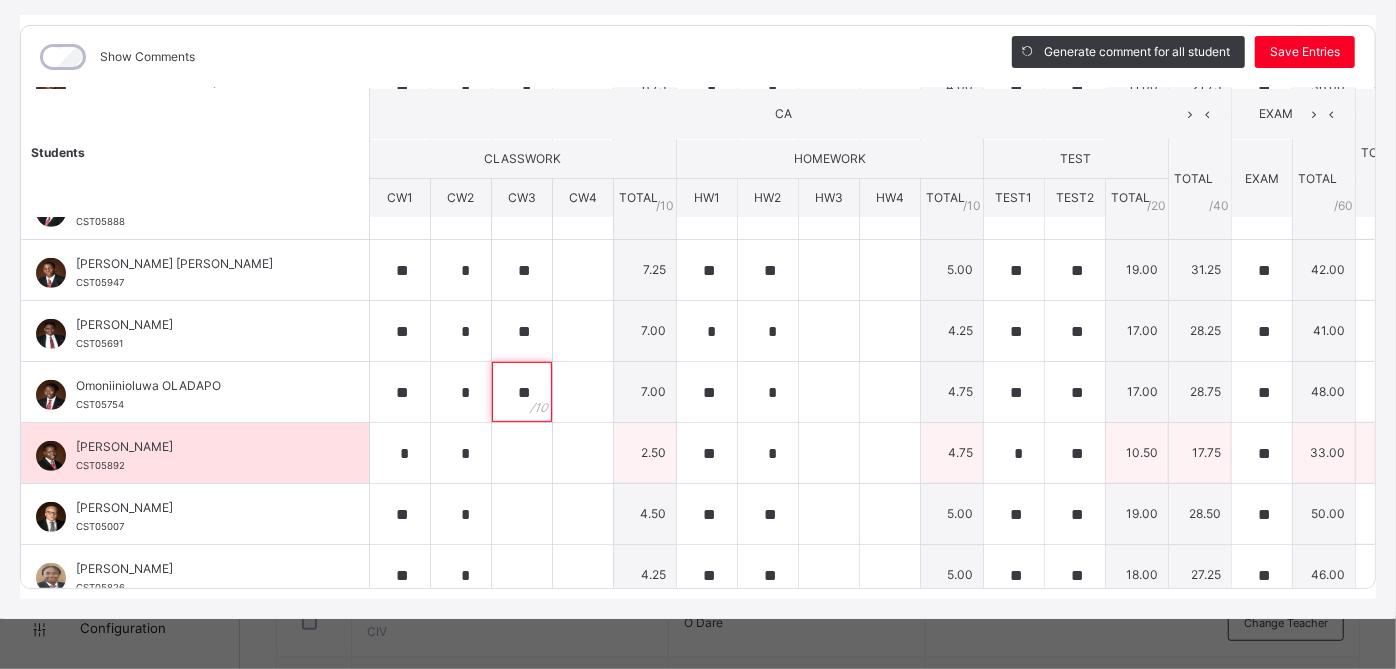 type on "**" 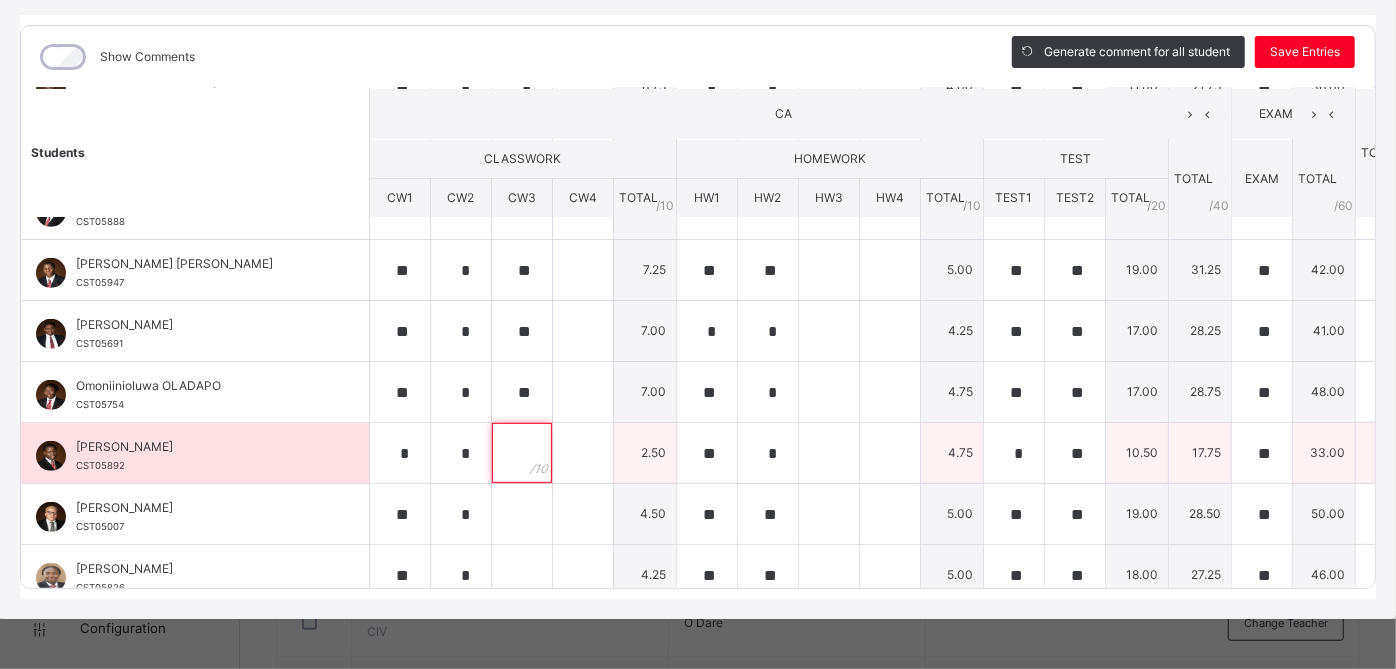 click at bounding box center [522, 453] 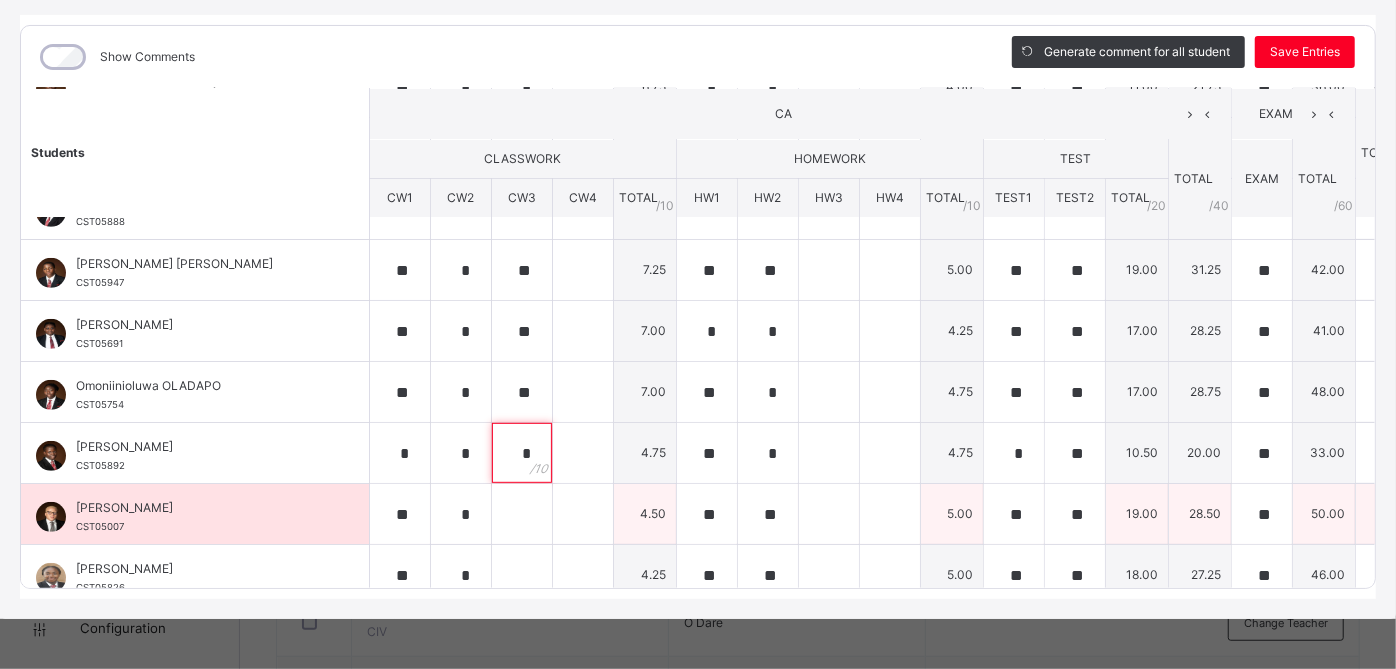 type on "*" 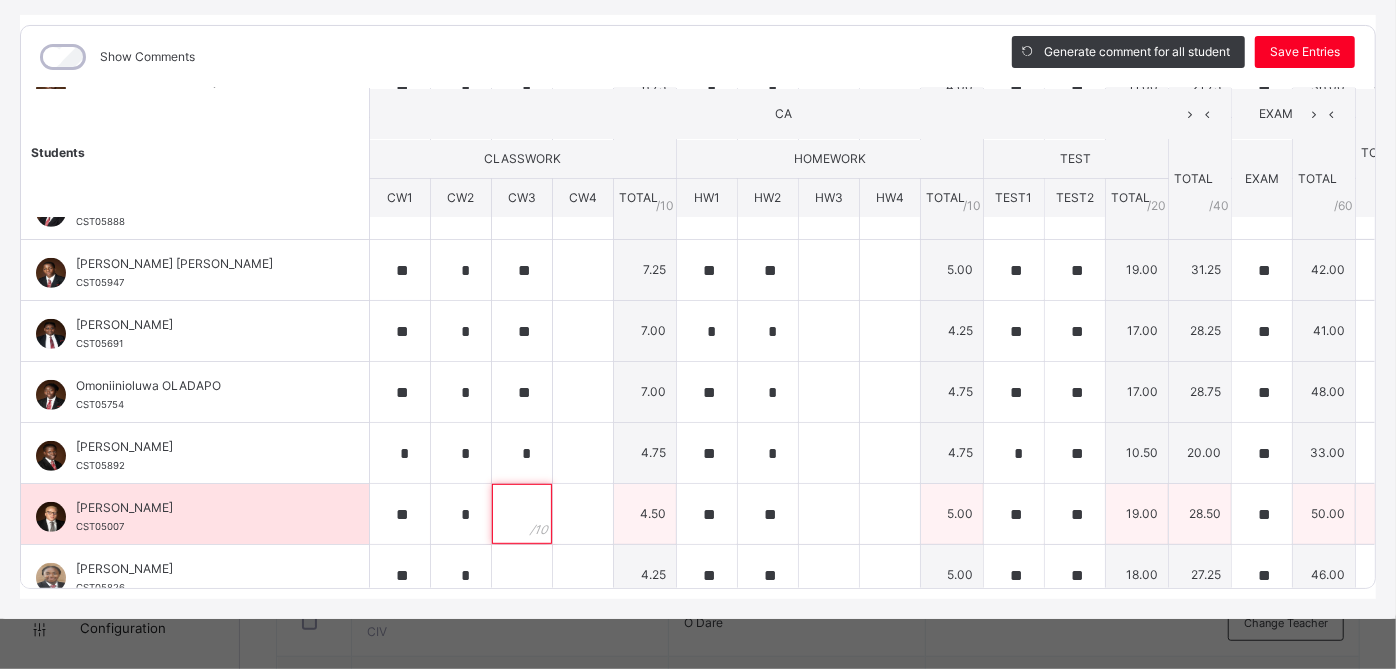 click at bounding box center (522, 514) 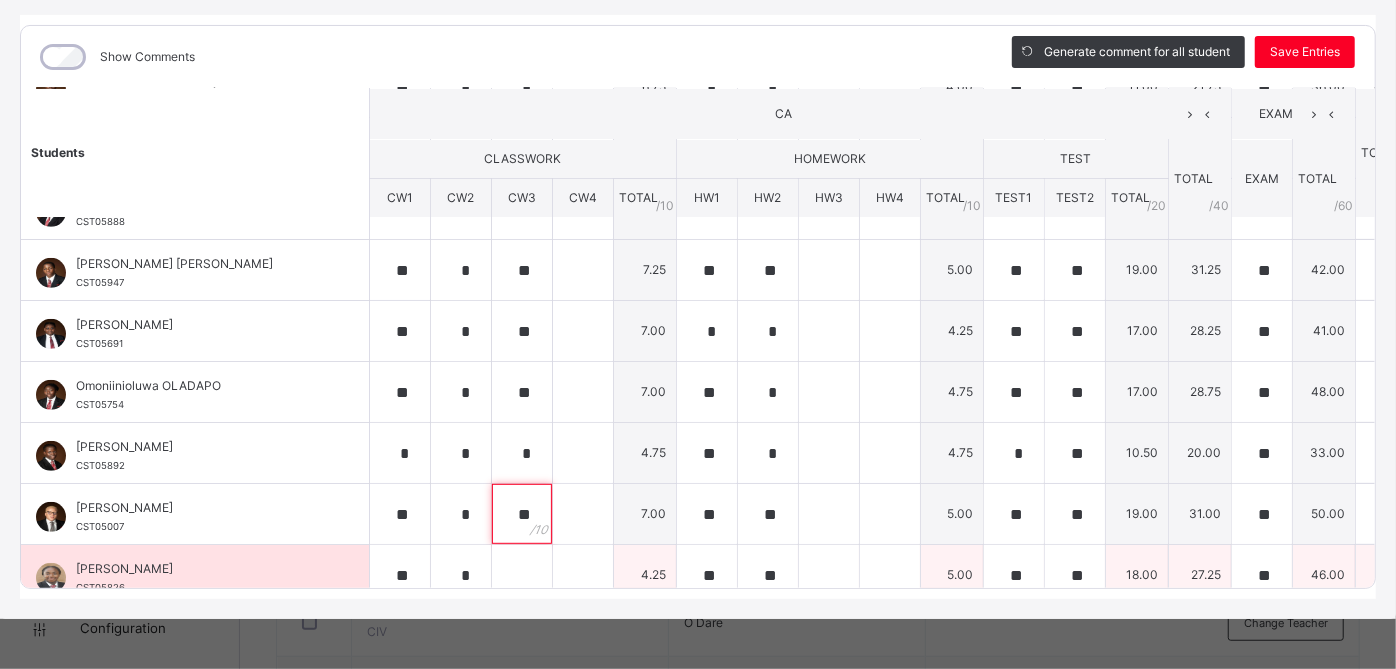 type on "**" 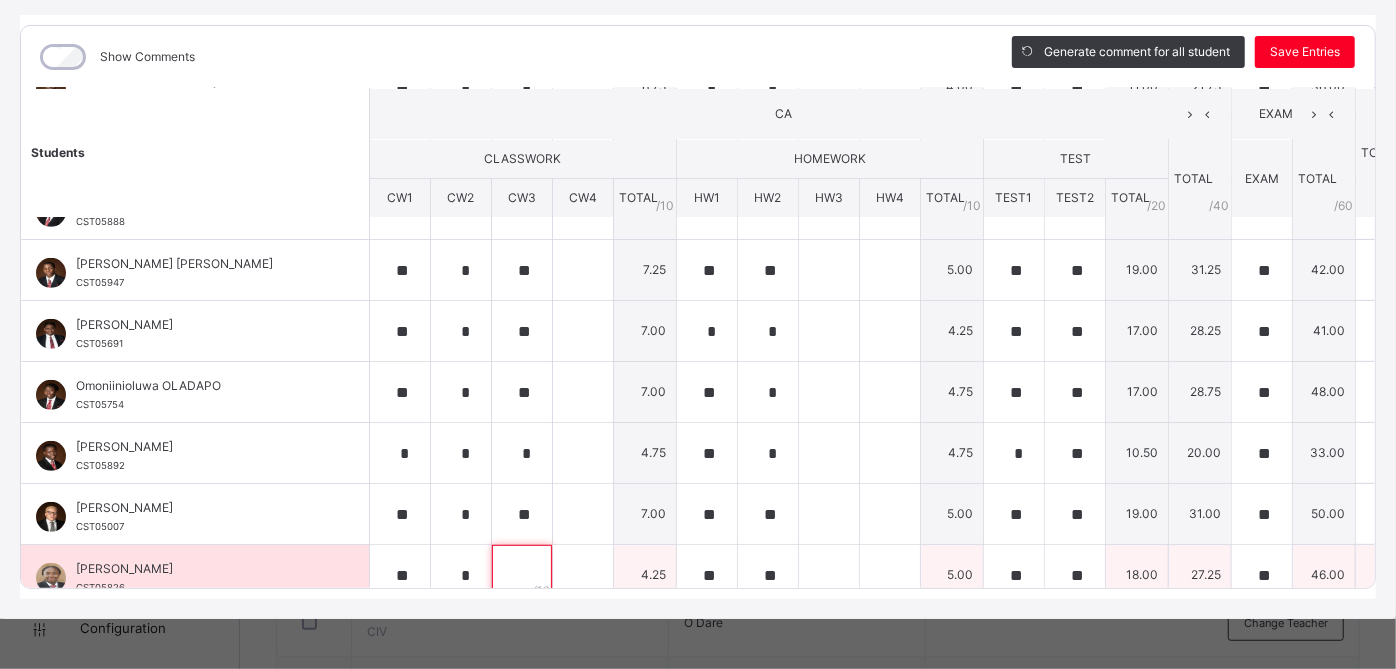 click at bounding box center (522, 575) 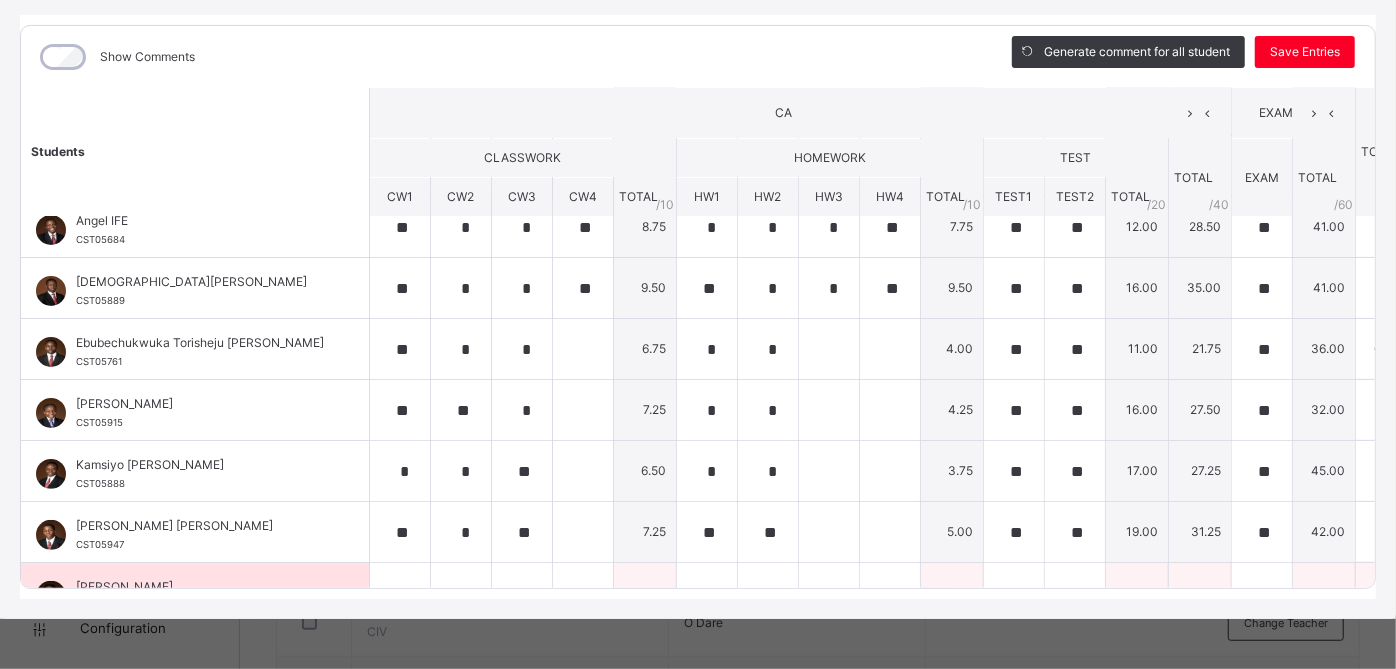 scroll, scrollTop: 193, scrollLeft: 0, axis: vertical 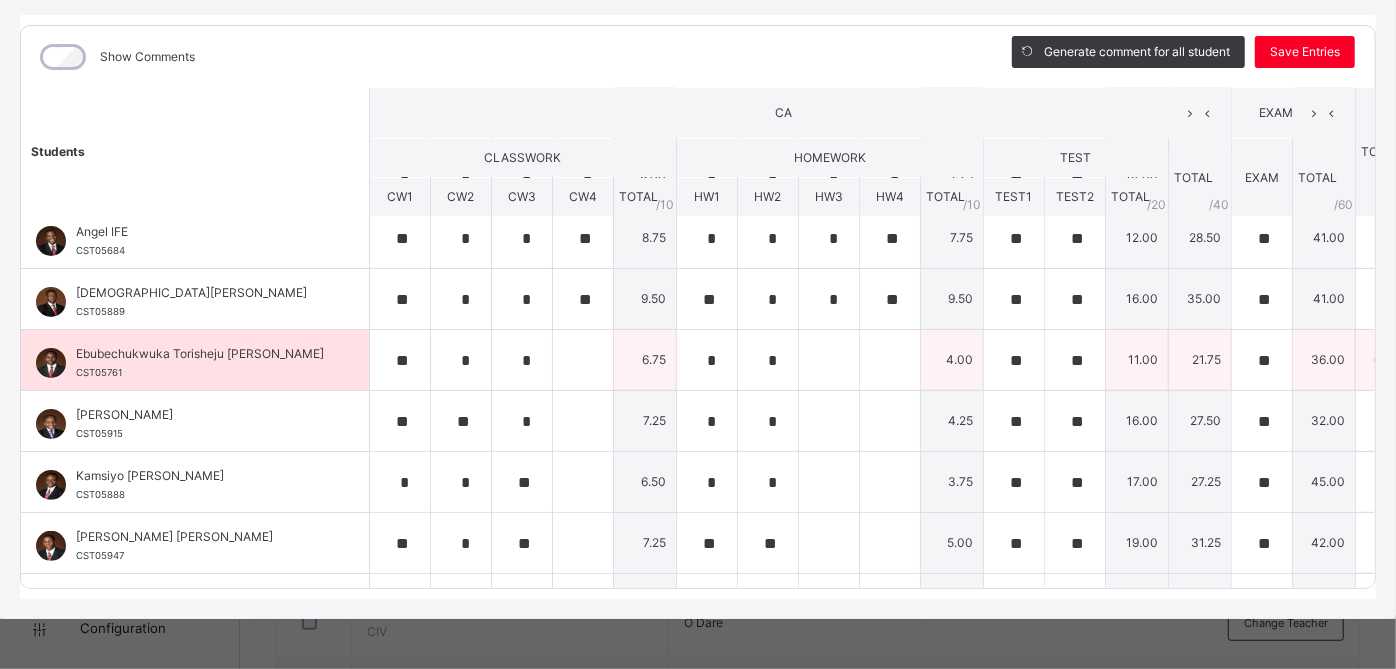 type on "**" 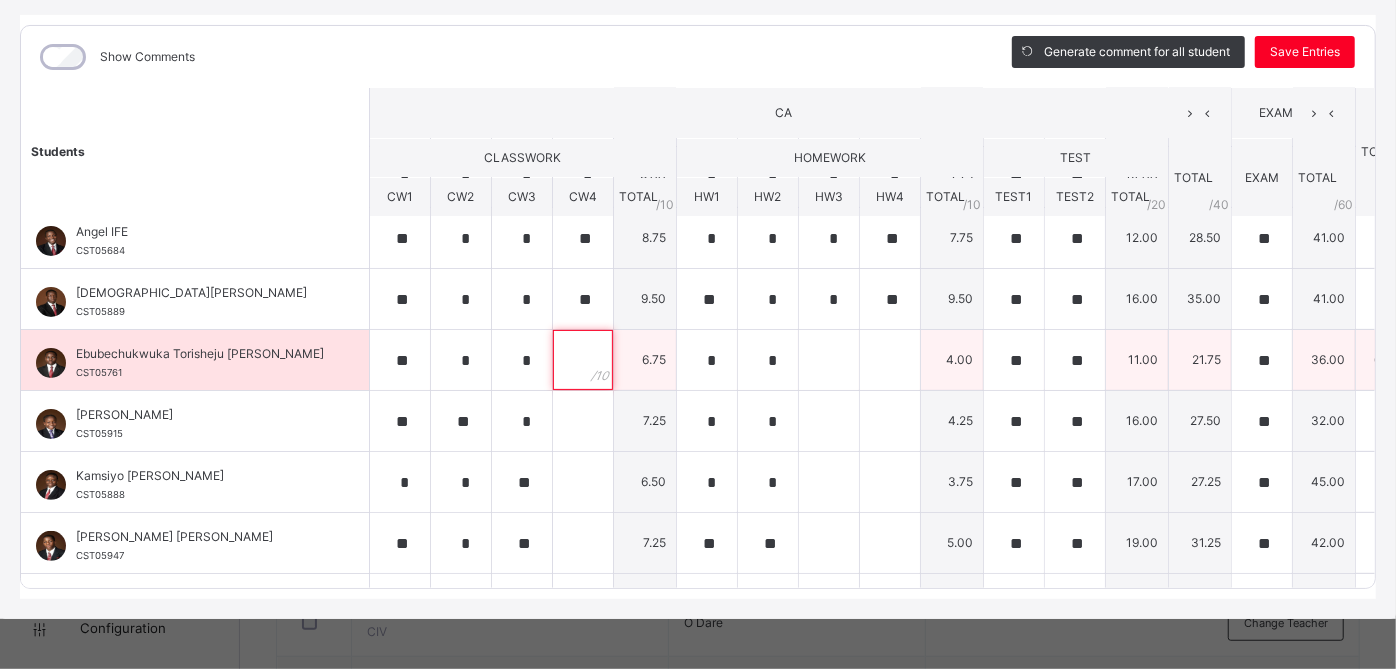 click at bounding box center [583, 360] 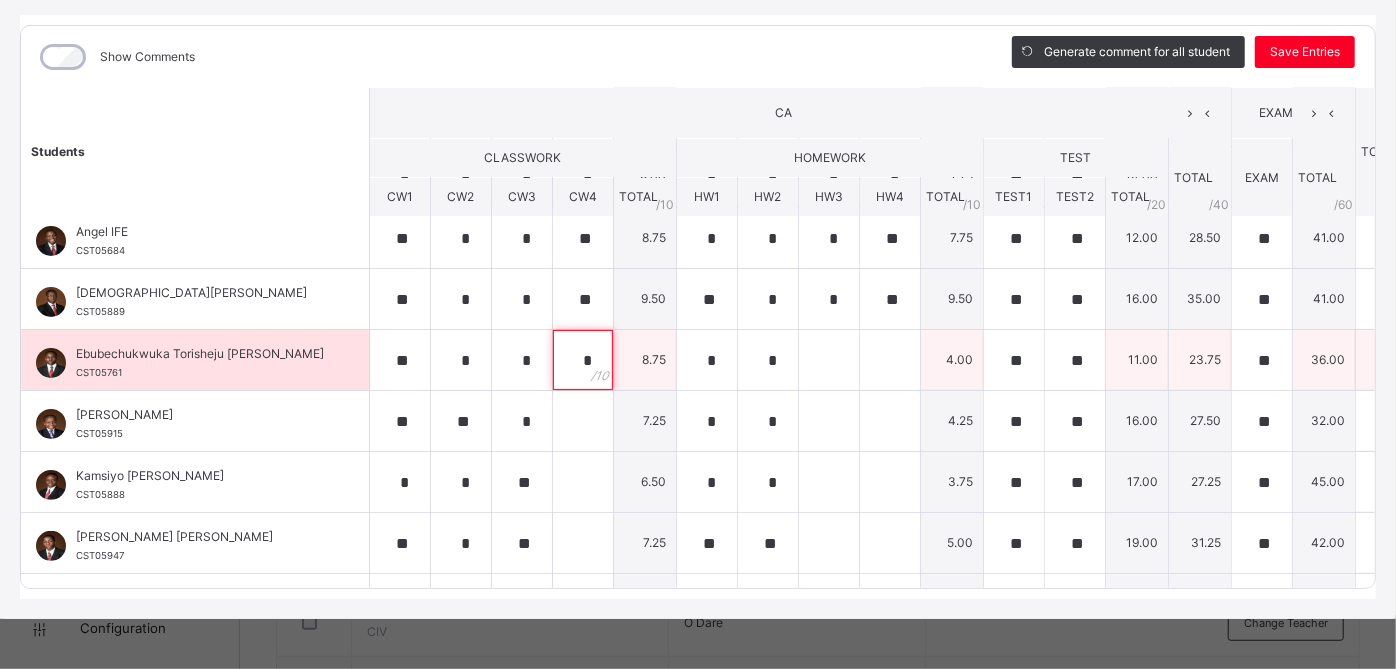 type on "*" 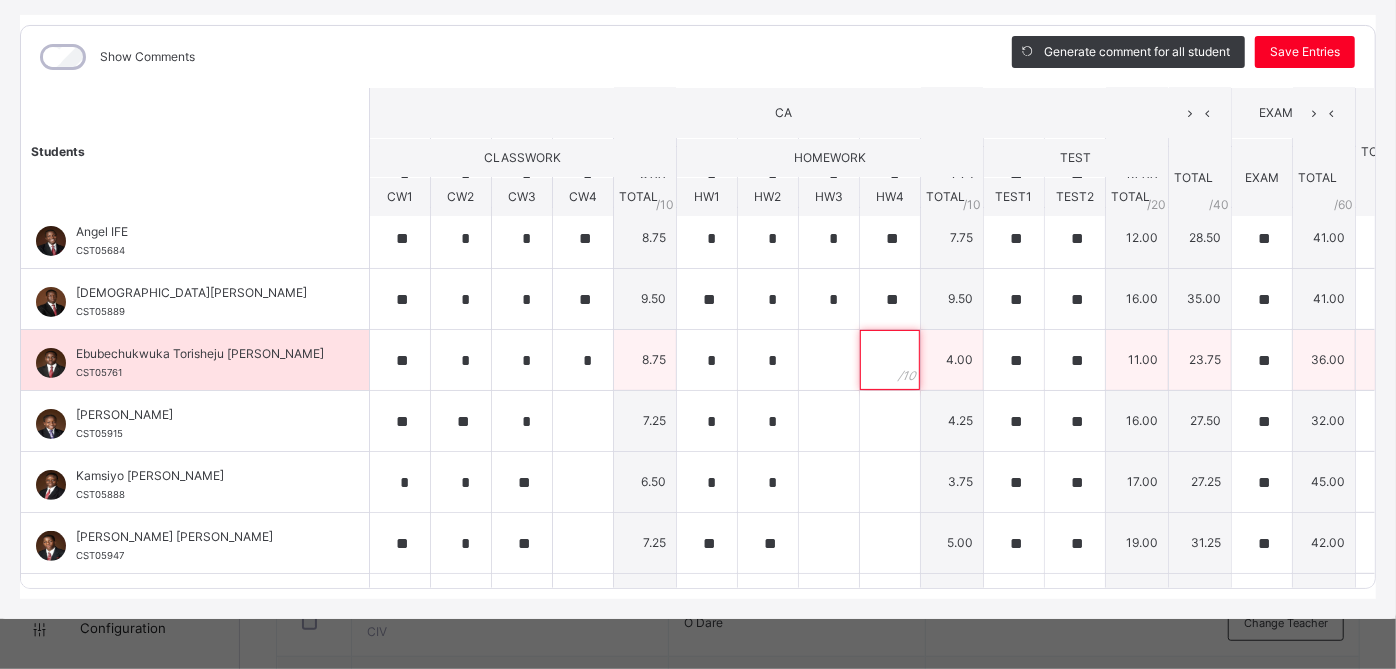 click at bounding box center (890, 360) 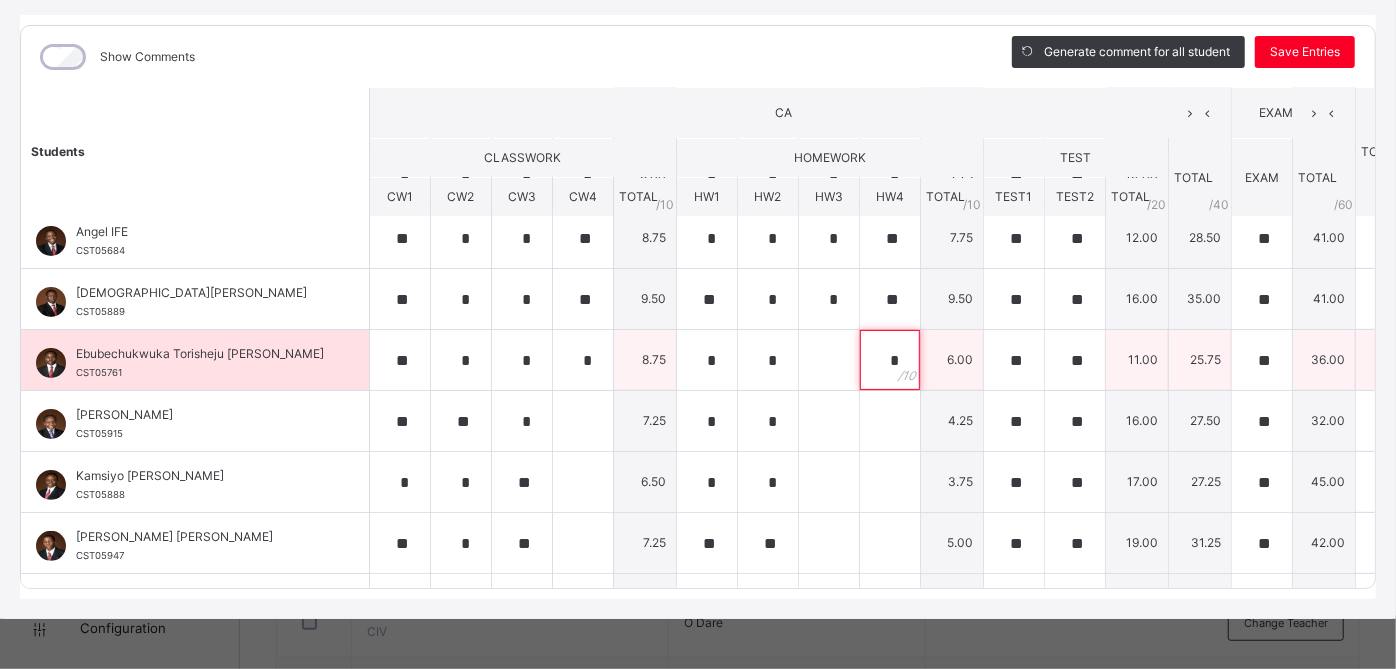 type on "*" 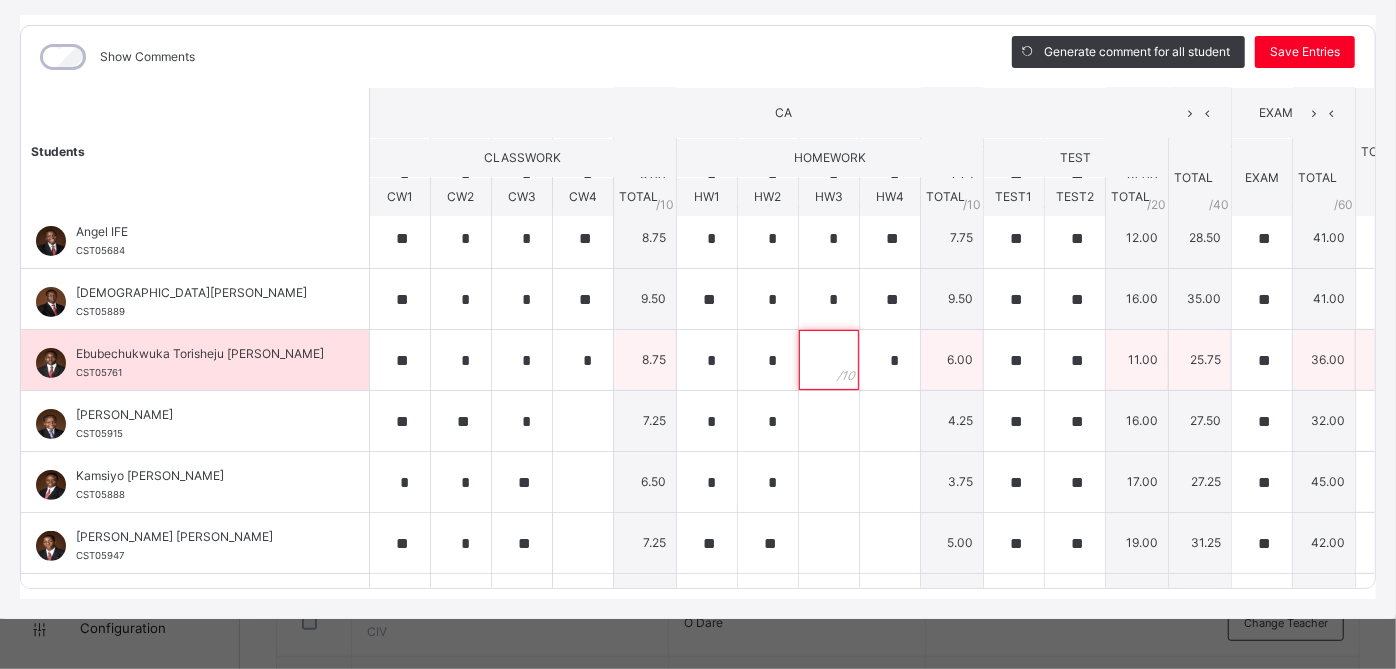 click at bounding box center (829, 360) 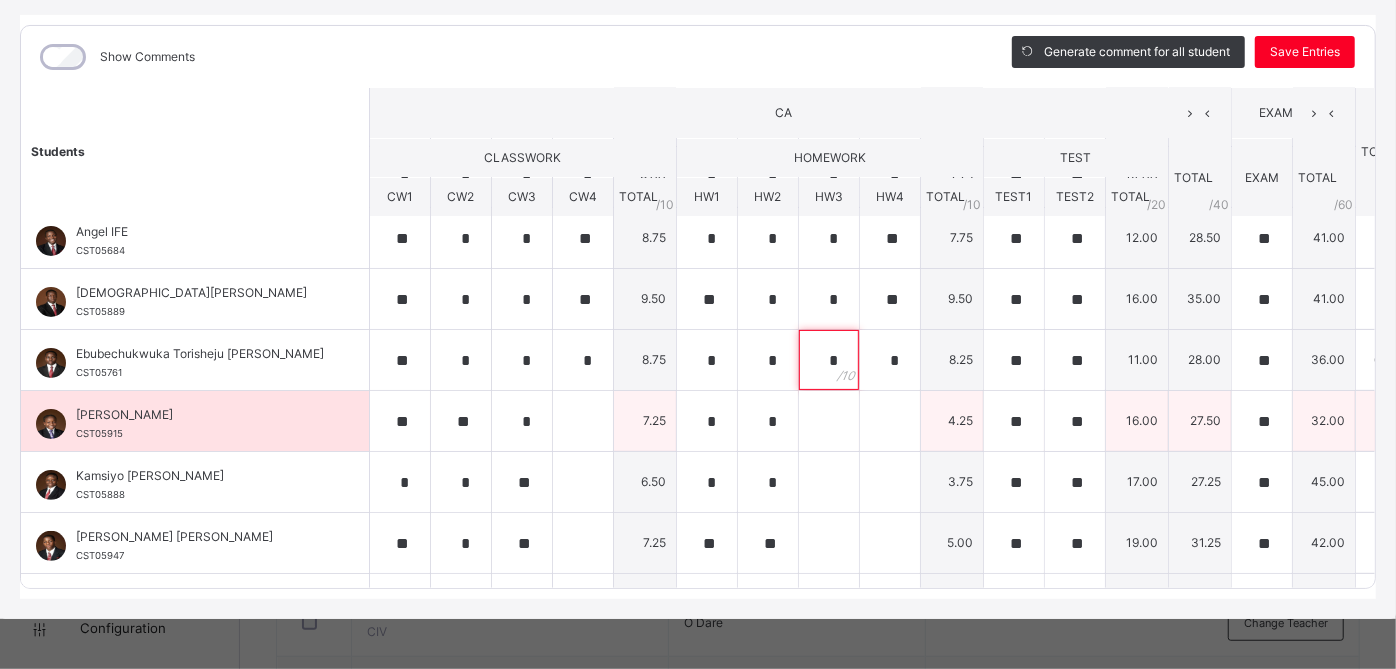 type on "*" 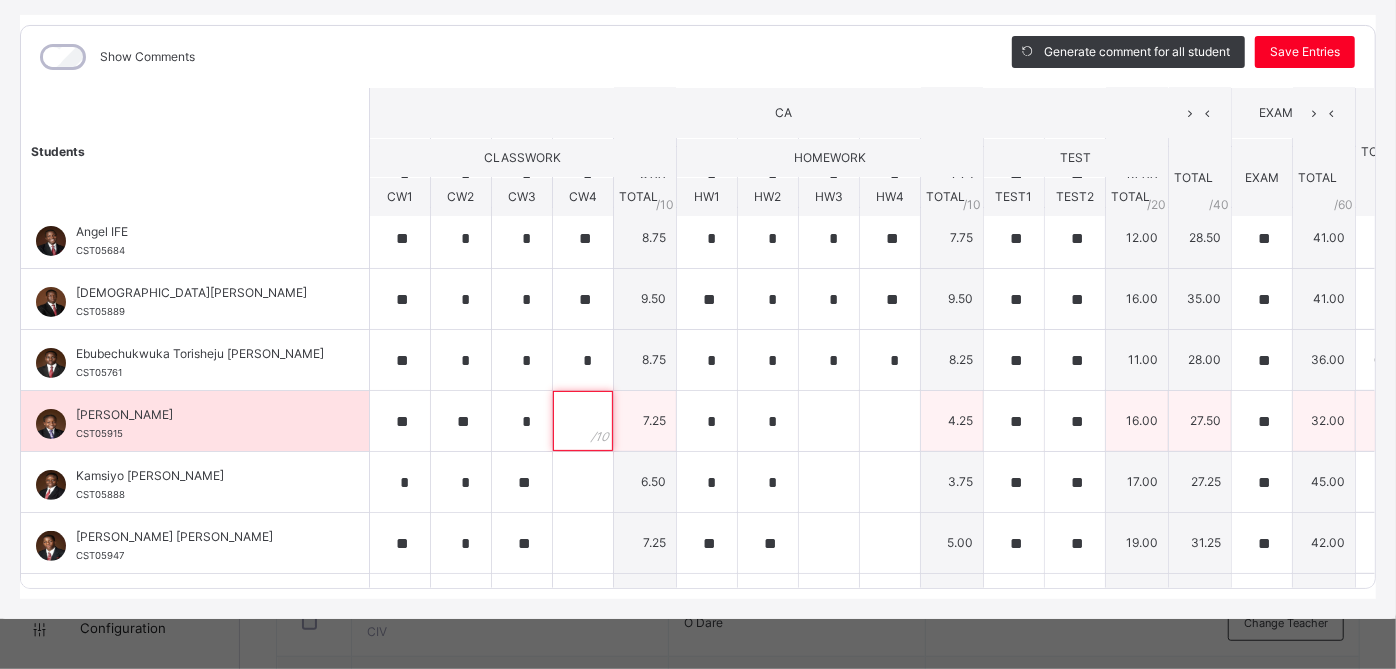 click at bounding box center [583, 421] 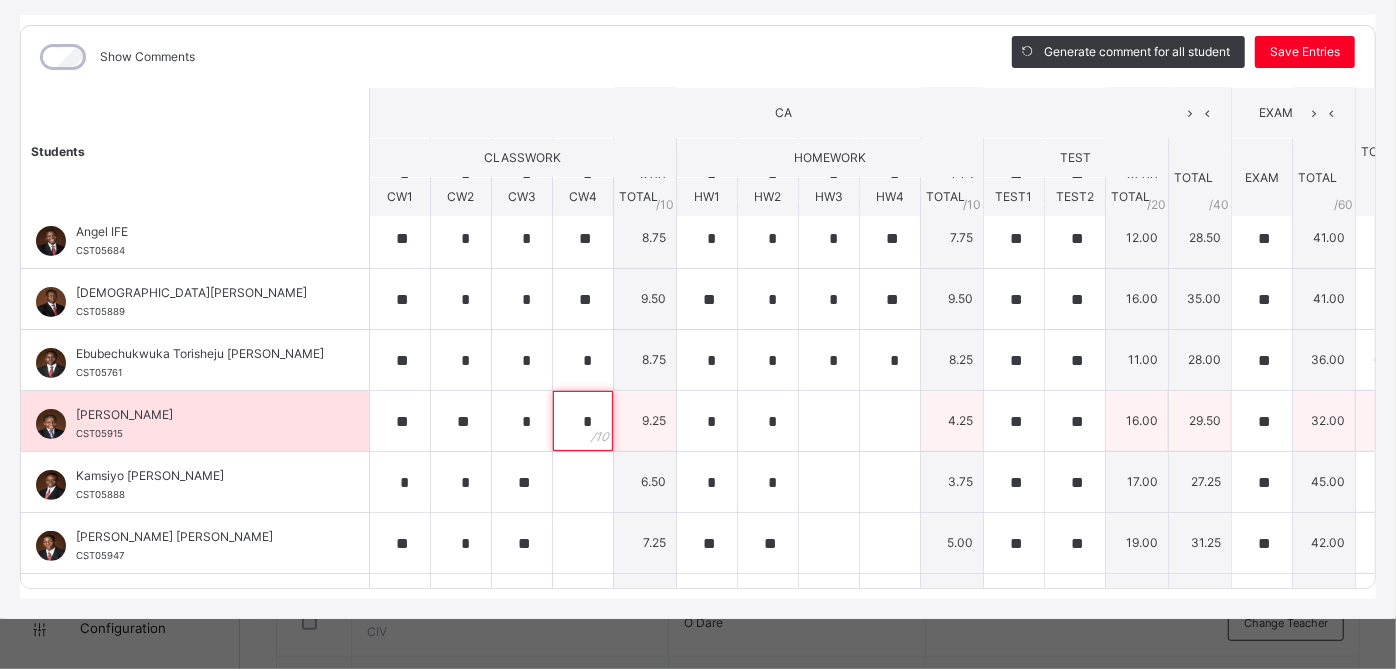 type on "*" 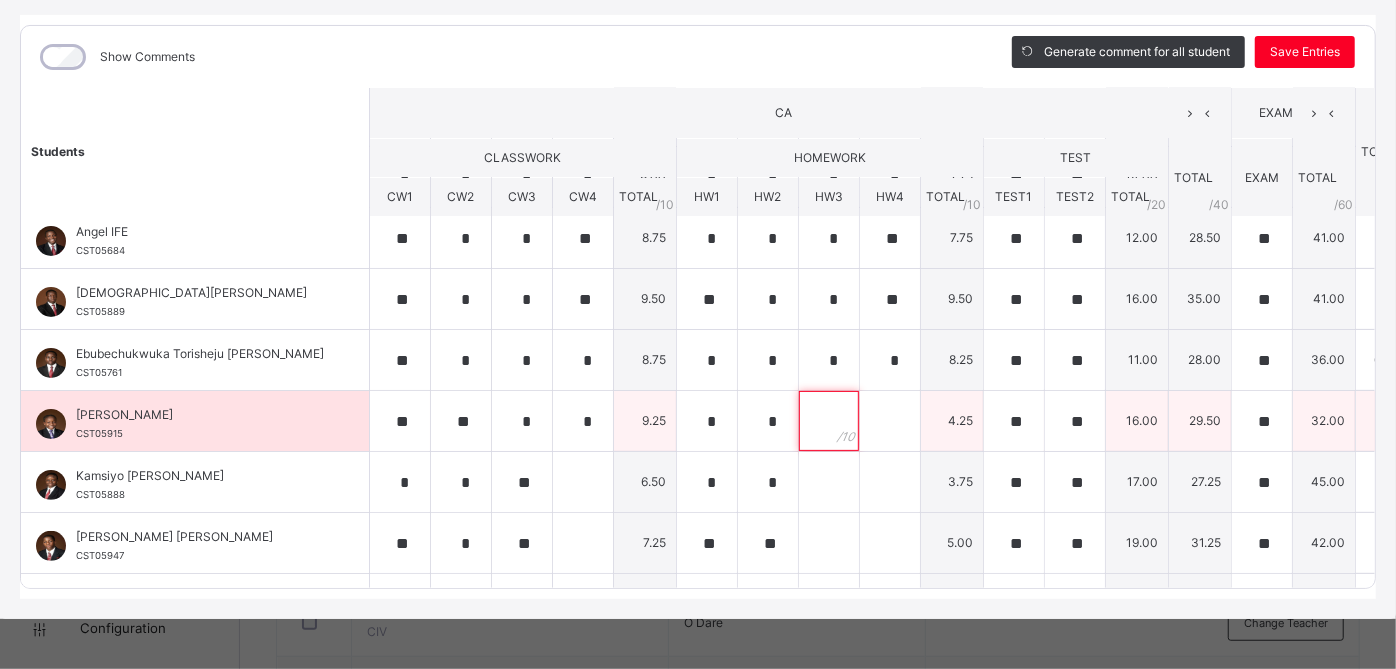 click at bounding box center [829, 421] 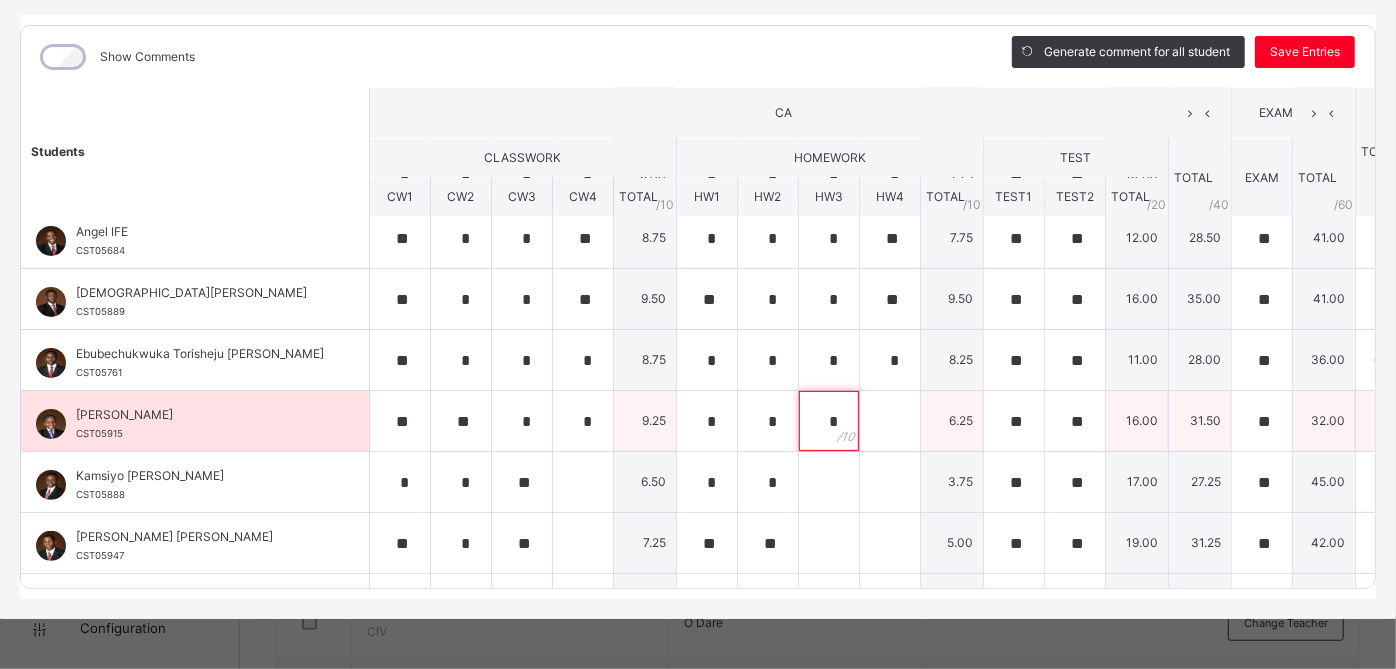 type on "*" 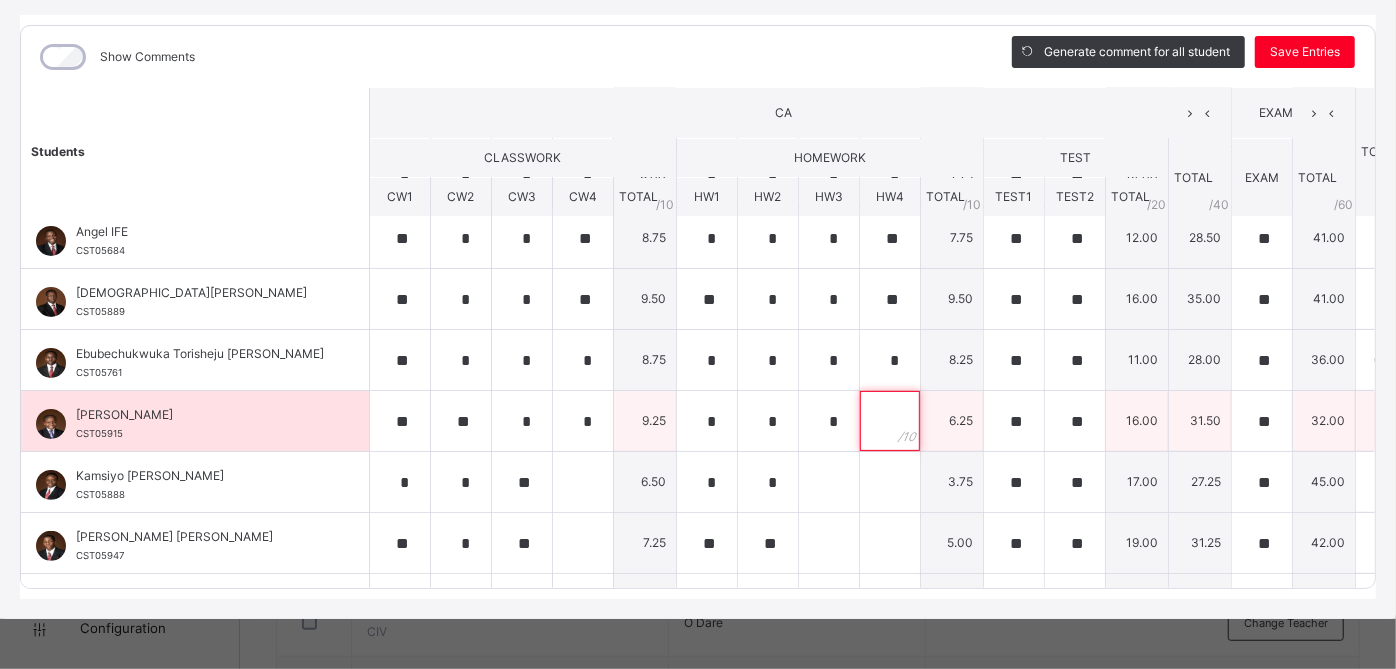 click at bounding box center (890, 421) 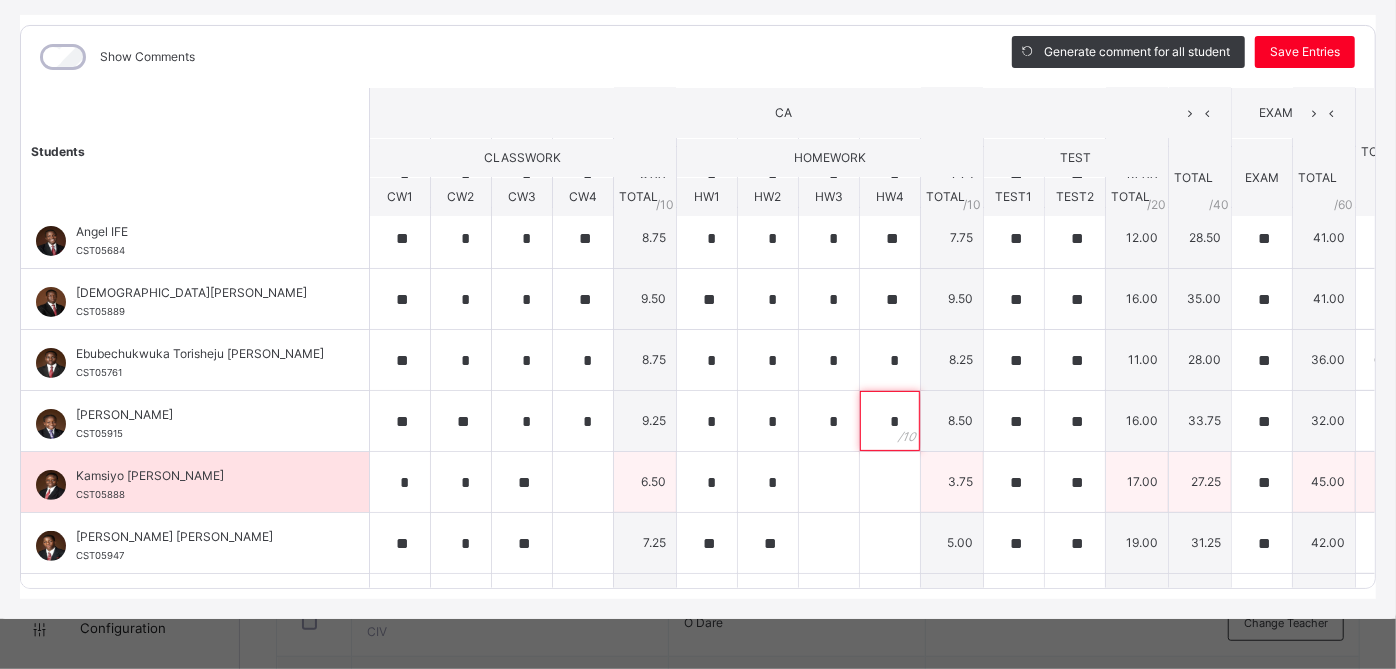 type on "*" 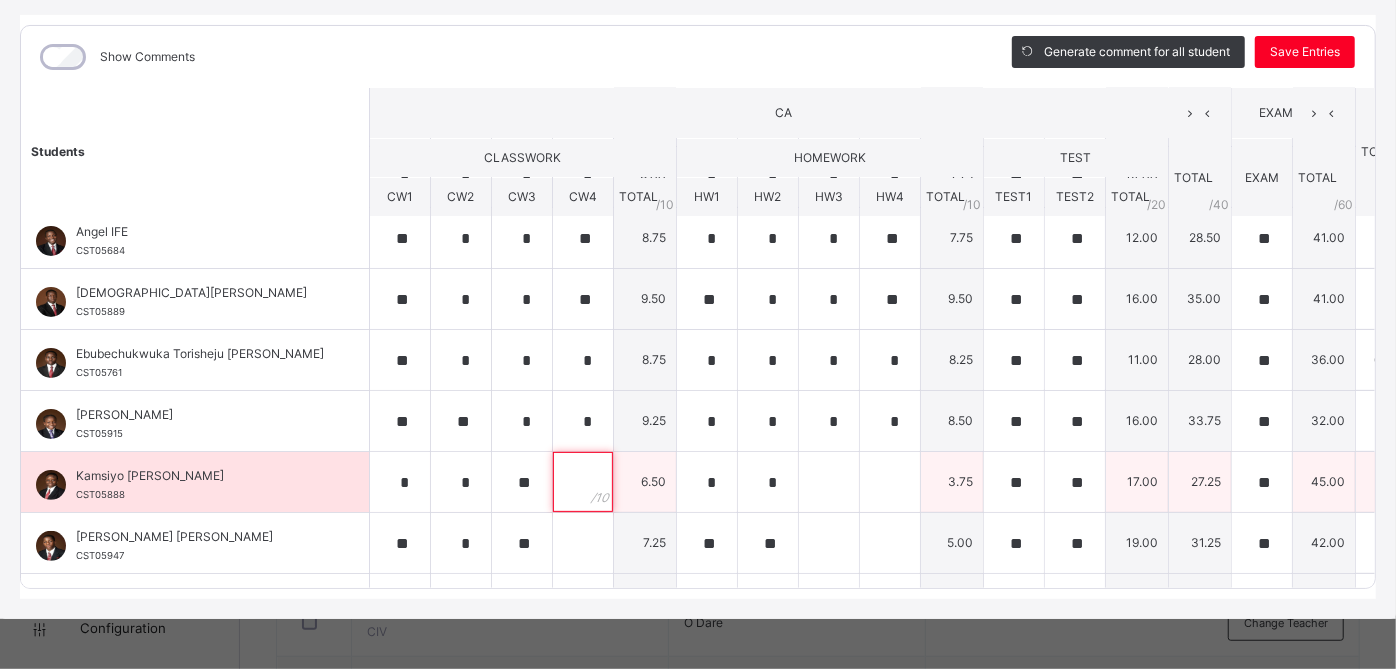click at bounding box center [583, 482] 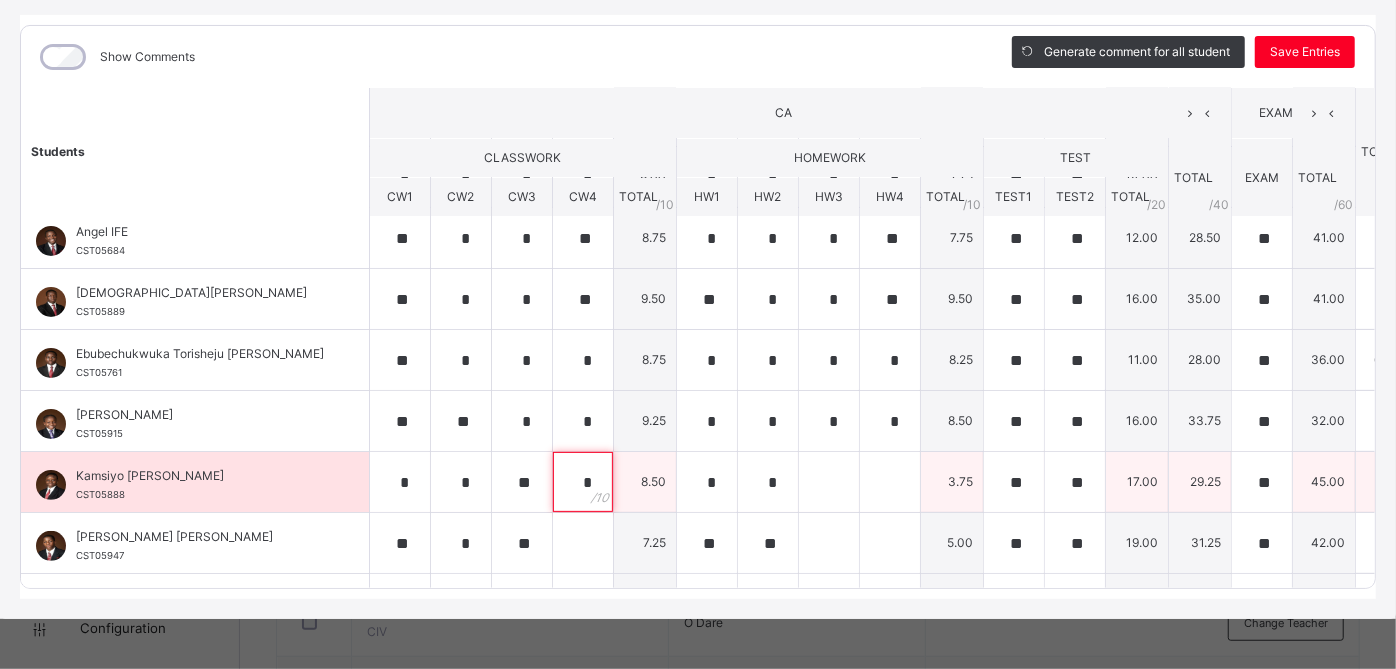 type on "*" 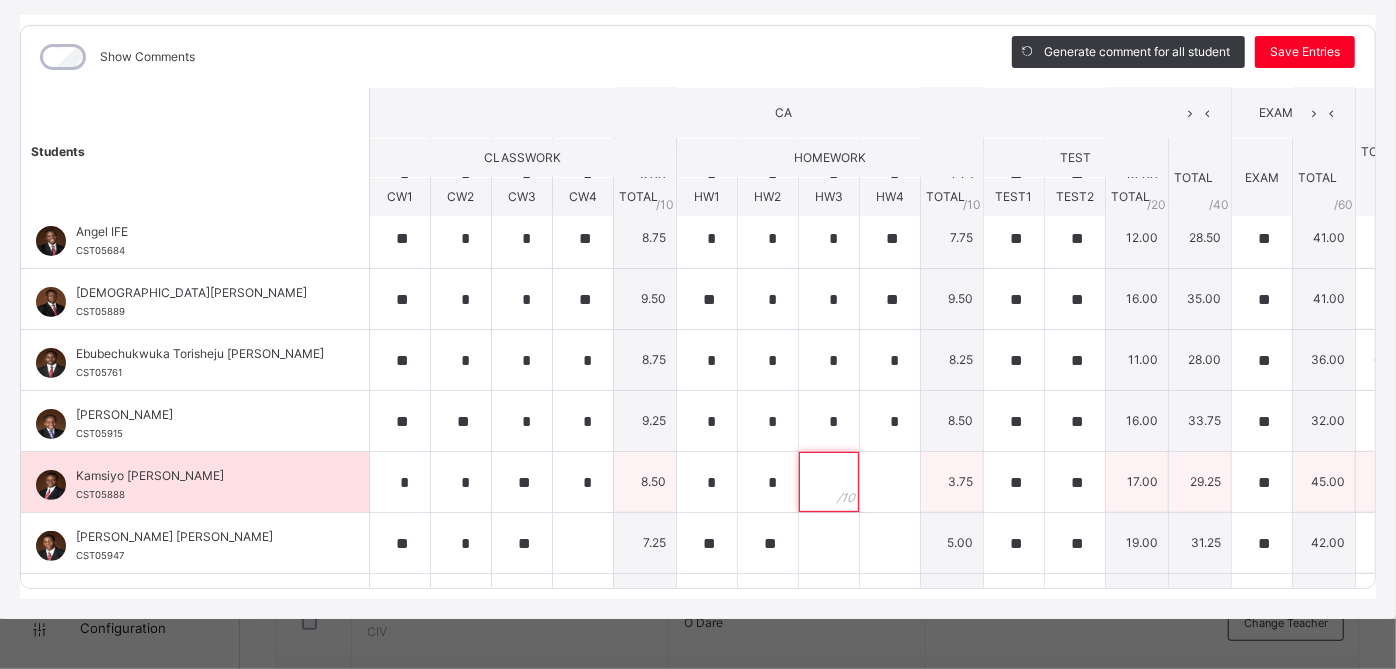 click at bounding box center (829, 482) 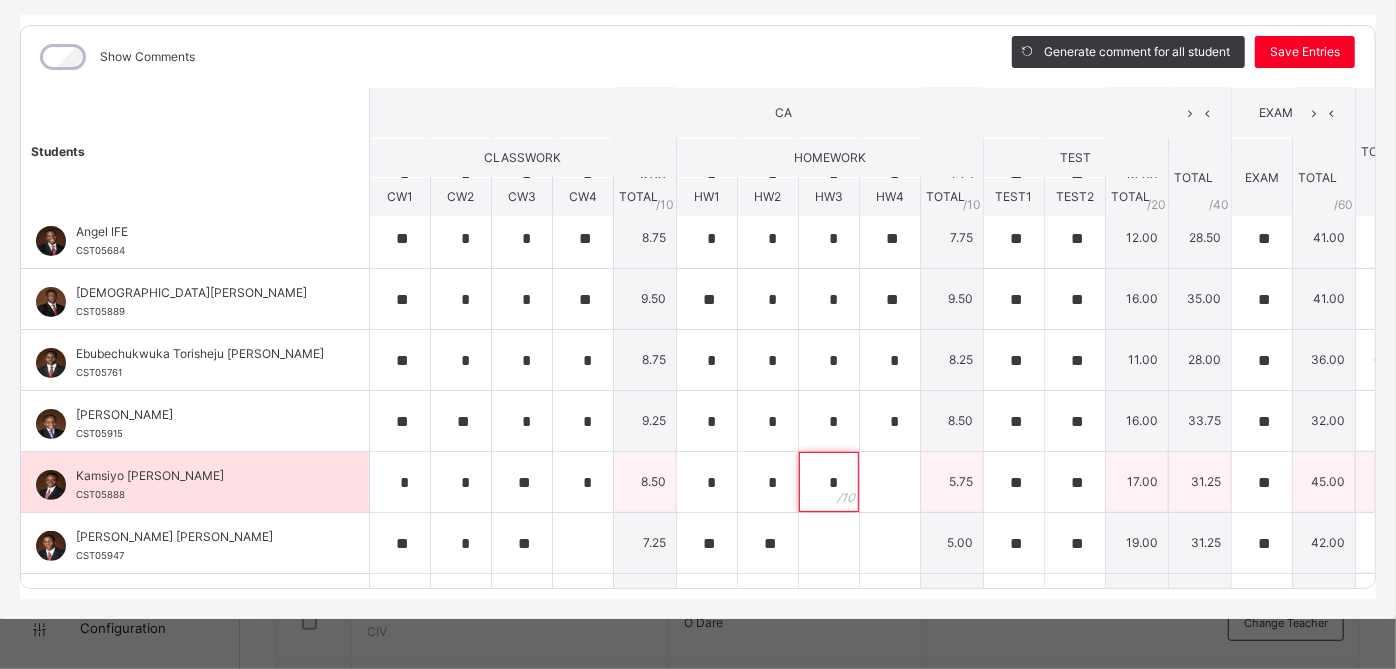 type on "*" 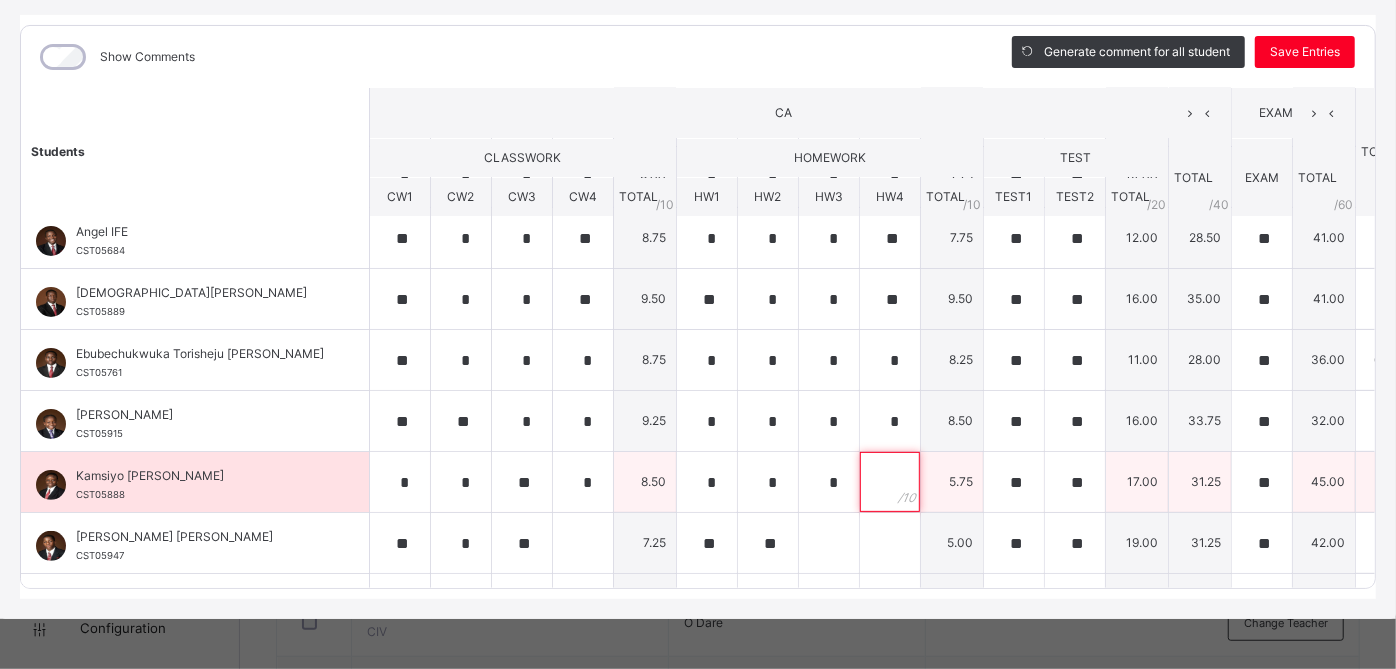 click at bounding box center [890, 482] 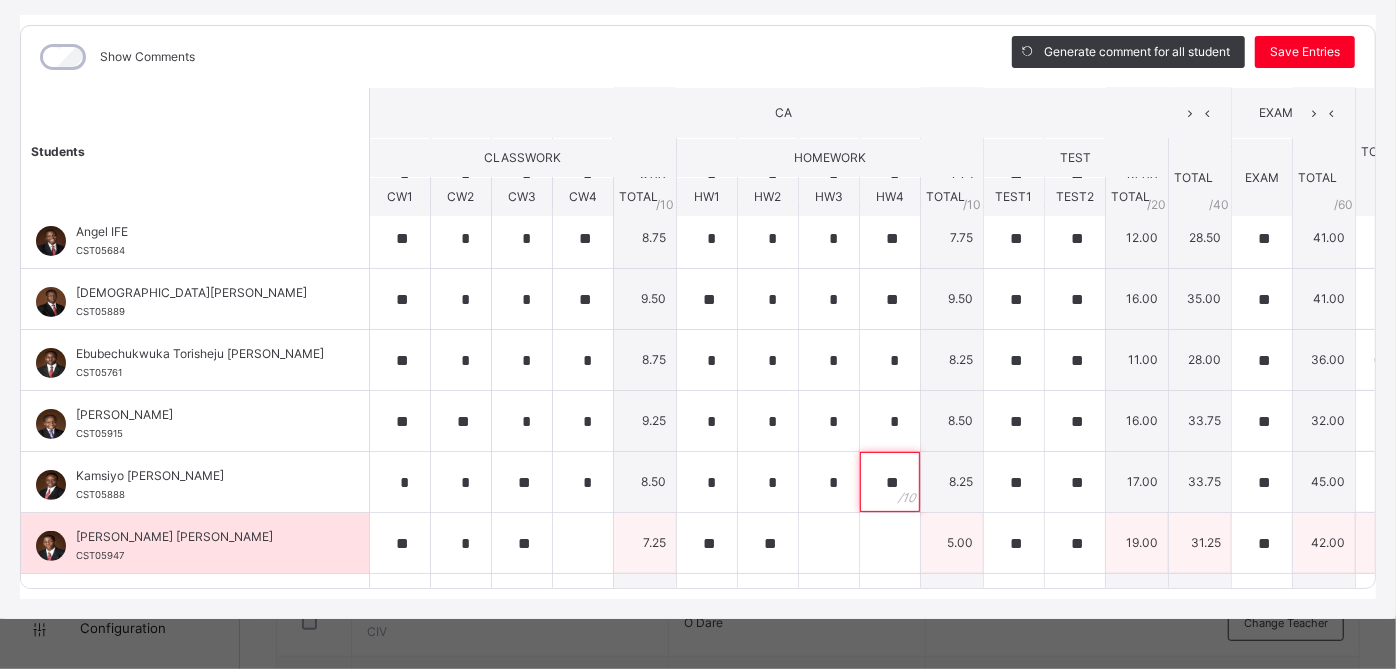 type on "**" 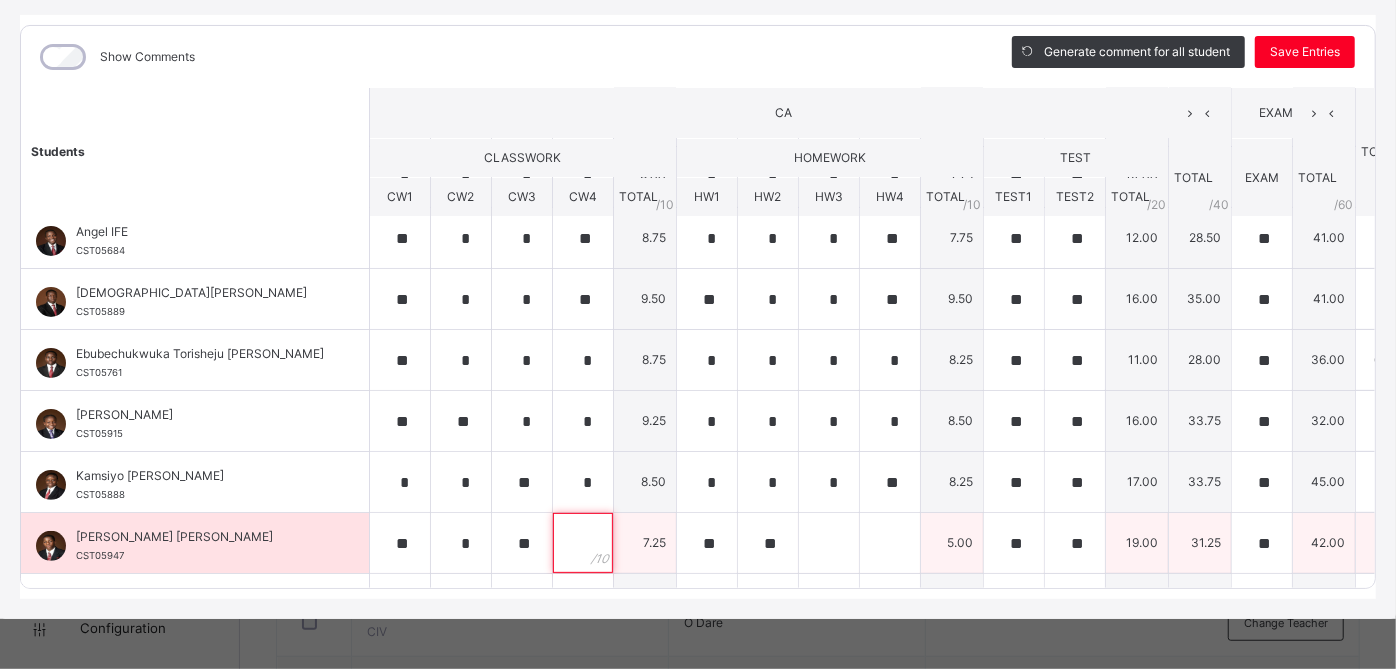click at bounding box center [583, 543] 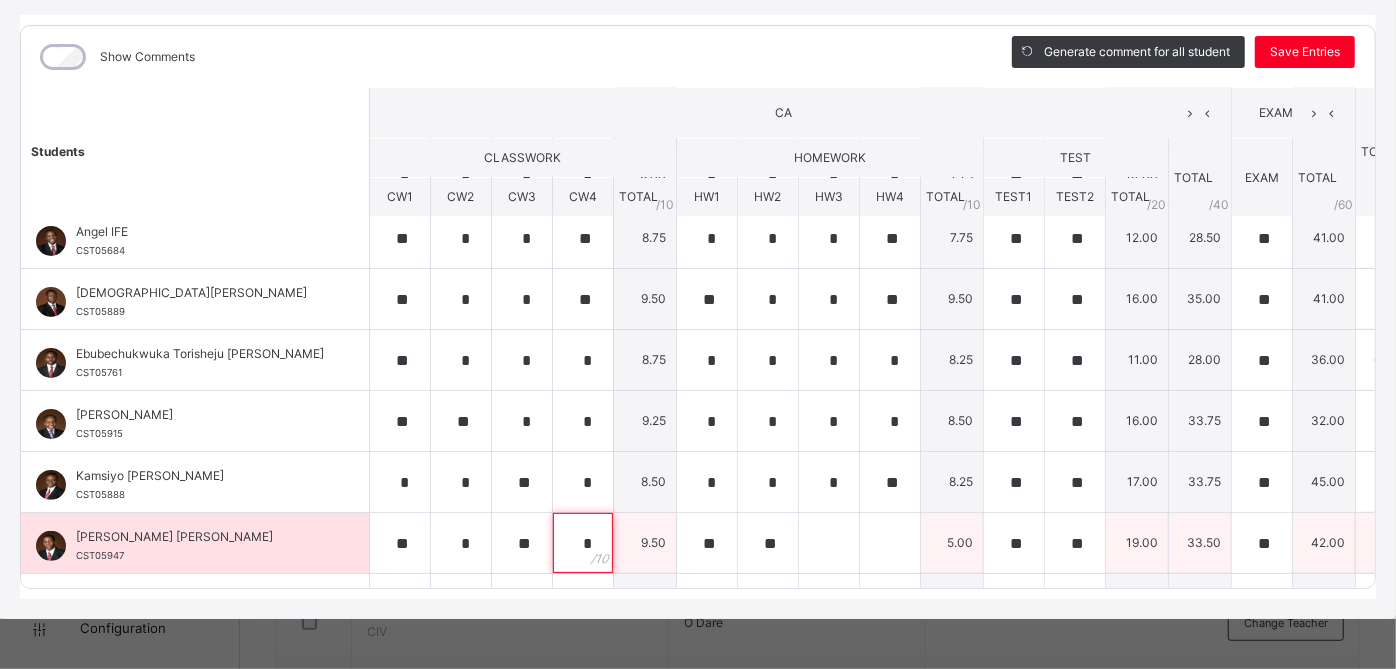 type on "*" 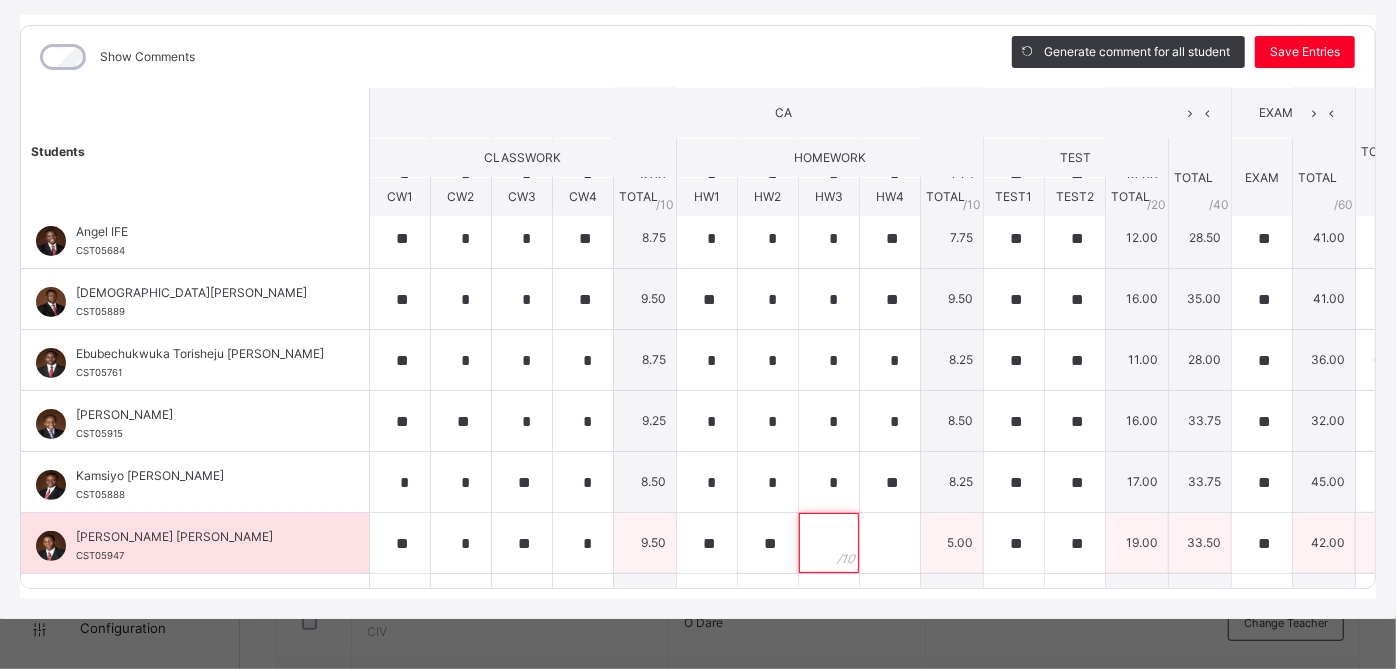 click at bounding box center [829, 543] 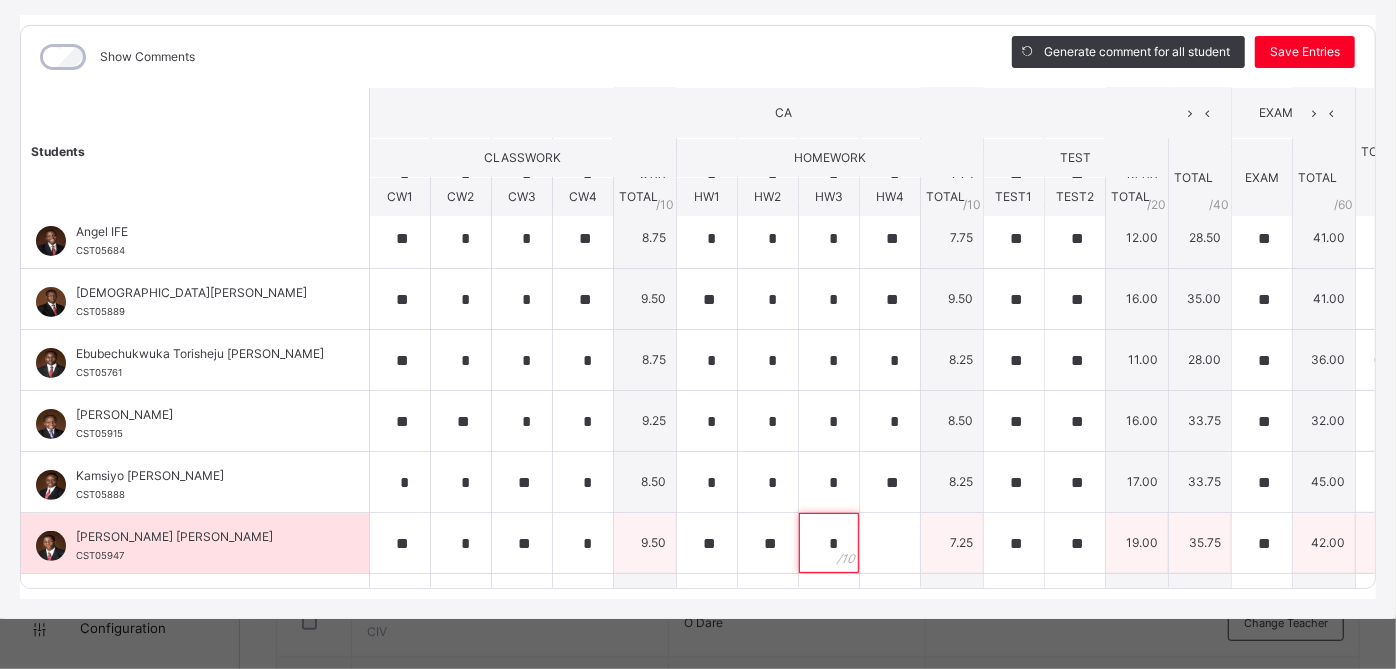 type on "*" 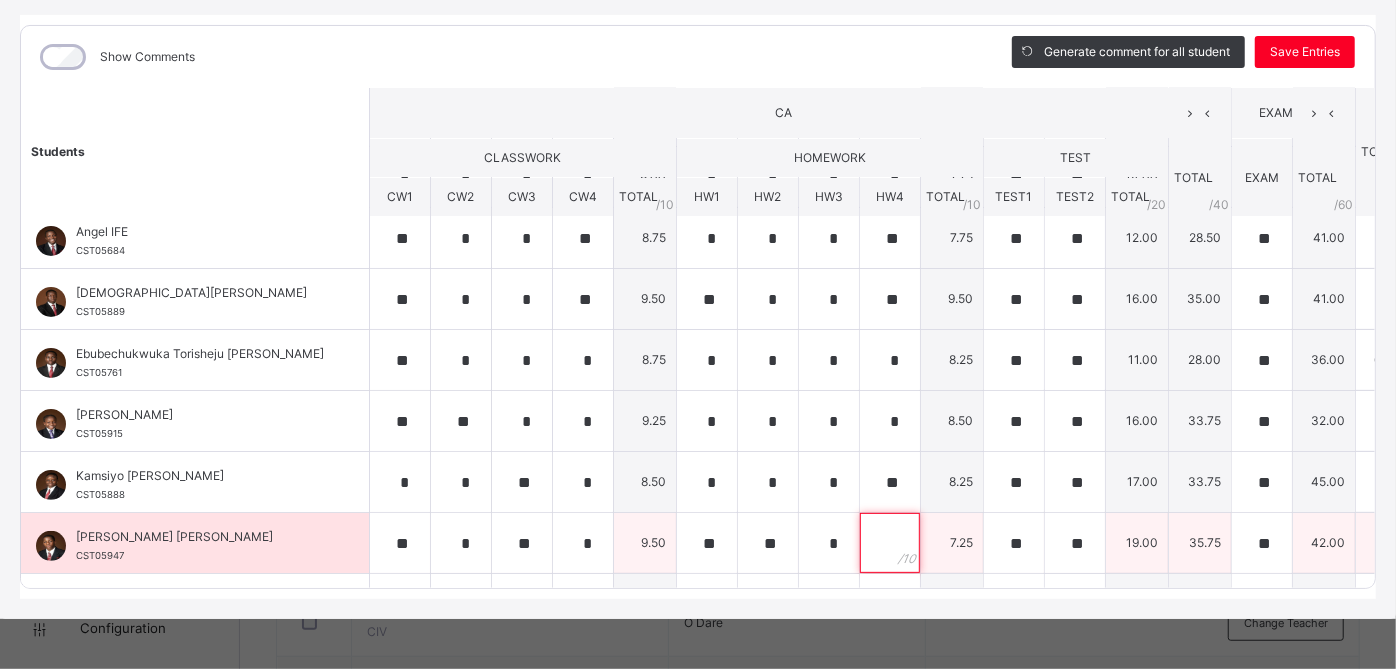 click at bounding box center [890, 543] 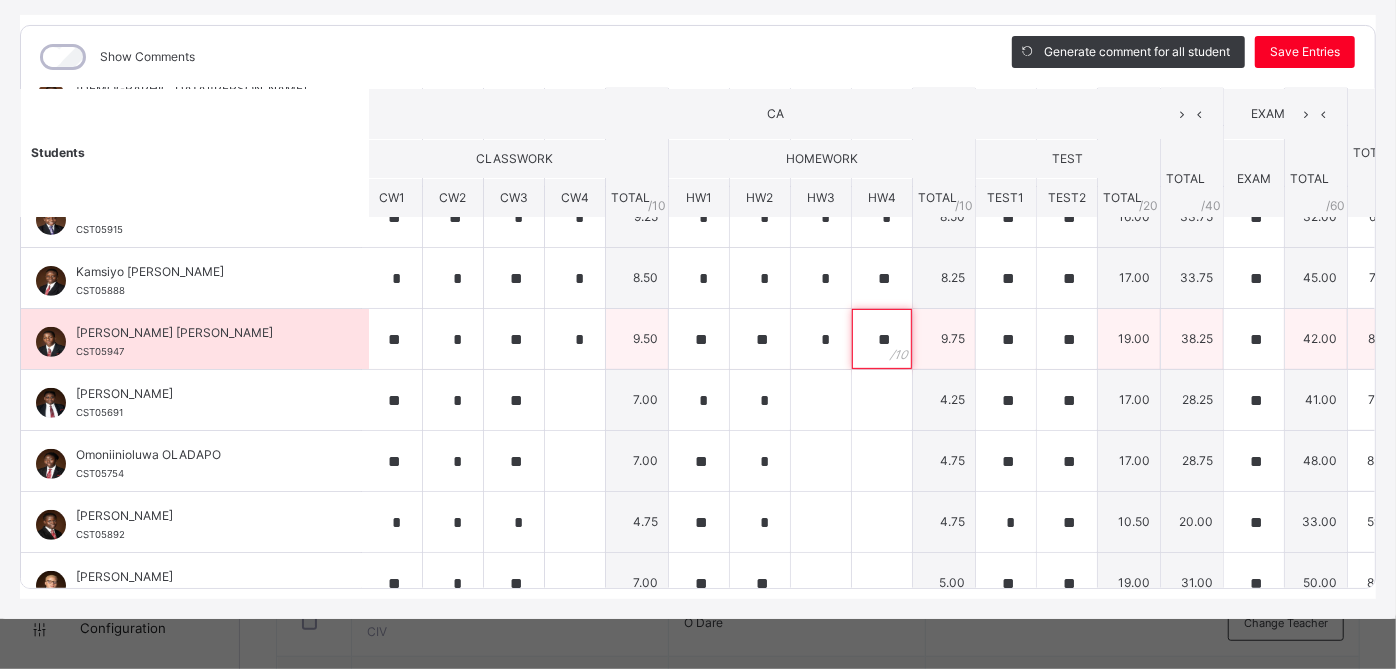 scroll, scrollTop: 406, scrollLeft: 8, axis: both 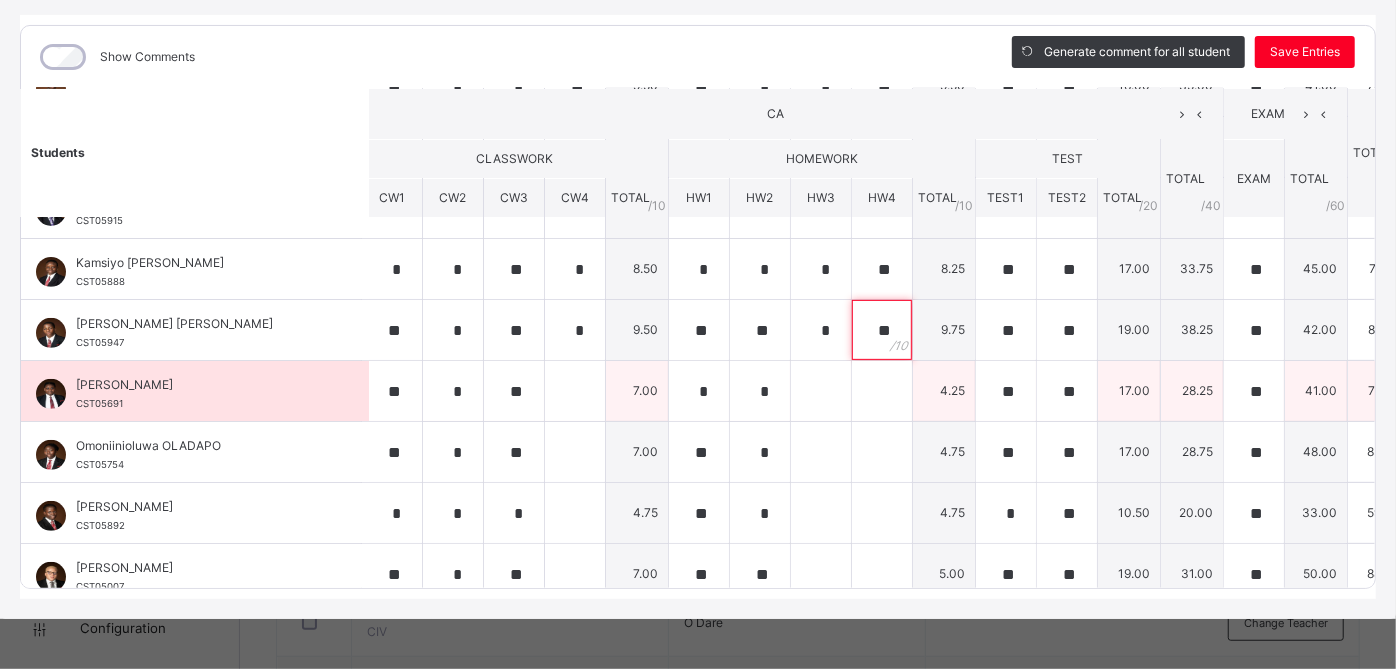 type on "**" 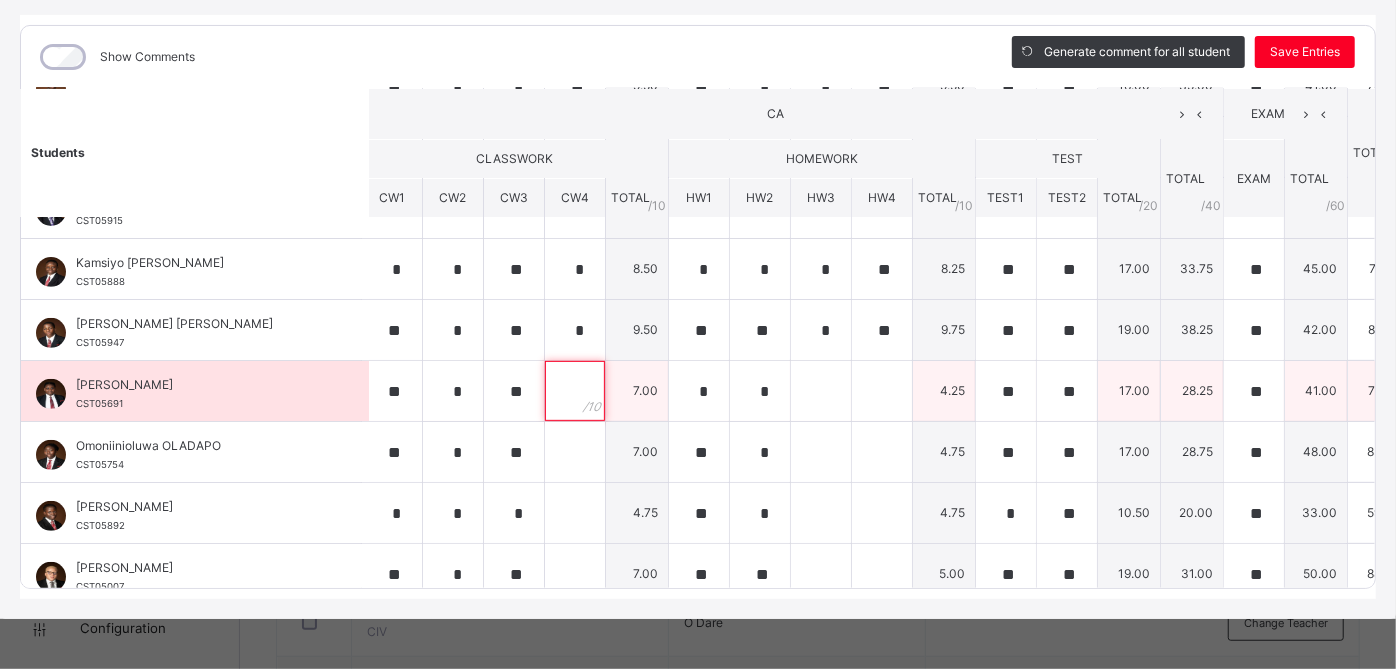 click at bounding box center [575, 391] 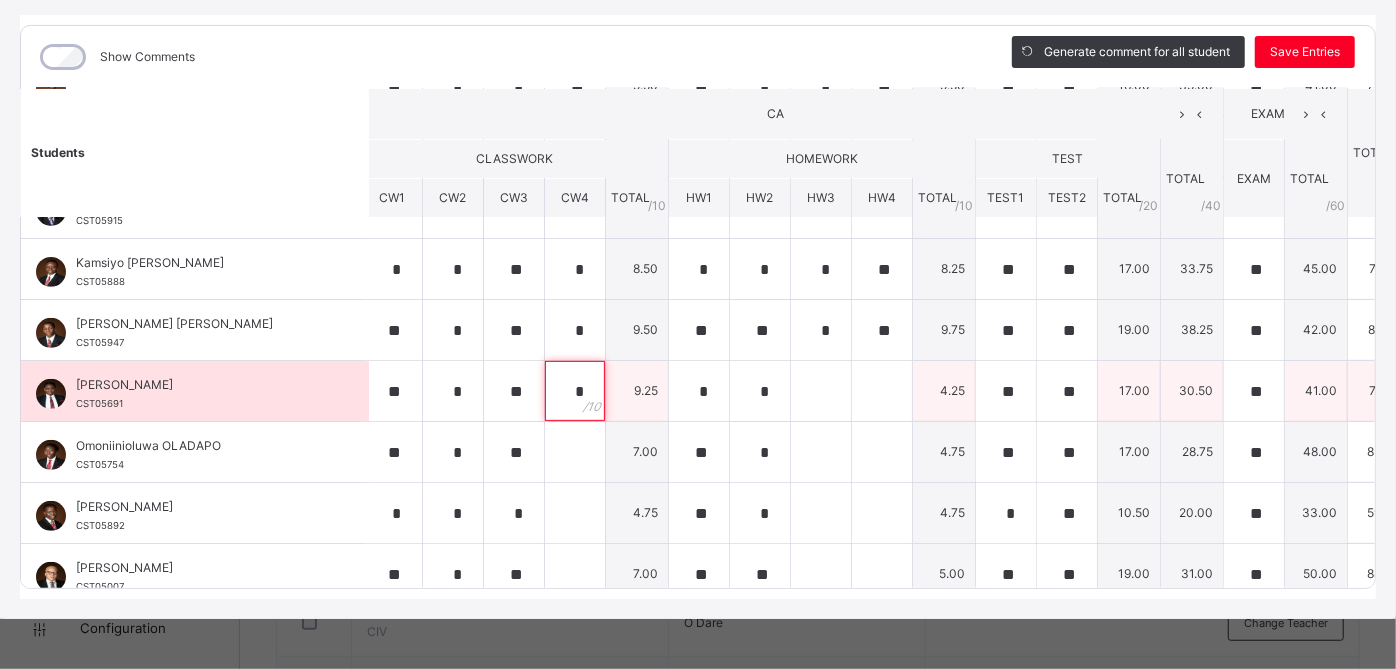 type on "*" 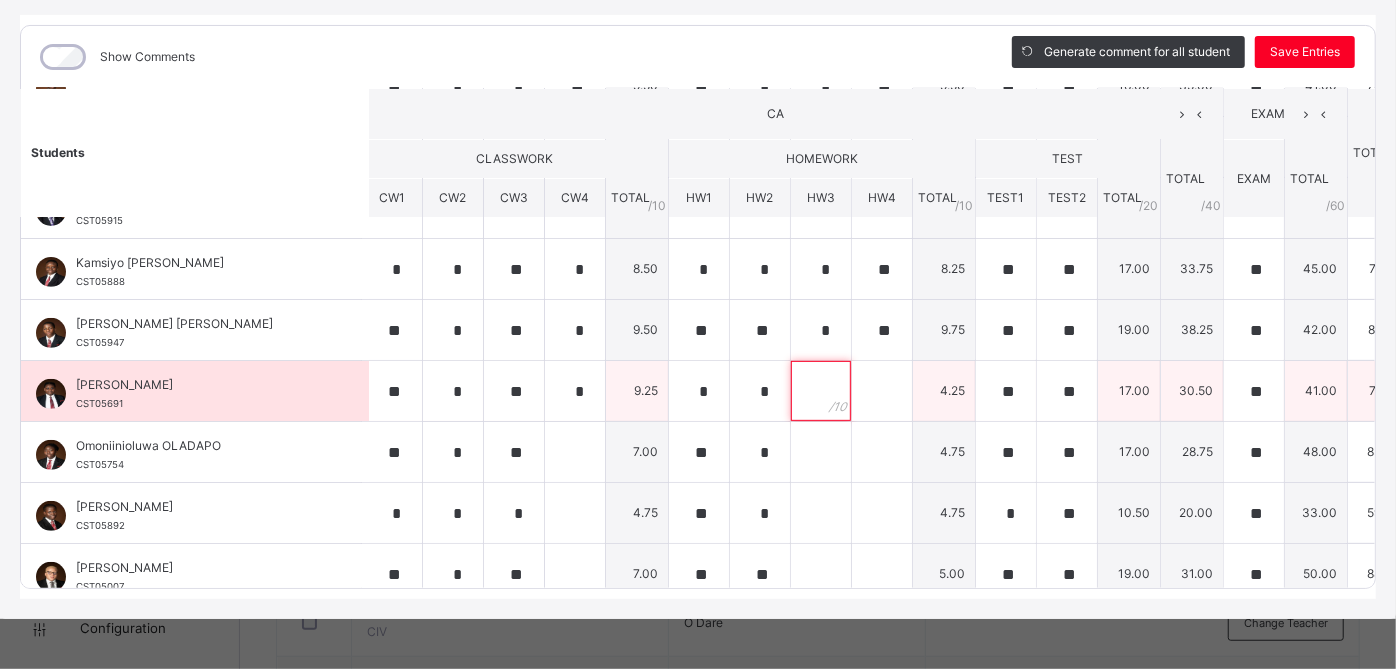 click at bounding box center (821, 391) 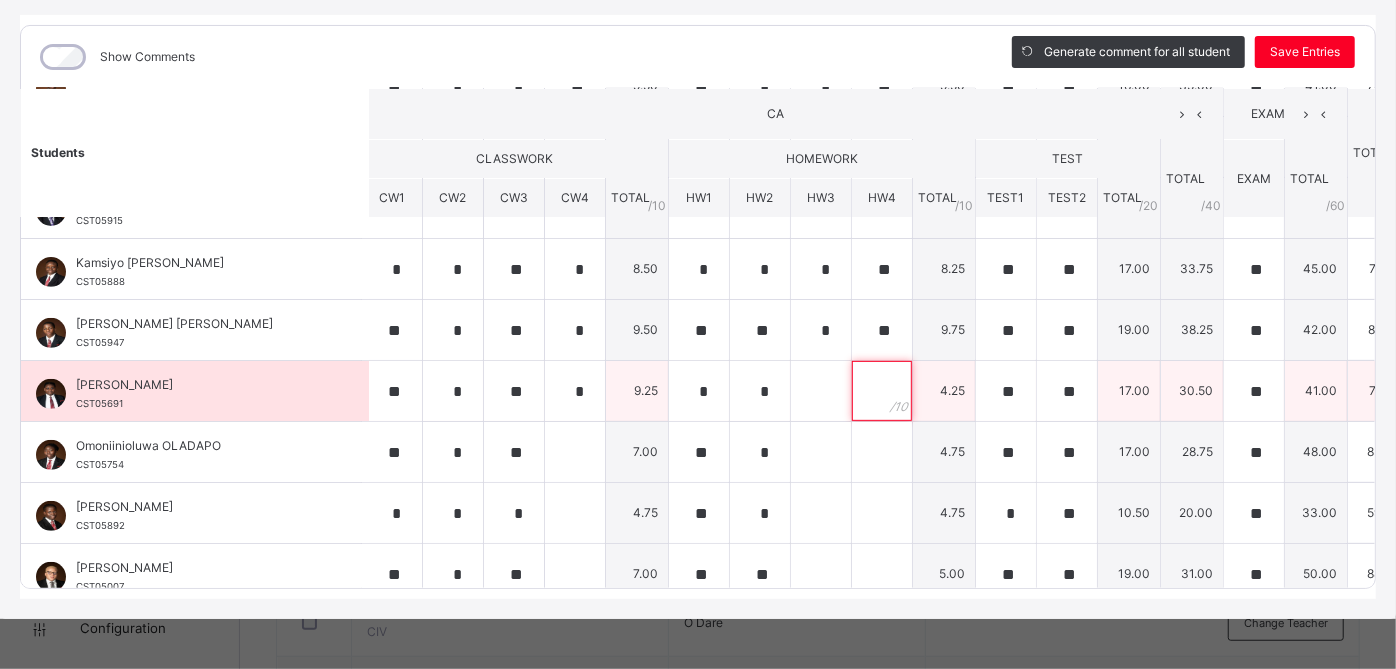 click at bounding box center (882, 391) 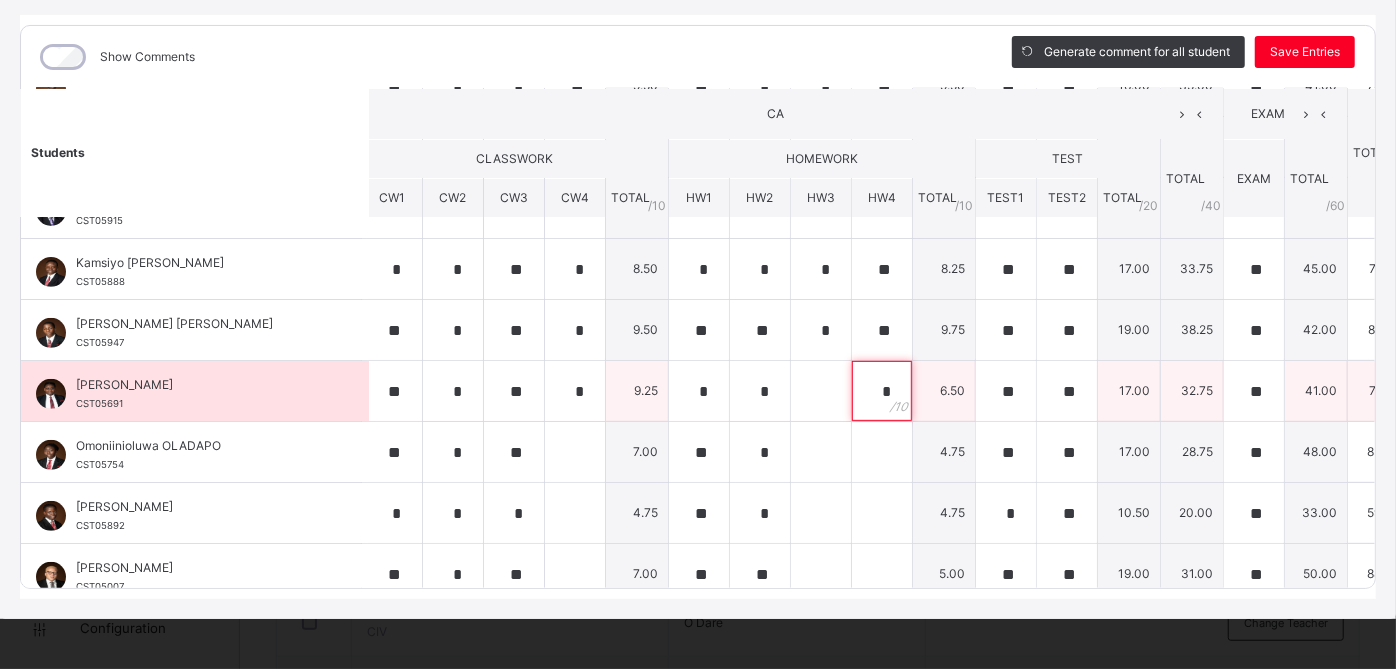 type on "*" 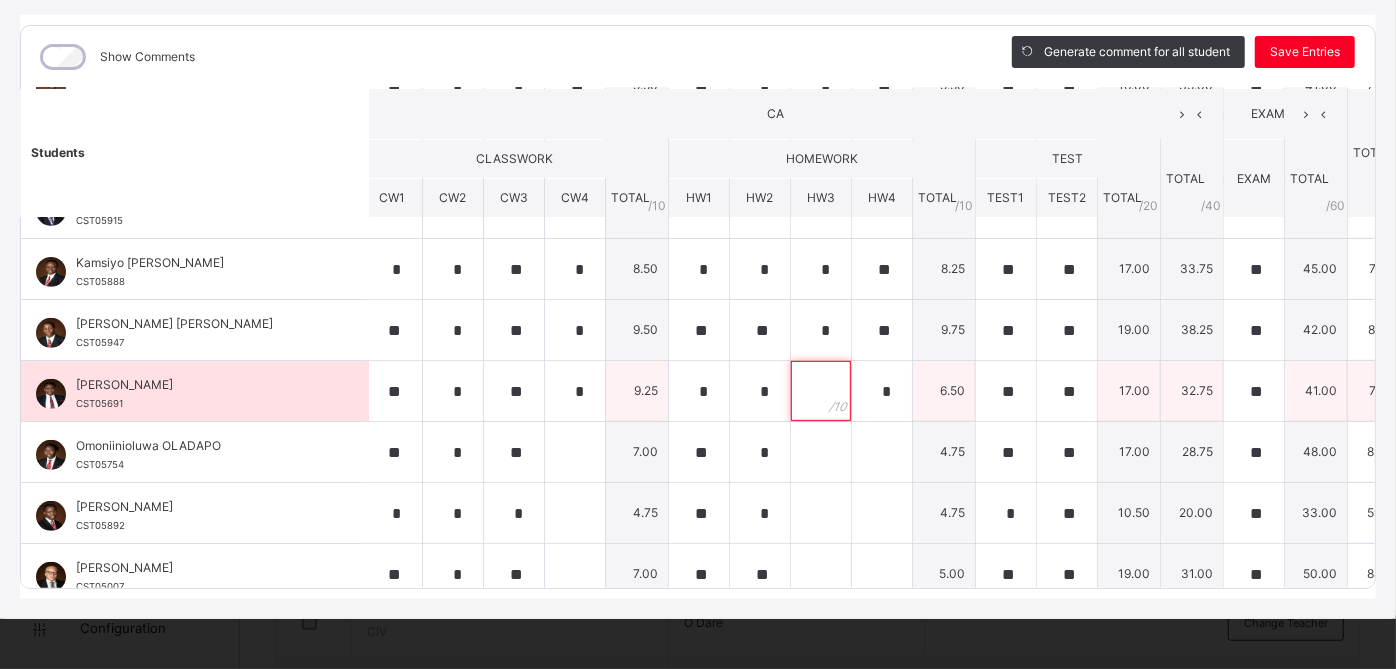click at bounding box center (821, 391) 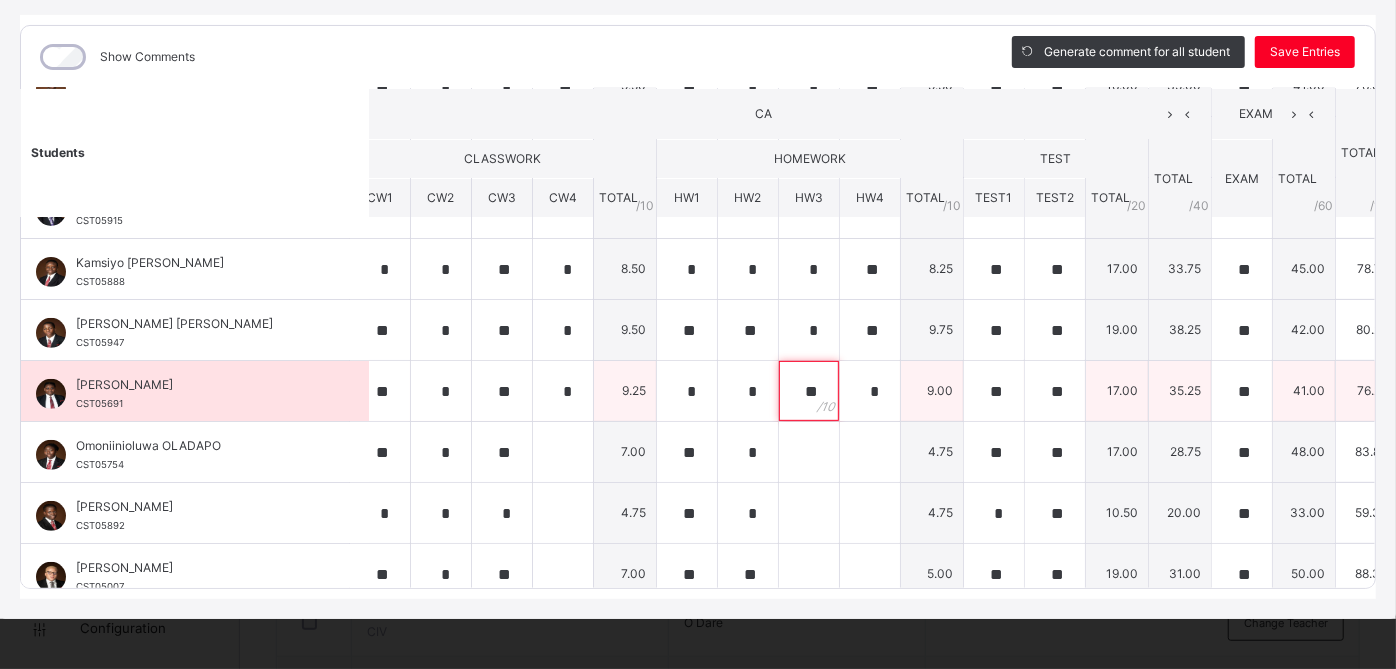 scroll, scrollTop: 406, scrollLeft: 18, axis: both 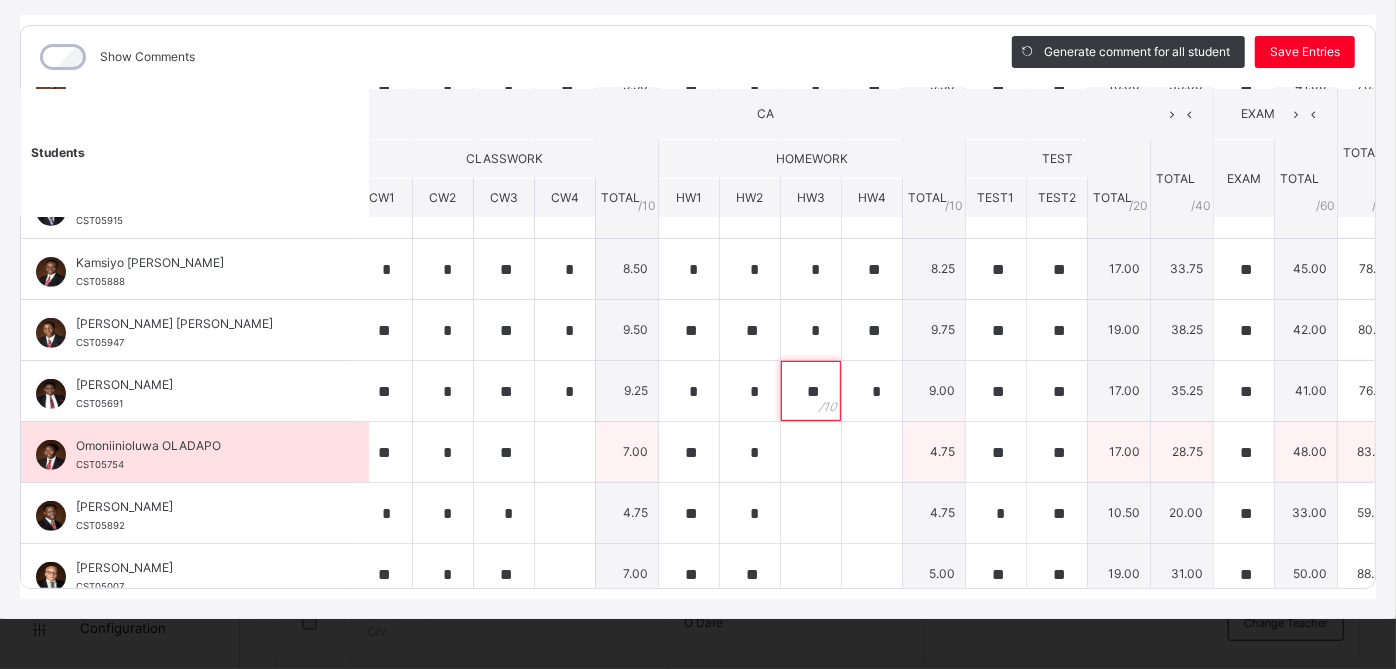 type on "**" 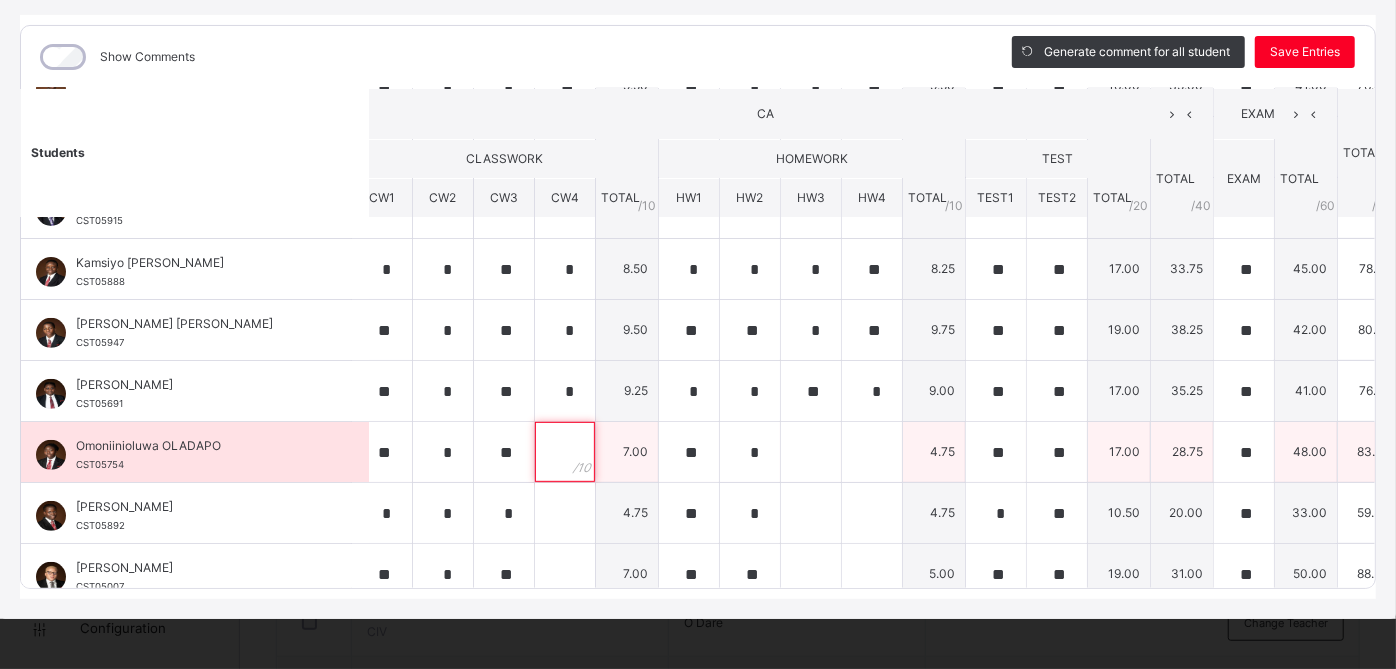 click at bounding box center (565, 452) 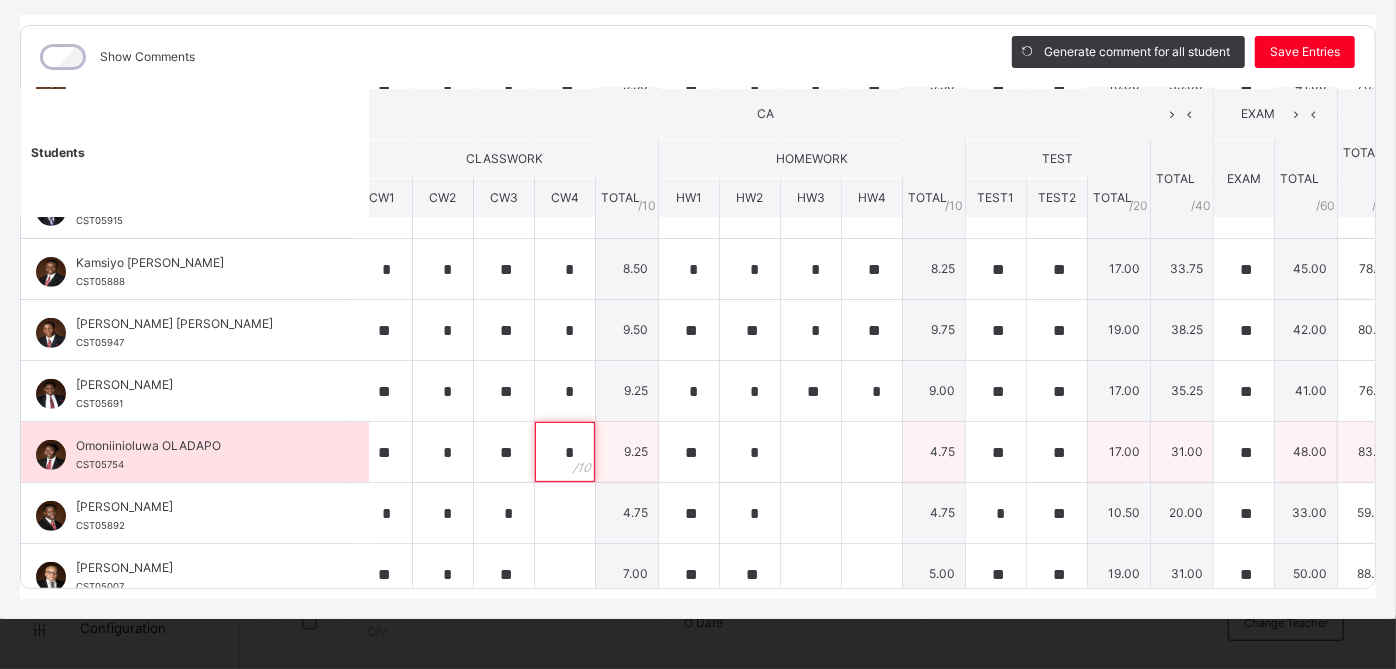 type on "*" 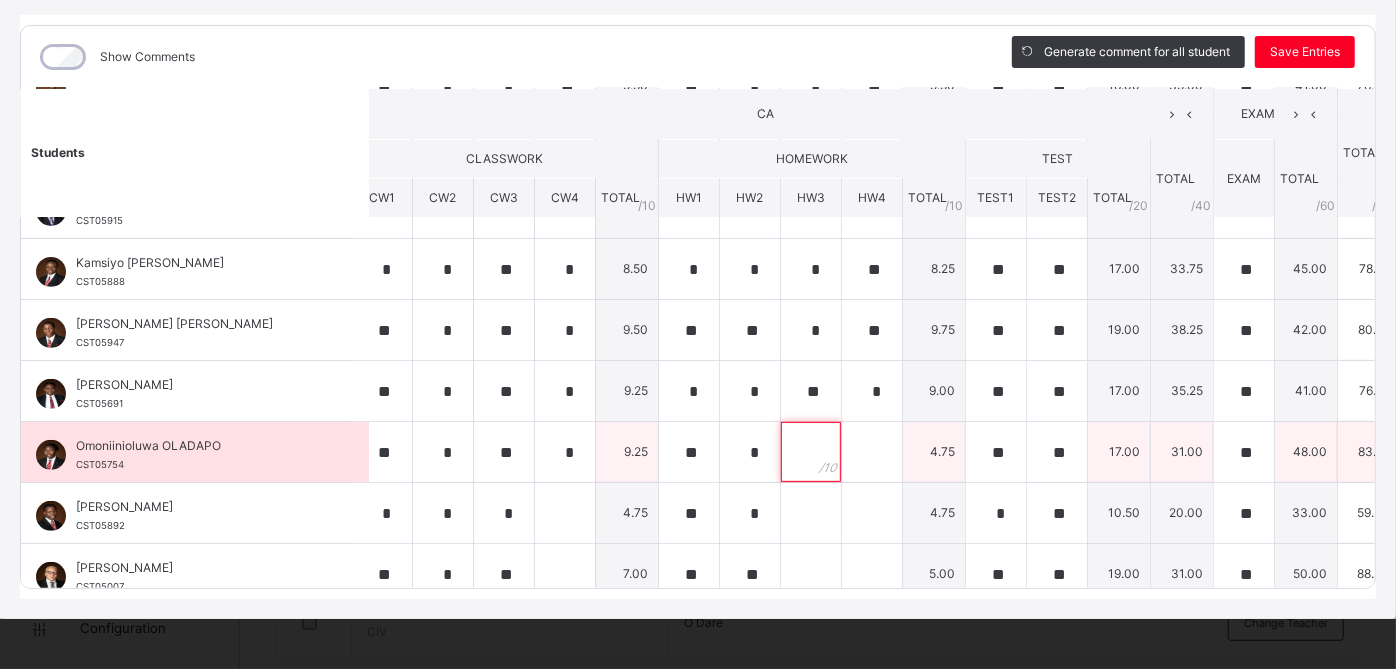 click at bounding box center [811, 452] 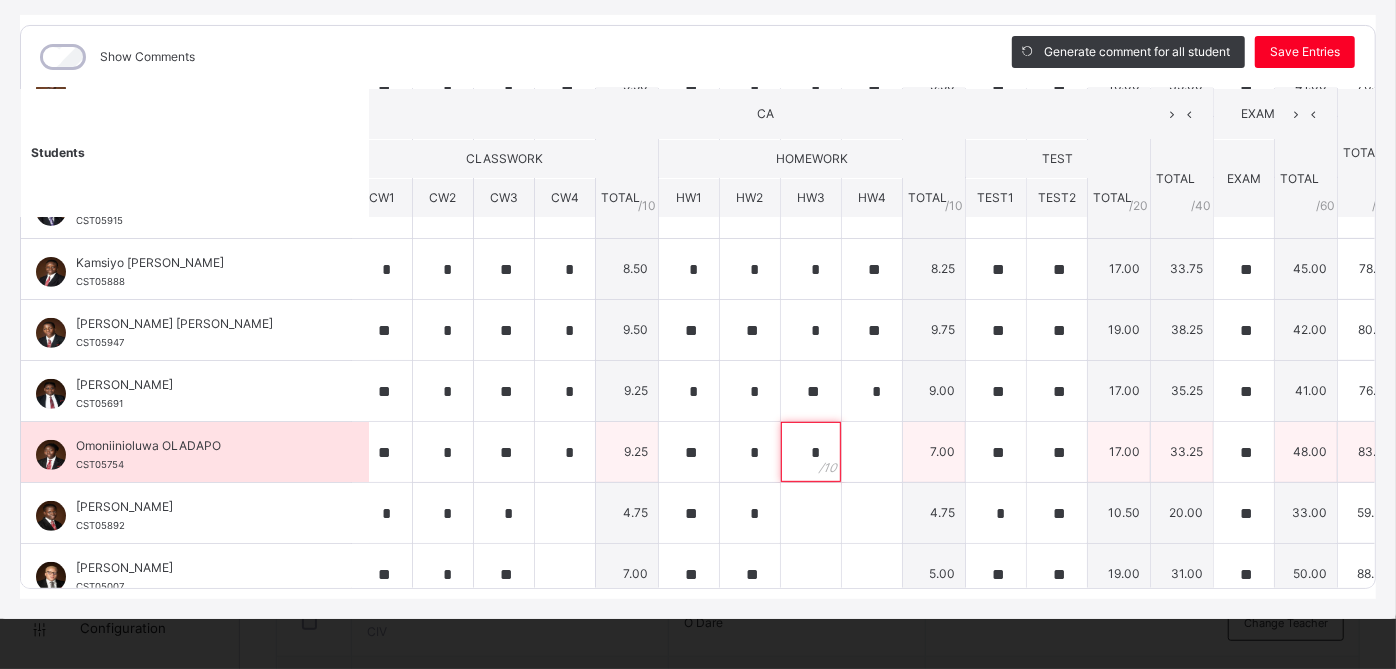 type on "*" 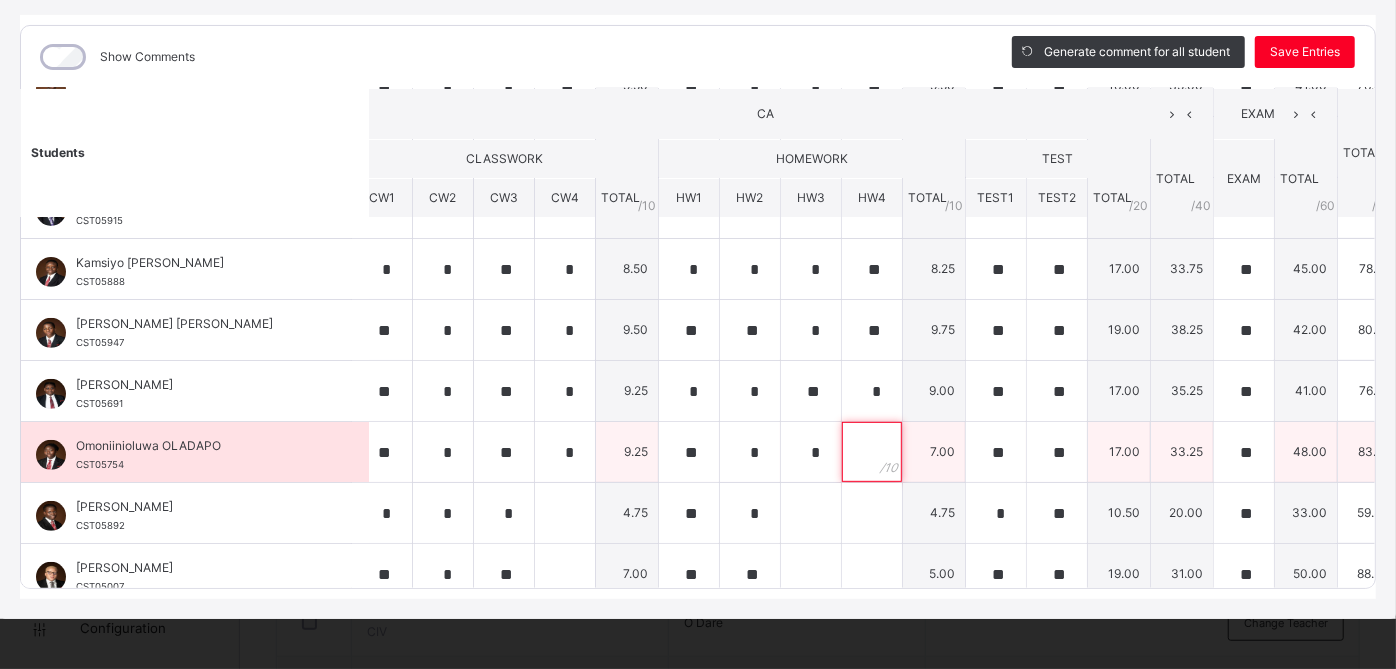 click at bounding box center [872, 452] 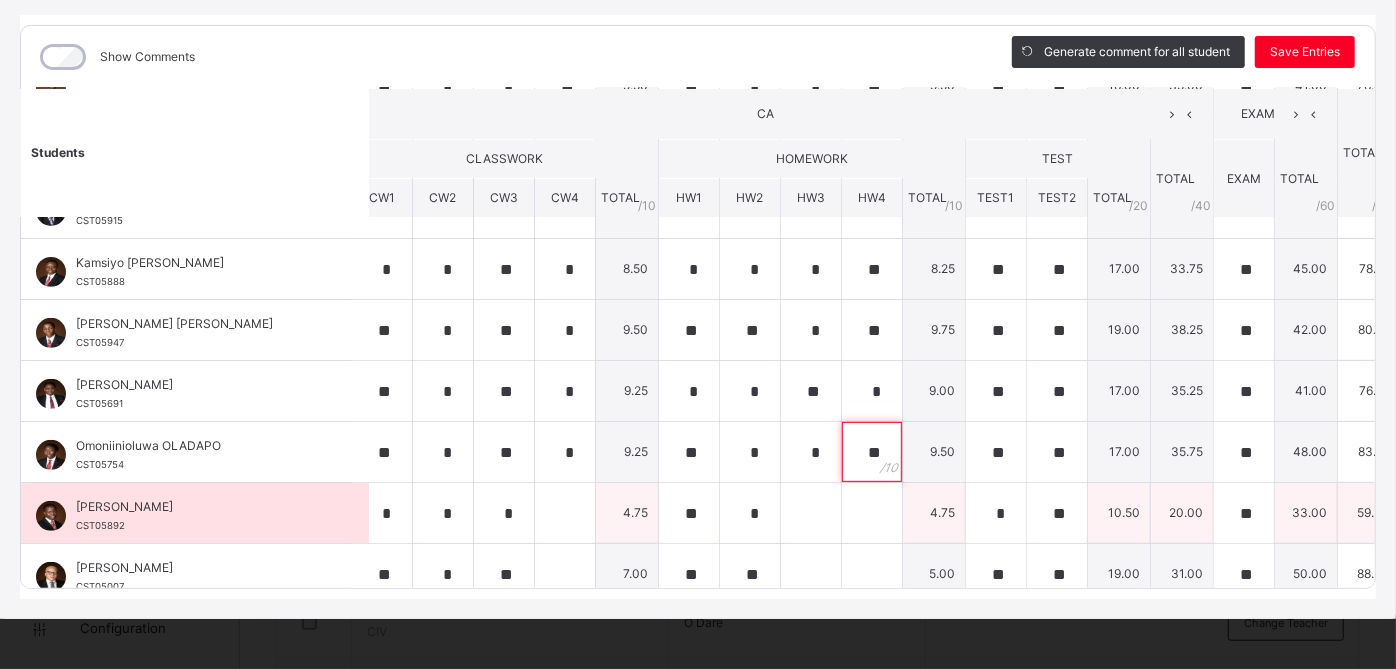 type on "**" 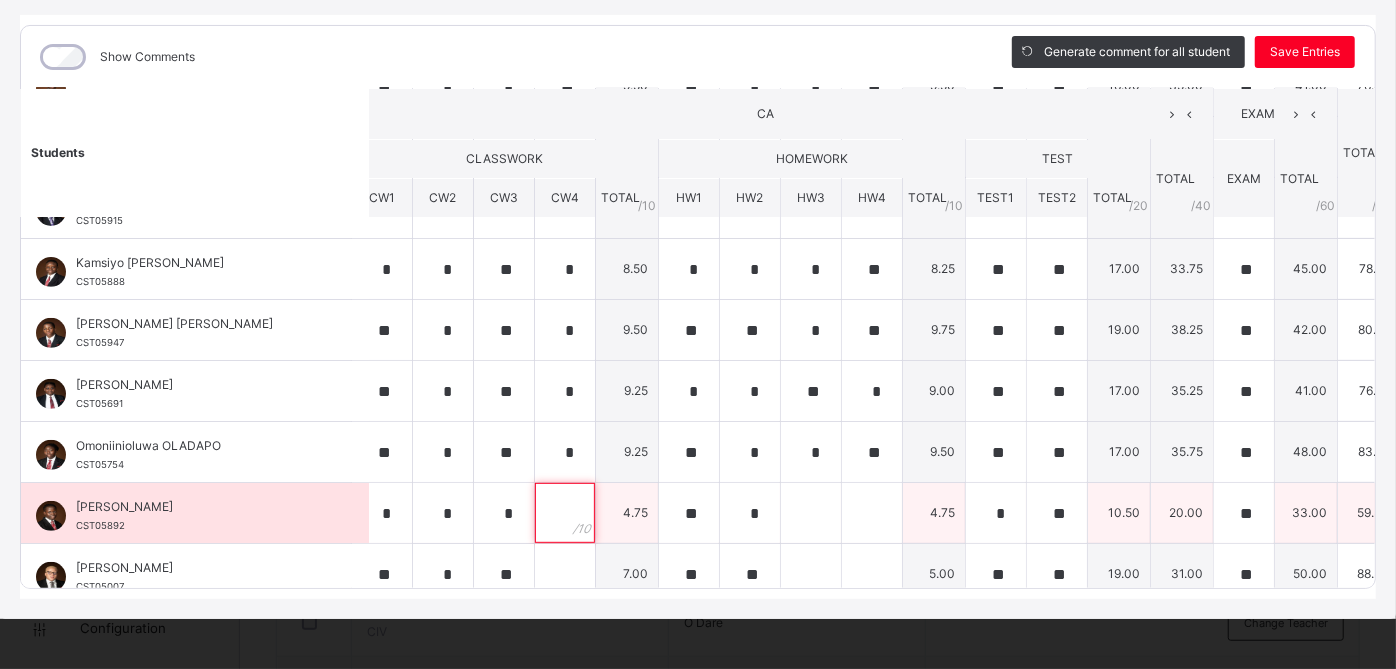 click at bounding box center (565, 513) 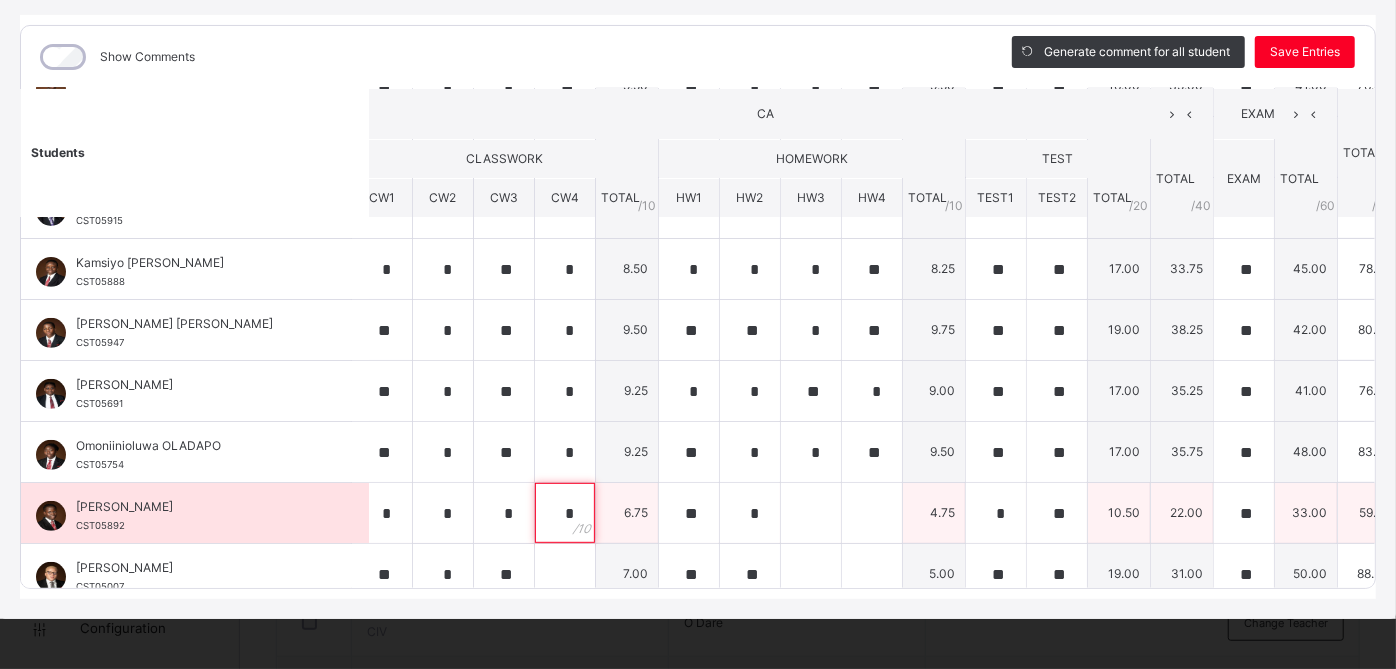 type on "*" 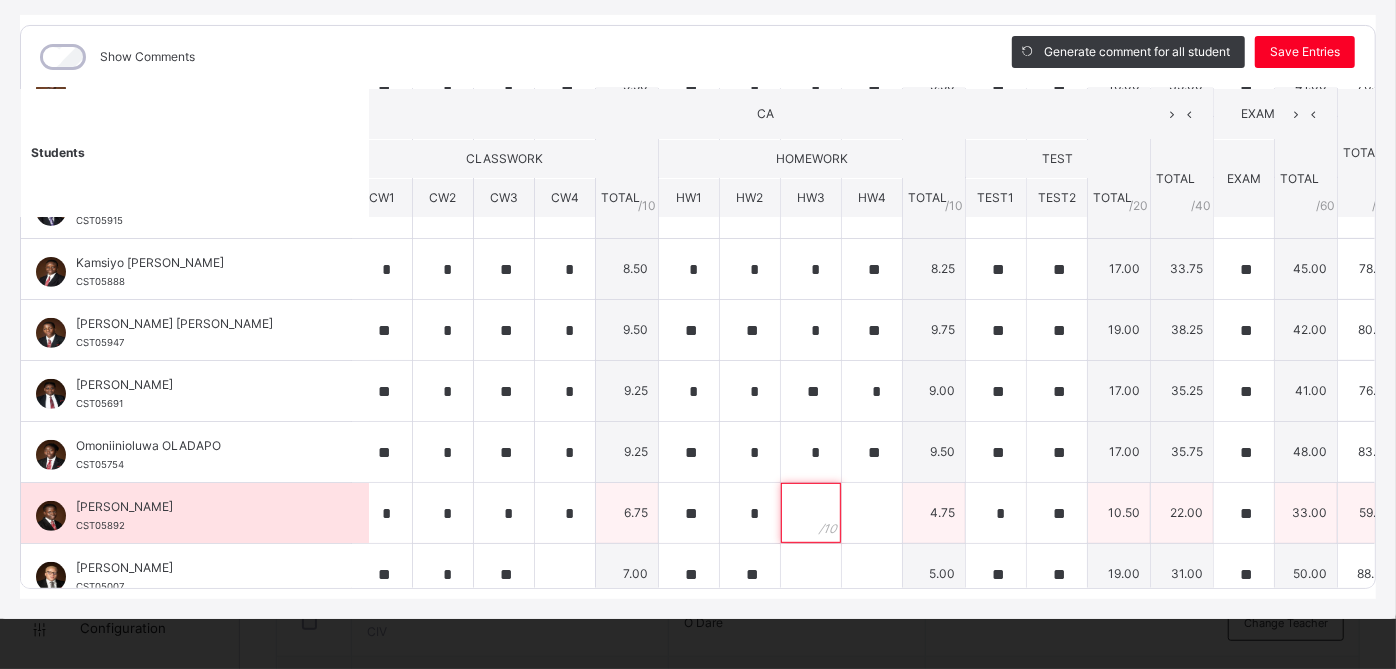 click at bounding box center [811, 513] 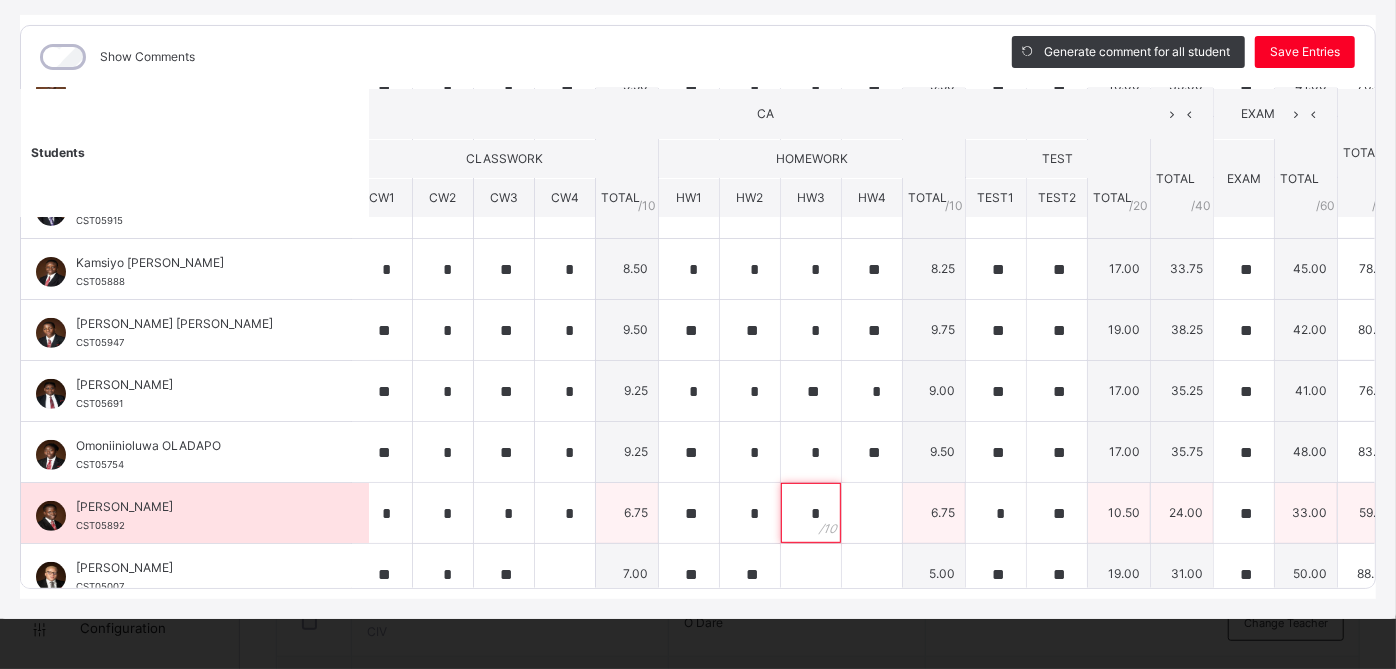 type on "*" 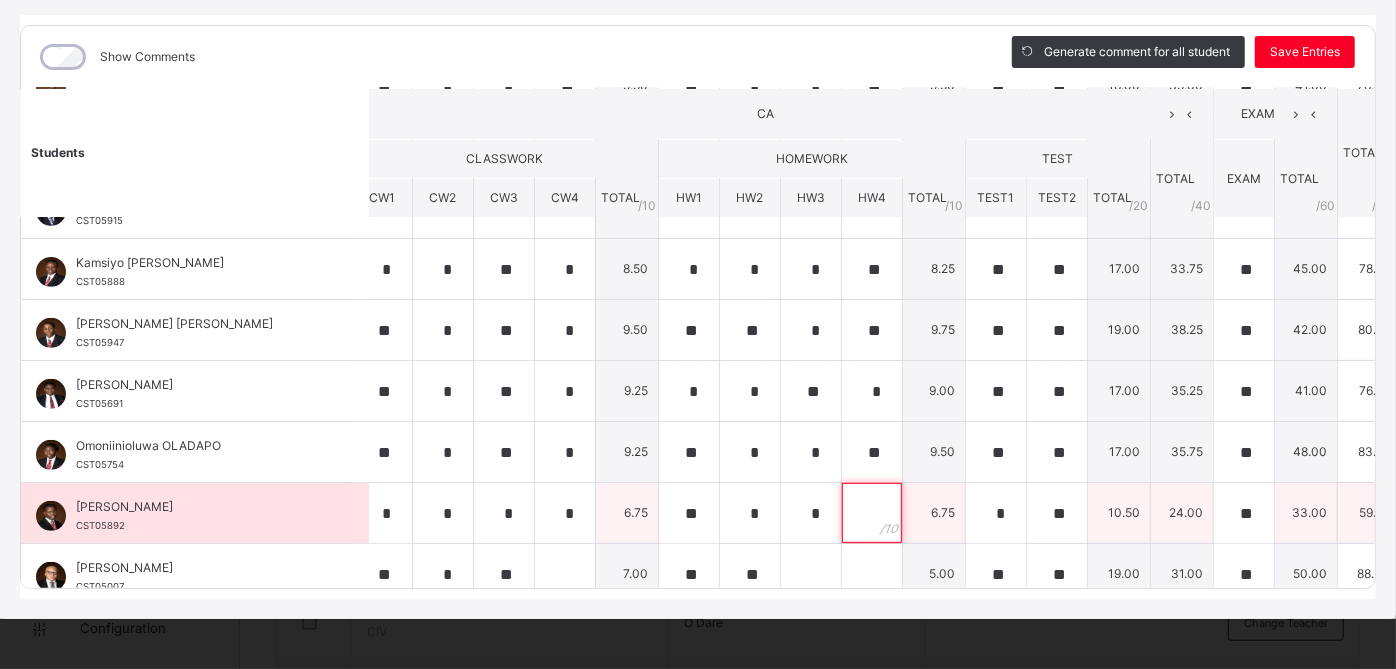 click at bounding box center [872, 513] 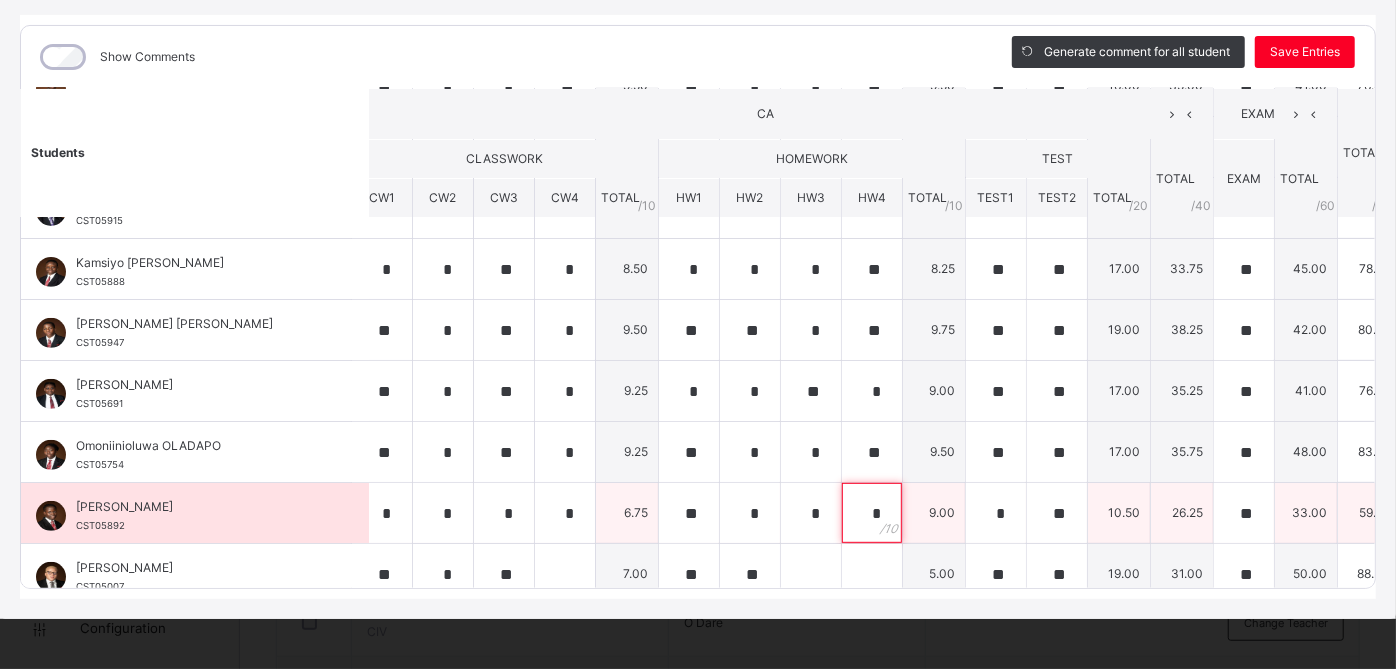 scroll, scrollTop: 496, scrollLeft: 18, axis: both 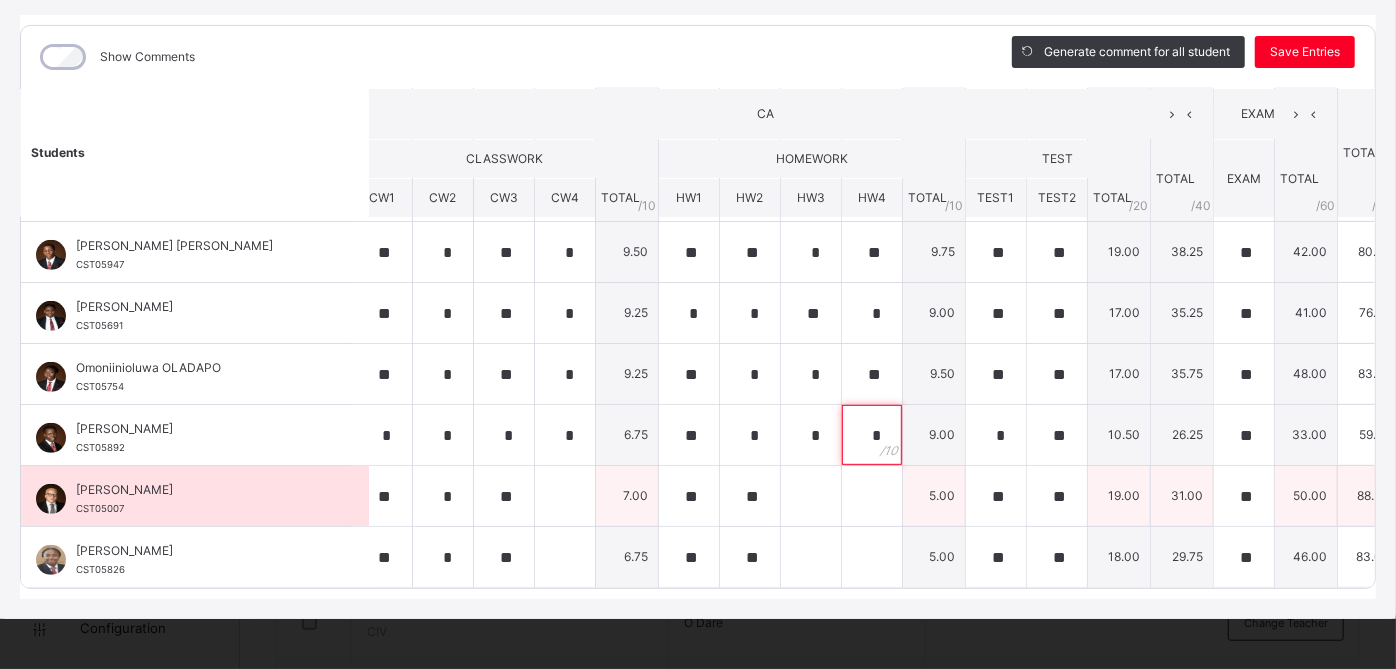 type on "*" 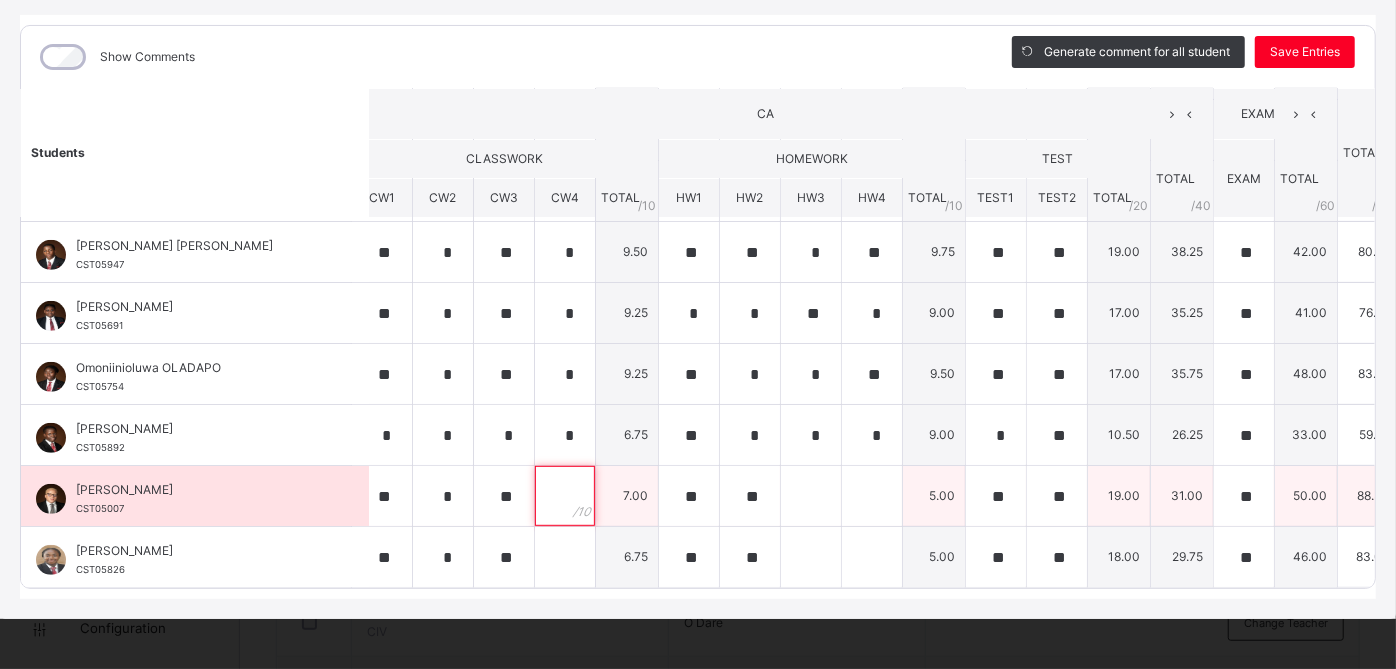 click at bounding box center [565, 496] 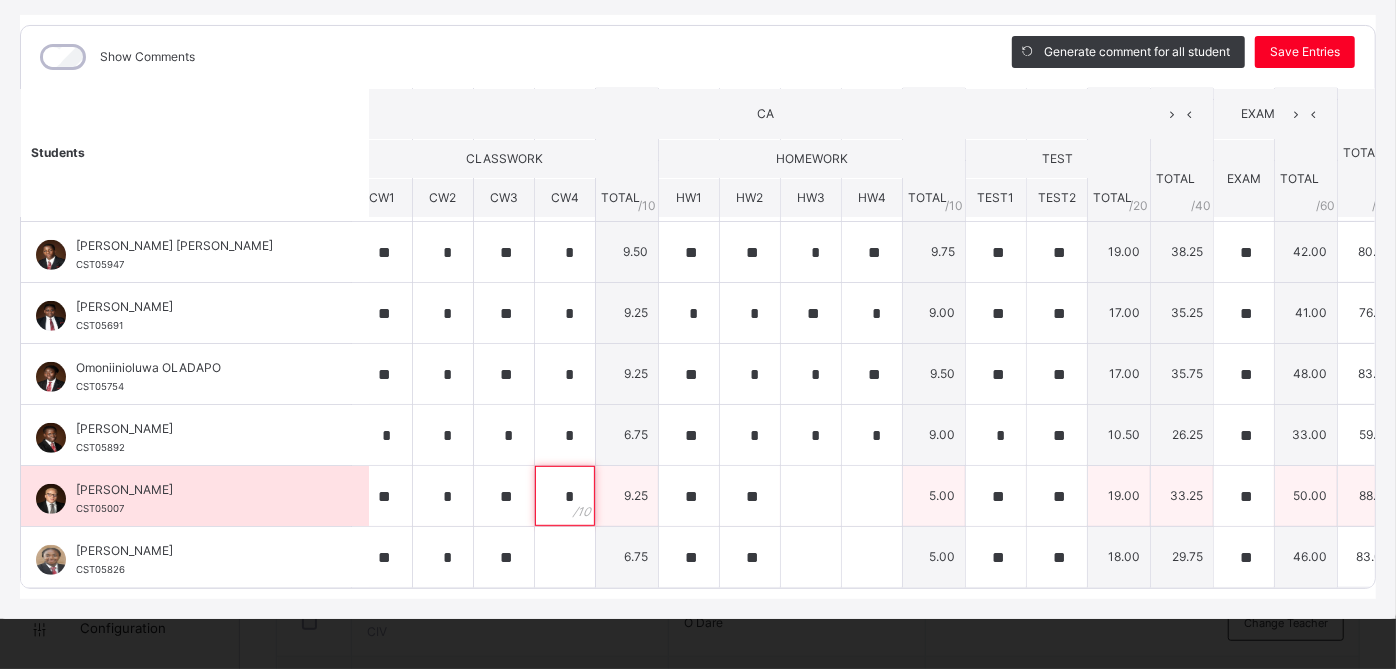 type on "*" 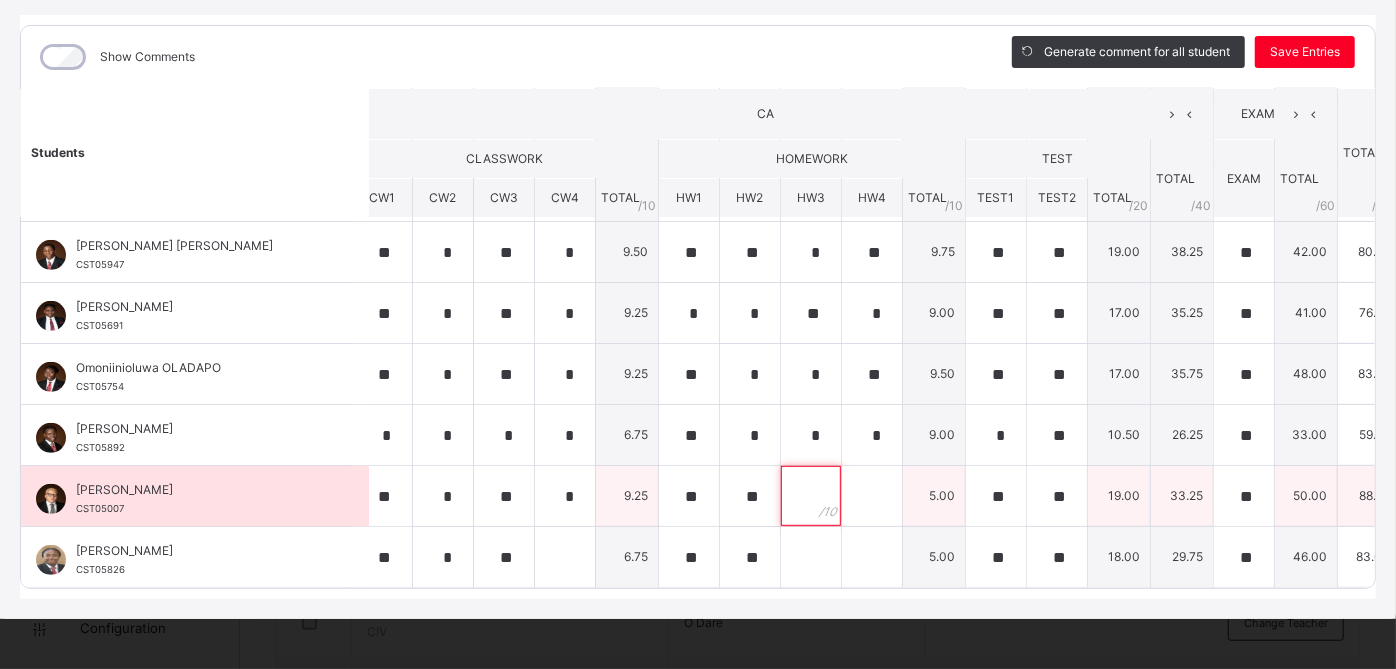 click at bounding box center (811, 496) 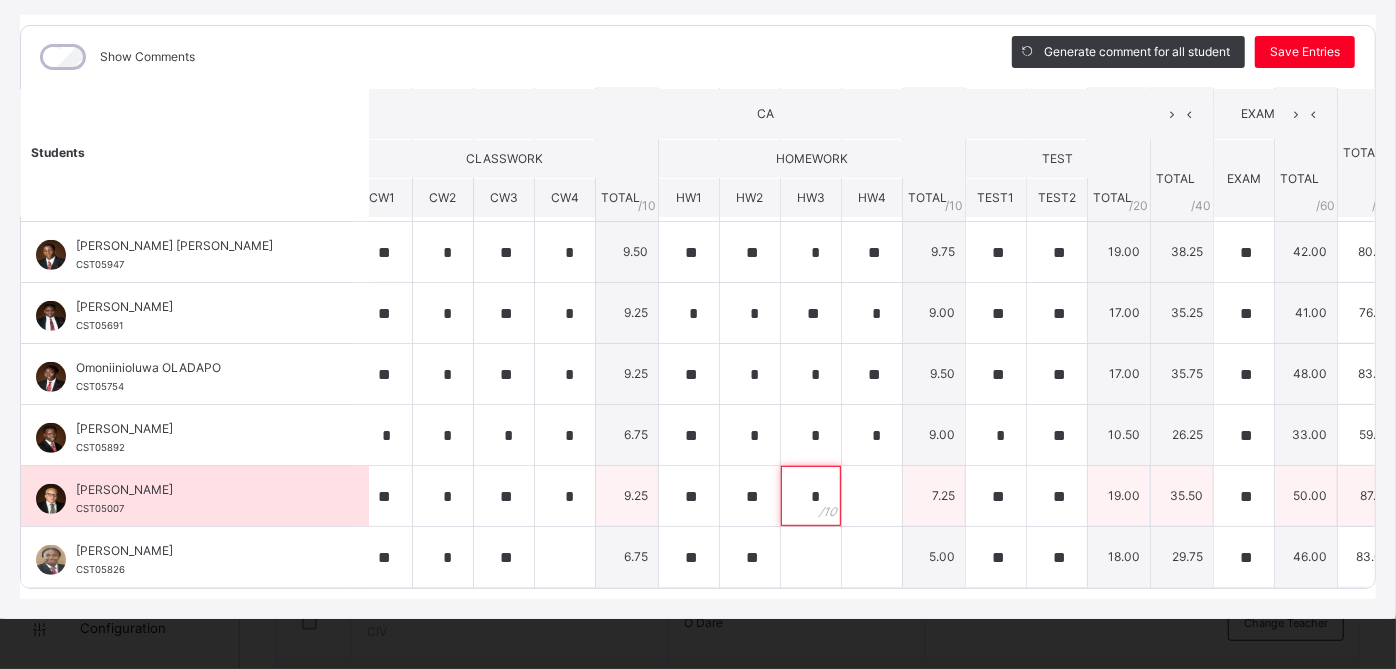 type on "*" 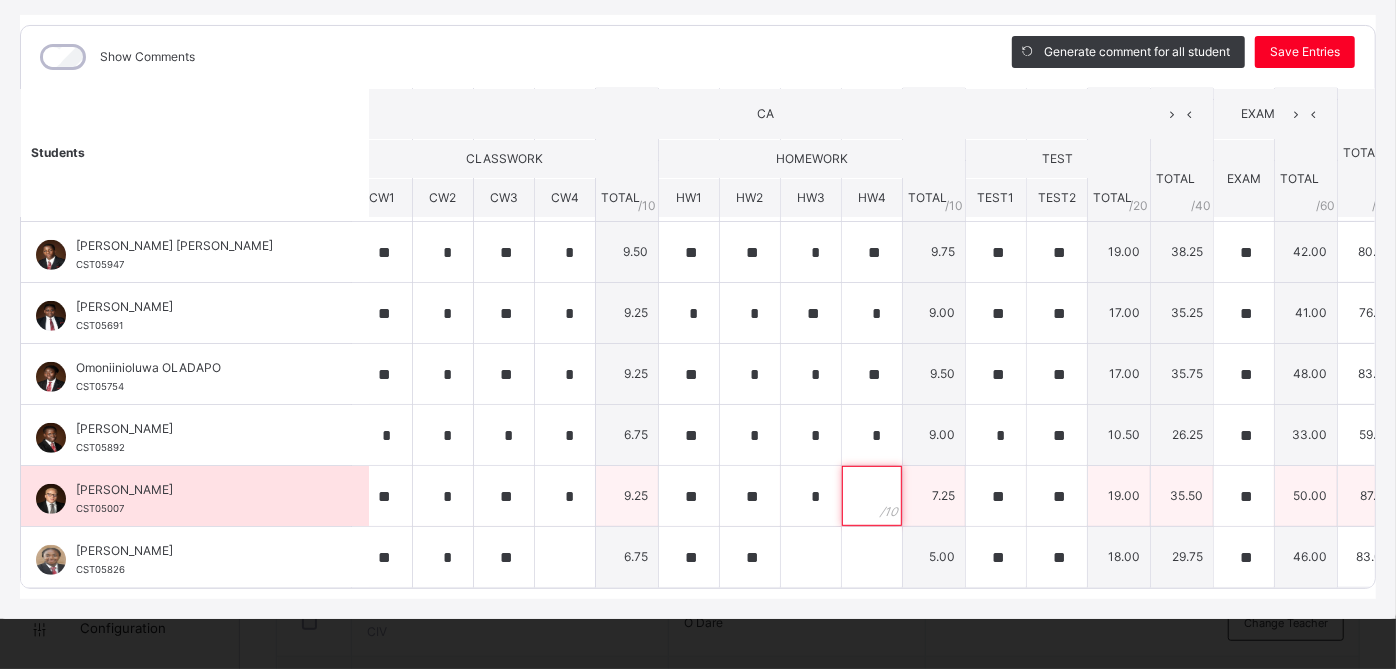click at bounding box center [872, 496] 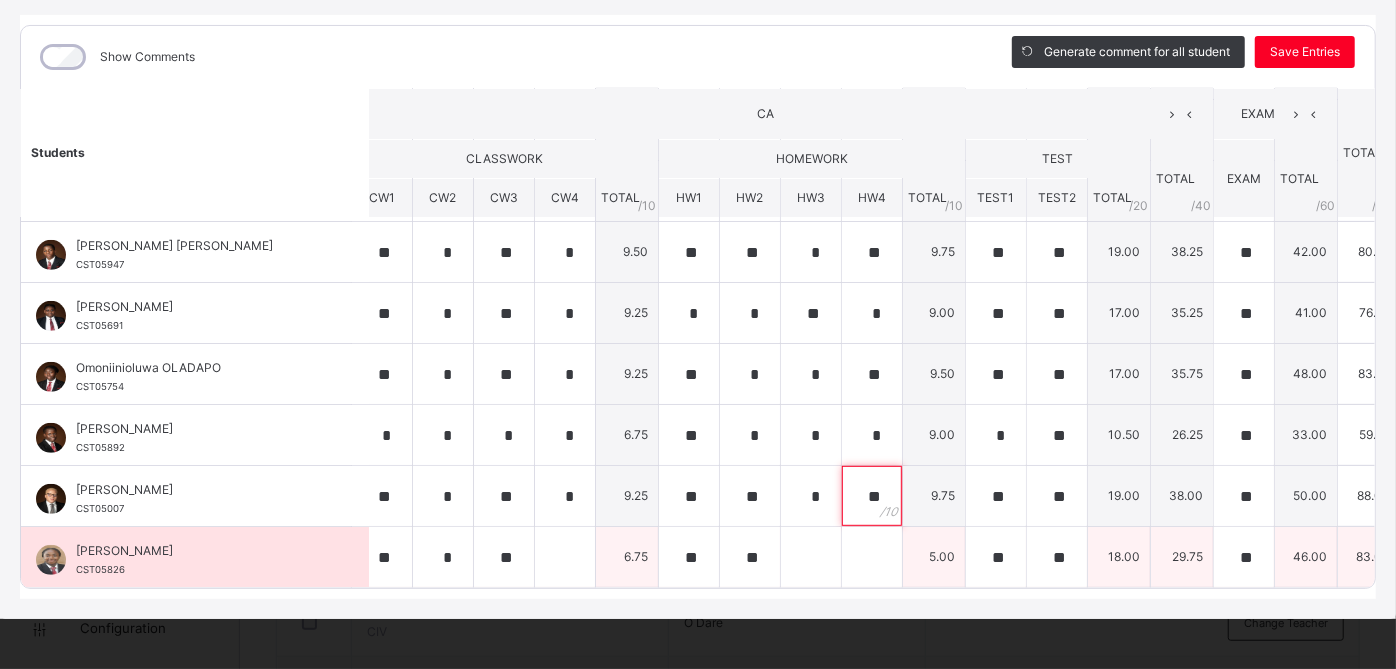 type on "**" 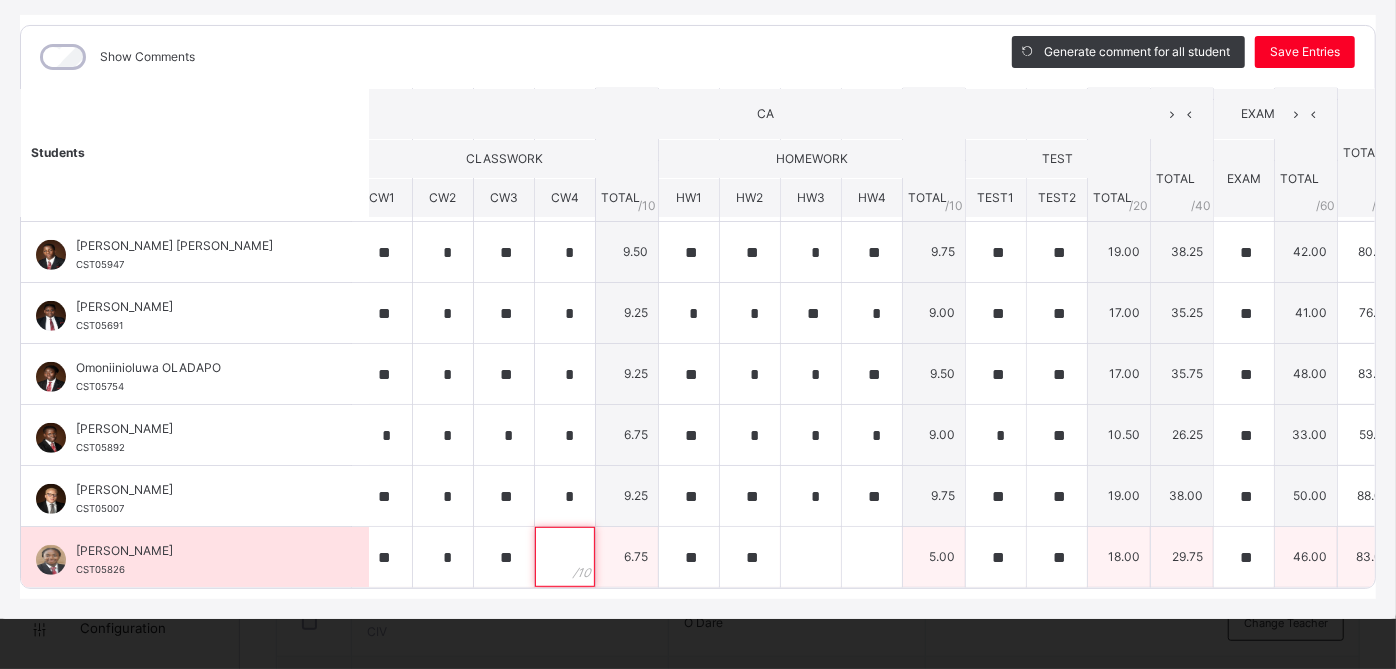 click at bounding box center [565, 557] 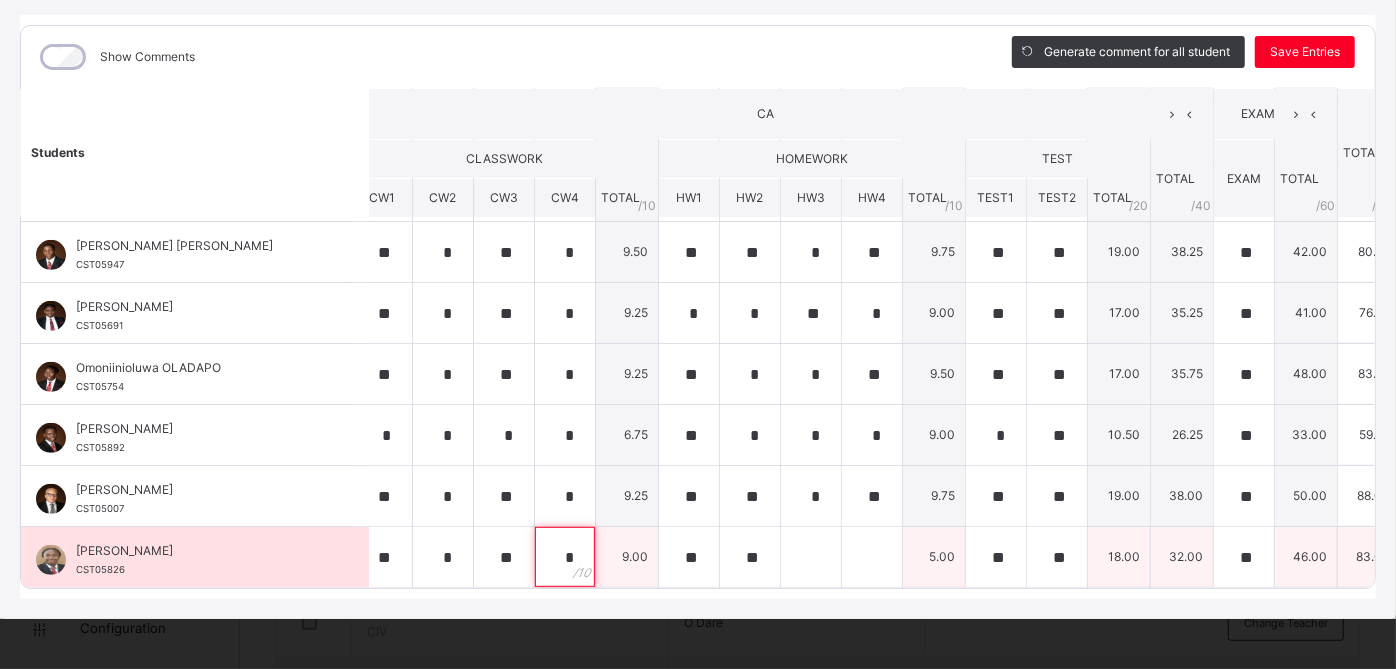 type on "*" 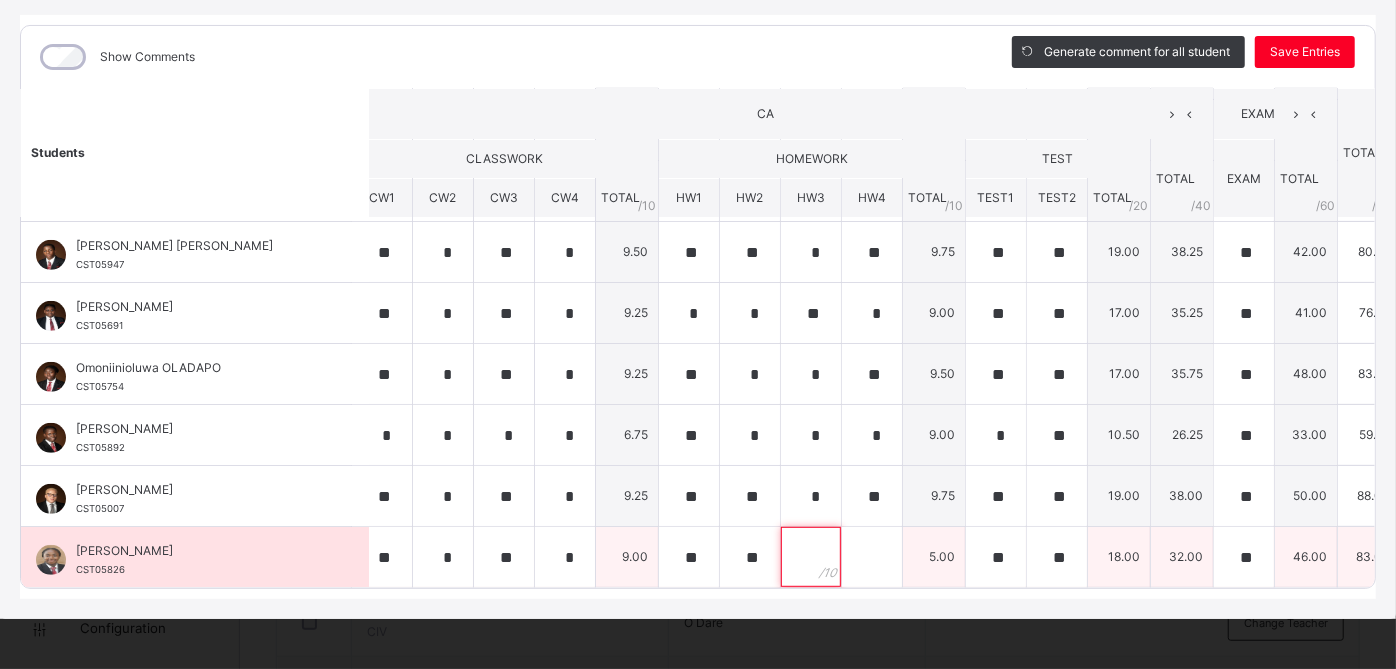click at bounding box center [811, 557] 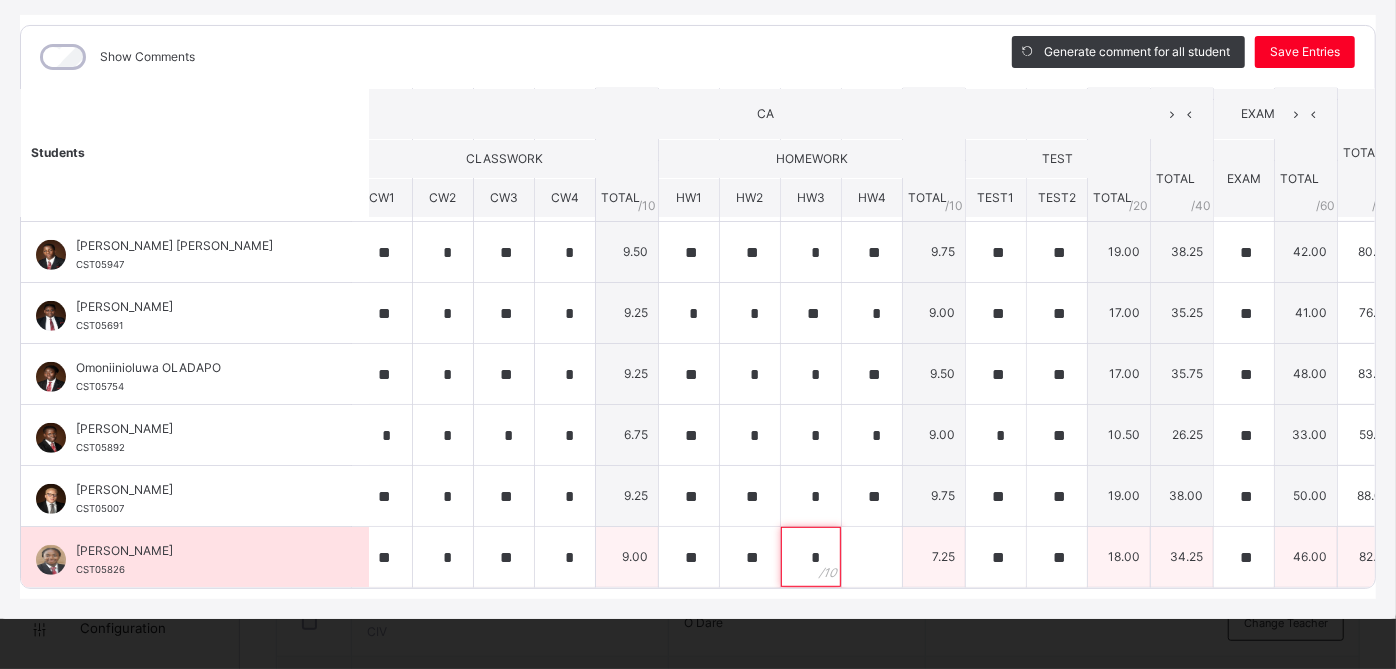 type on "*" 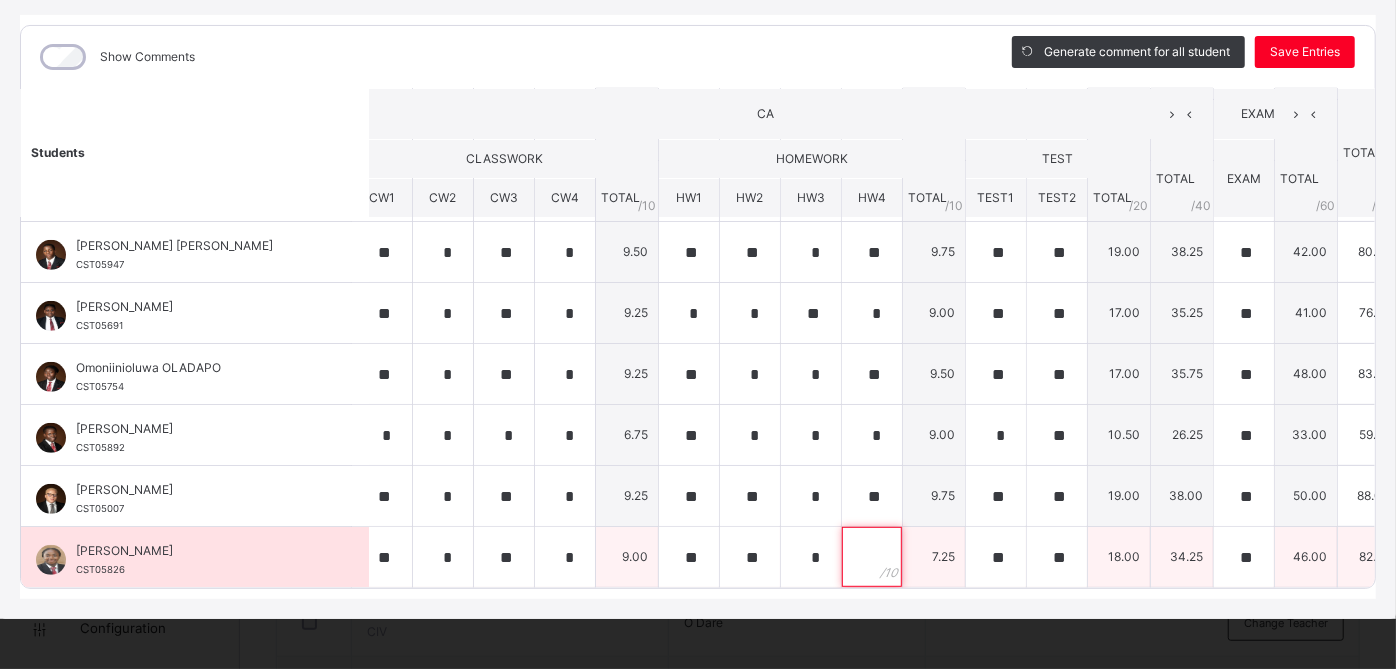 click at bounding box center (872, 557) 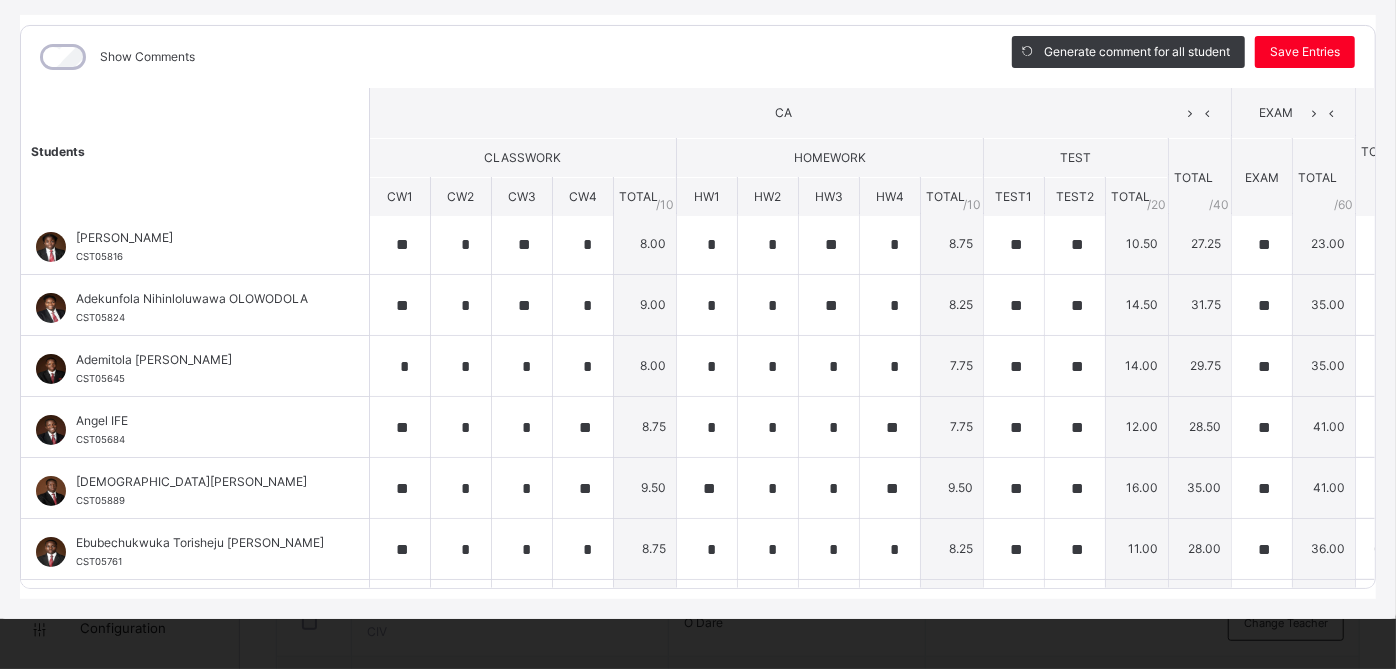 scroll, scrollTop: 0, scrollLeft: 0, axis: both 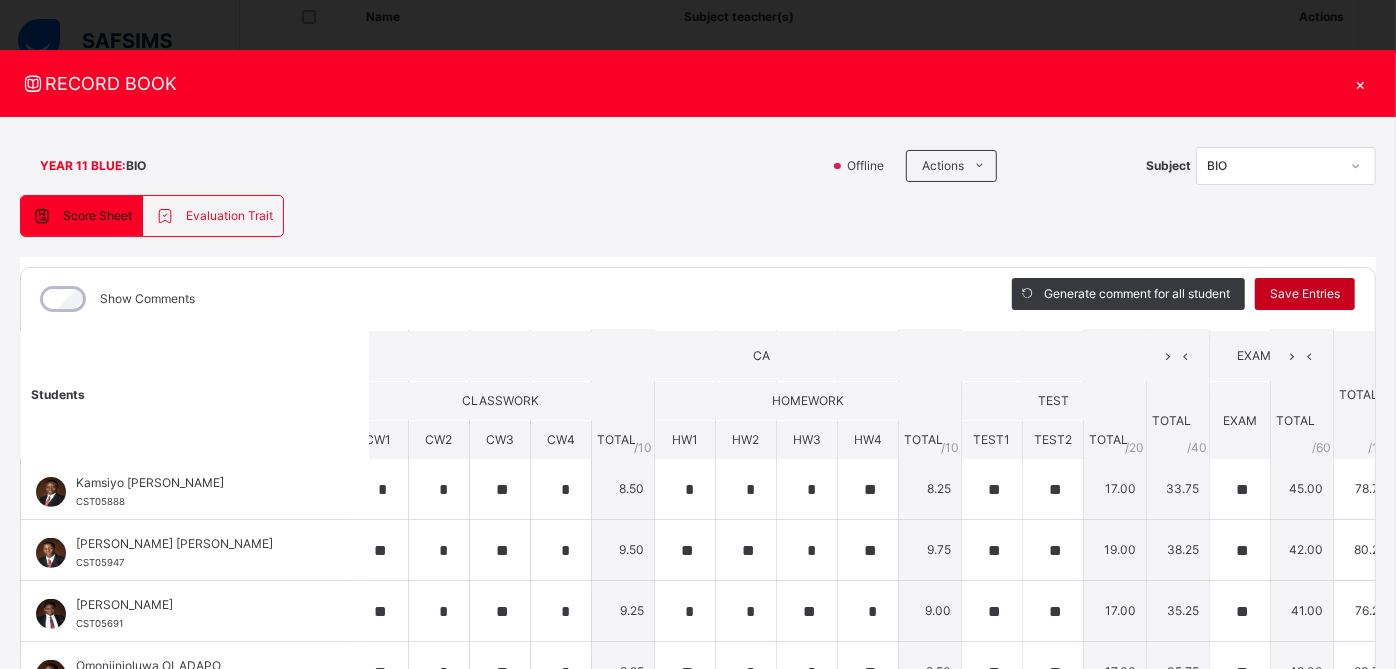 type on "**" 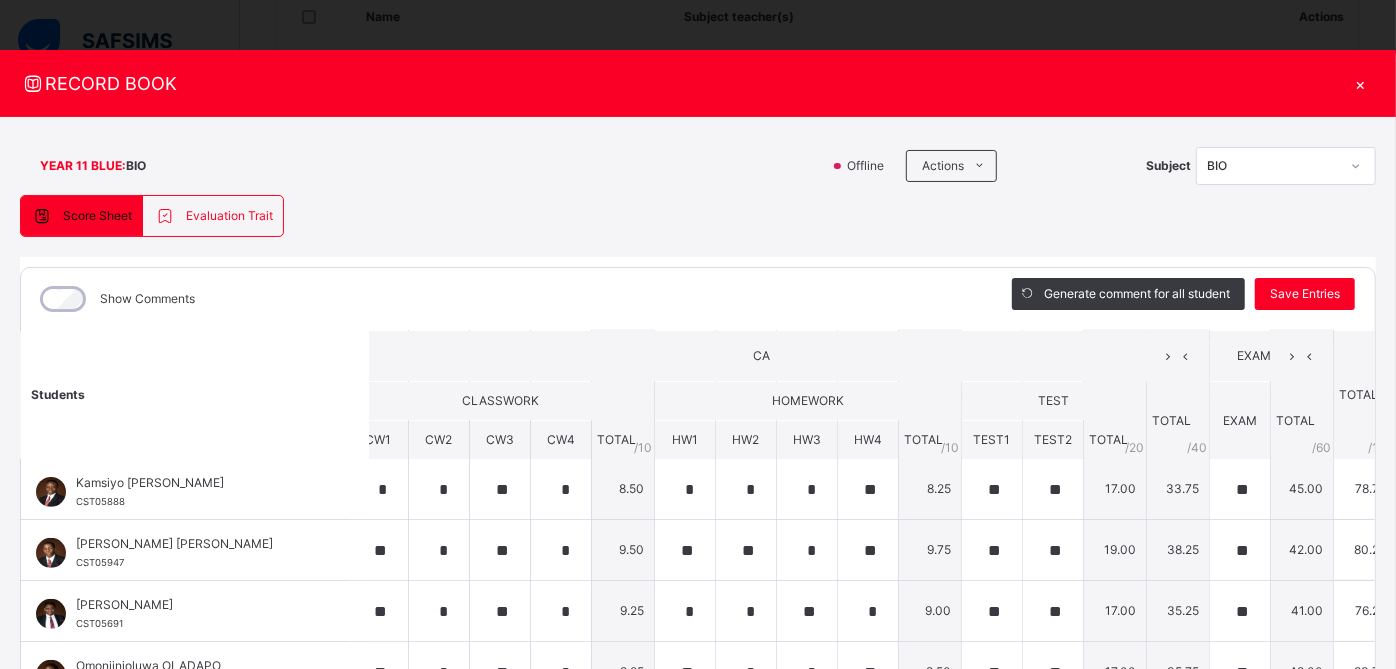 scroll, scrollTop: 496, scrollLeft: 22, axis: both 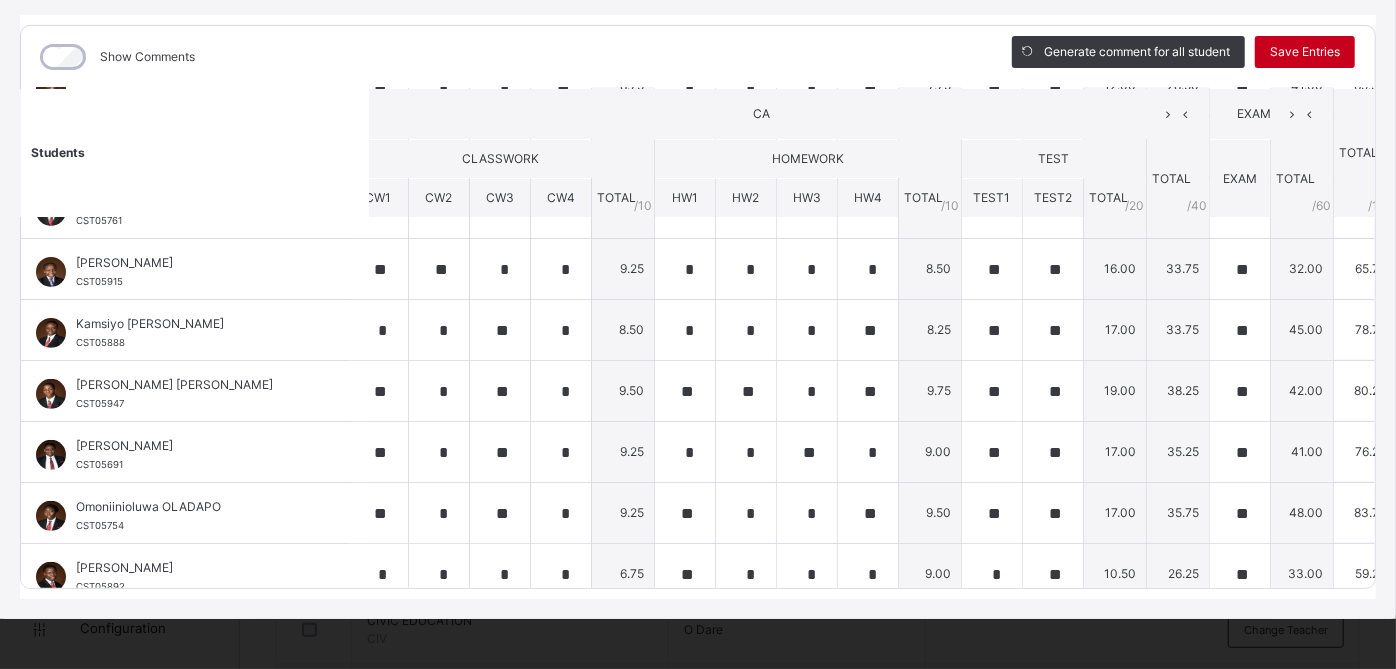 click on "Save Entries" at bounding box center (1305, 52) 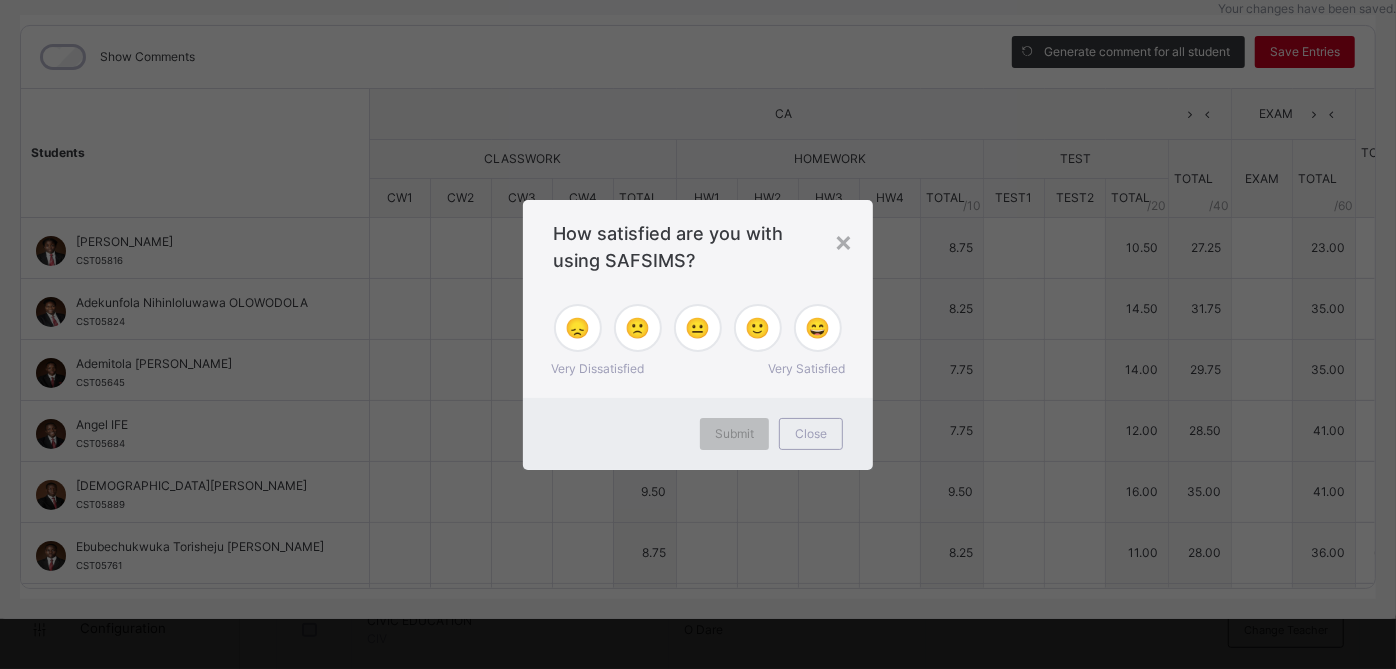 type on "**" 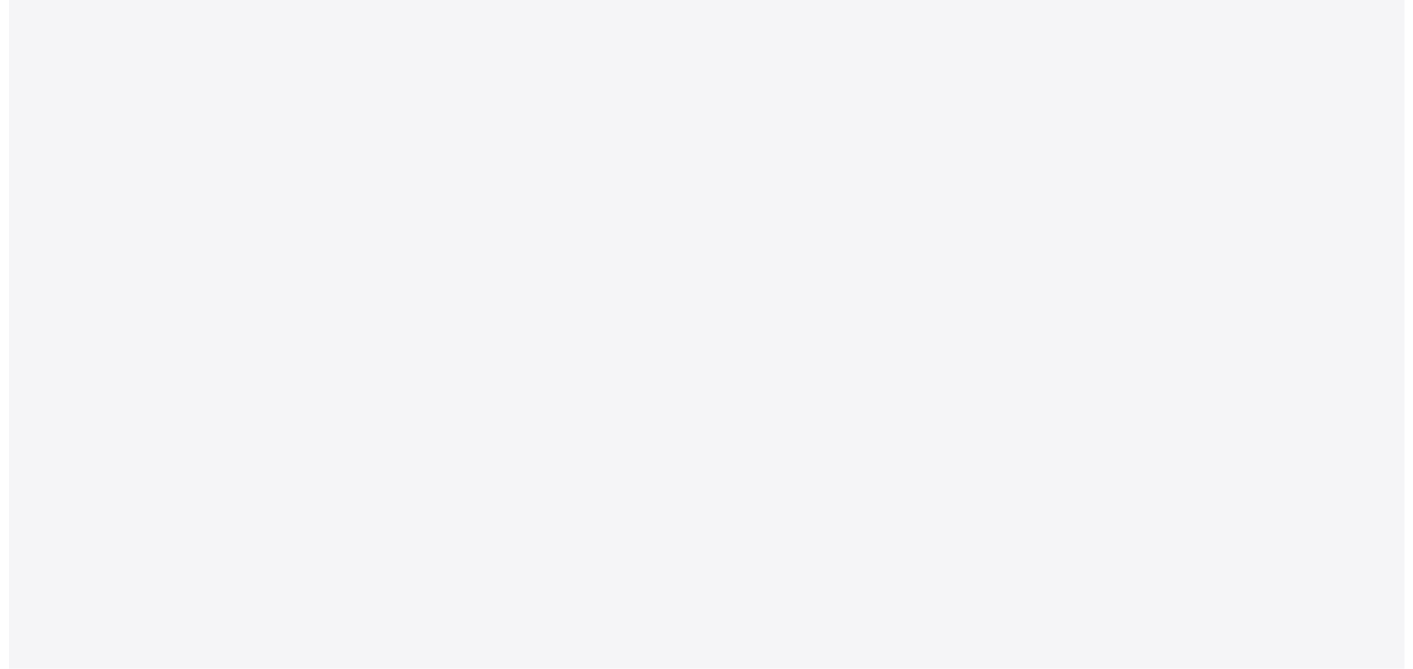 scroll, scrollTop: 0, scrollLeft: 0, axis: both 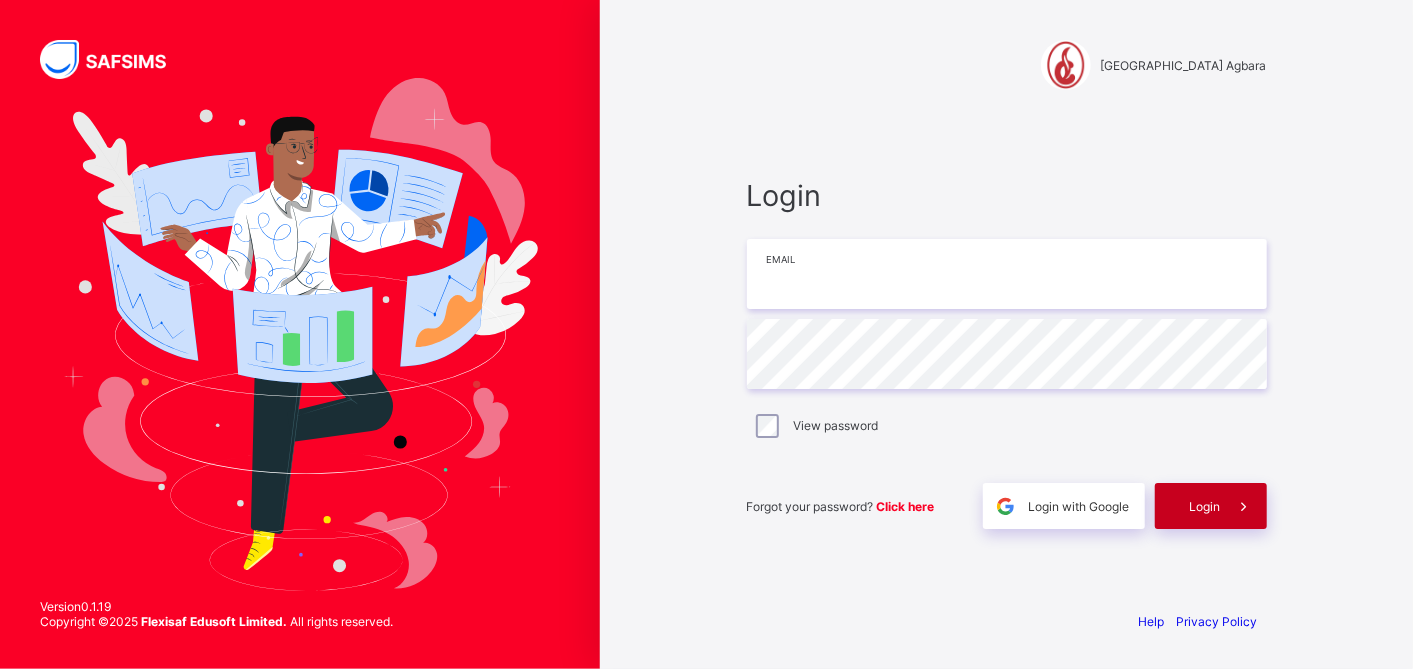 type on "**********" 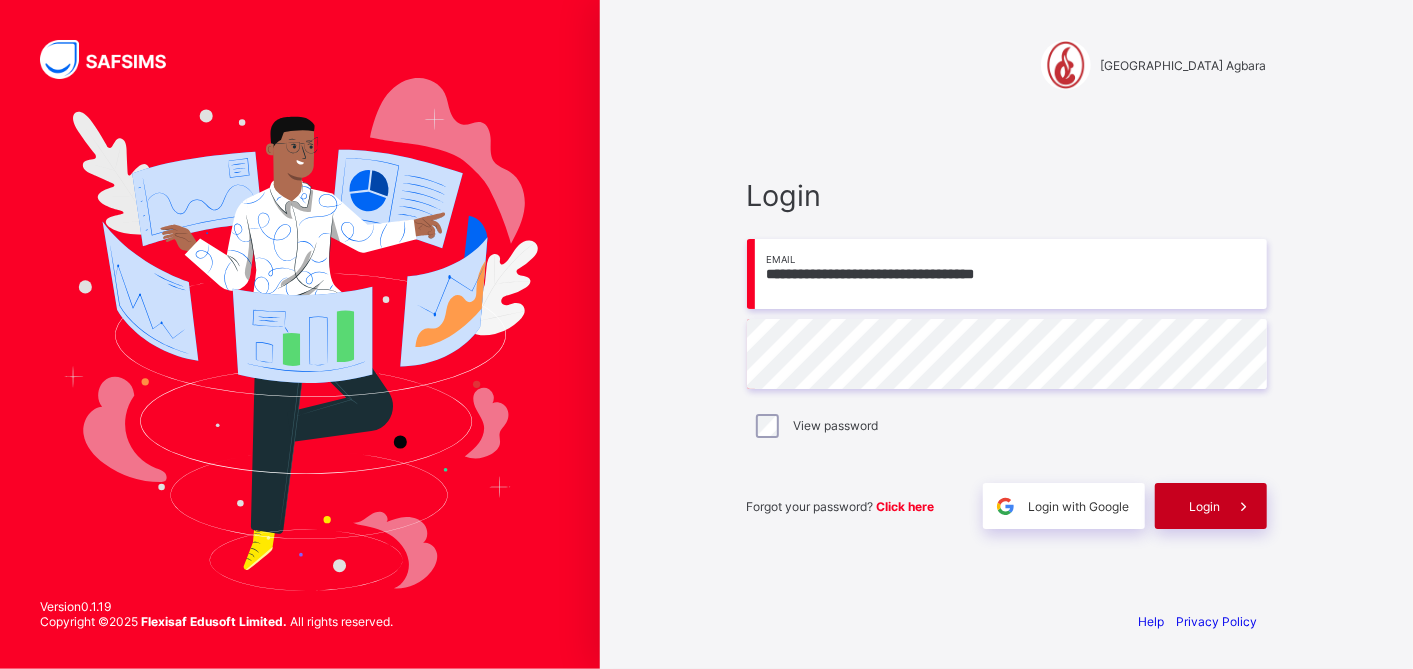 click on "Login" at bounding box center [1205, 506] 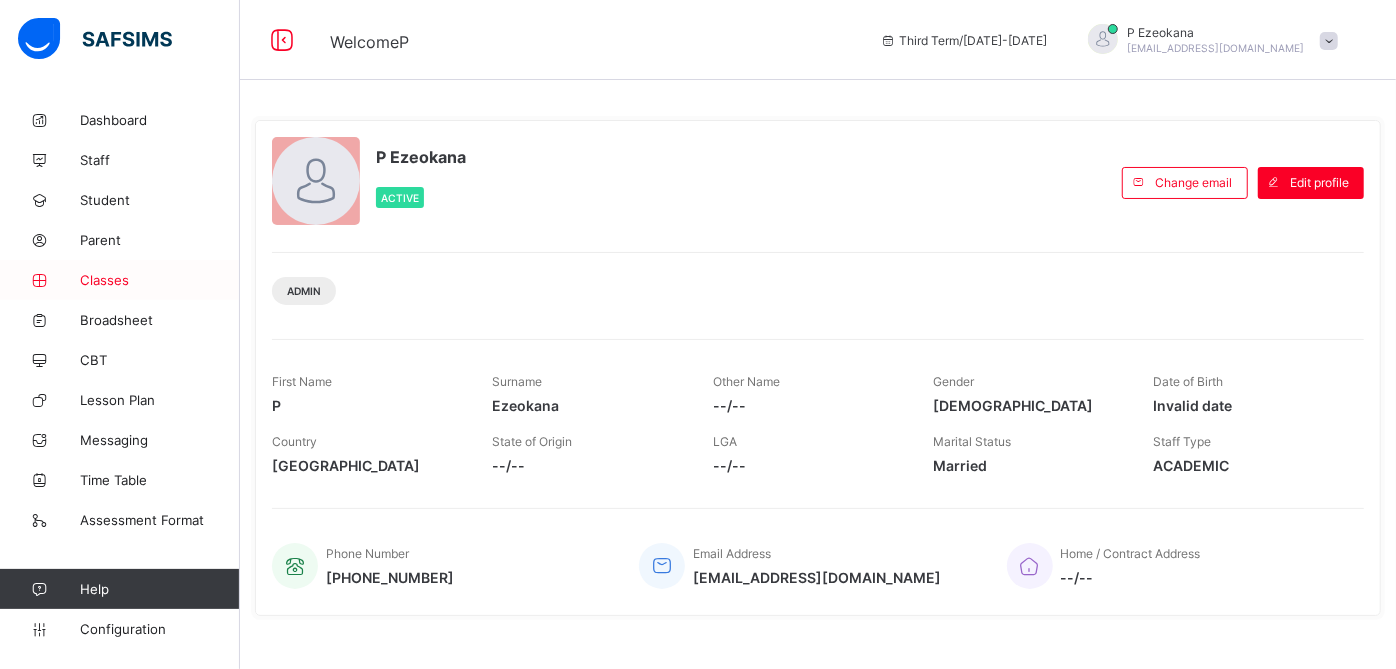 click on "Classes" at bounding box center [160, 280] 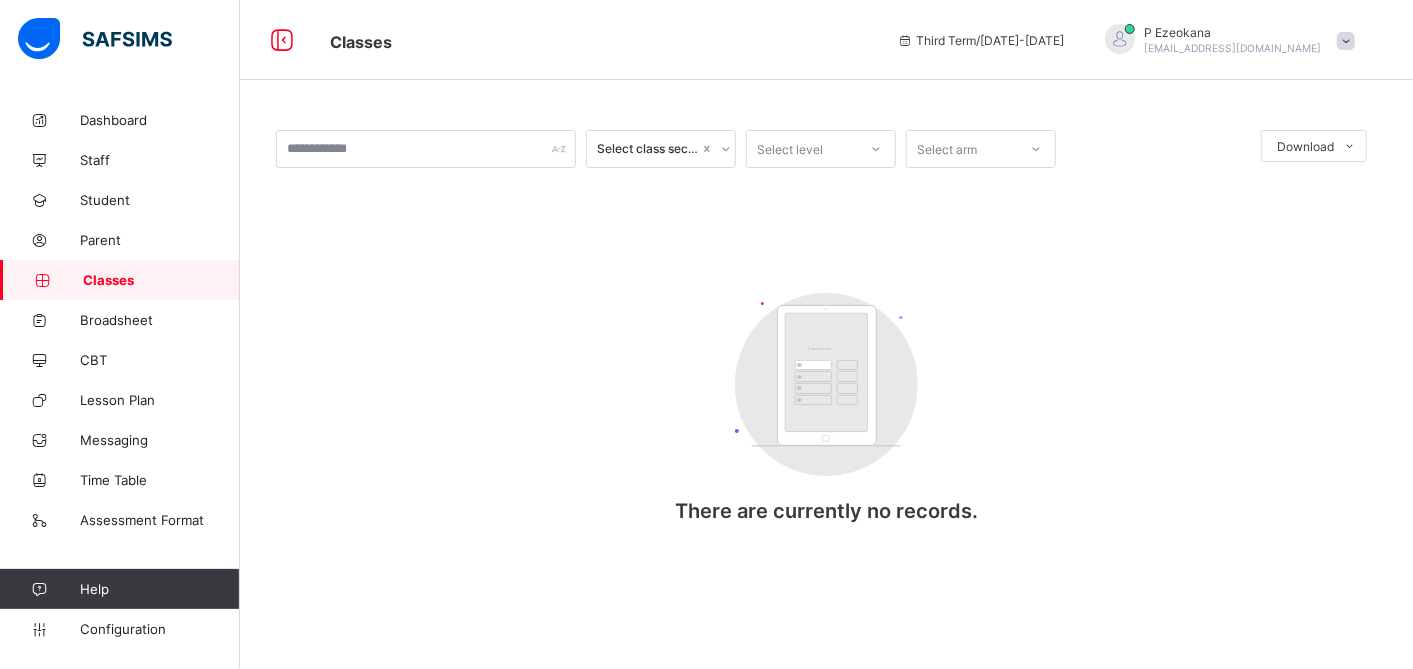 click on "Classes" at bounding box center (161, 280) 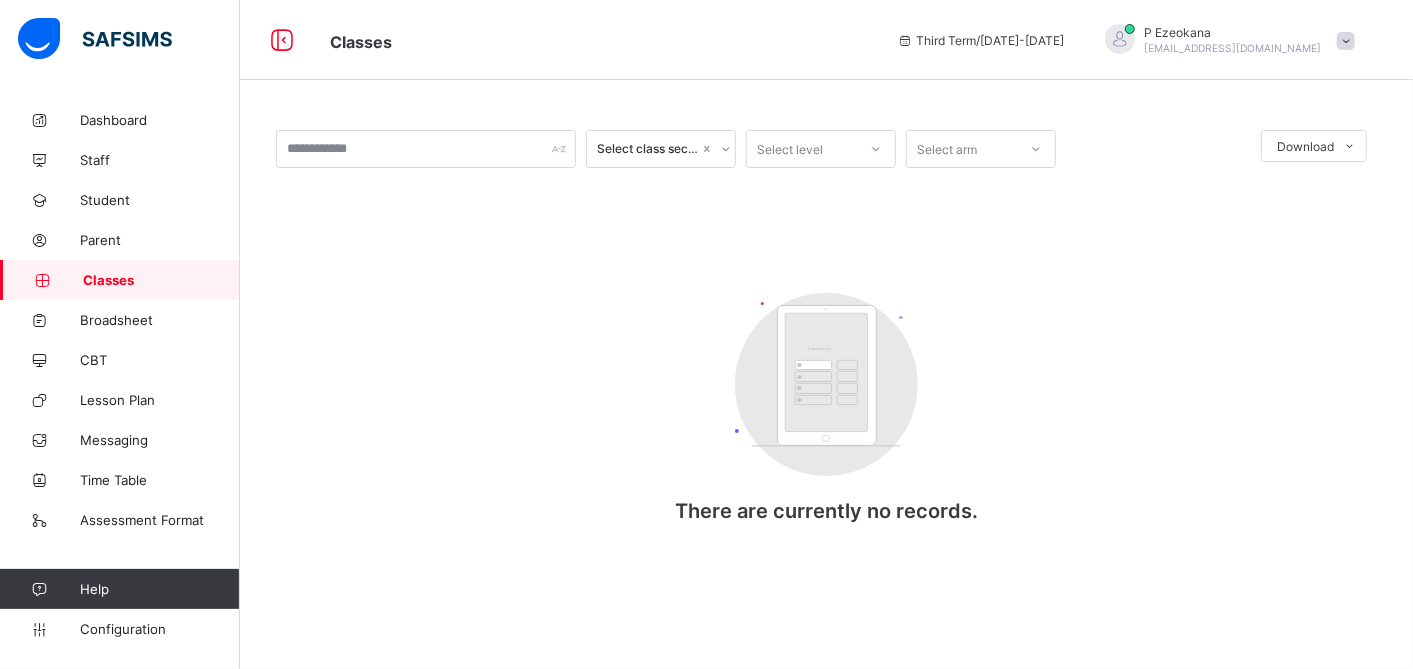 click on "Classes" at bounding box center (161, 280) 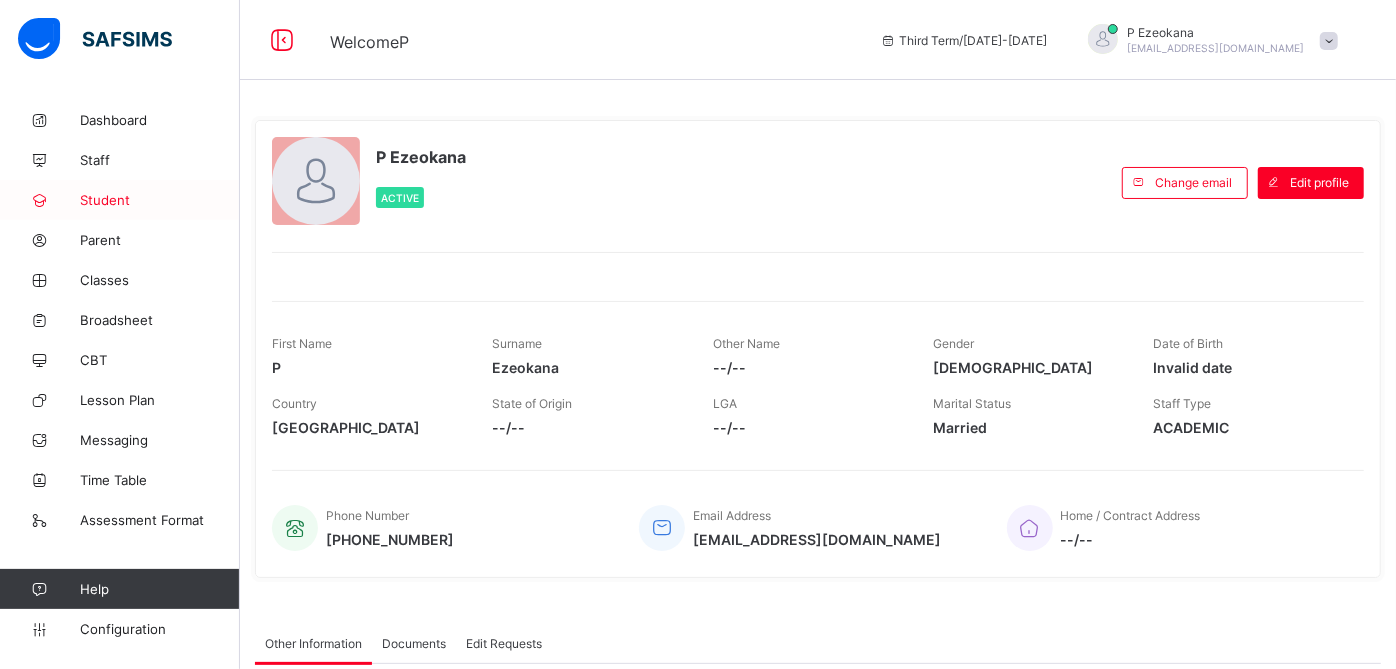 click on "Student" at bounding box center (160, 200) 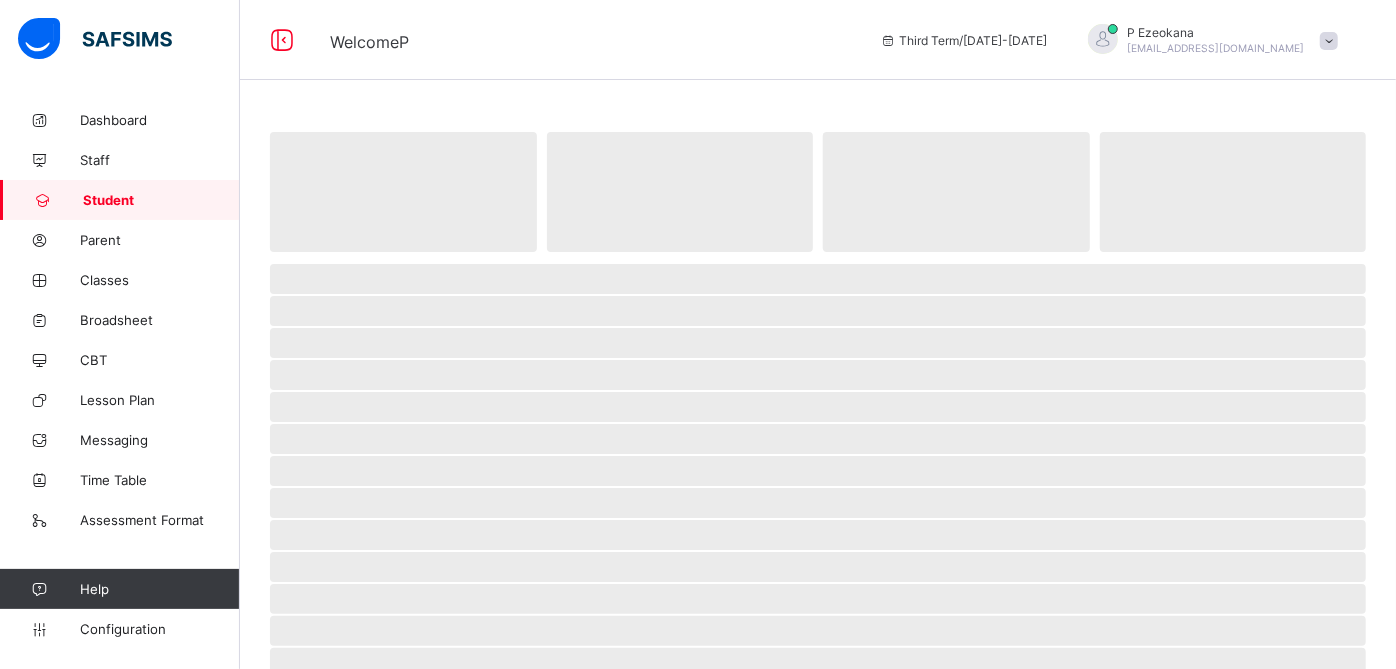 click on "Student" at bounding box center (161, 200) 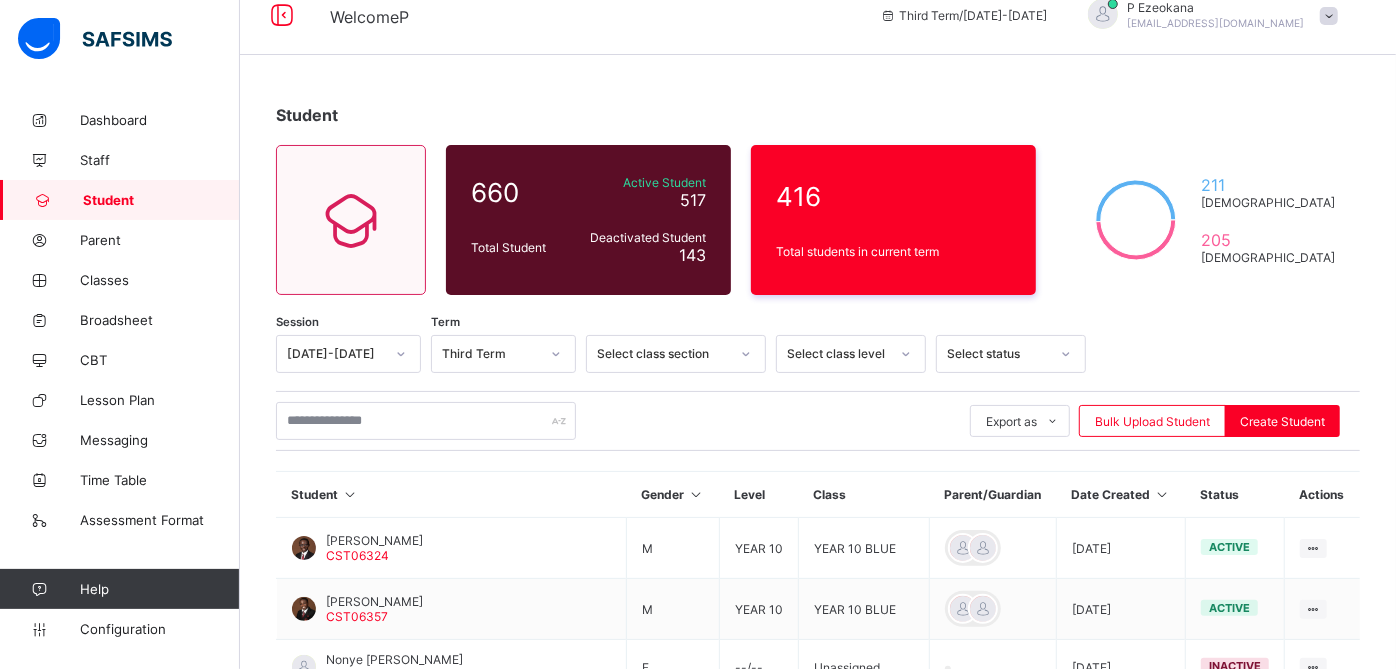 scroll, scrollTop: 0, scrollLeft: 0, axis: both 